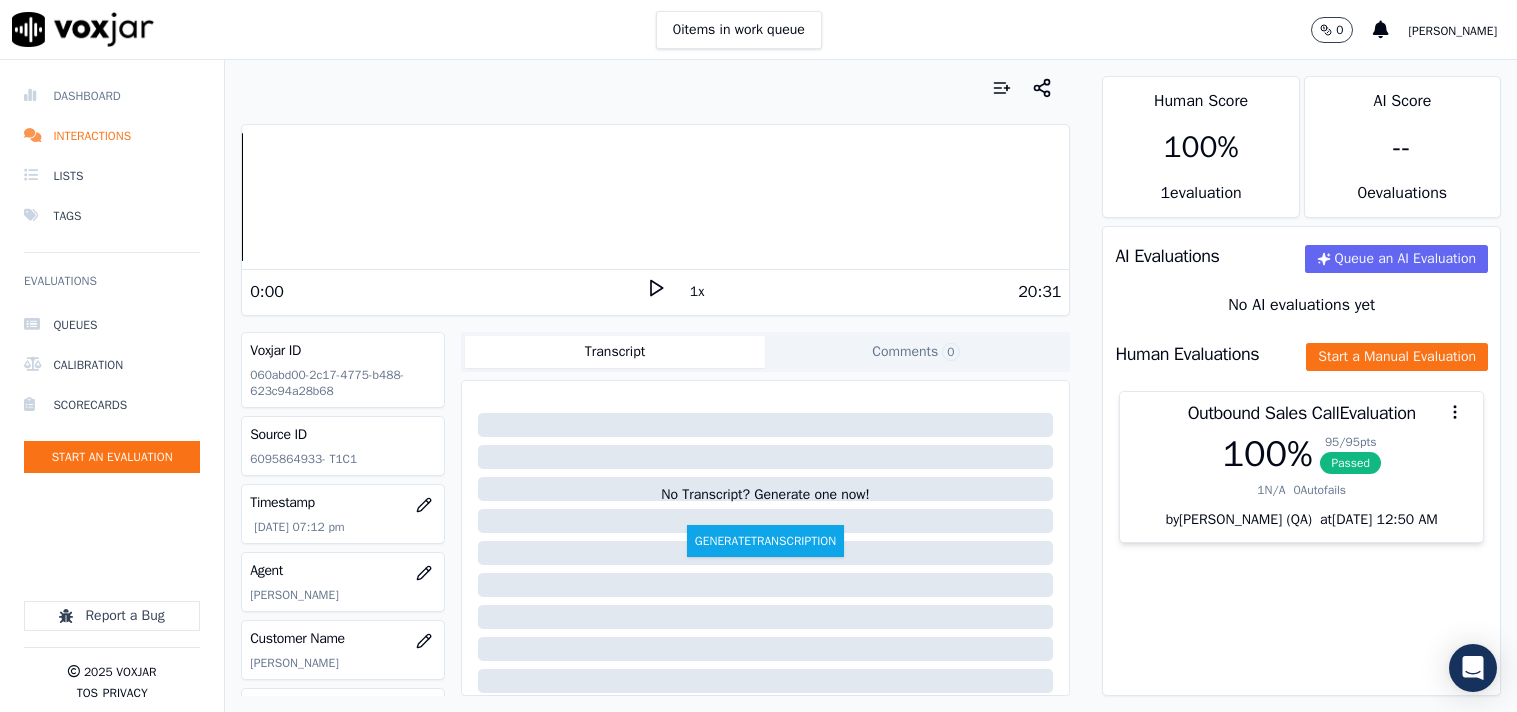 scroll, scrollTop: 0, scrollLeft: 0, axis: both 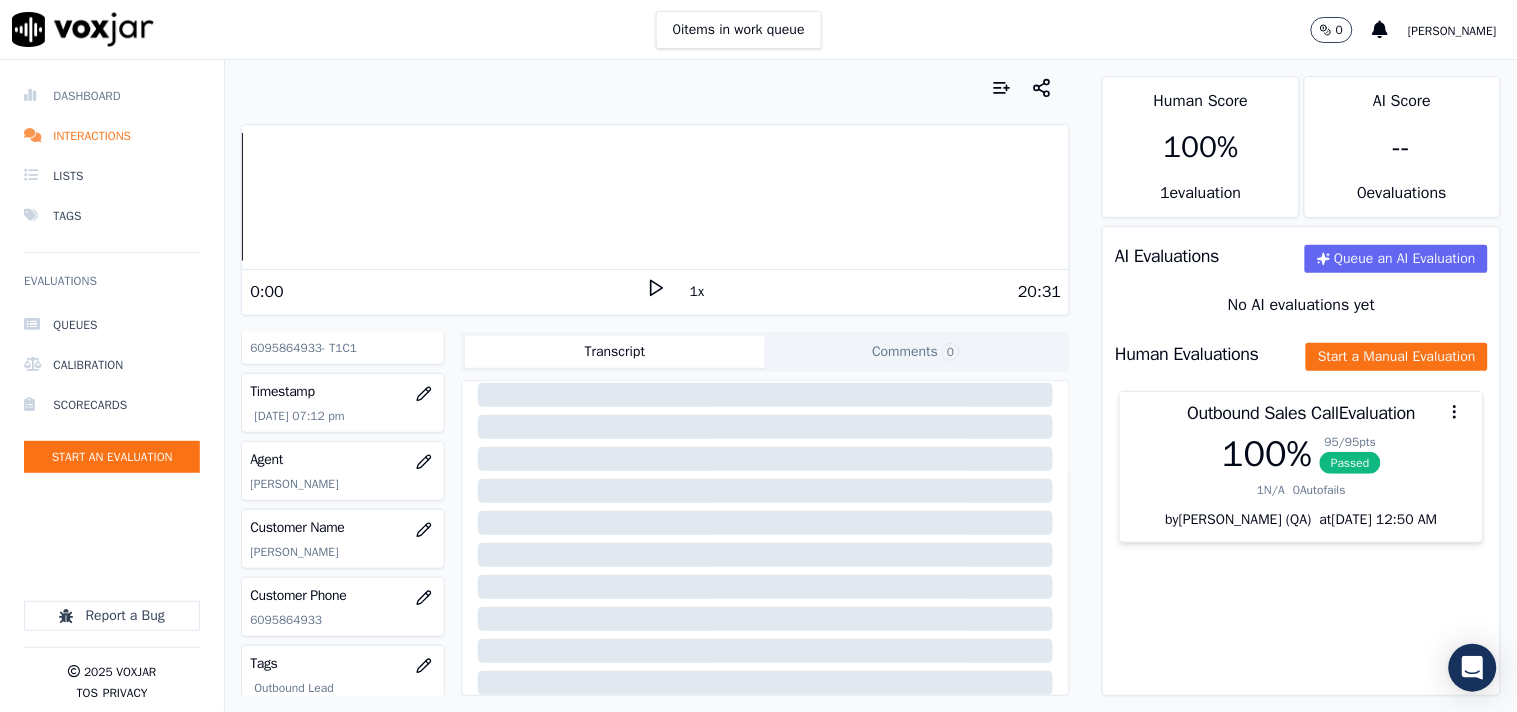 click on "Dashboard" at bounding box center (112, 96) 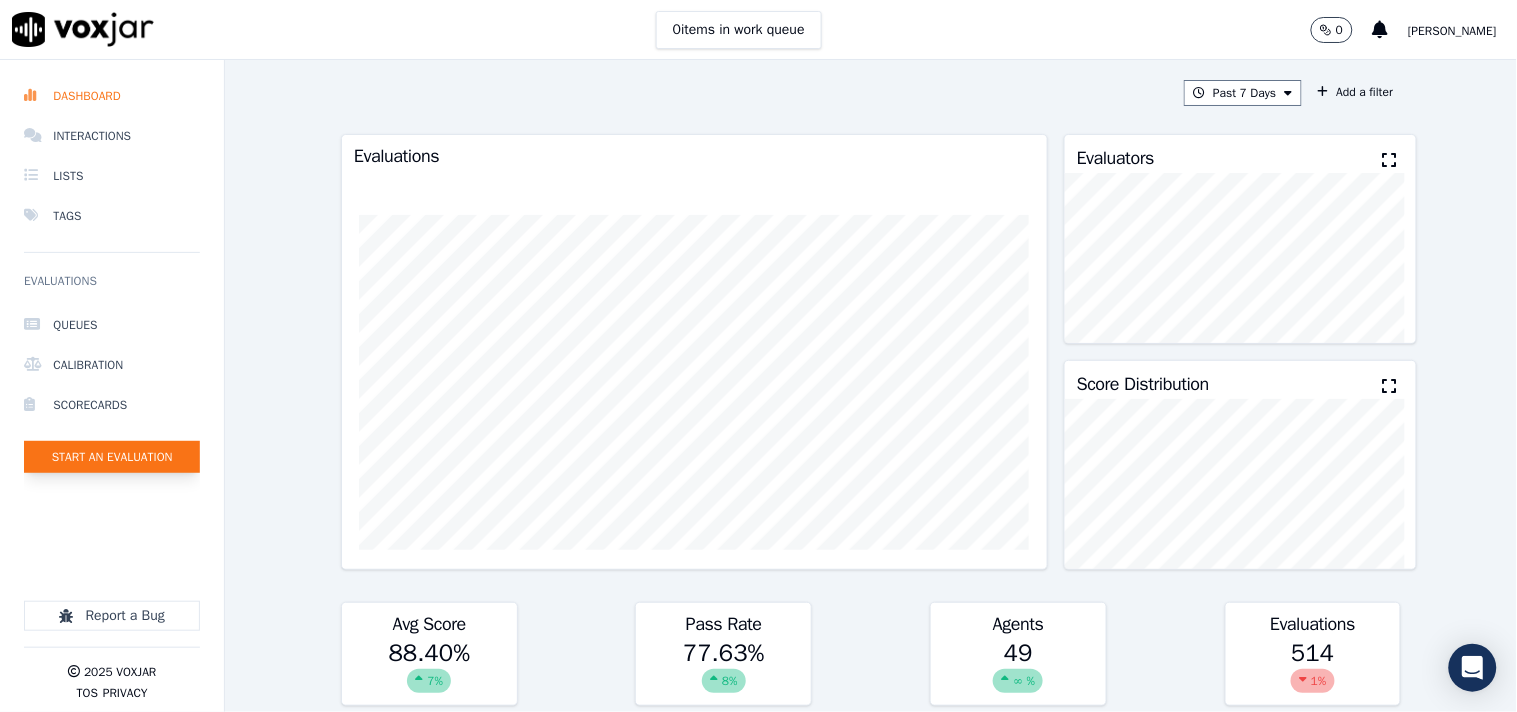 click on "Start an Evaluation" 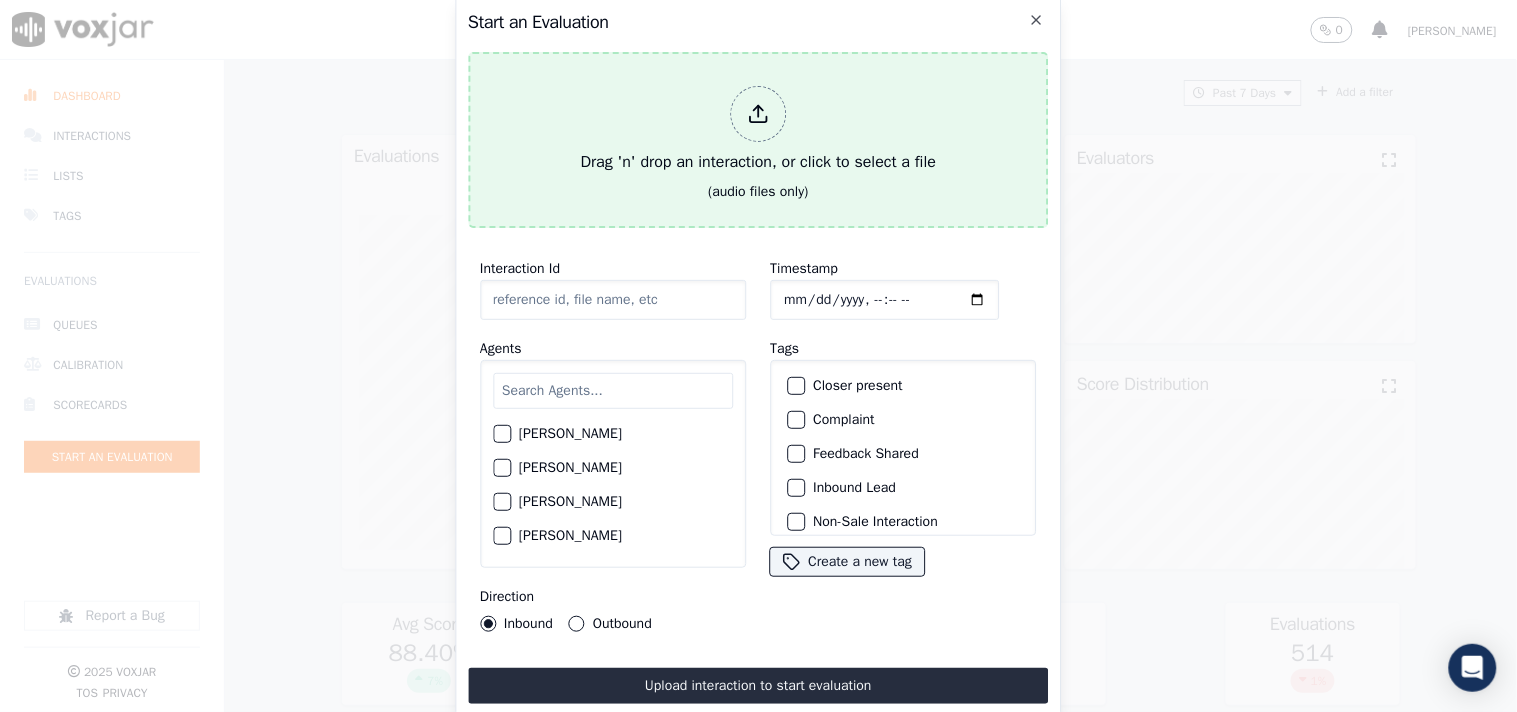 click 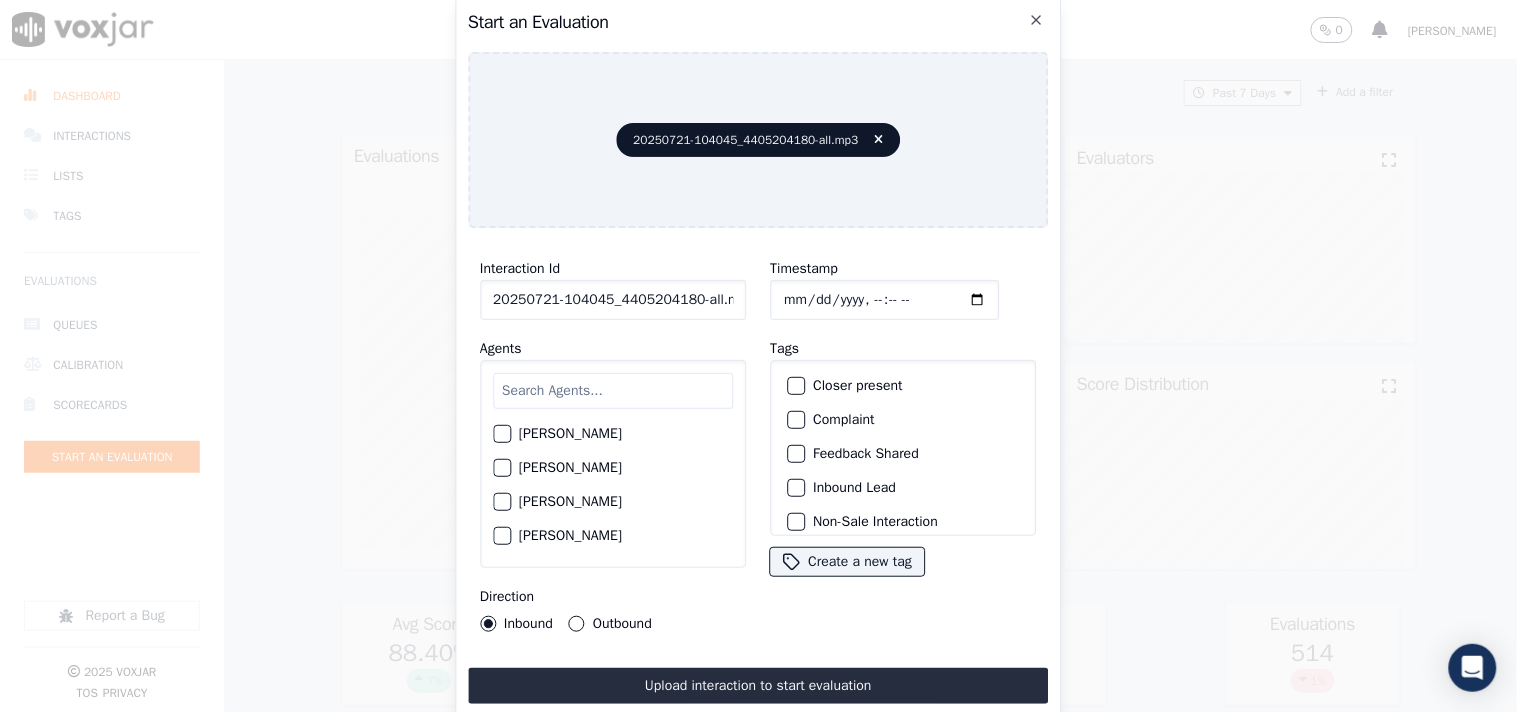 scroll, scrollTop: 0, scrollLeft: 11, axis: horizontal 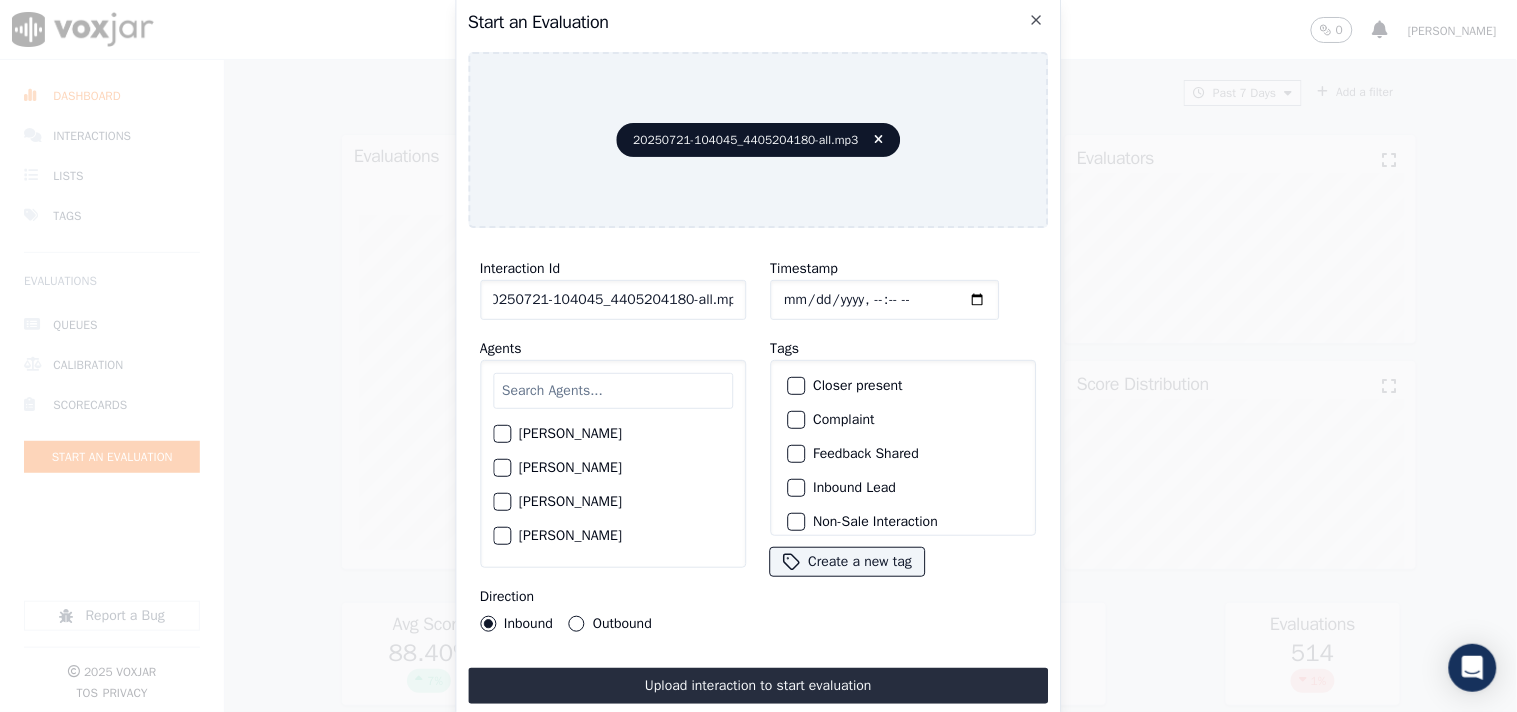 drag, startPoint x: 688, startPoint y: 301, endPoint x: 773, endPoint y: 301, distance: 85 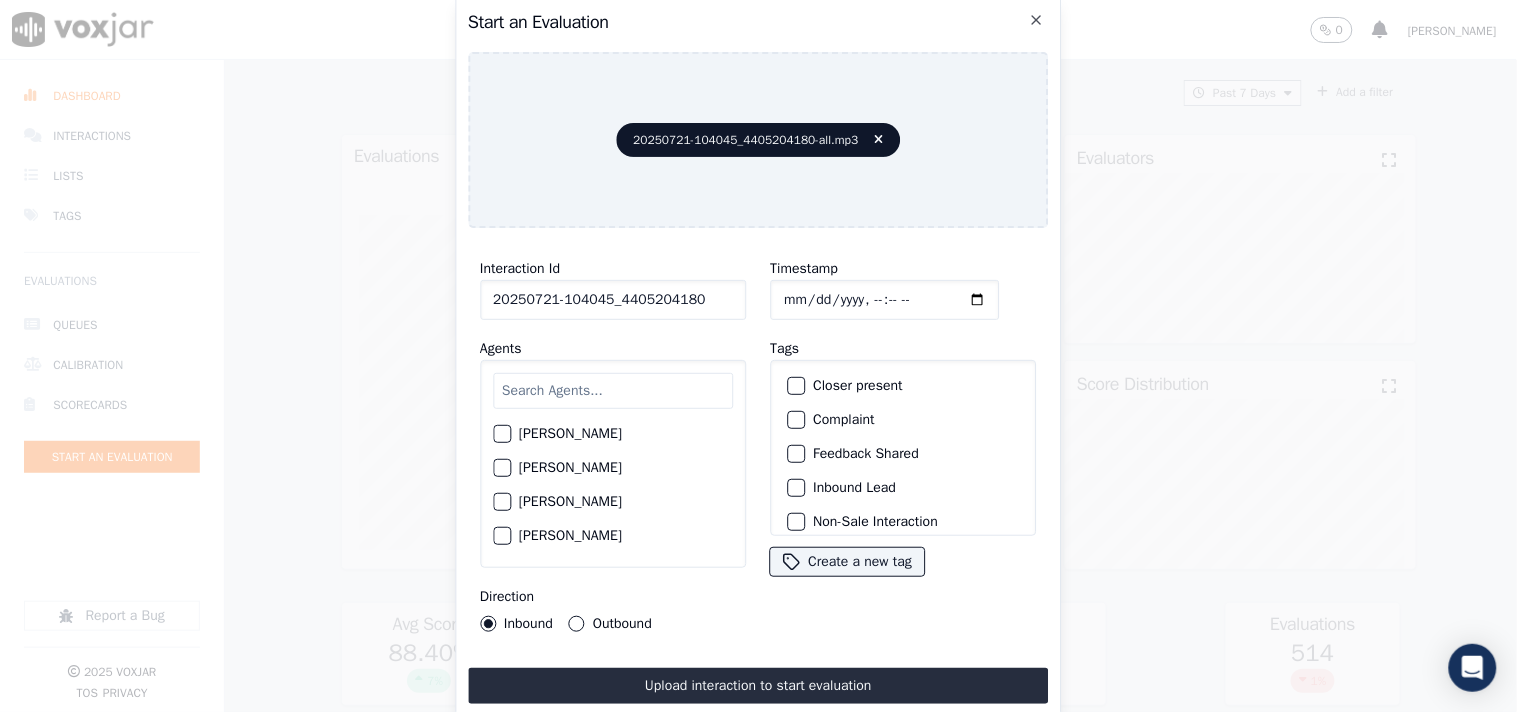 scroll, scrollTop: 0, scrollLeft: 0, axis: both 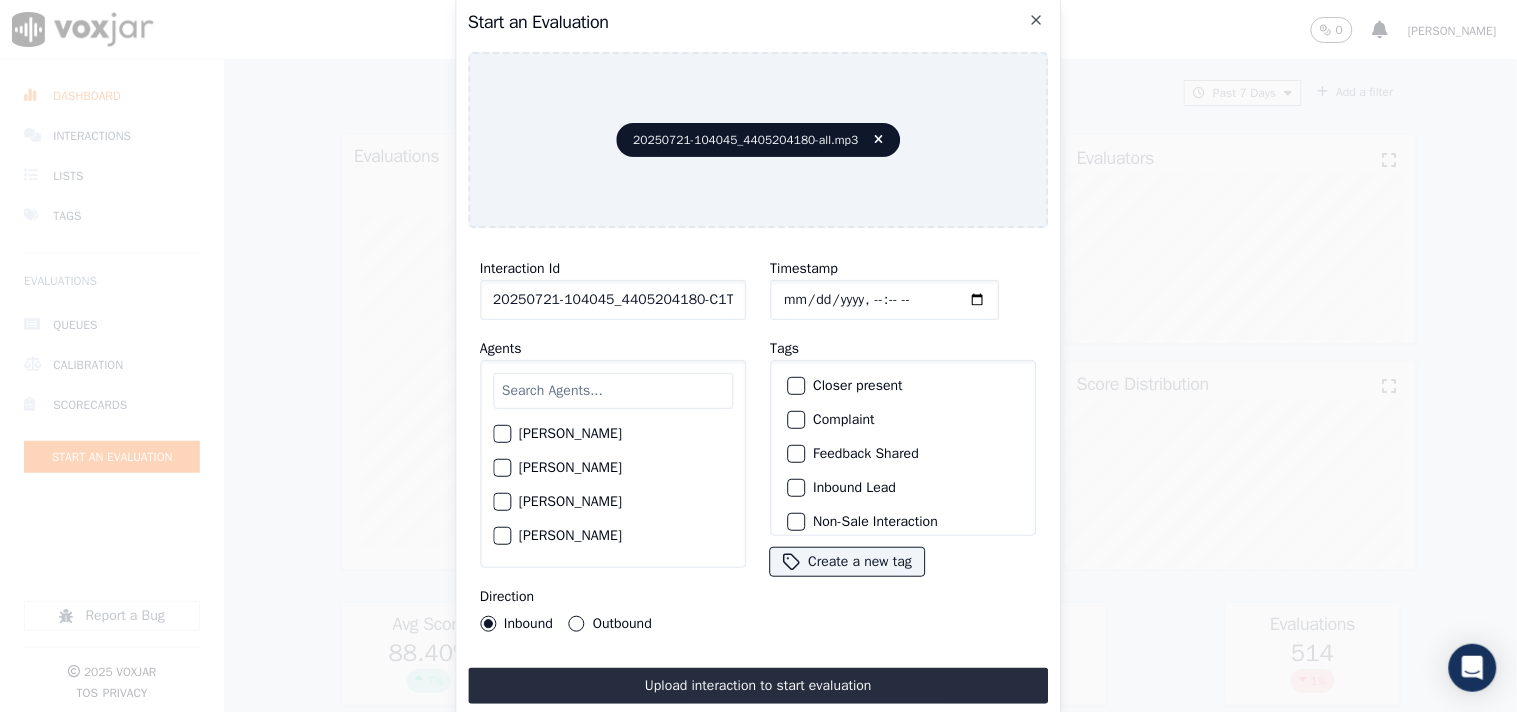 type on "20250721-104045_4405204180-C1T1" 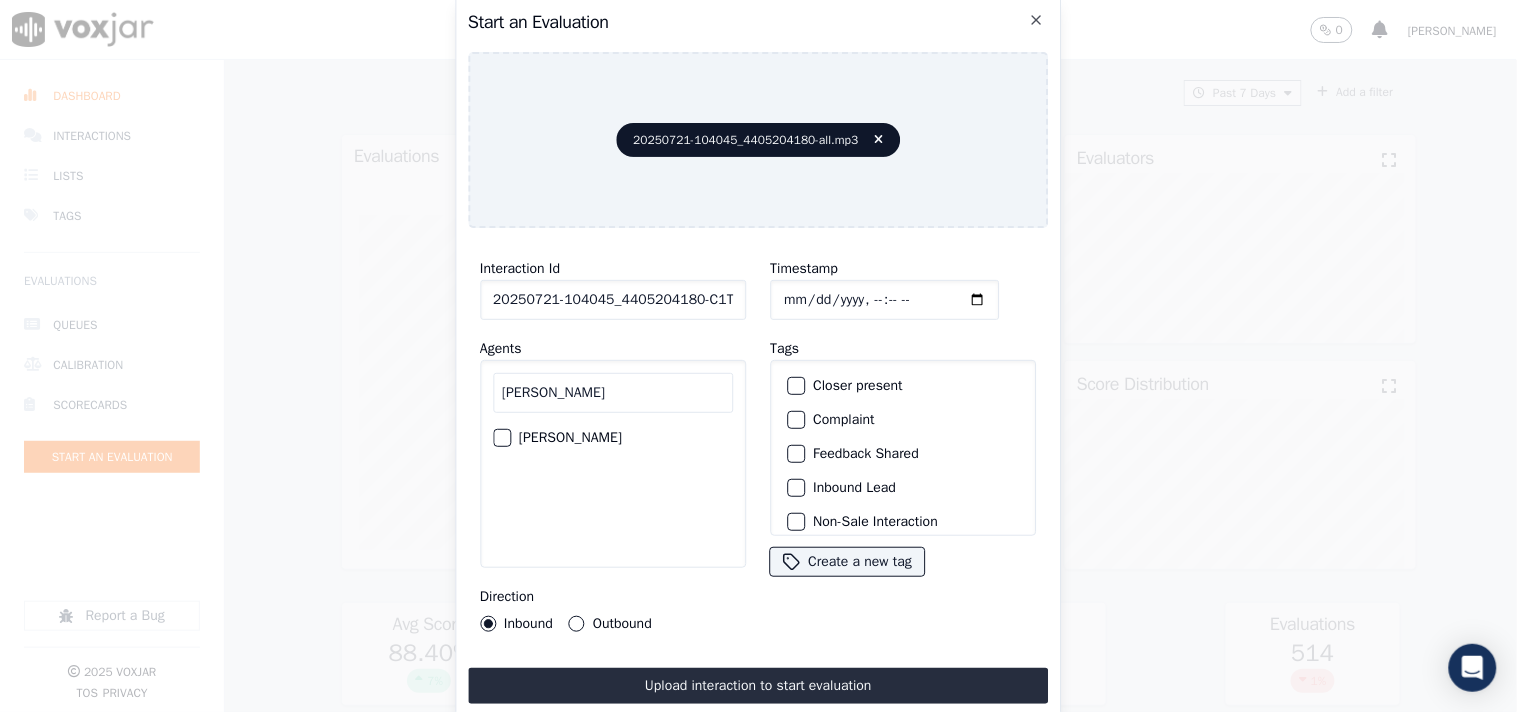 type on "[PERSON_NAME]" 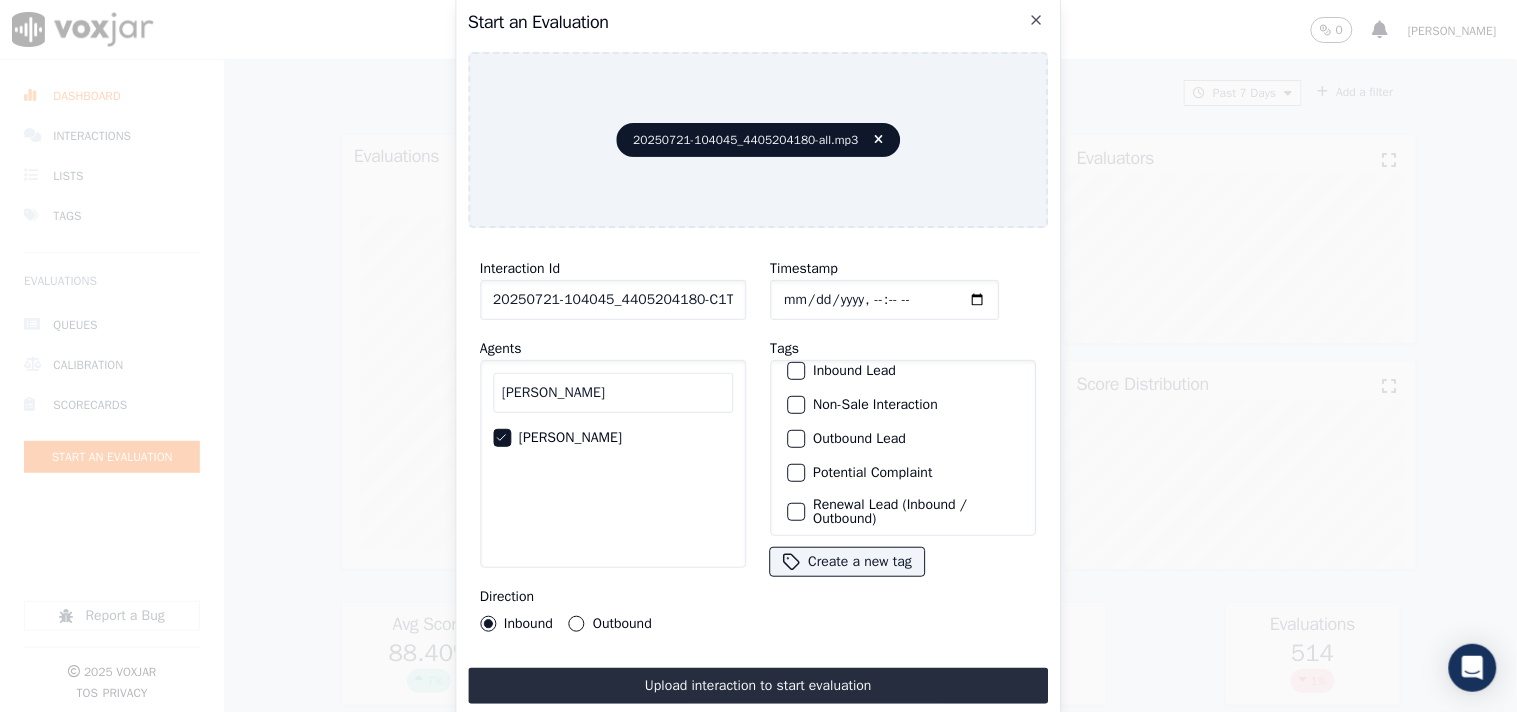 scroll, scrollTop: 65, scrollLeft: 0, axis: vertical 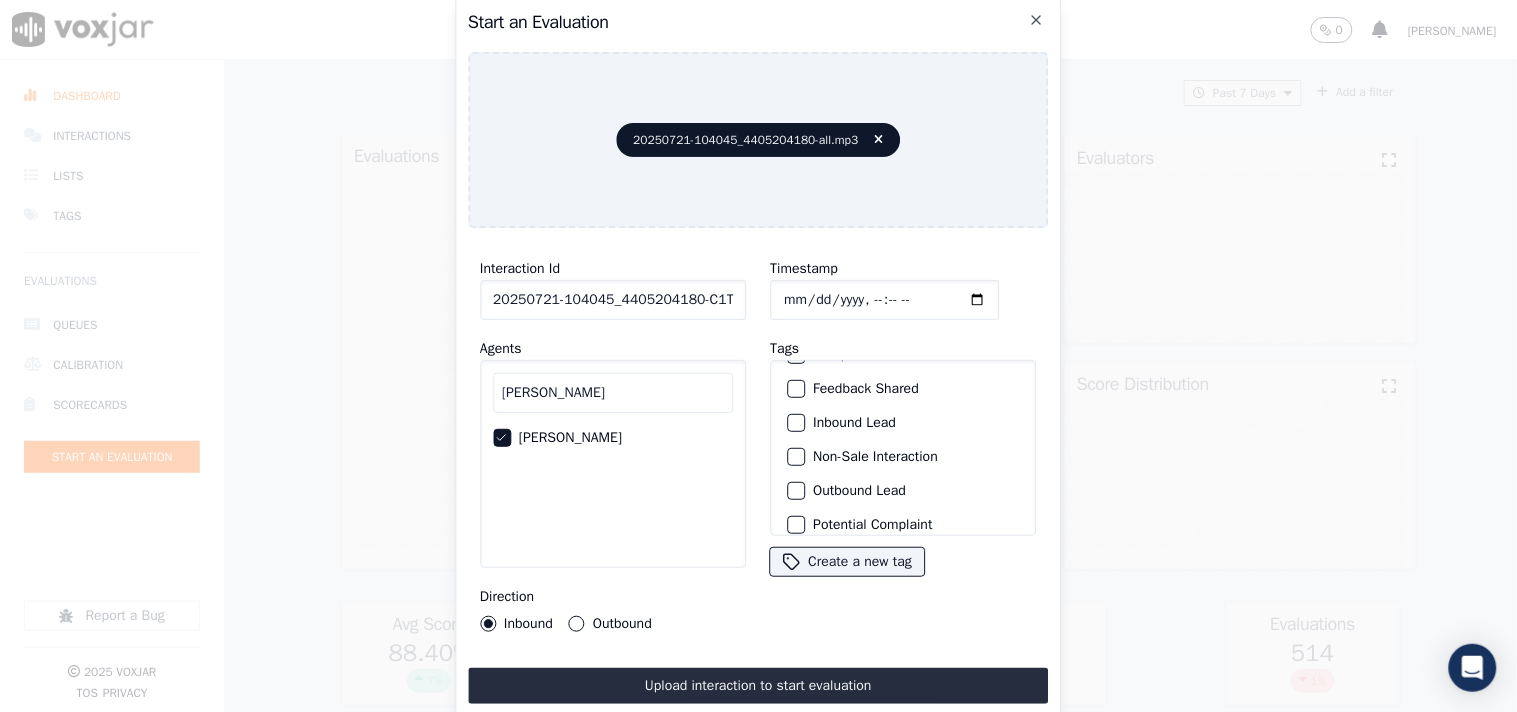 click at bounding box center (795, 423) 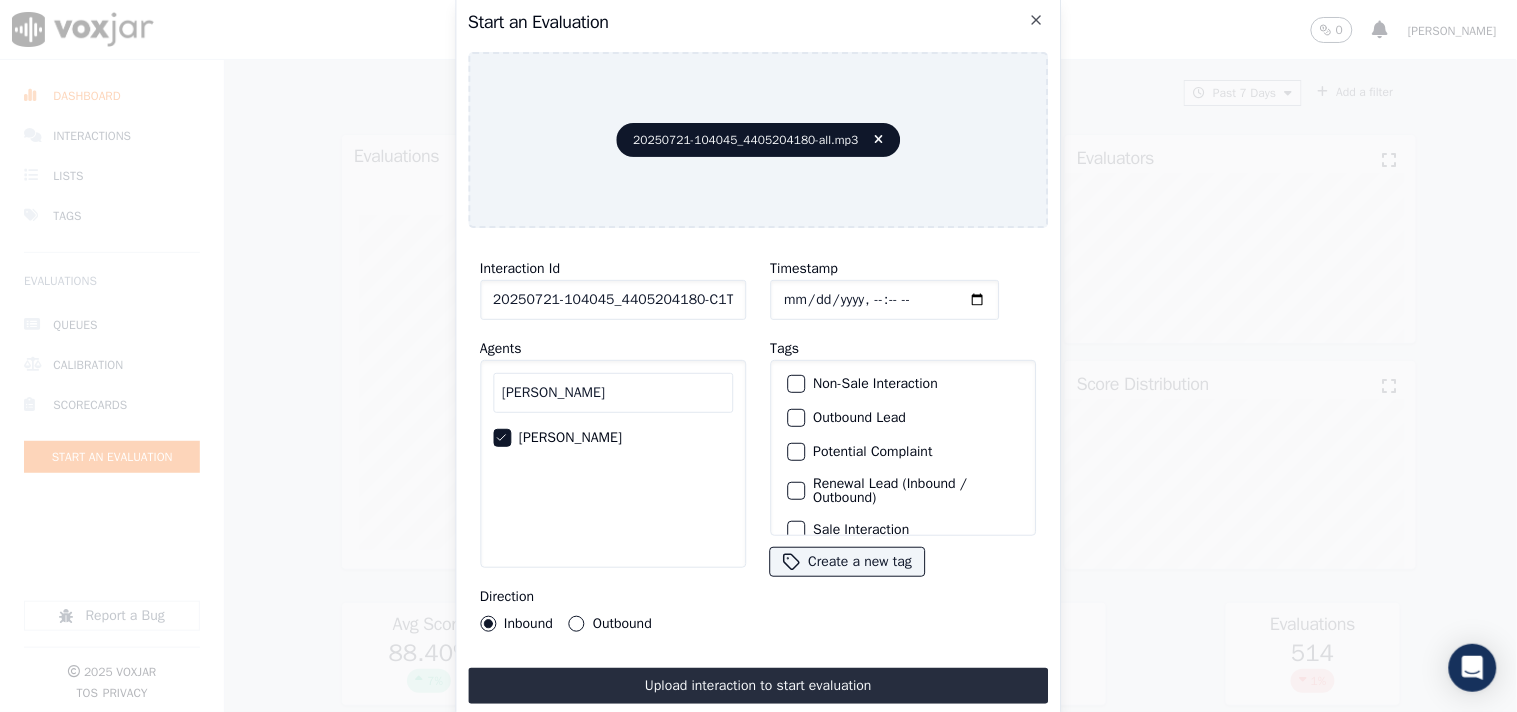 scroll, scrollTop: 176, scrollLeft: 0, axis: vertical 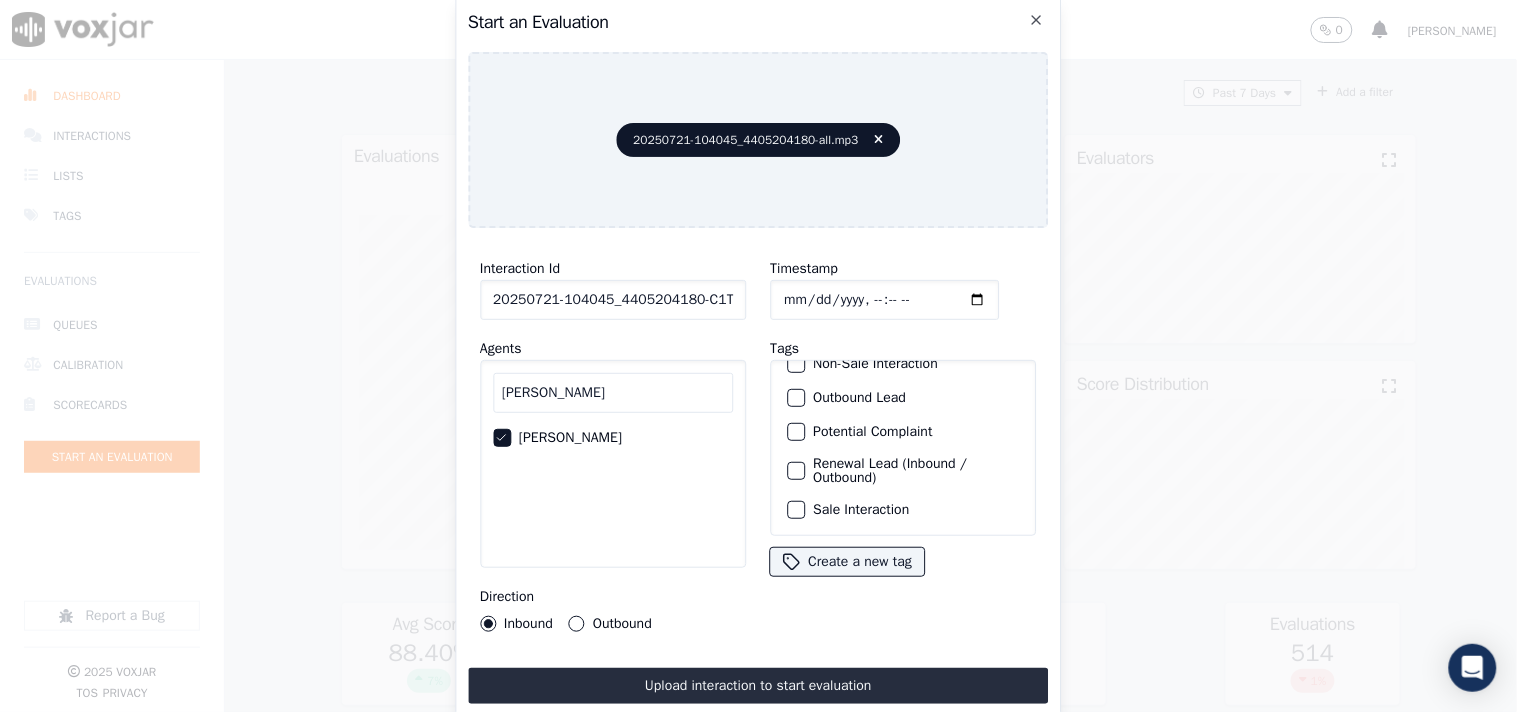 click on "Sale Interaction" at bounding box center (796, 510) 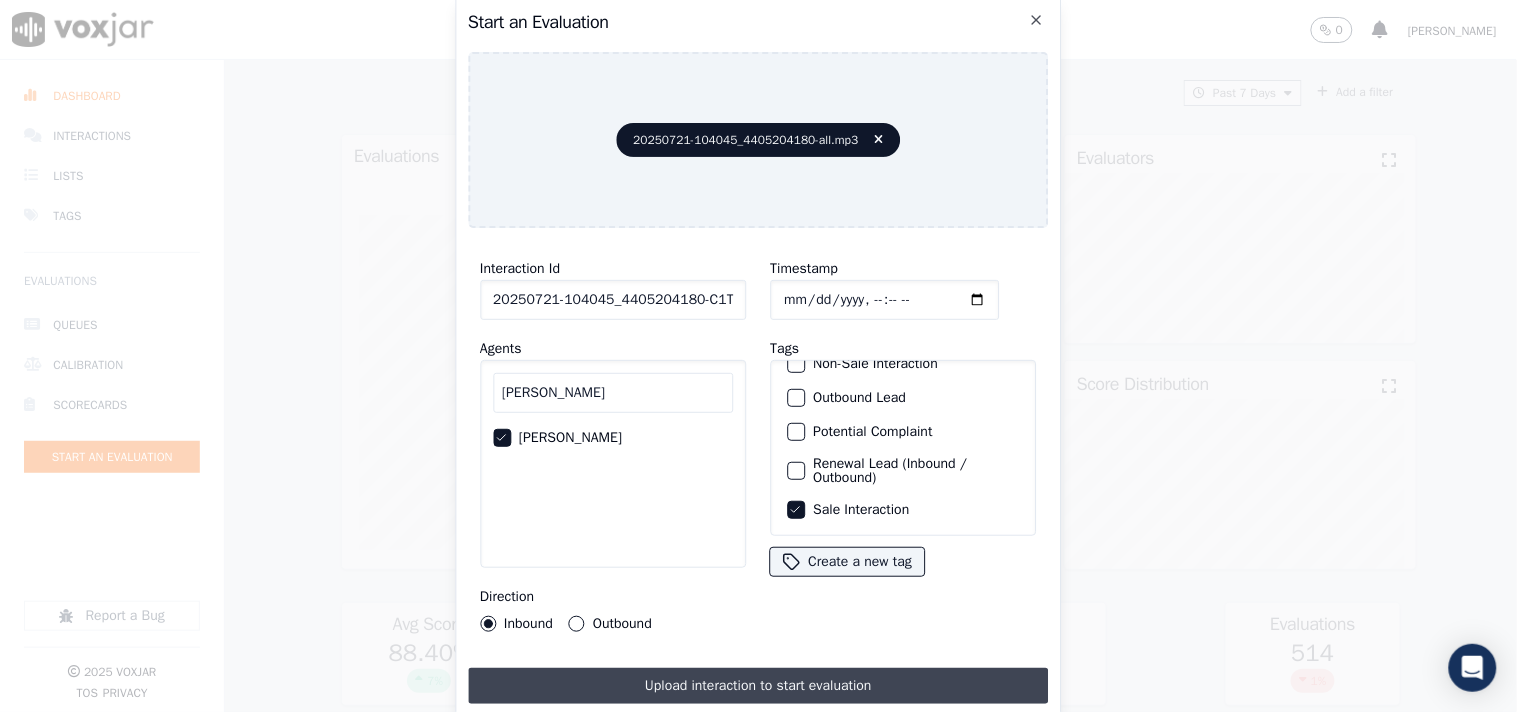 click on "Upload interaction to start evaluation" at bounding box center (758, 686) 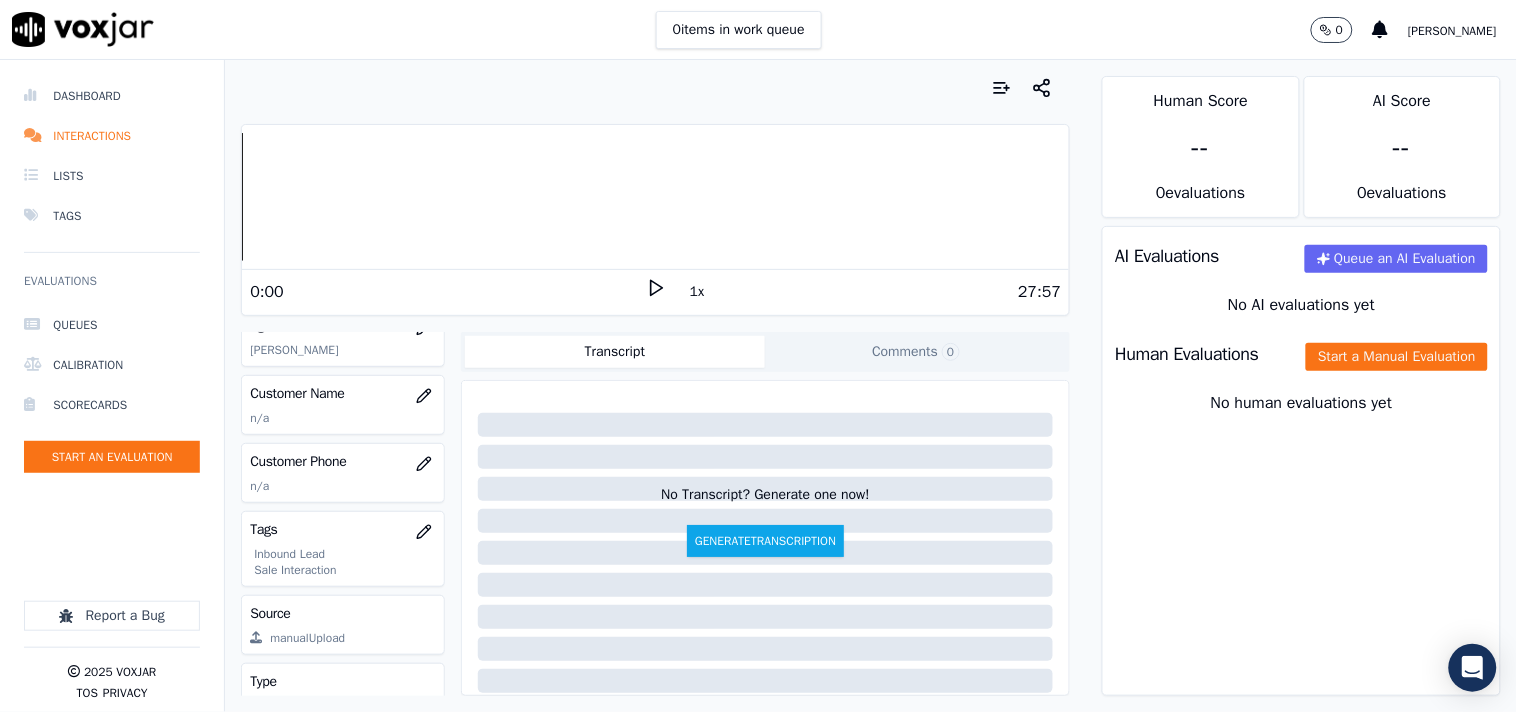 scroll, scrollTop: 212, scrollLeft: 0, axis: vertical 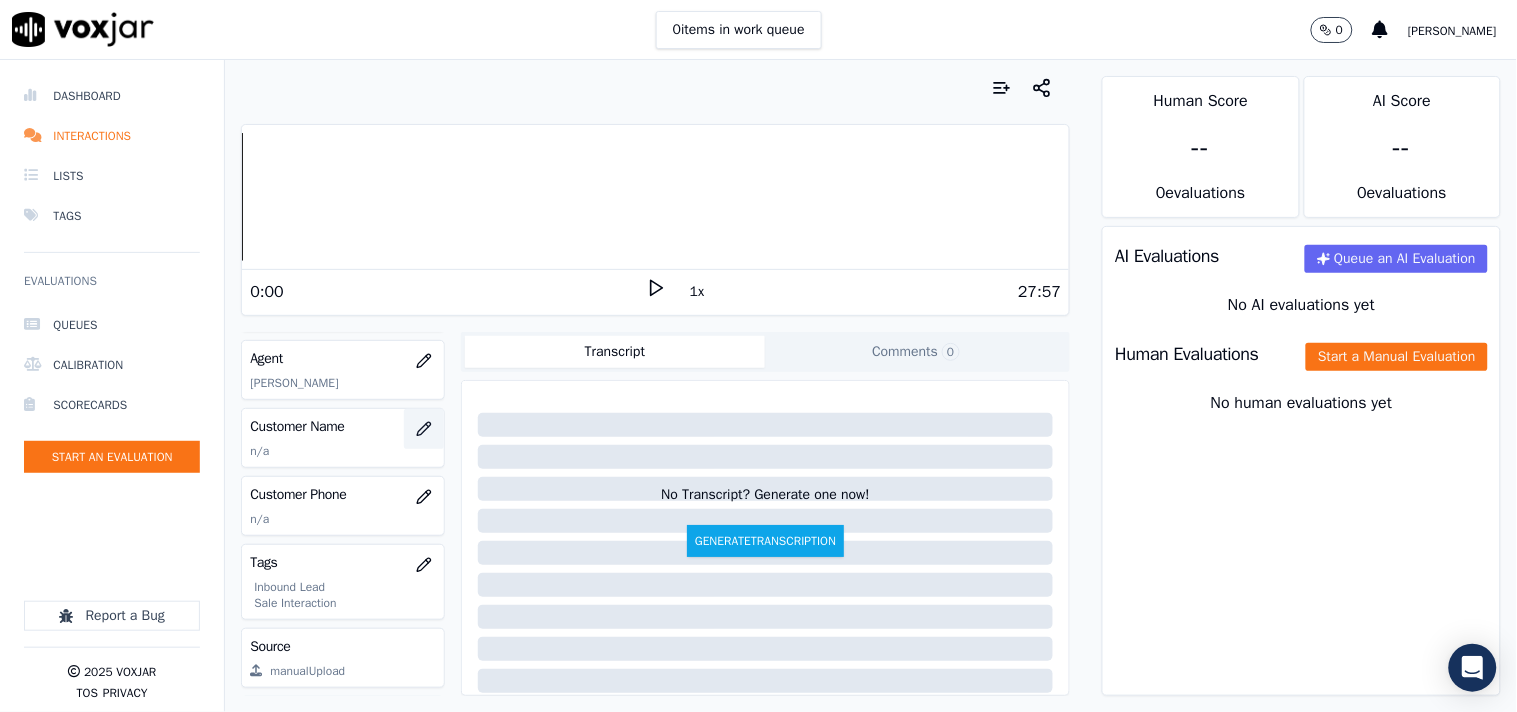 click at bounding box center (424, 429) 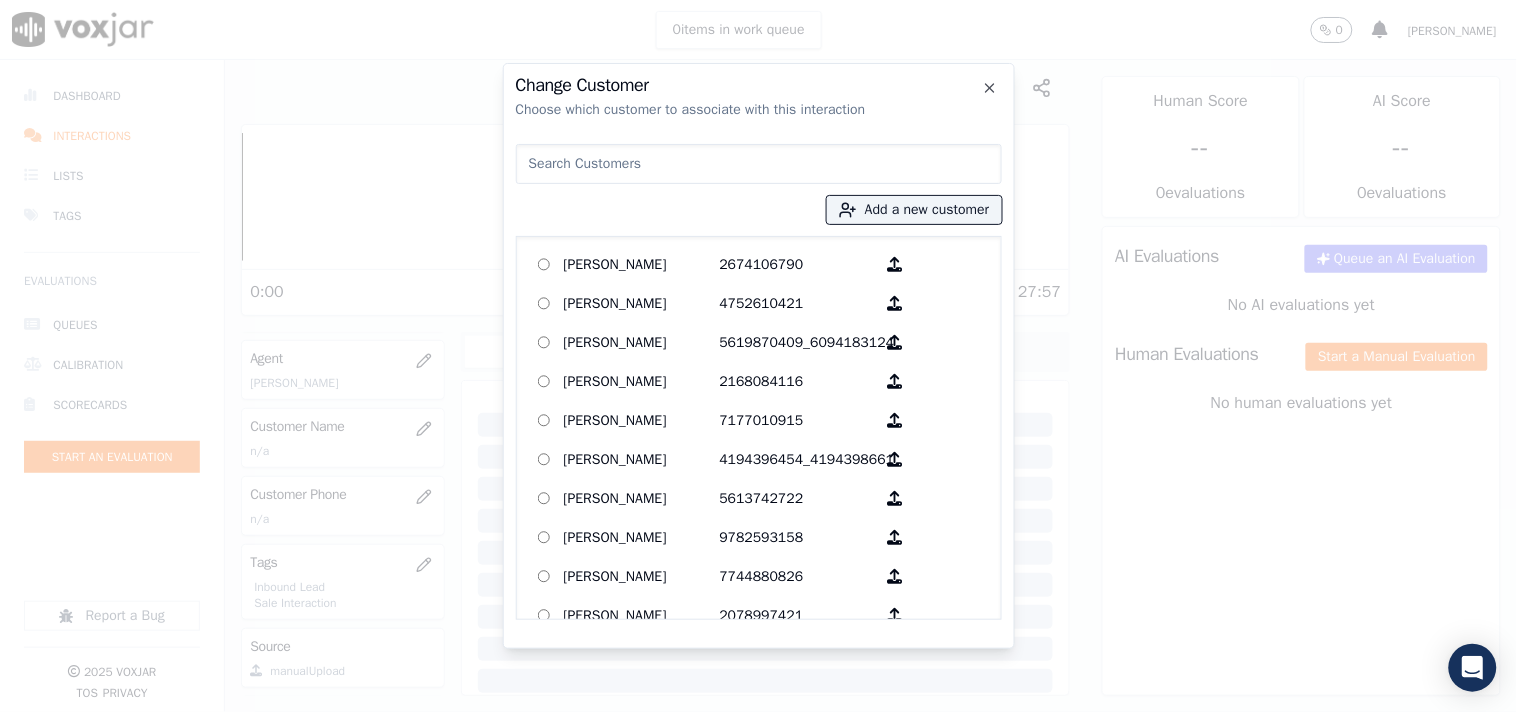 click at bounding box center [759, 164] 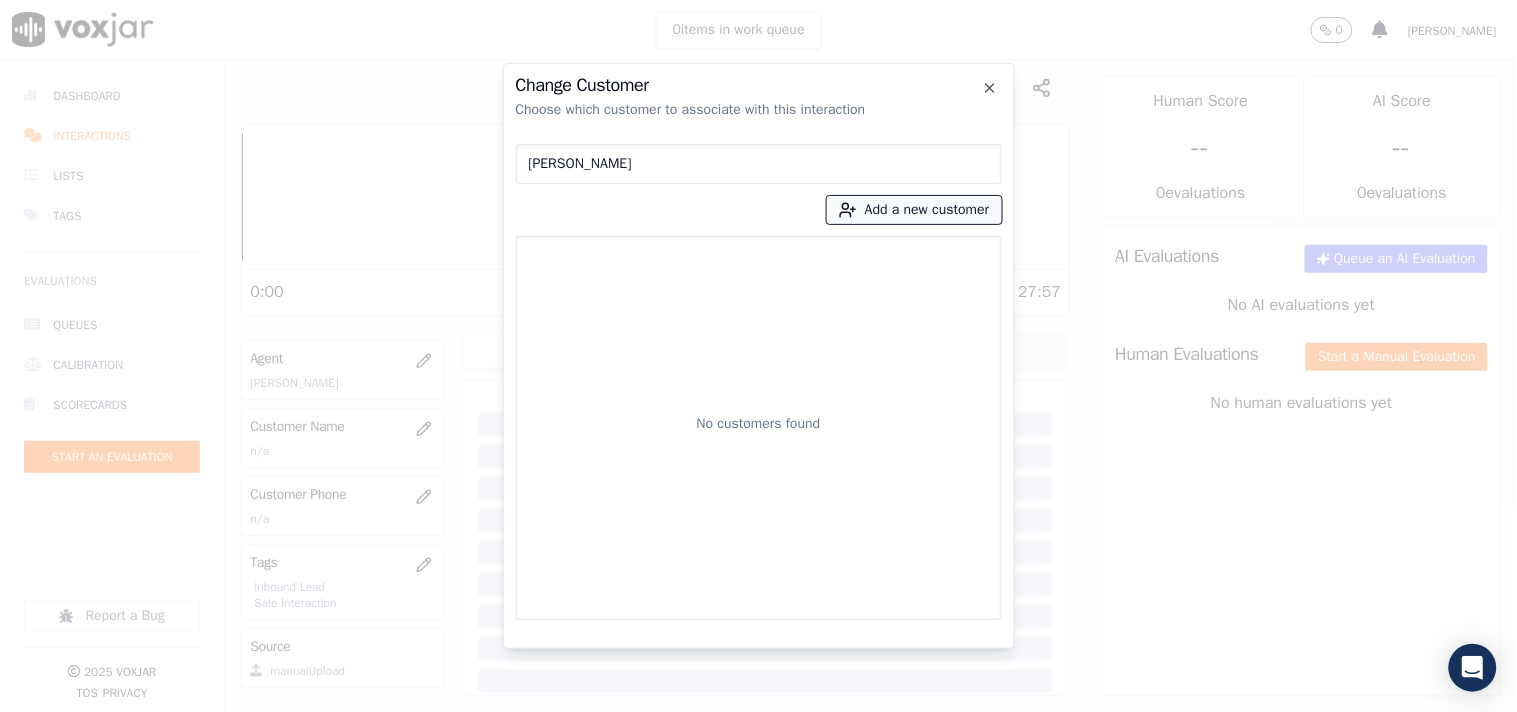 type on "[PERSON_NAME]" 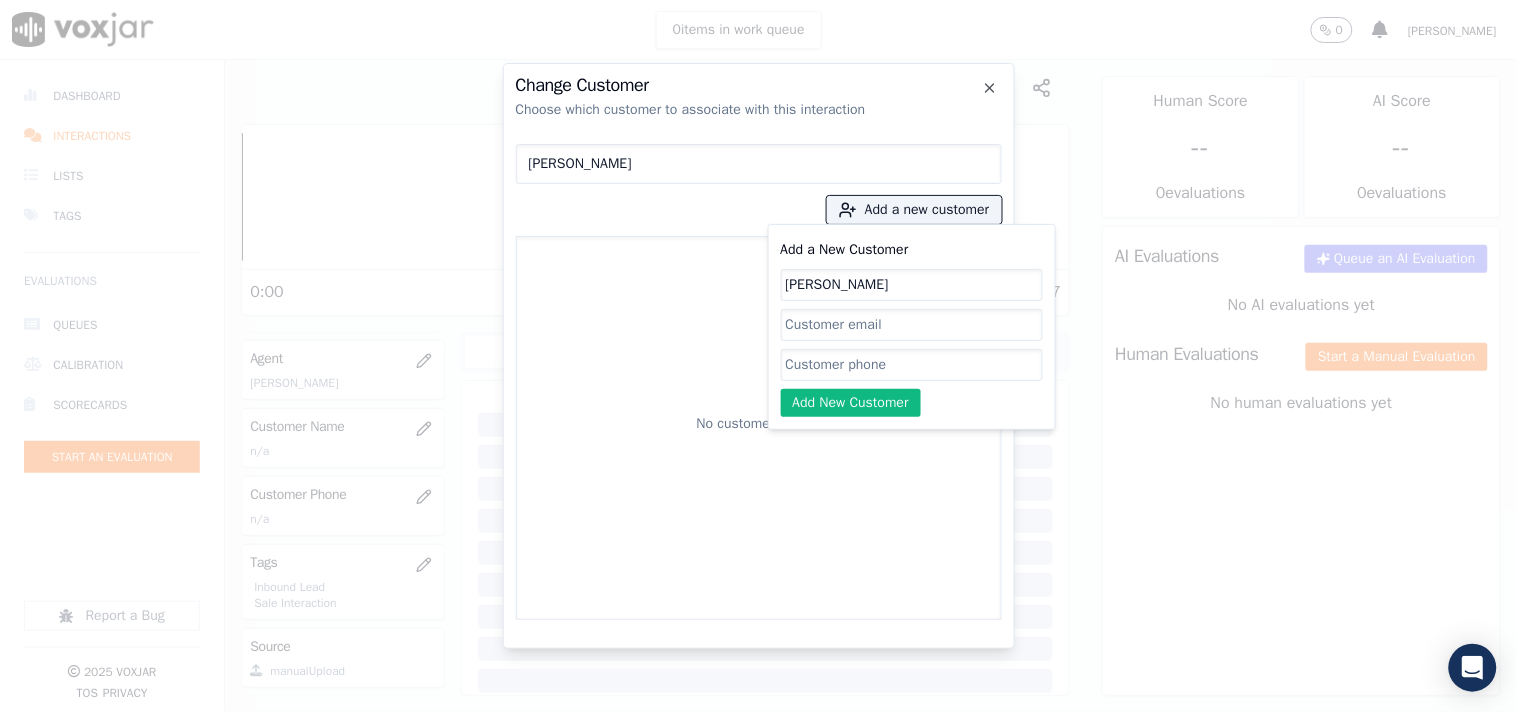 type on "[PERSON_NAME]" 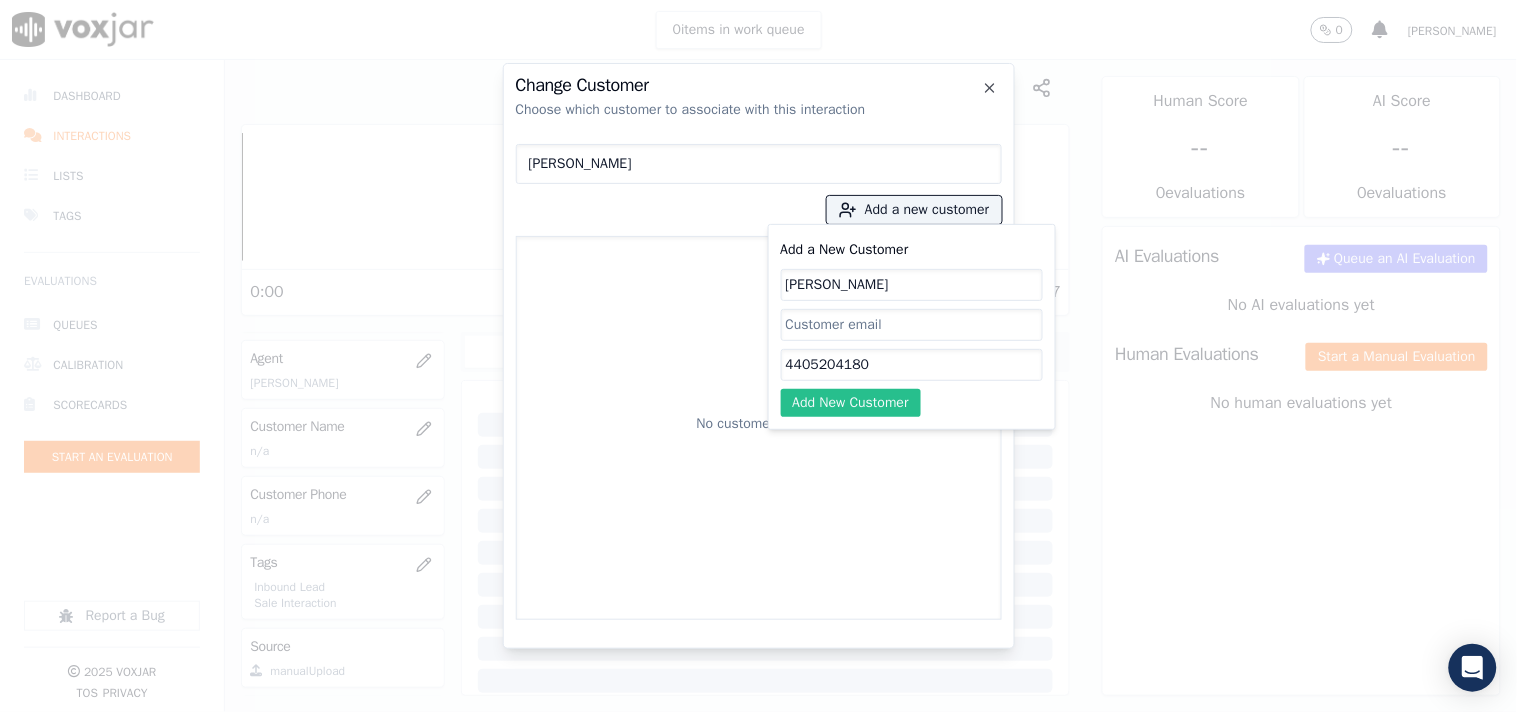 type on "4405204180" 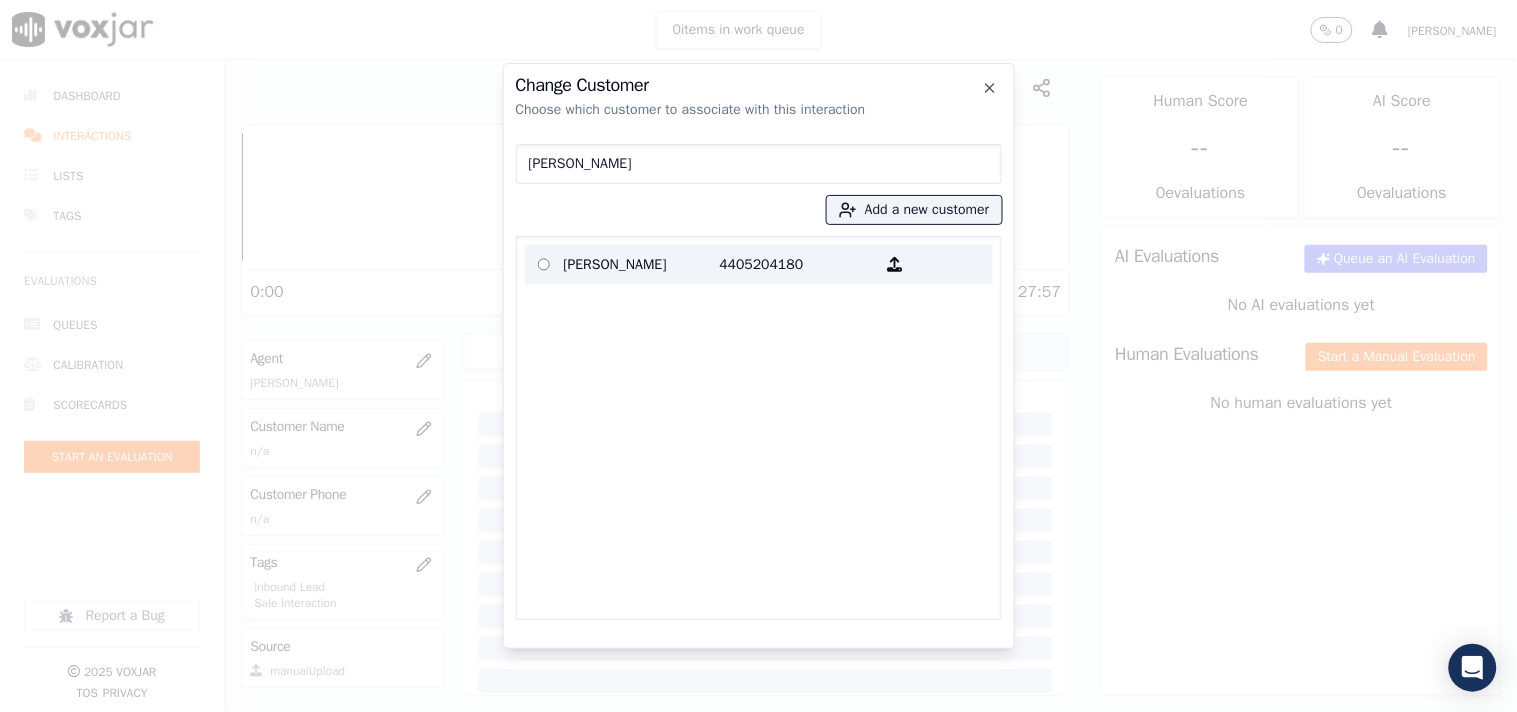 click on "[PERSON_NAME]" at bounding box center (642, 264) 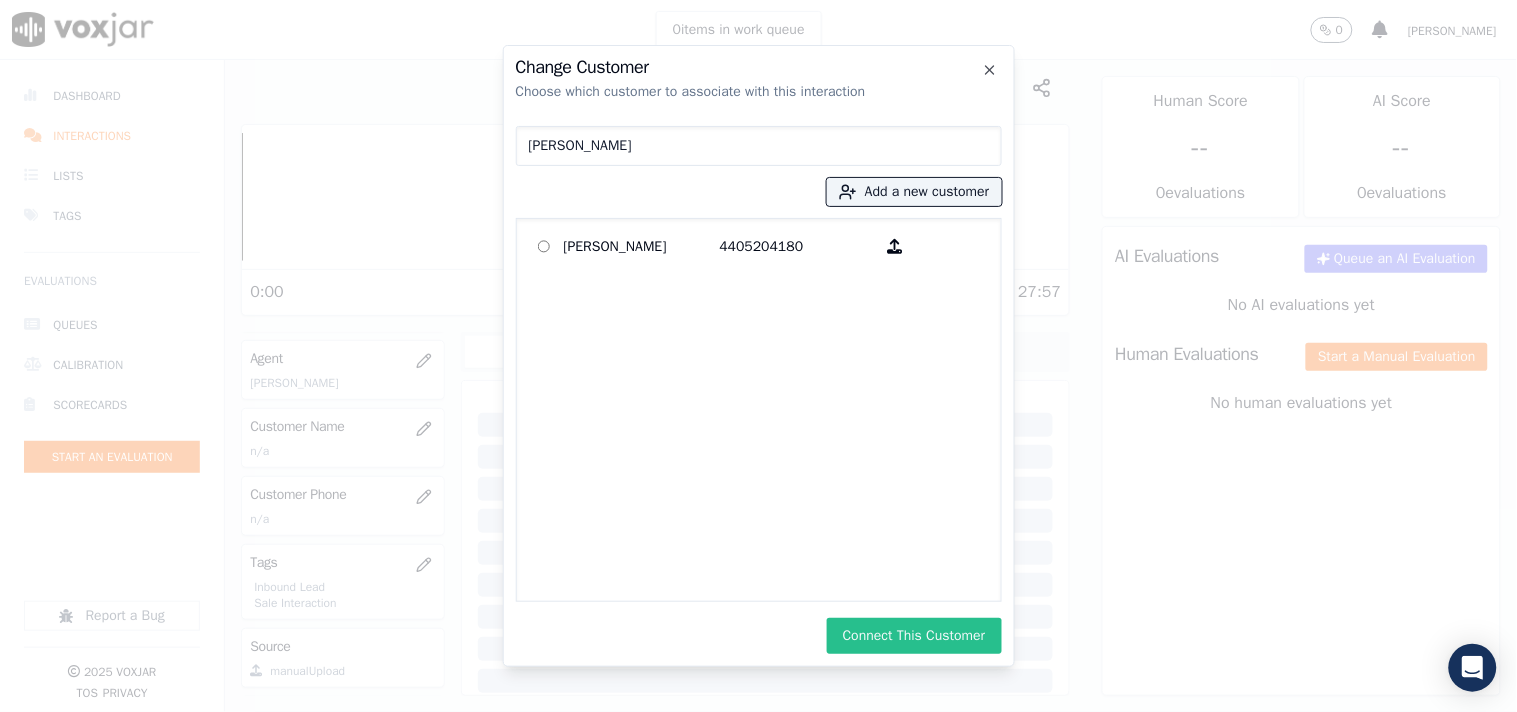 click on "Connect This Customer" at bounding box center [914, 636] 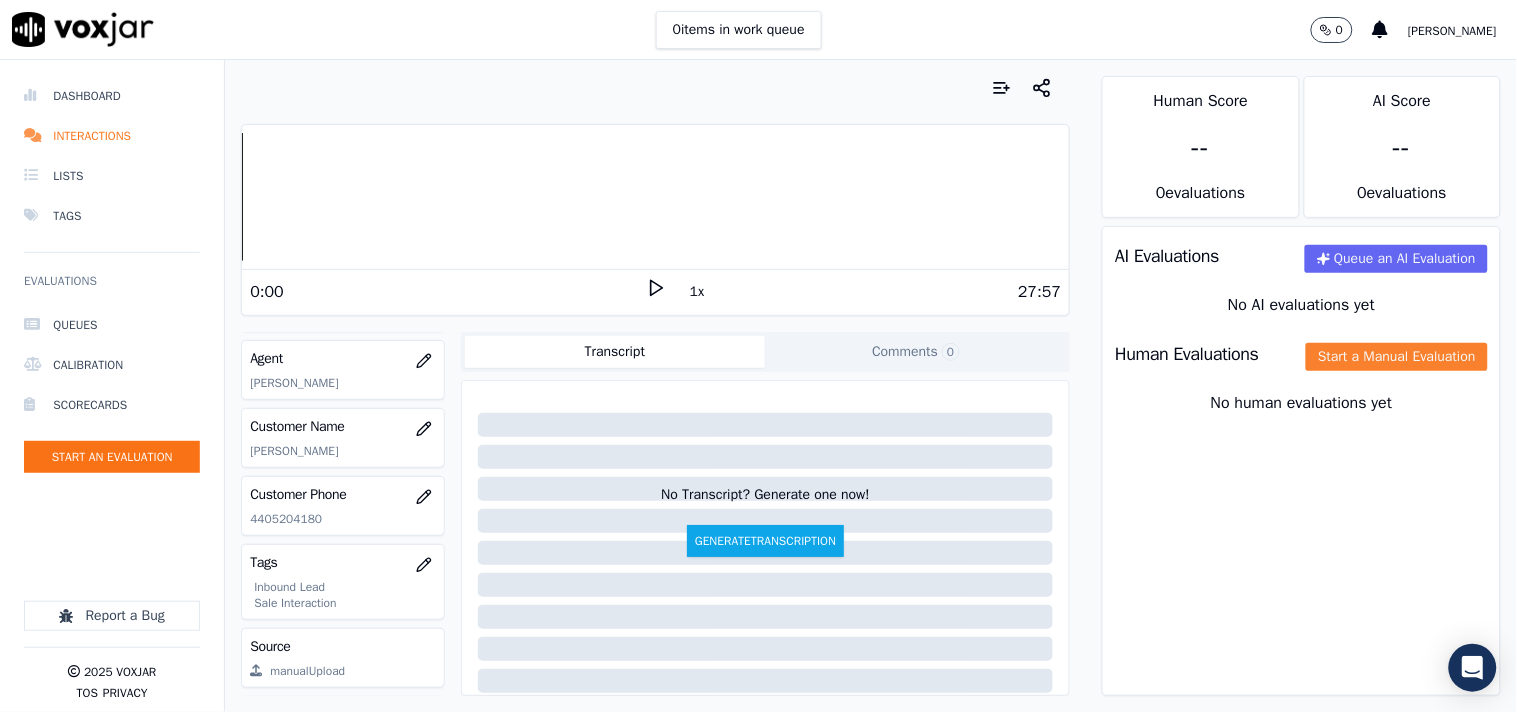click on "Start a Manual Evaluation" 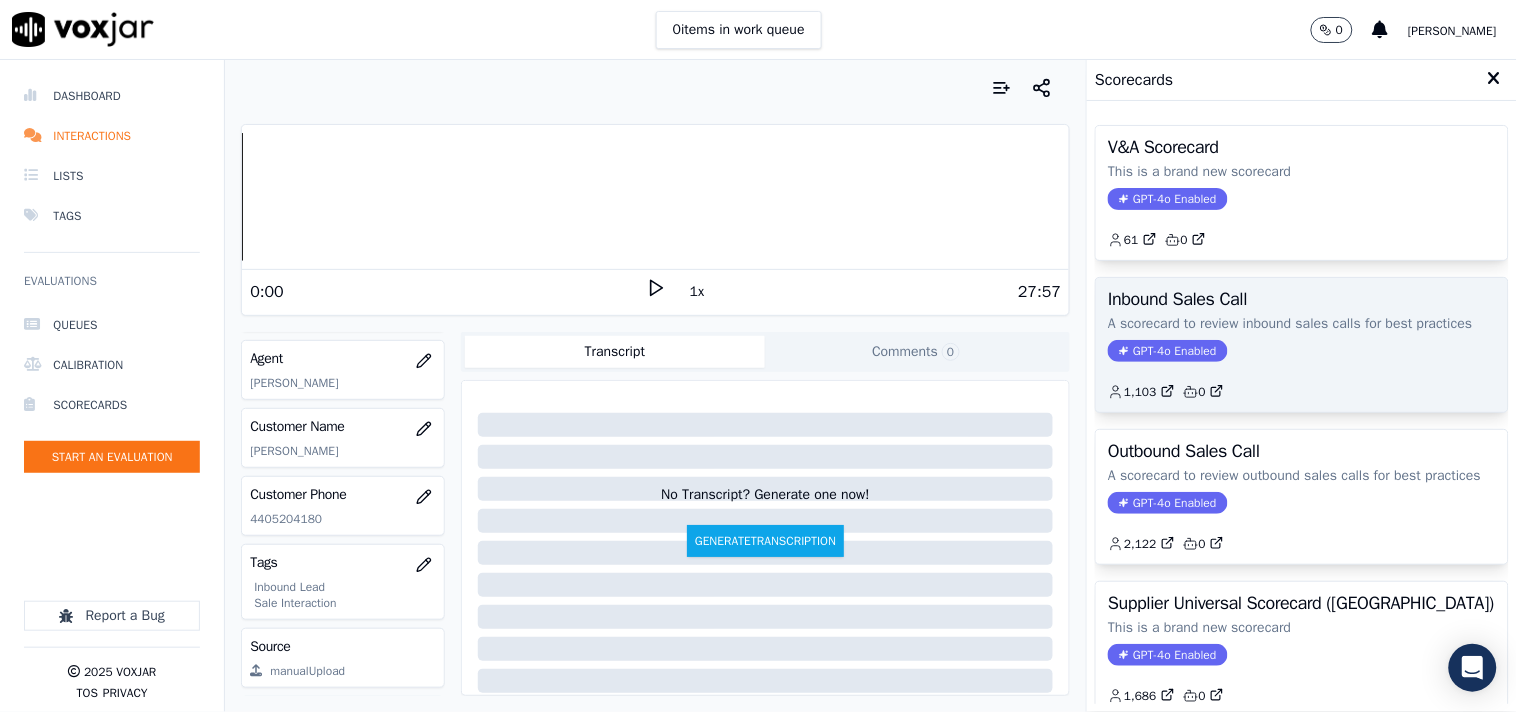 click on "GPT-4o Enabled" at bounding box center (1167, 351) 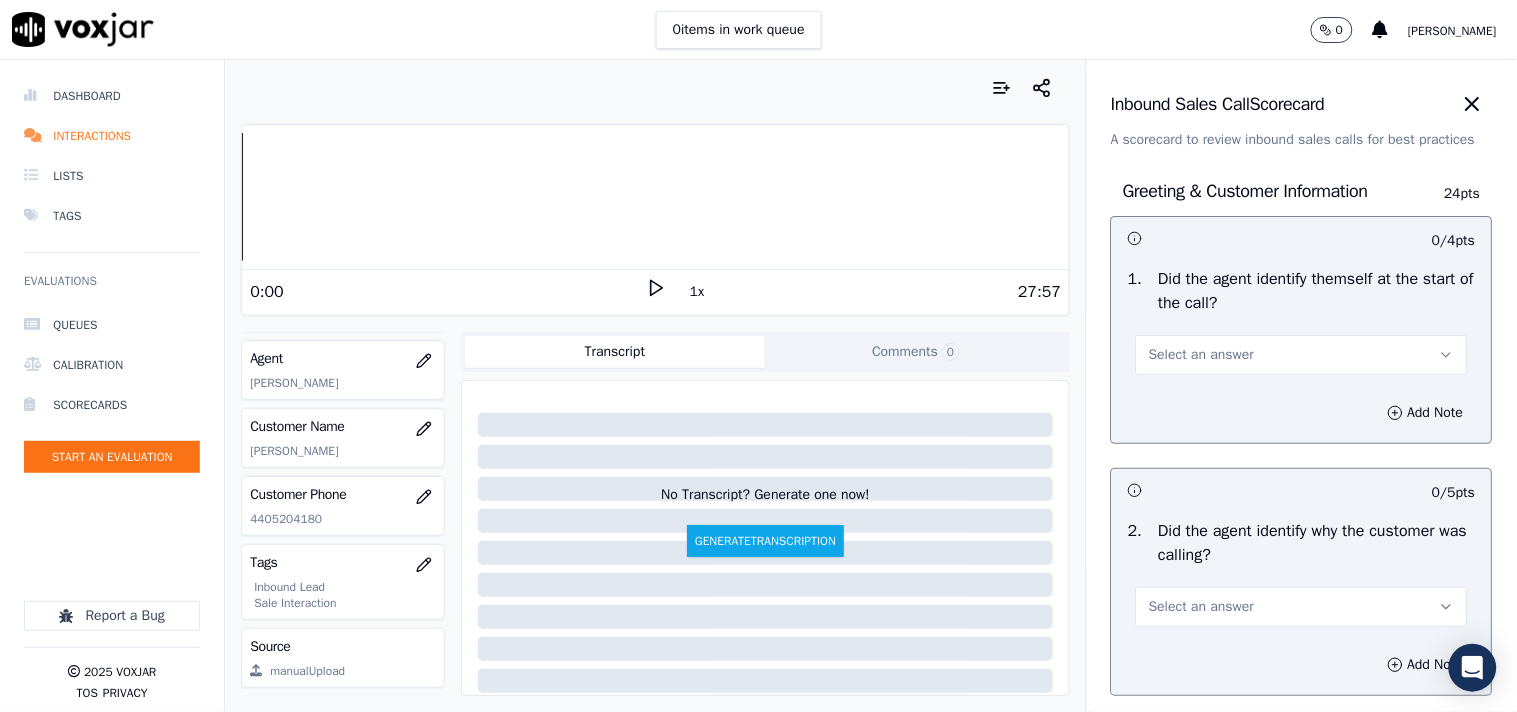 click on "Select an answer" at bounding box center [1201, 355] 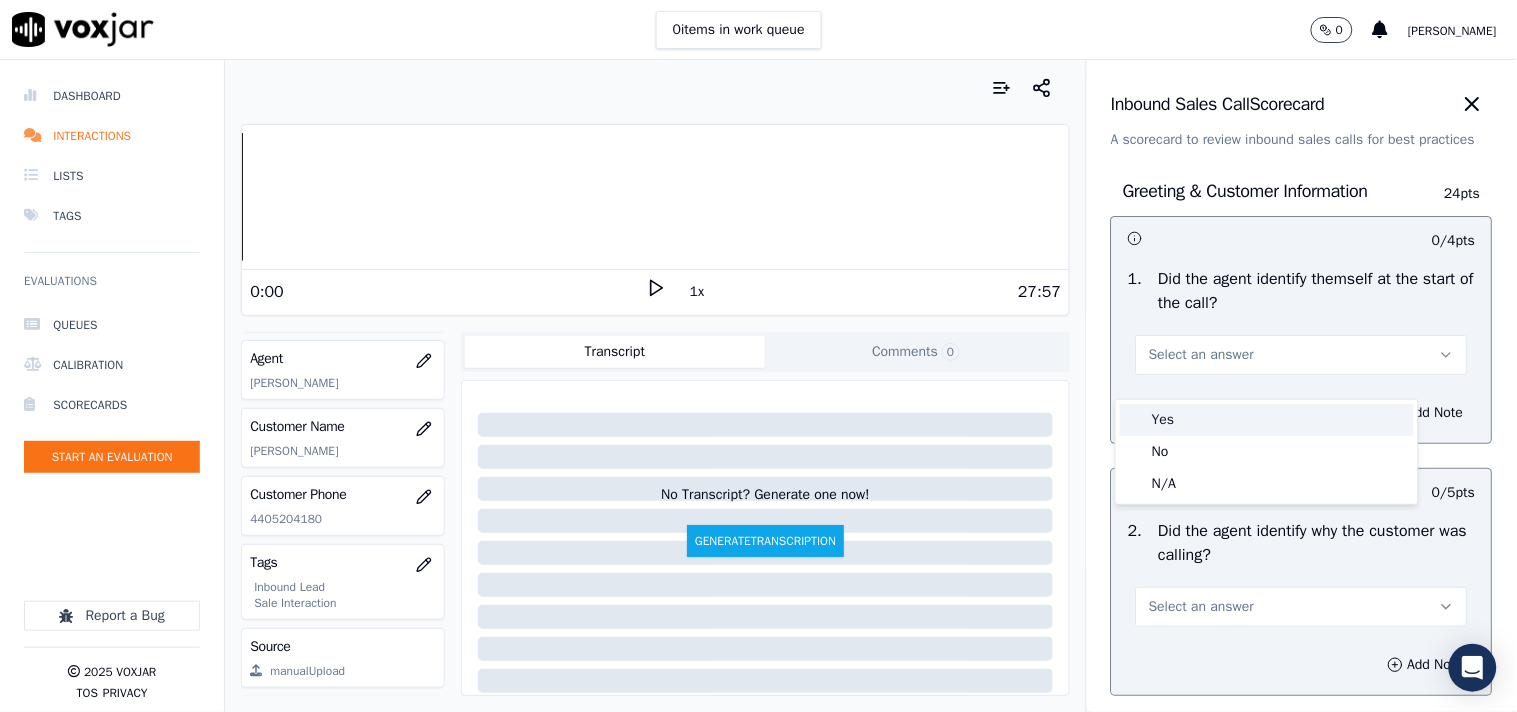 click on "Yes" at bounding box center [1267, 420] 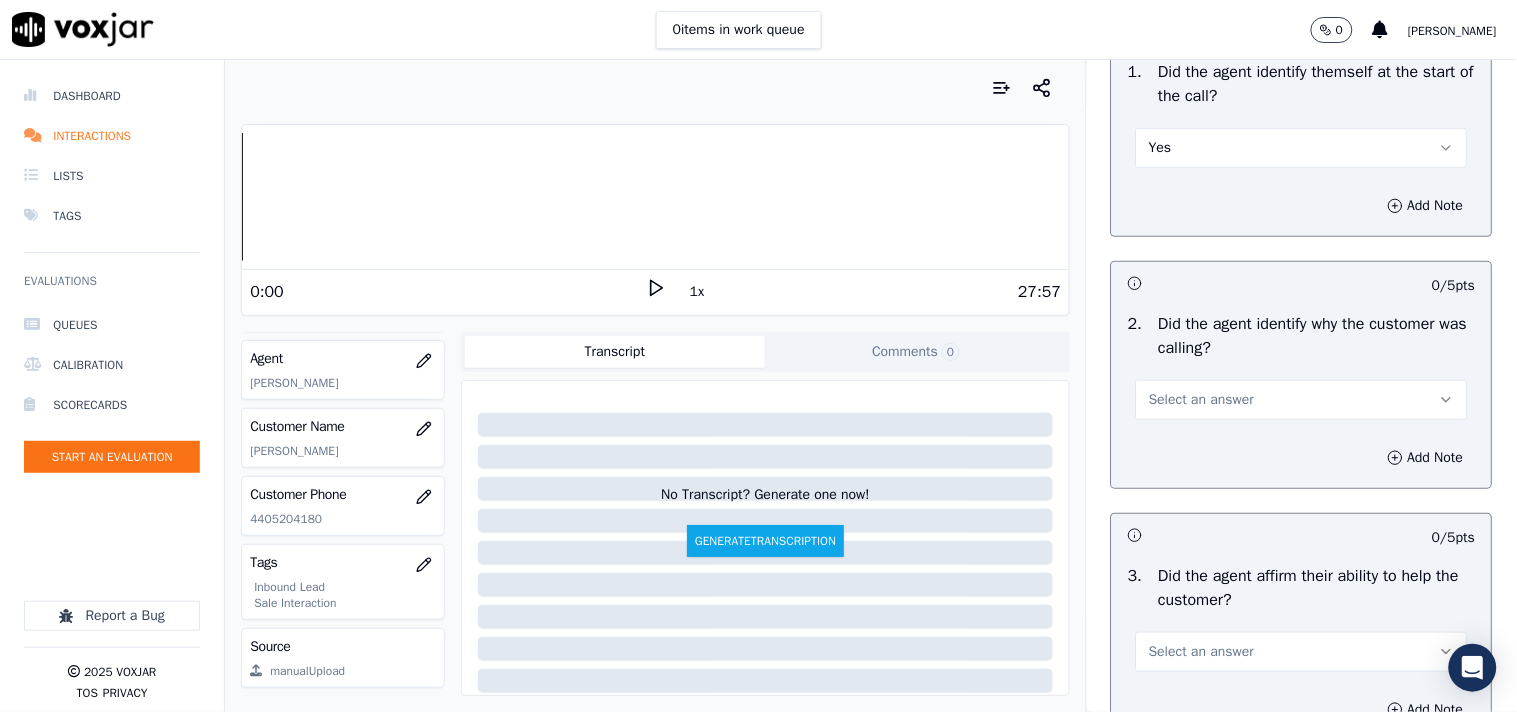 scroll, scrollTop: 333, scrollLeft: 0, axis: vertical 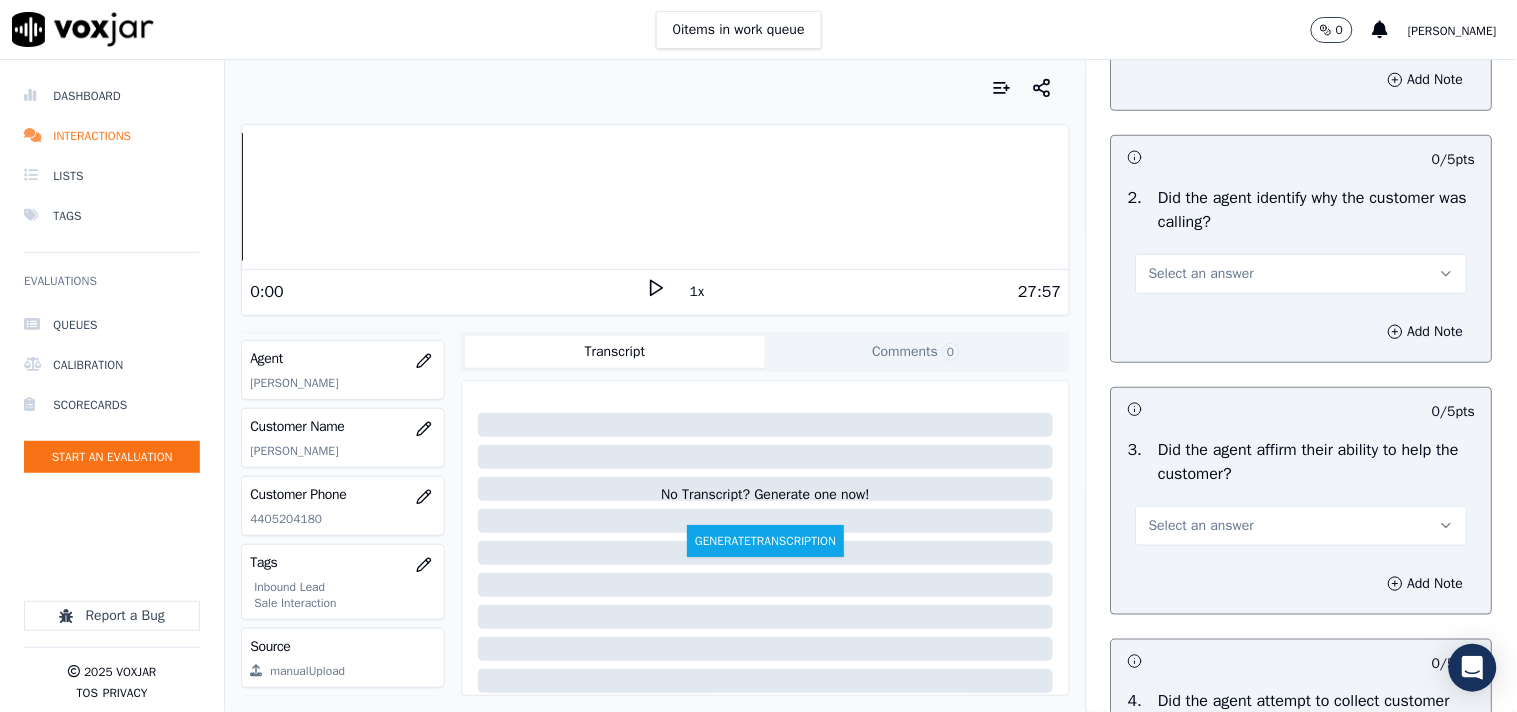 click on "Select an answer" at bounding box center [1302, 274] 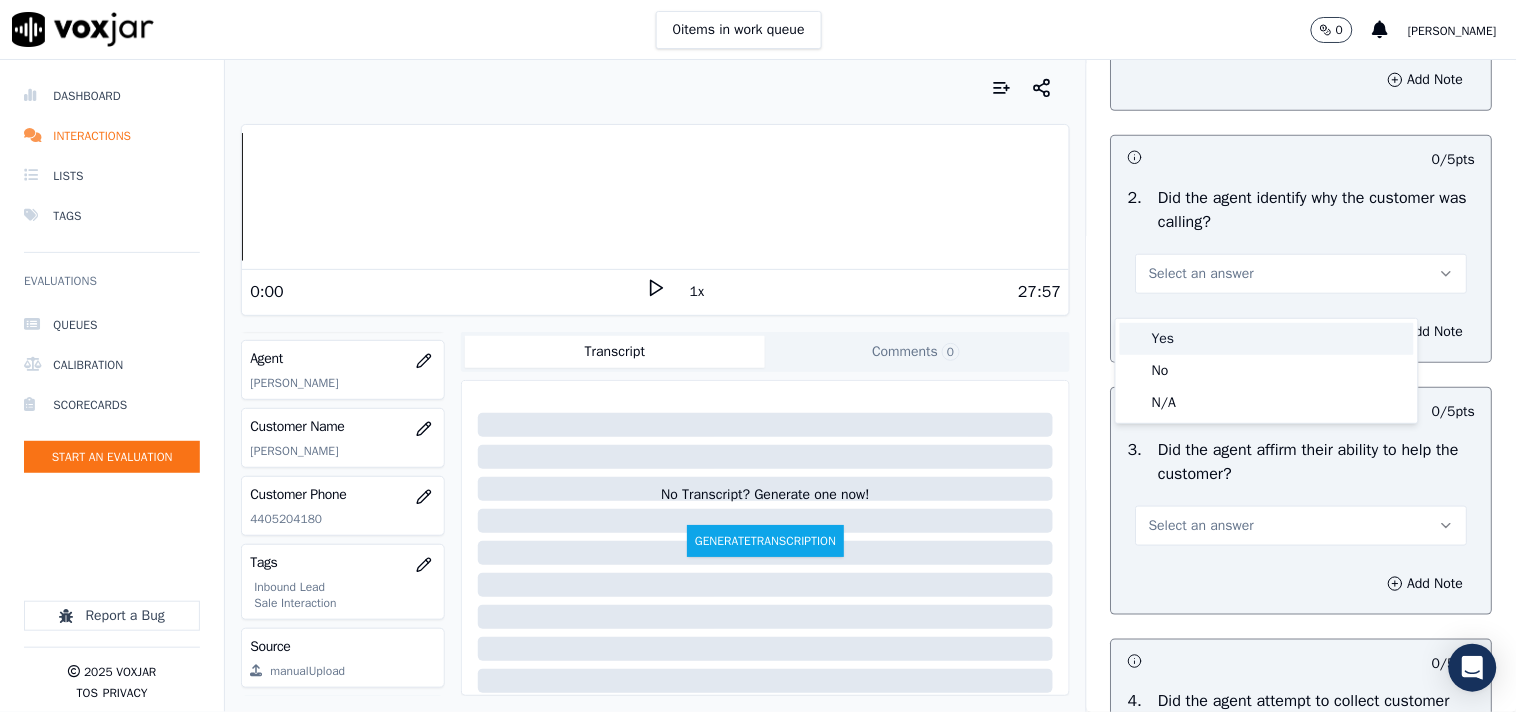 click on "Yes" at bounding box center (1267, 339) 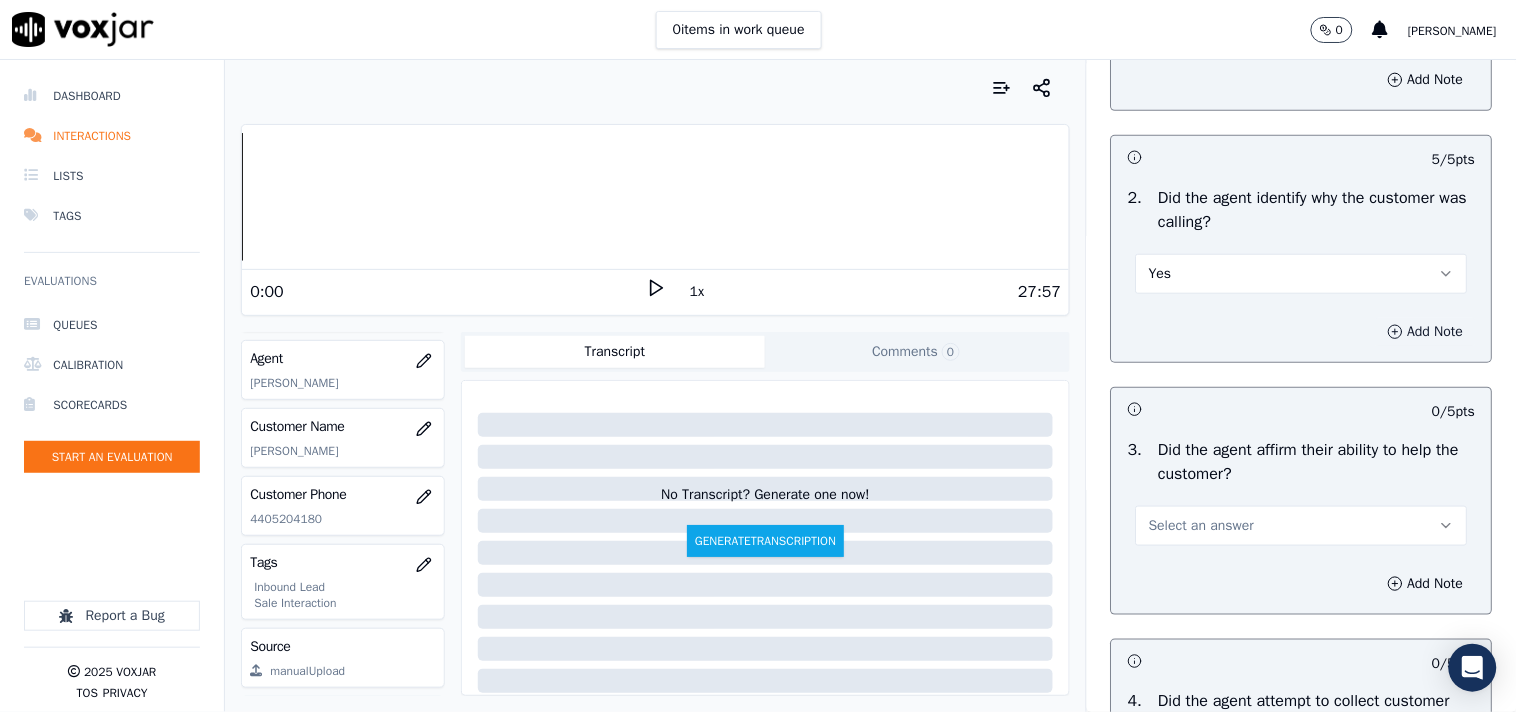 click on "Add Note" at bounding box center (1426, 332) 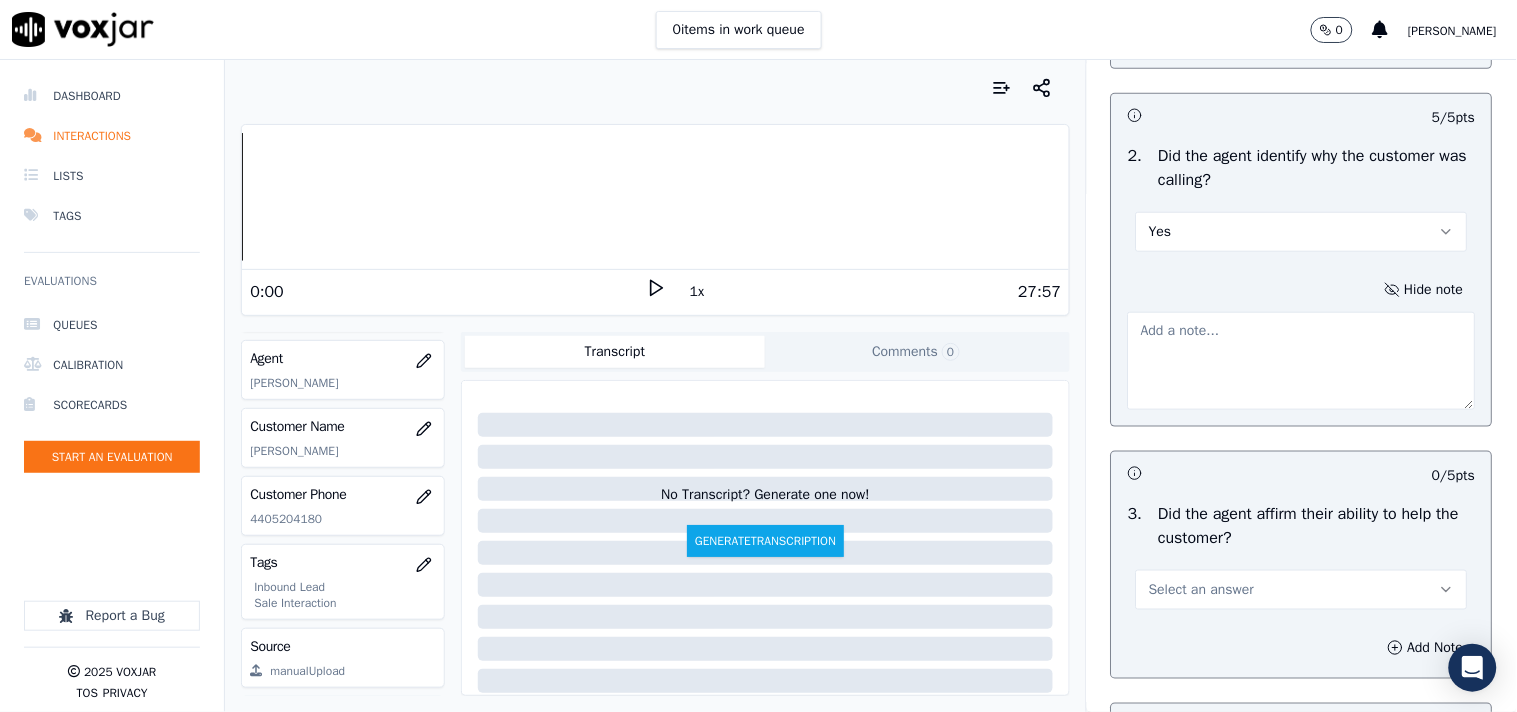 scroll, scrollTop: 444, scrollLeft: 0, axis: vertical 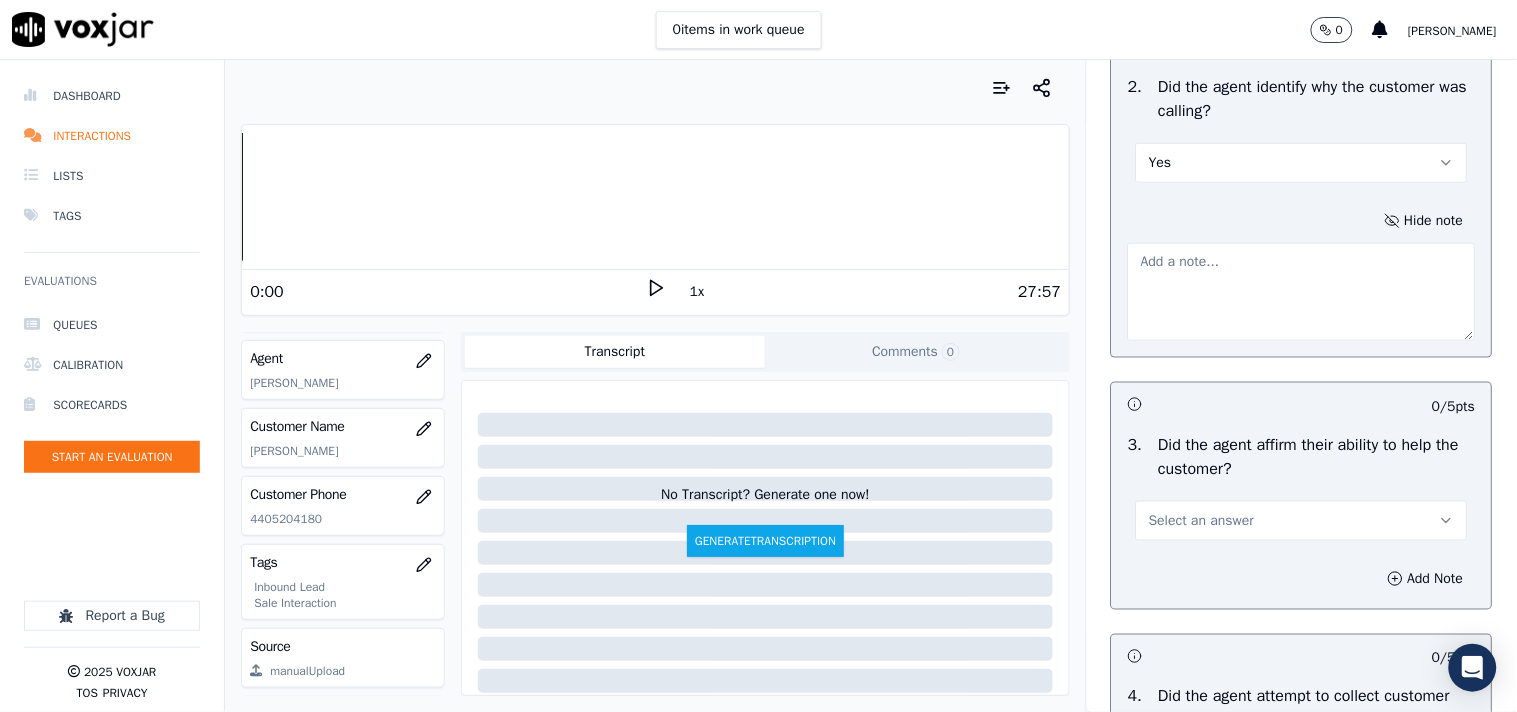 click at bounding box center [1302, 292] 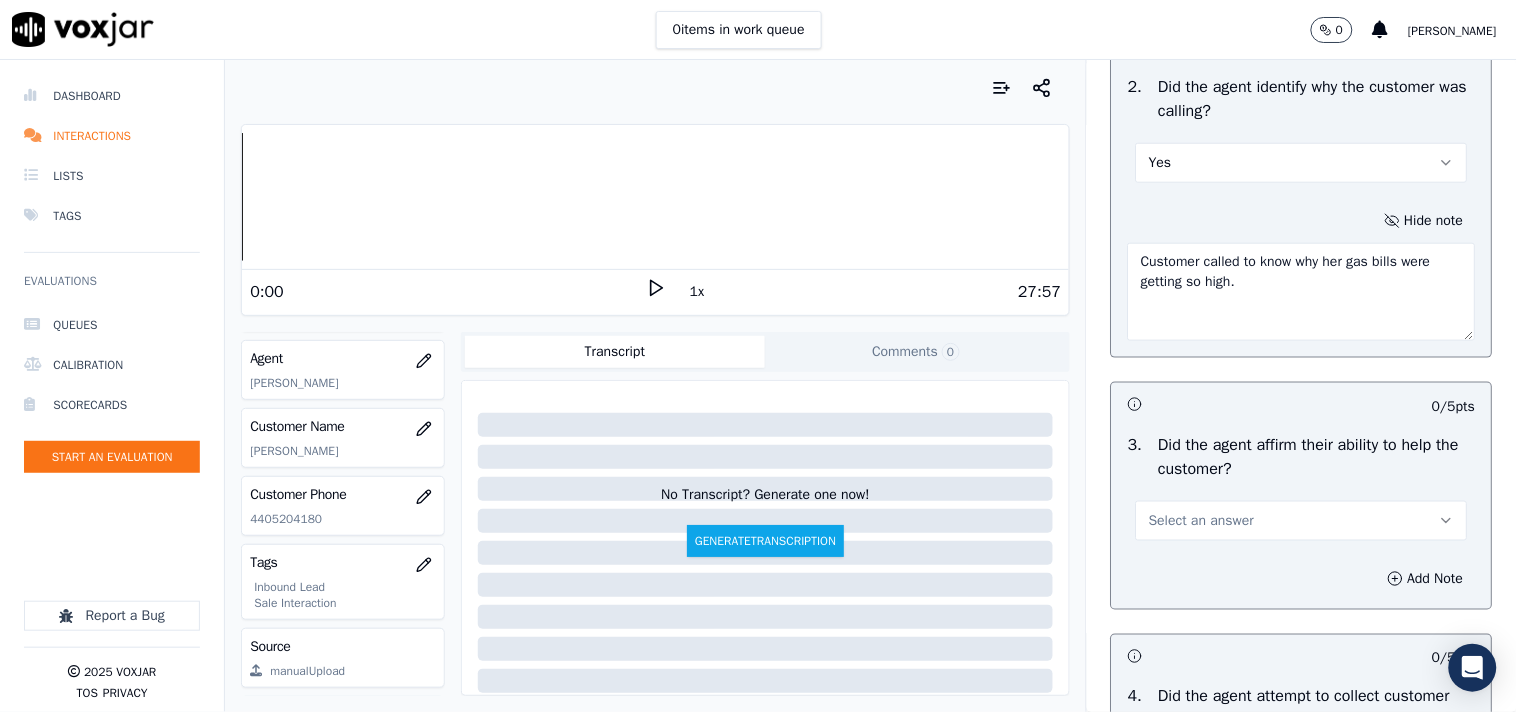 type on "Customer called to know why her gas bills were getting so high." 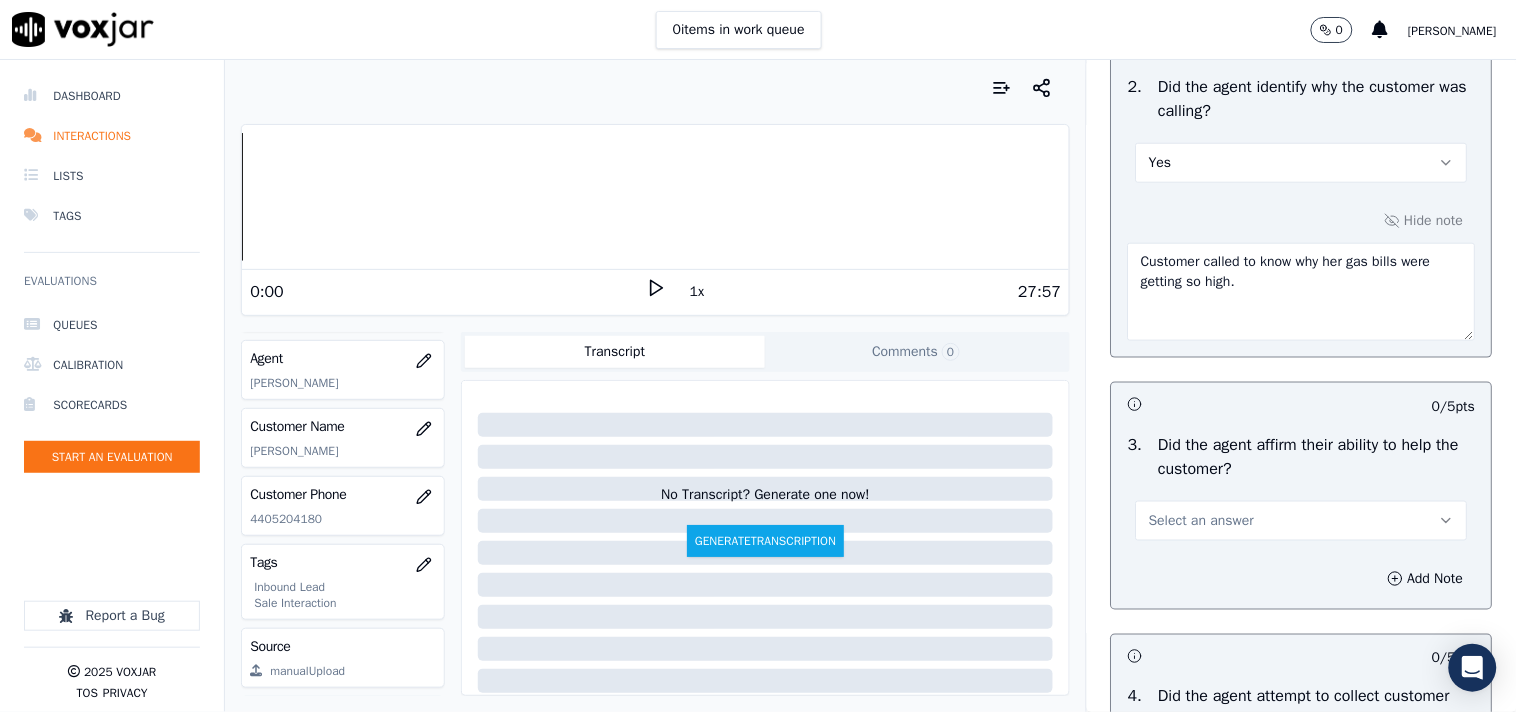 click on "Greeting & Customer Information     24  pts                 4 / 4  pts     1 .   Did the agent identify themself at the start of the call?   Yes          Add Note                           5 / 5  pts     2 .   Did the agent identify why the customer was calling?   Yes          Hide note   Customer called to know why her gas bills were getting so high.                         0 / 5  pts     3 .   Did the agent affirm their ability to help the customer?   Select an answer          Add Note                           0 / 5  pts     4 .   Did the agent attempt to collect customer information such as First and Last Name, Service Address, Alternate Number/Landline, and Email address?   Select an answer          Add Note                           0 / 5  pts     5 .   Did the agent collect any financial details from the customer?    Select an answer          Add Note" at bounding box center (1302, 454) 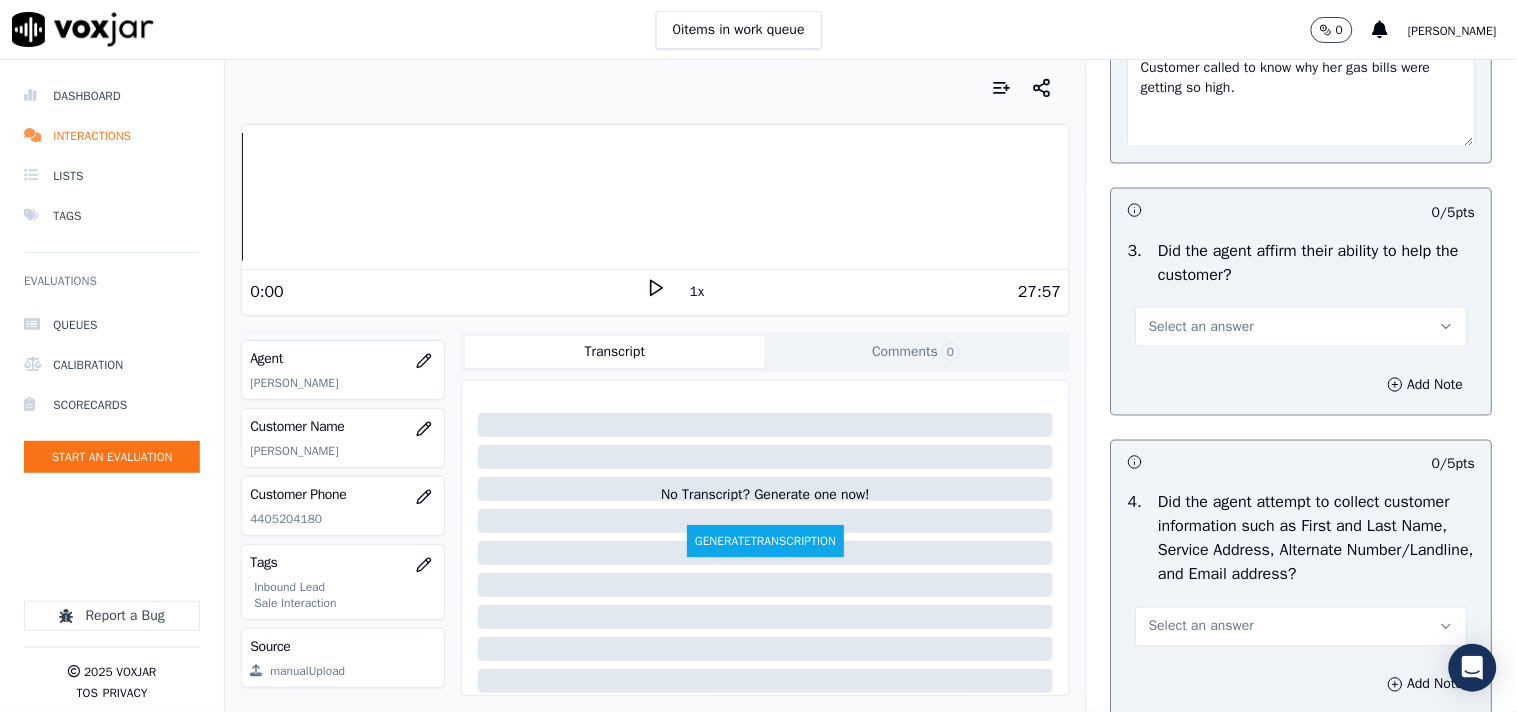 scroll, scrollTop: 666, scrollLeft: 0, axis: vertical 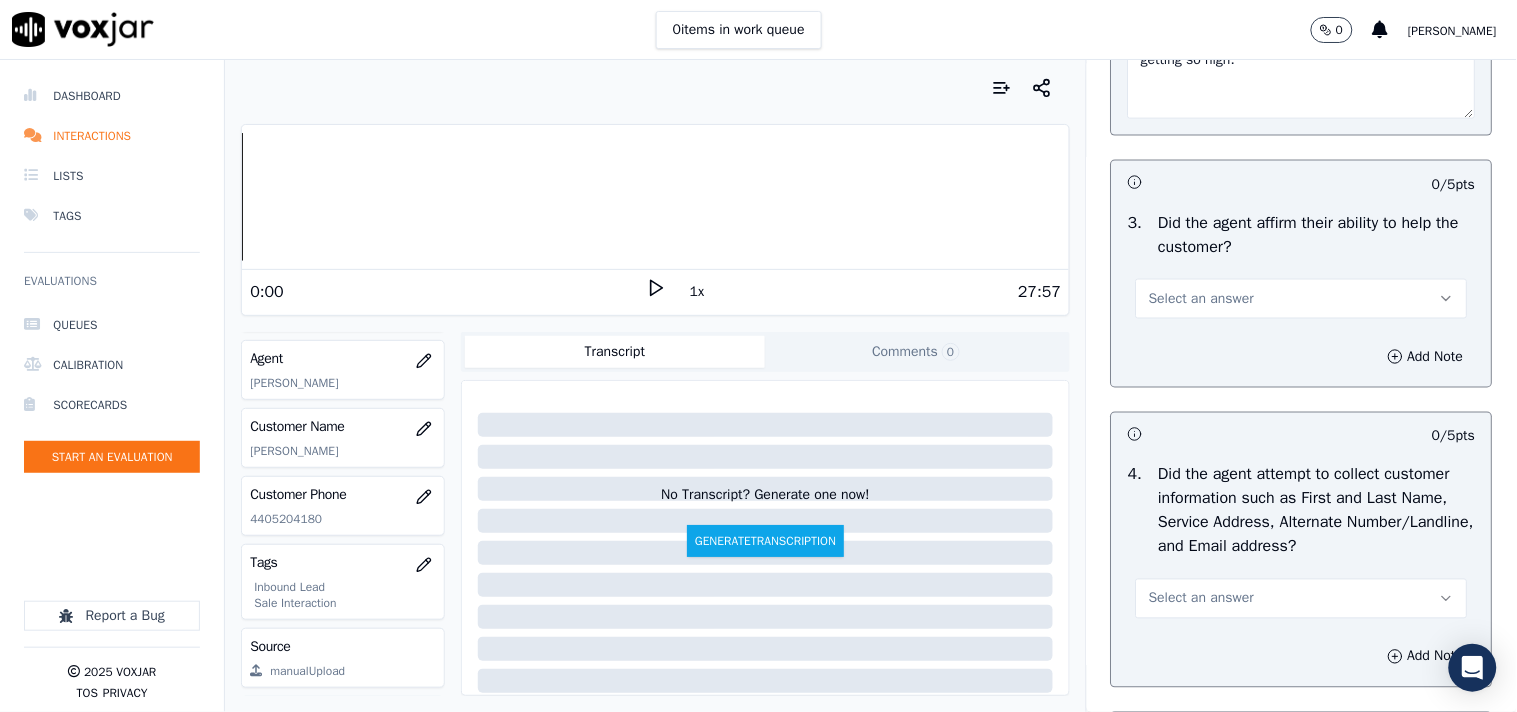 click on "Select an answer" at bounding box center (1201, 299) 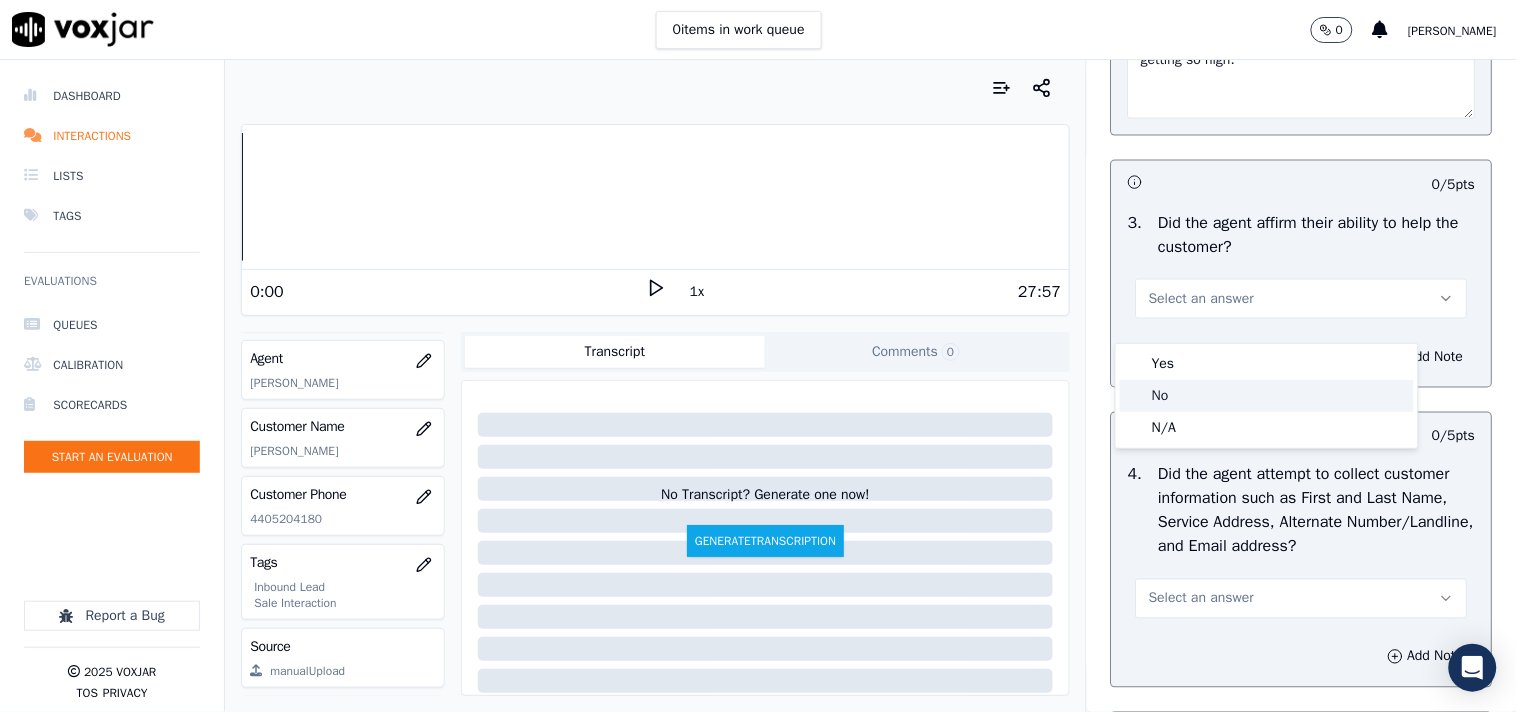 click on "No" 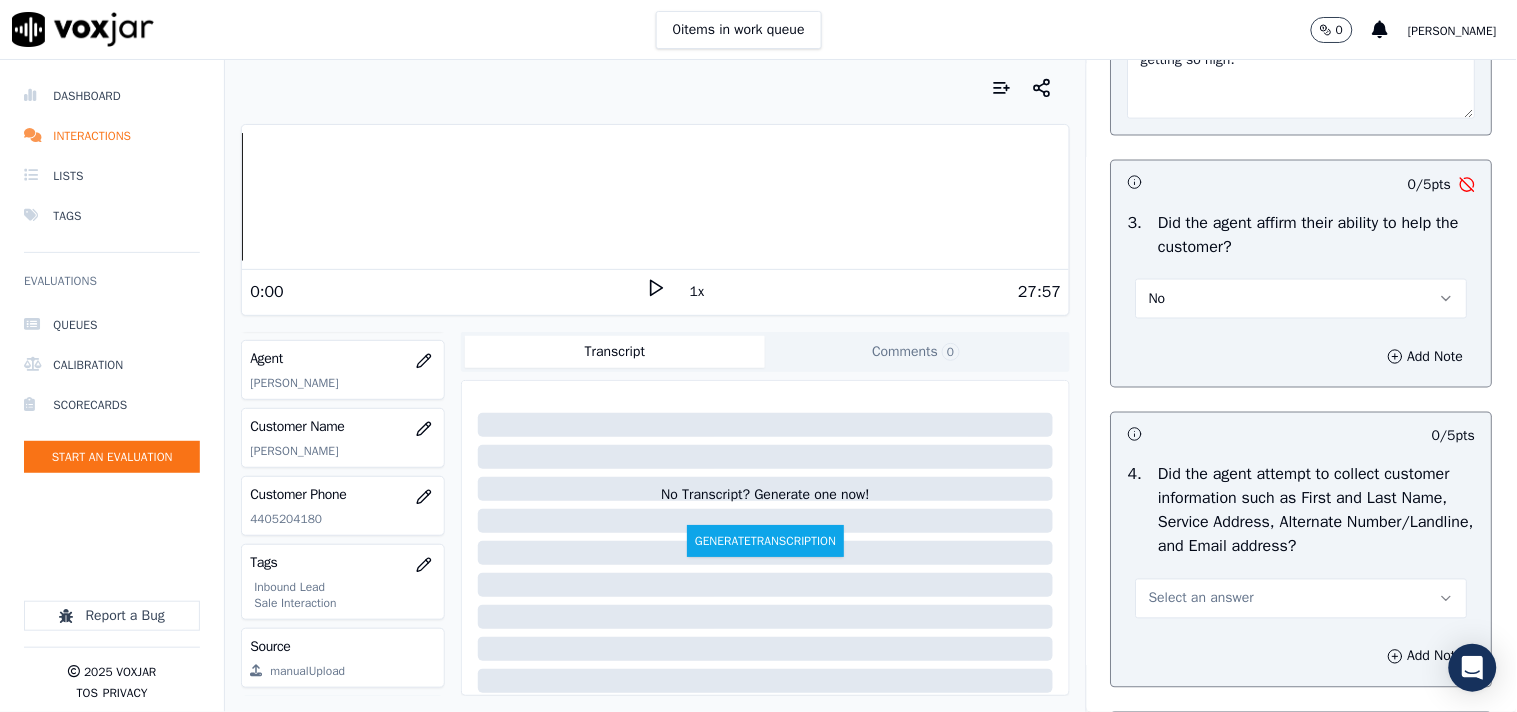 drag, startPoint x: 1226, startPoint y: 312, endPoint x: 1203, endPoint y: 332, distance: 30.479502 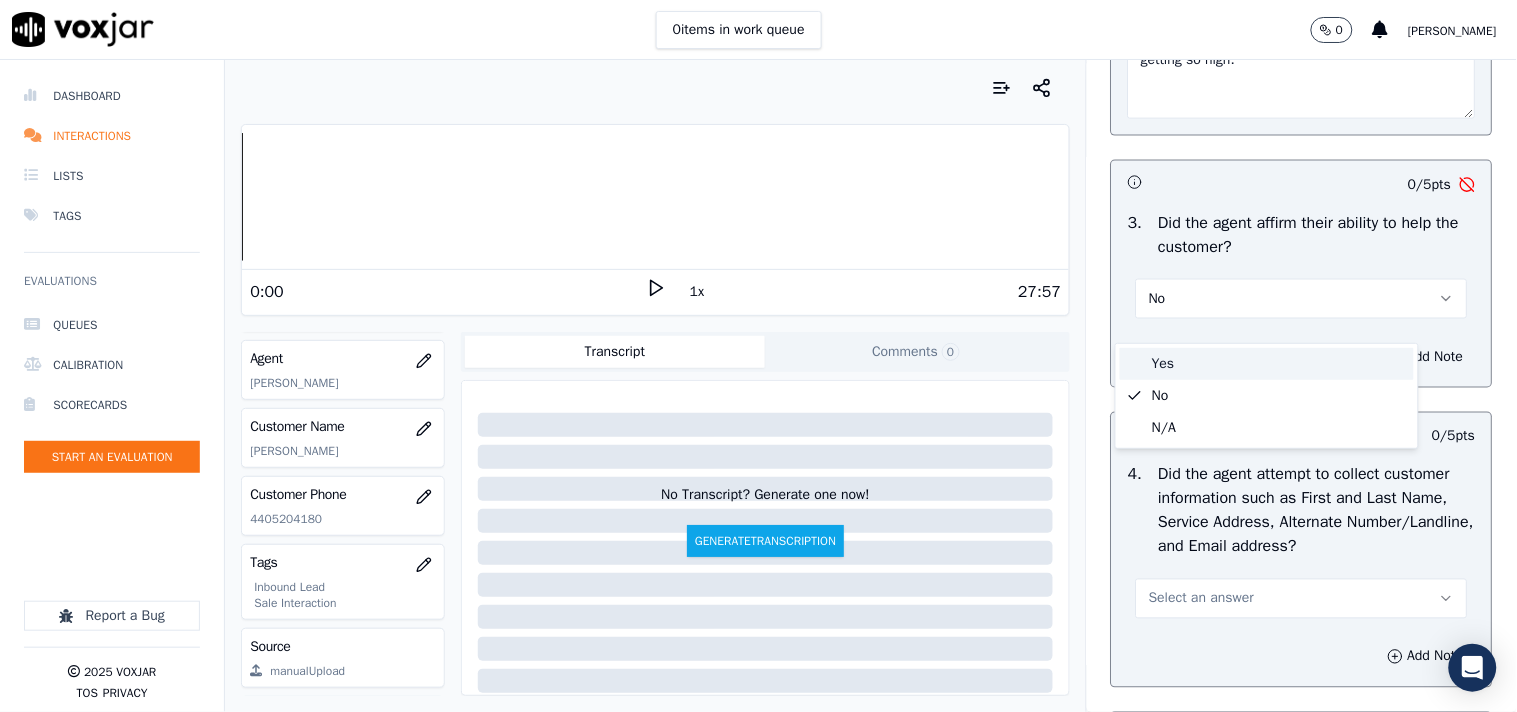 click on "Yes" at bounding box center (1267, 364) 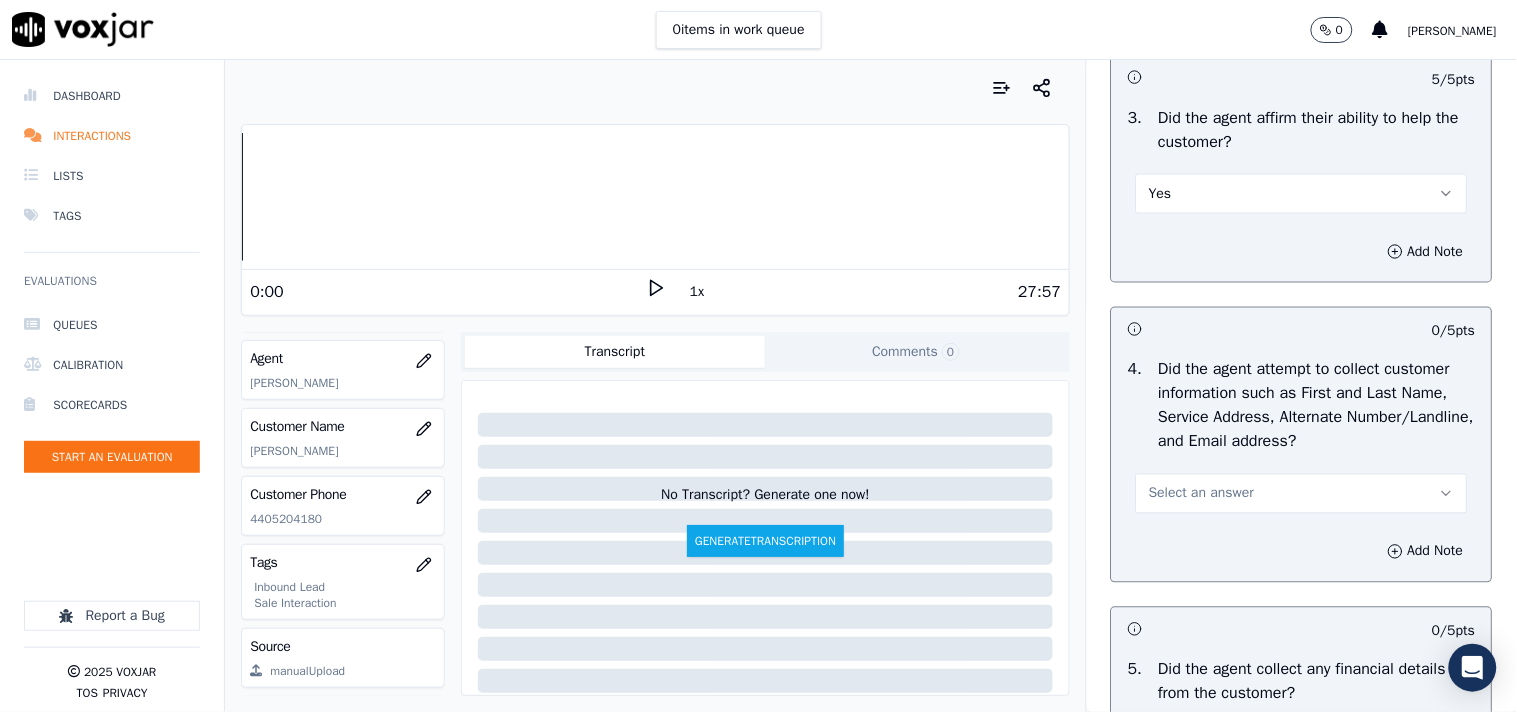 scroll, scrollTop: 888, scrollLeft: 0, axis: vertical 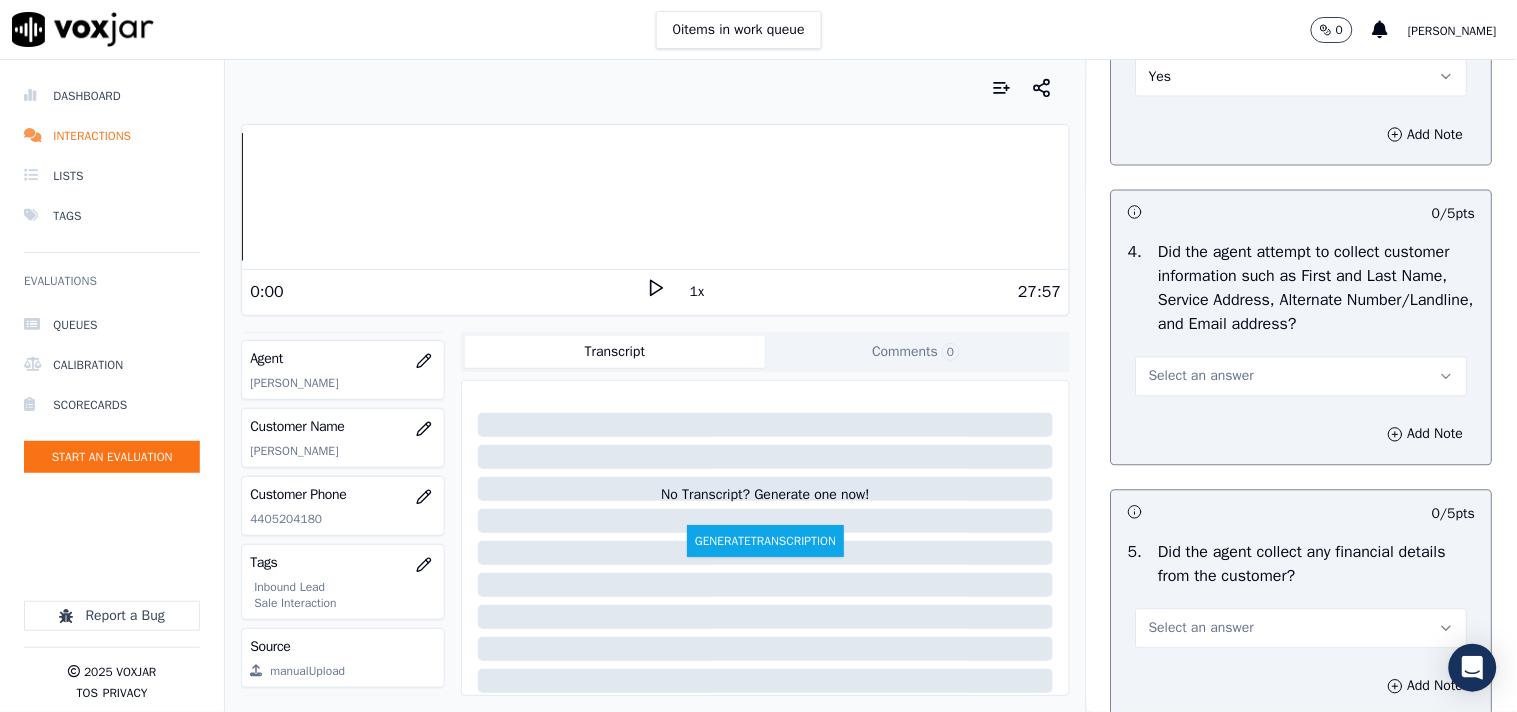 click on "Select an answer" at bounding box center (1201, 377) 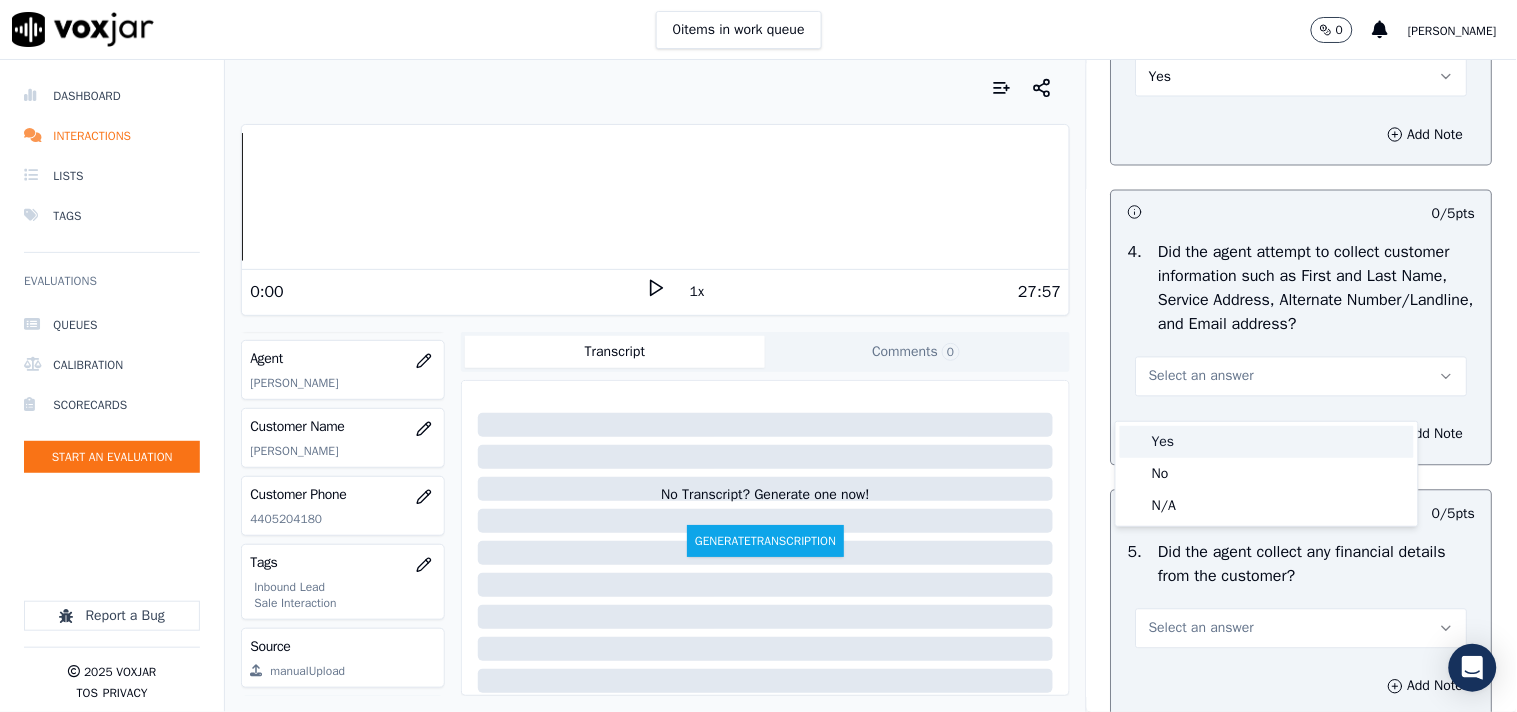 drag, startPoint x: 1182, startPoint y: 447, endPoint x: 1197, endPoint y: 421, distance: 30.016663 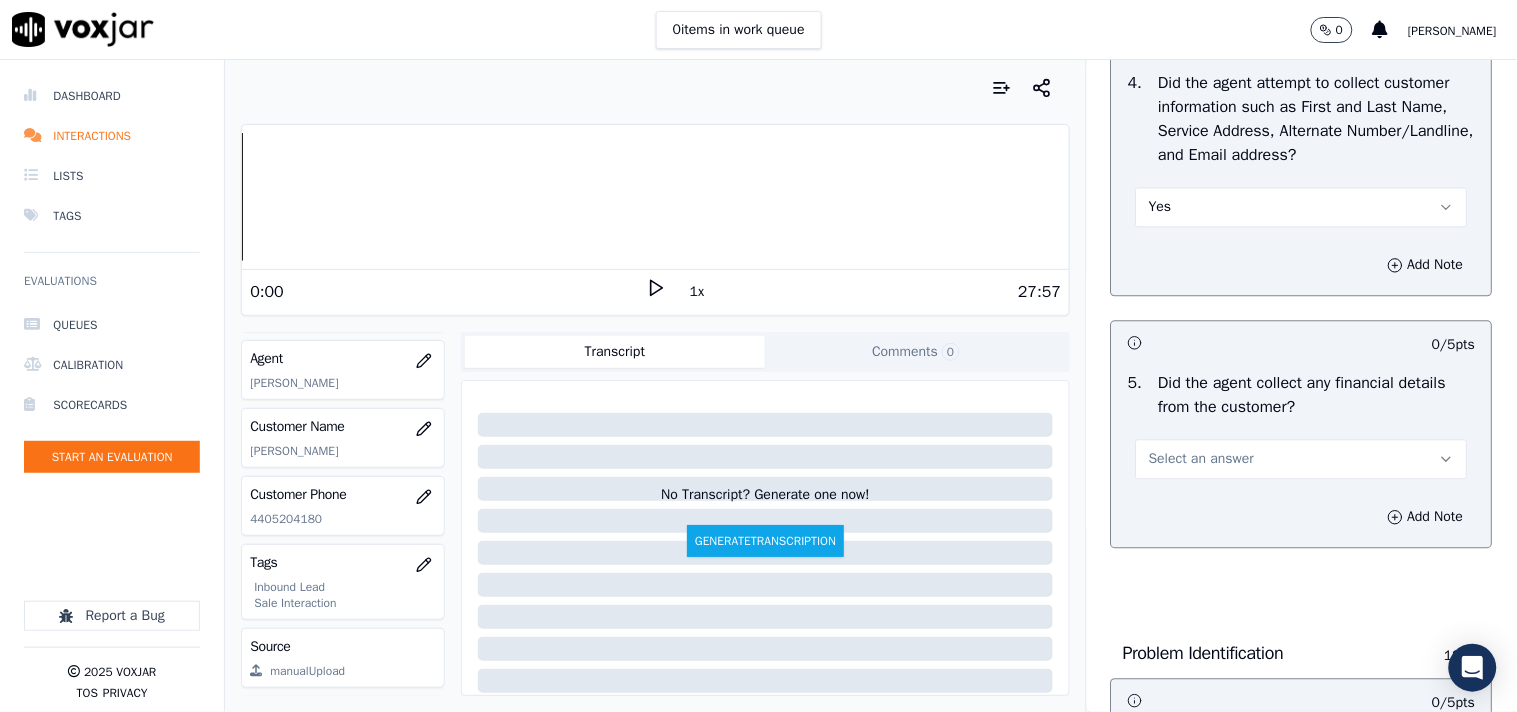 scroll, scrollTop: 1111, scrollLeft: 0, axis: vertical 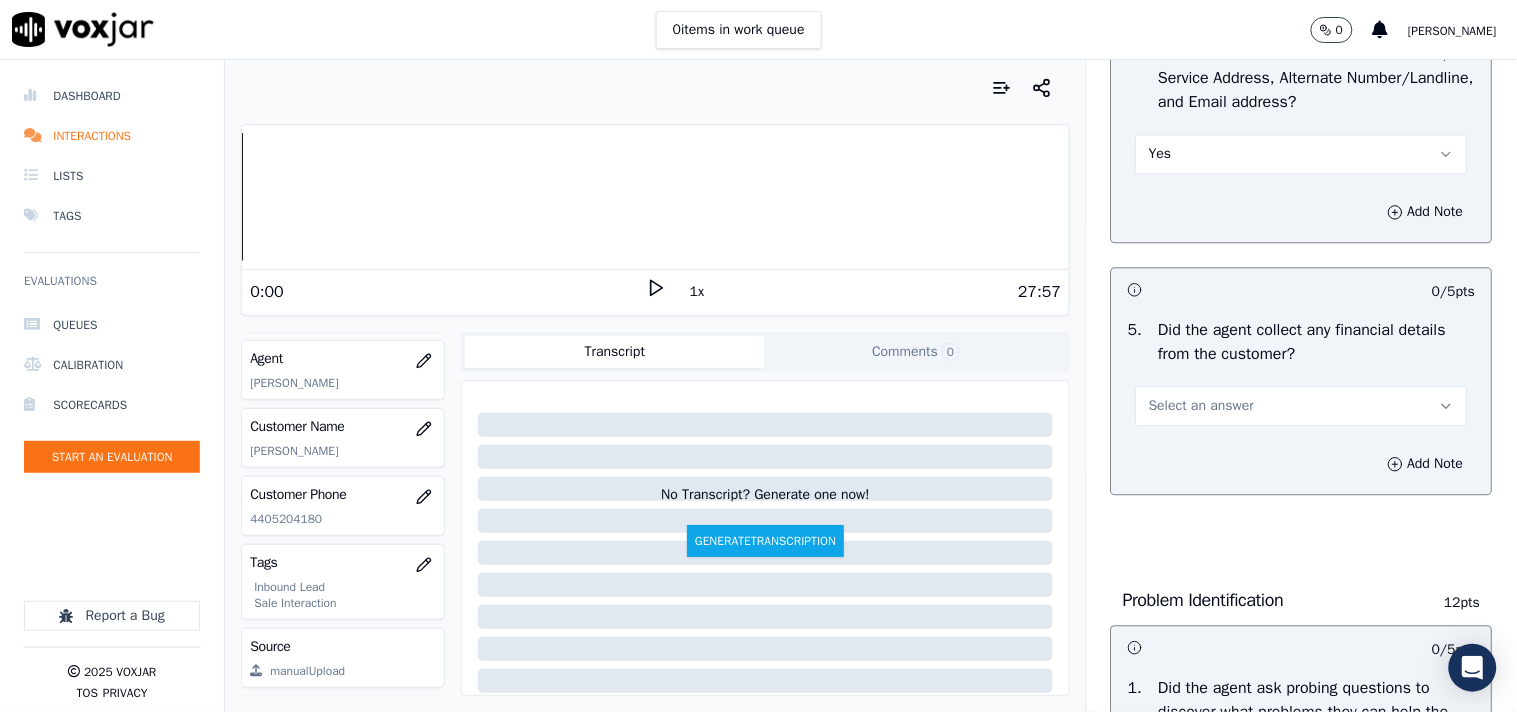 click on "Select an answer" at bounding box center (1201, 406) 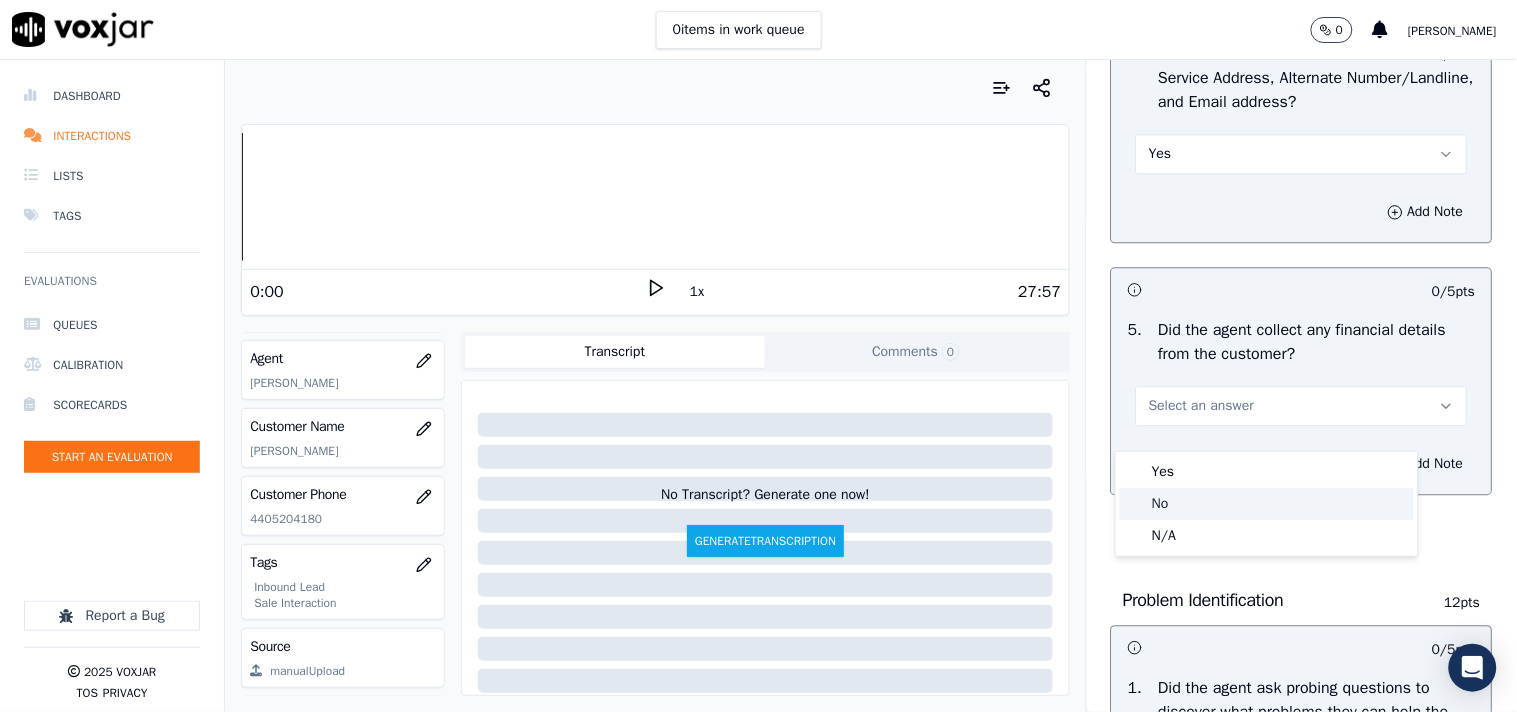 click on "No" 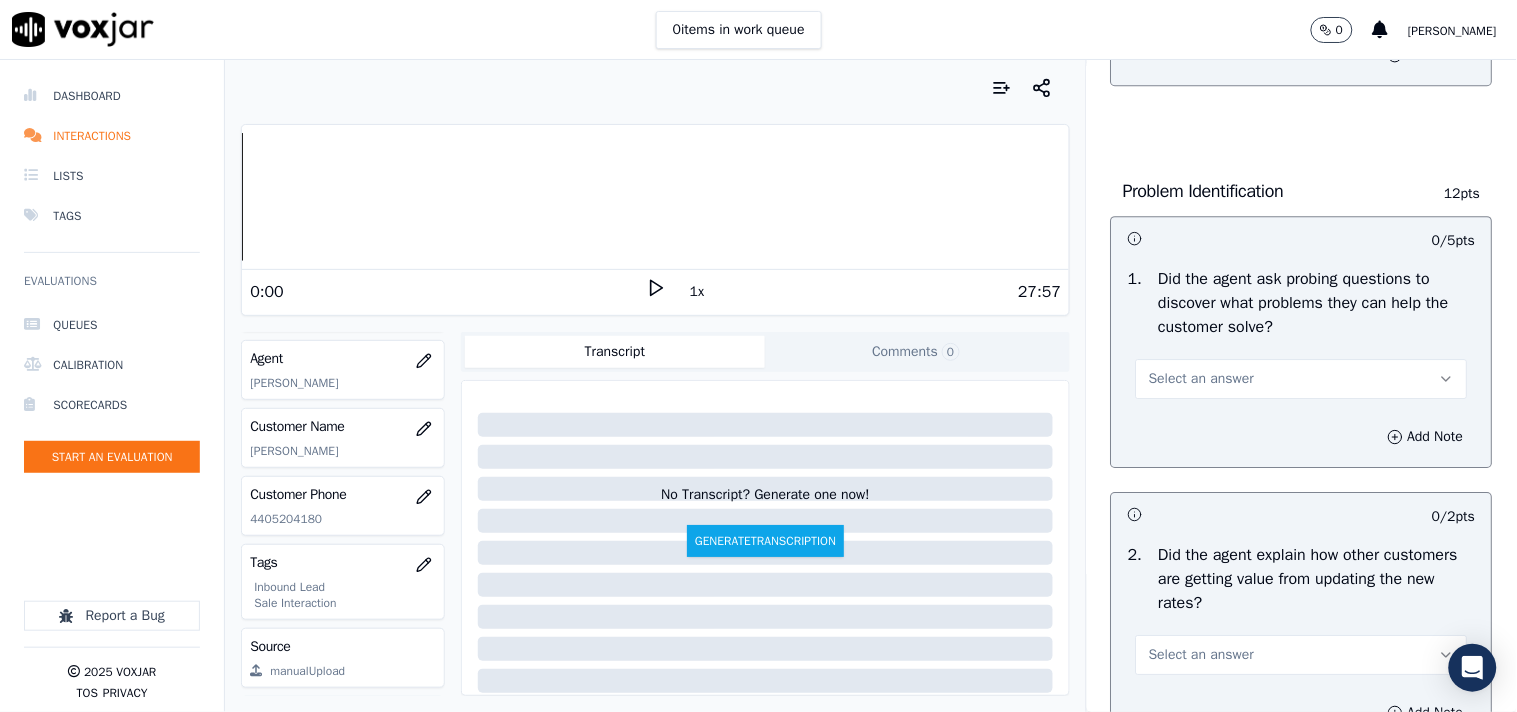 scroll, scrollTop: 1555, scrollLeft: 0, axis: vertical 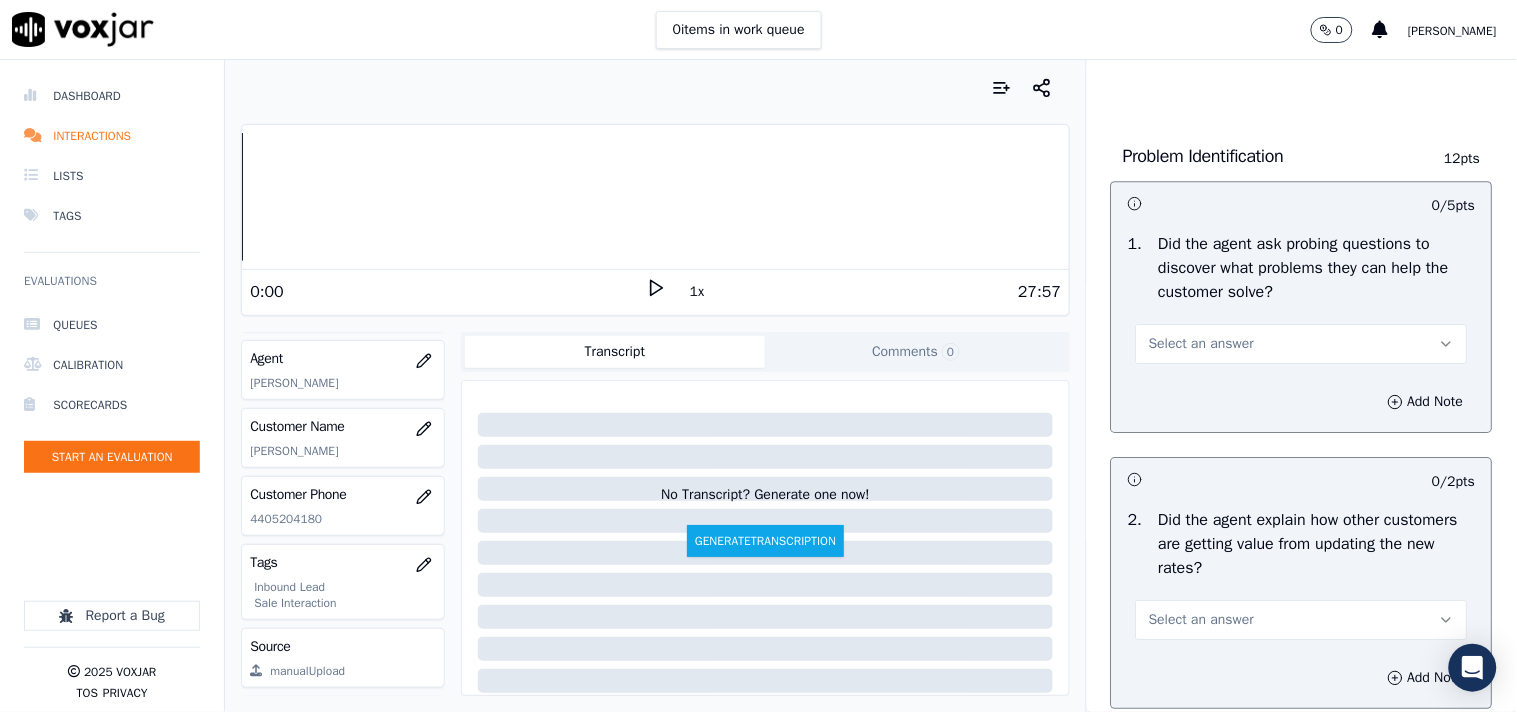 click on "Select an answer" at bounding box center (1201, 344) 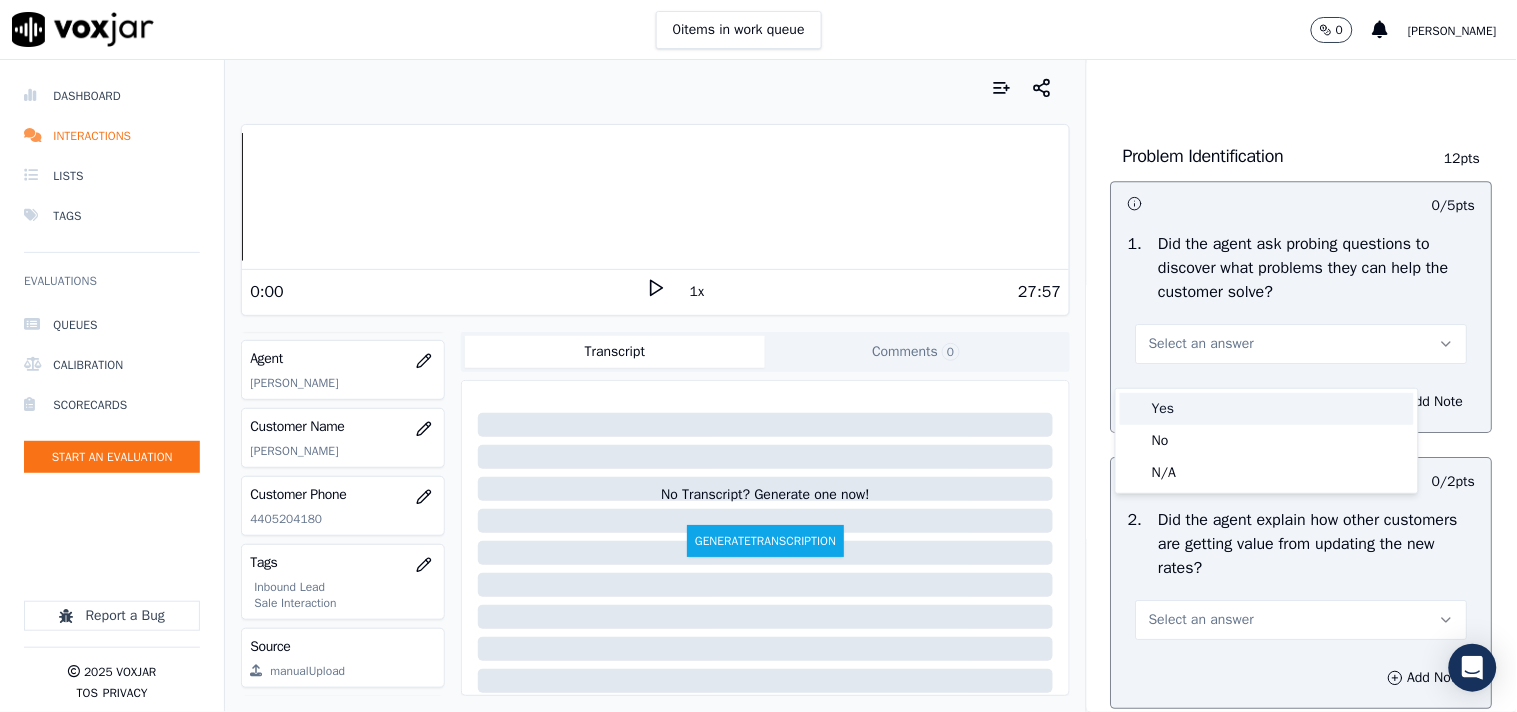 click on "Yes" at bounding box center [1267, 409] 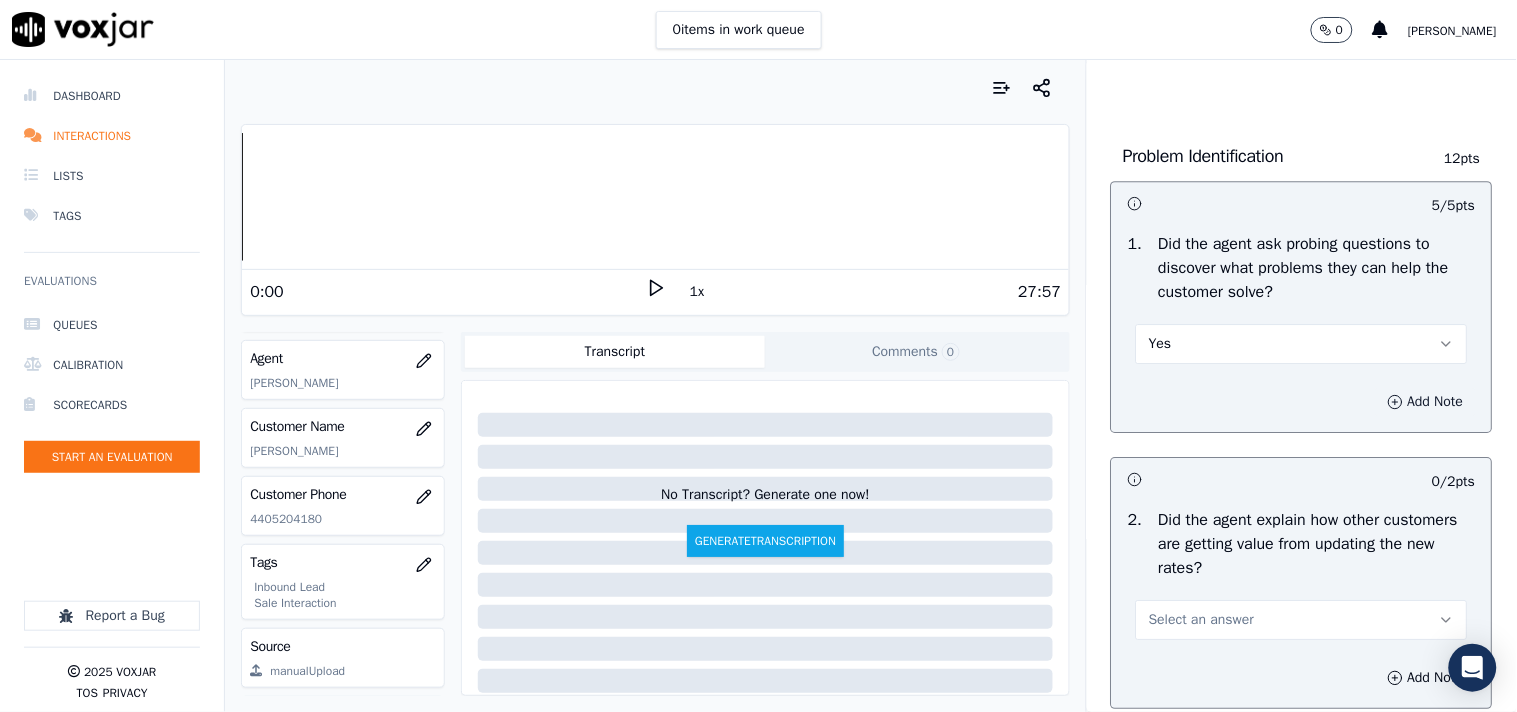 click on "Add Note" at bounding box center [1426, 402] 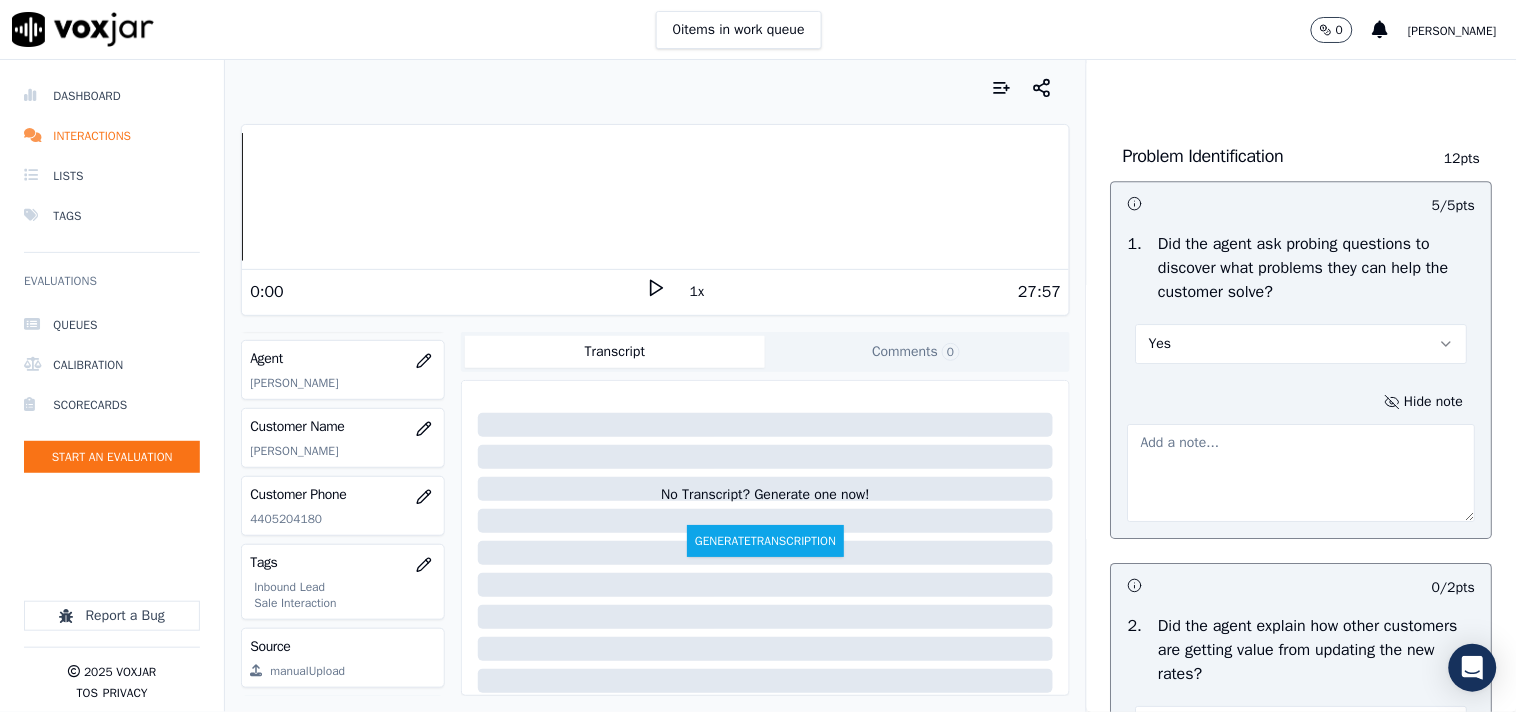 click at bounding box center (1302, 473) 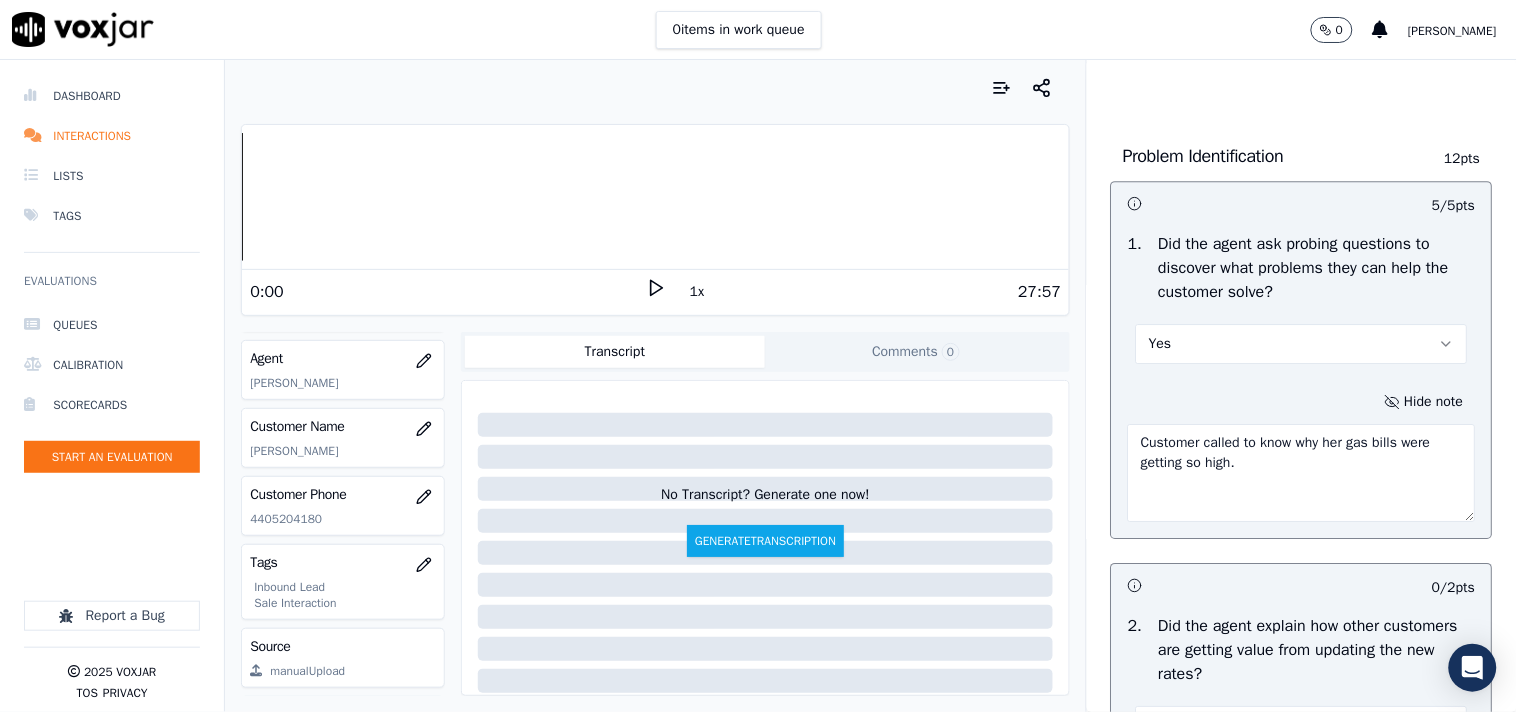 drag, startPoint x: 1160, startPoint y: 467, endPoint x: 1094, endPoint y: 451, distance: 67.911705 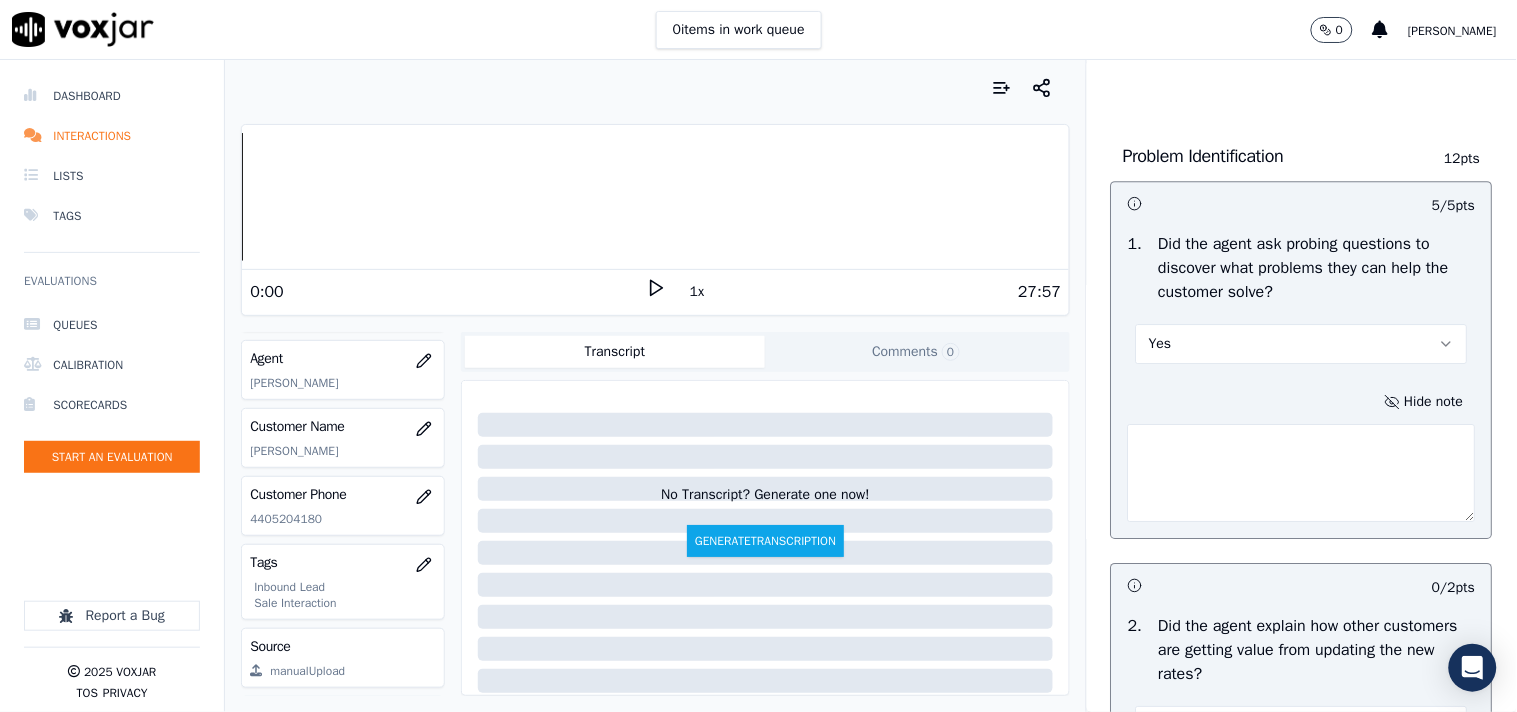 type 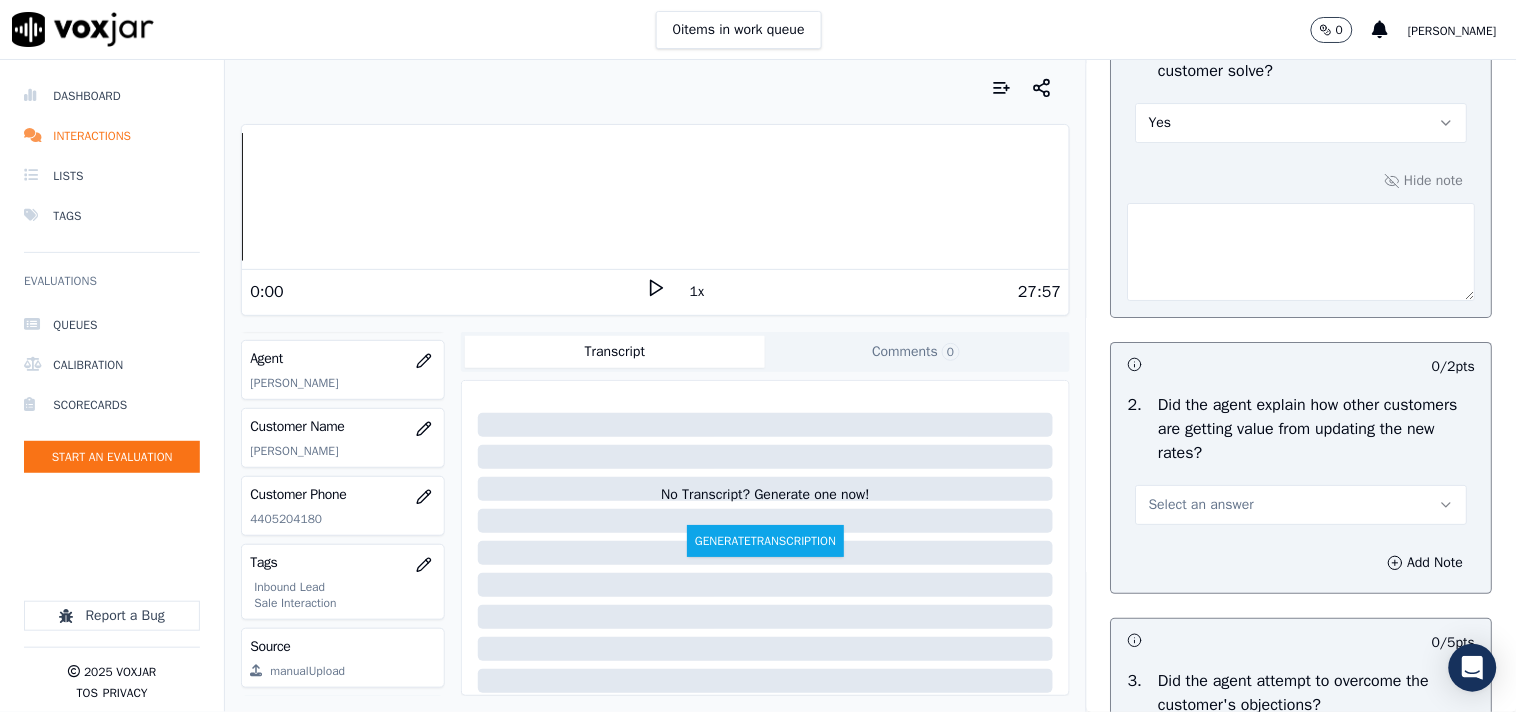 scroll, scrollTop: 1777, scrollLeft: 0, axis: vertical 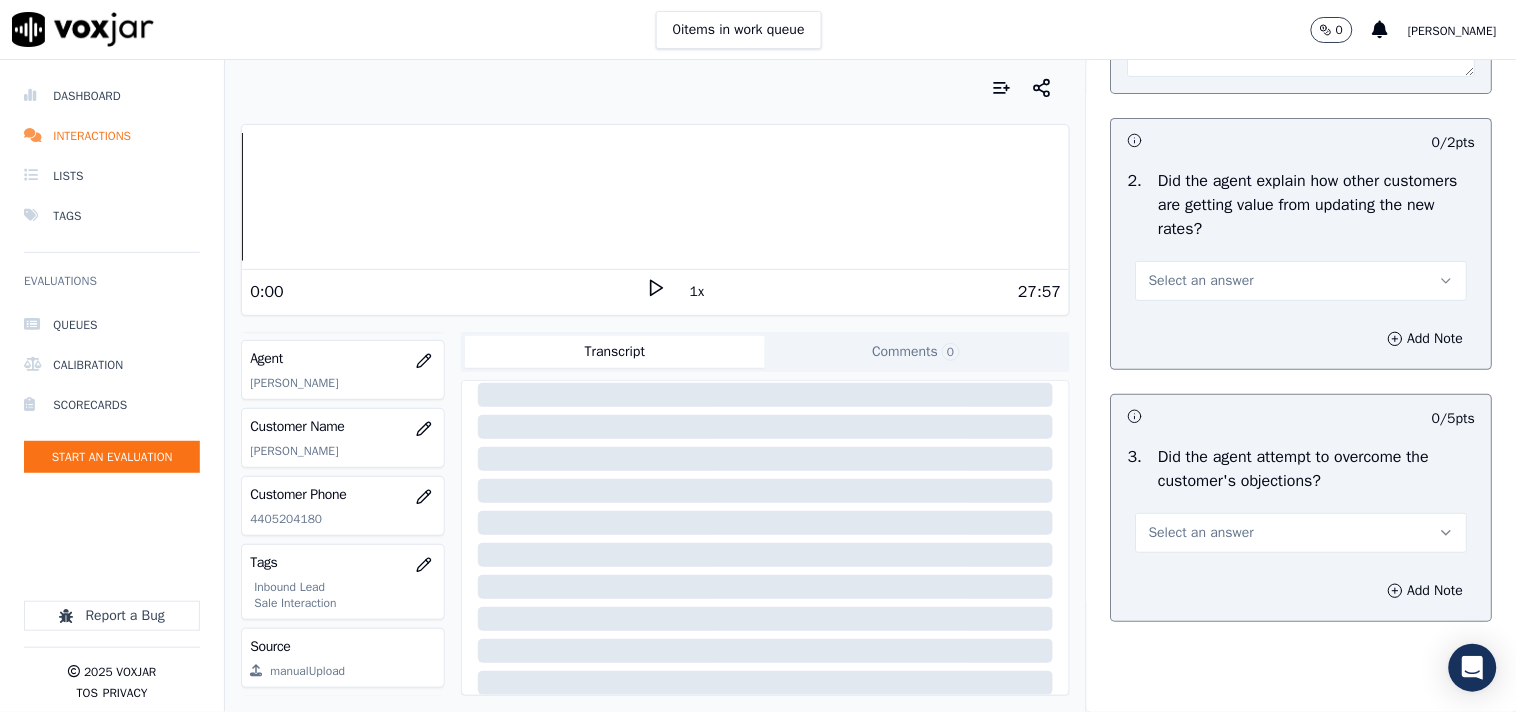 click on "Select an answer" at bounding box center (1302, 281) 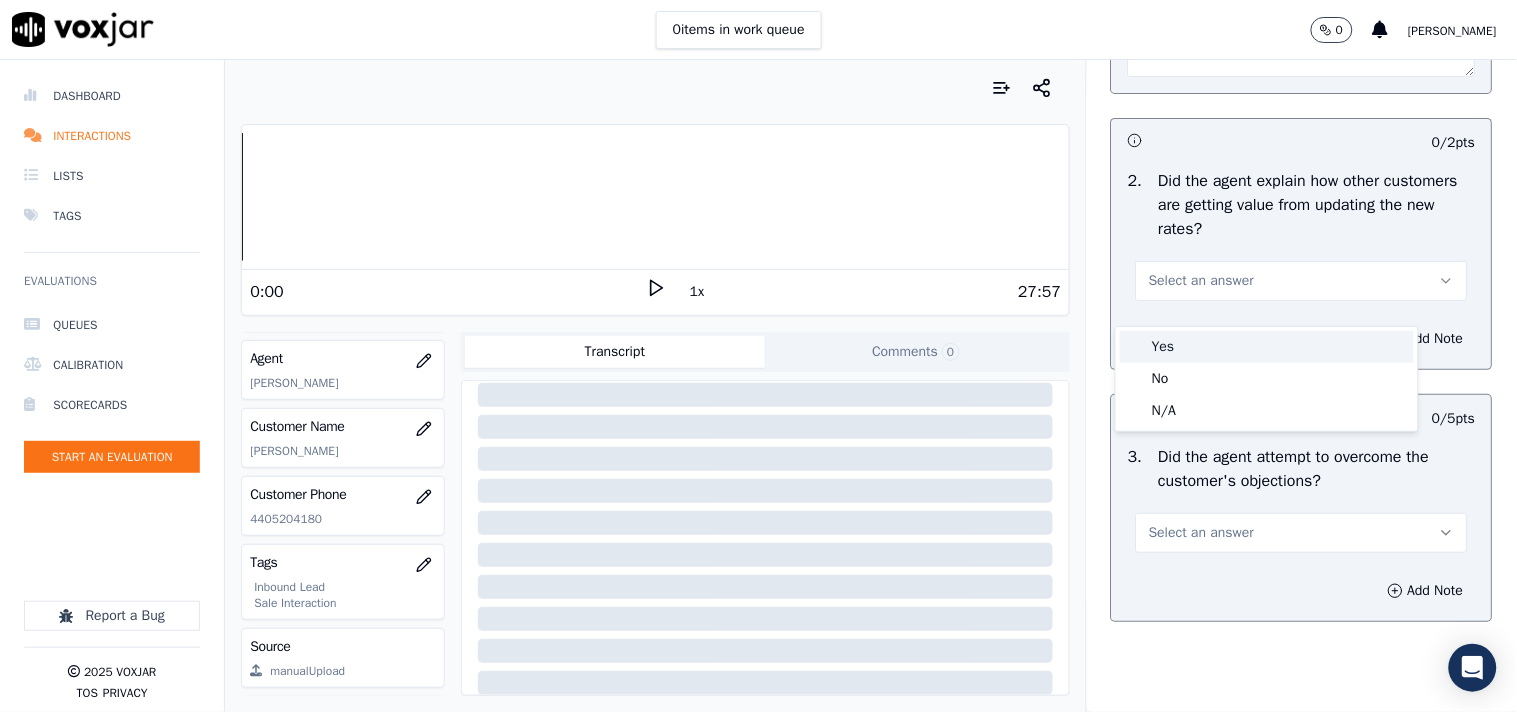 click on "Yes" at bounding box center (1267, 347) 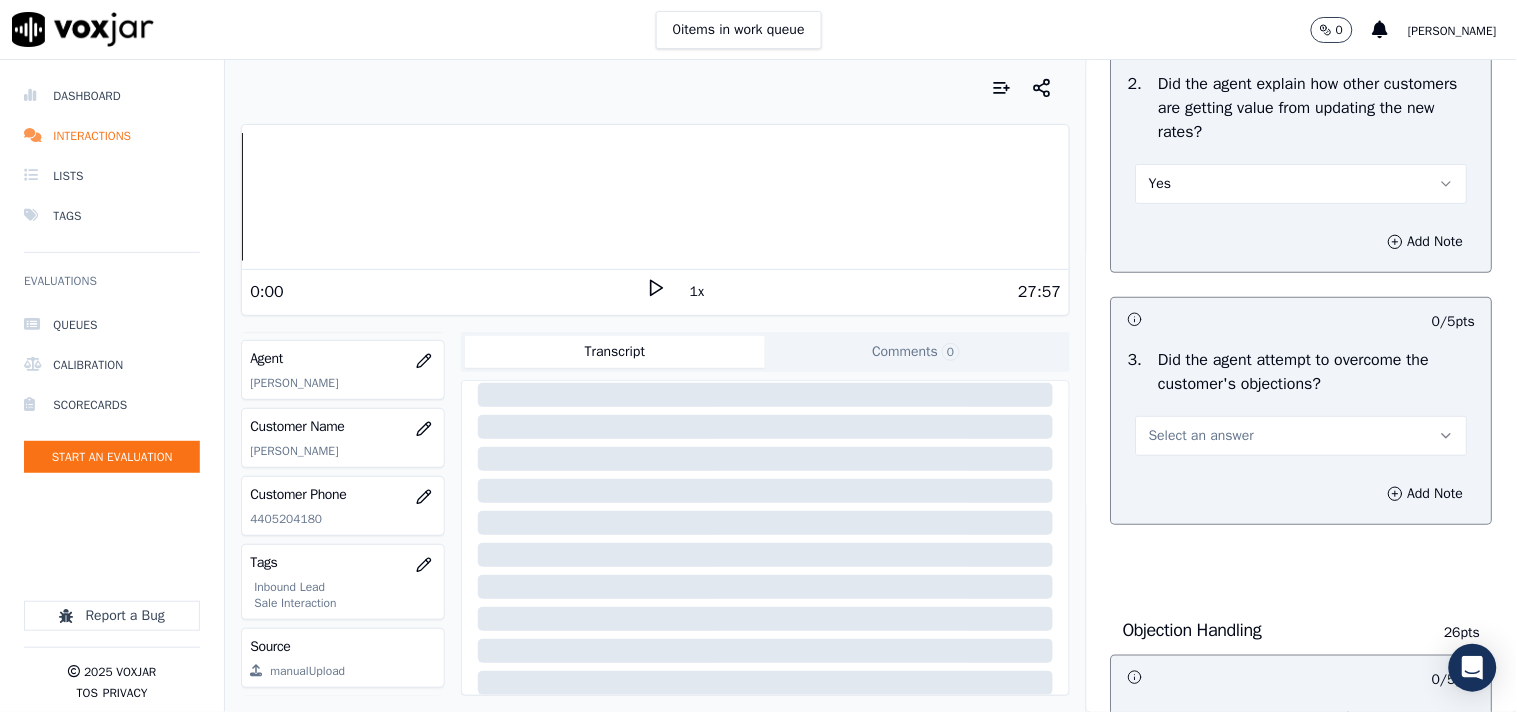 scroll, scrollTop: 2222, scrollLeft: 0, axis: vertical 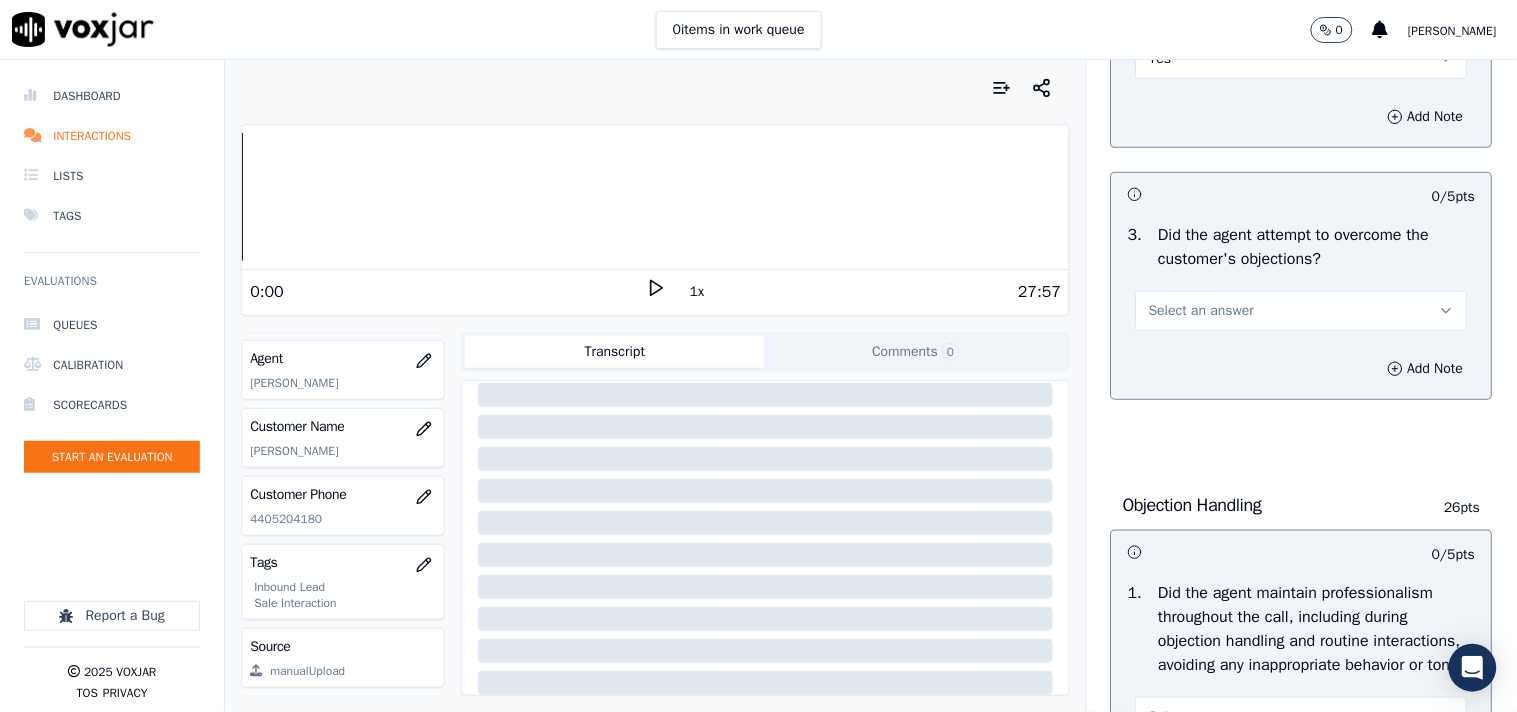 click on "Select an answer" at bounding box center (1302, 311) 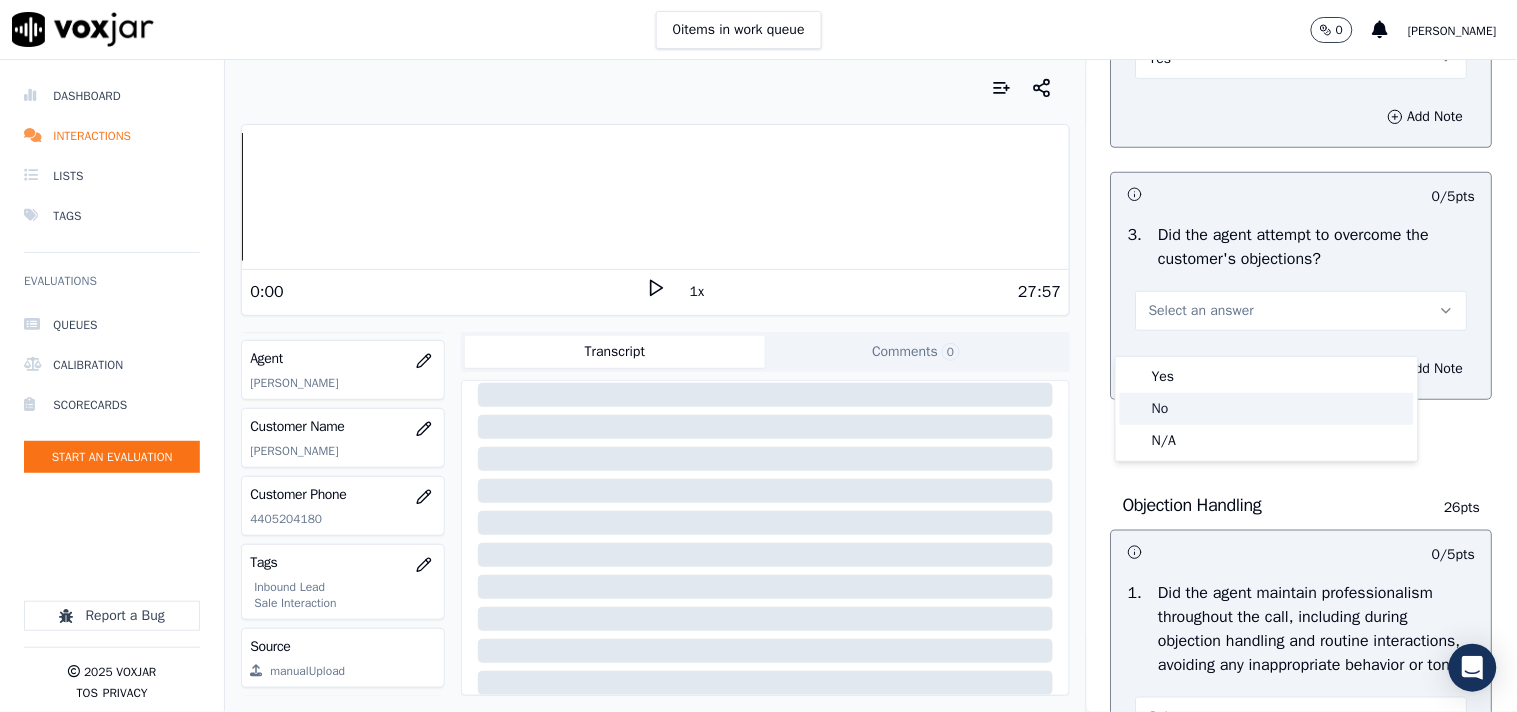 click on "No" 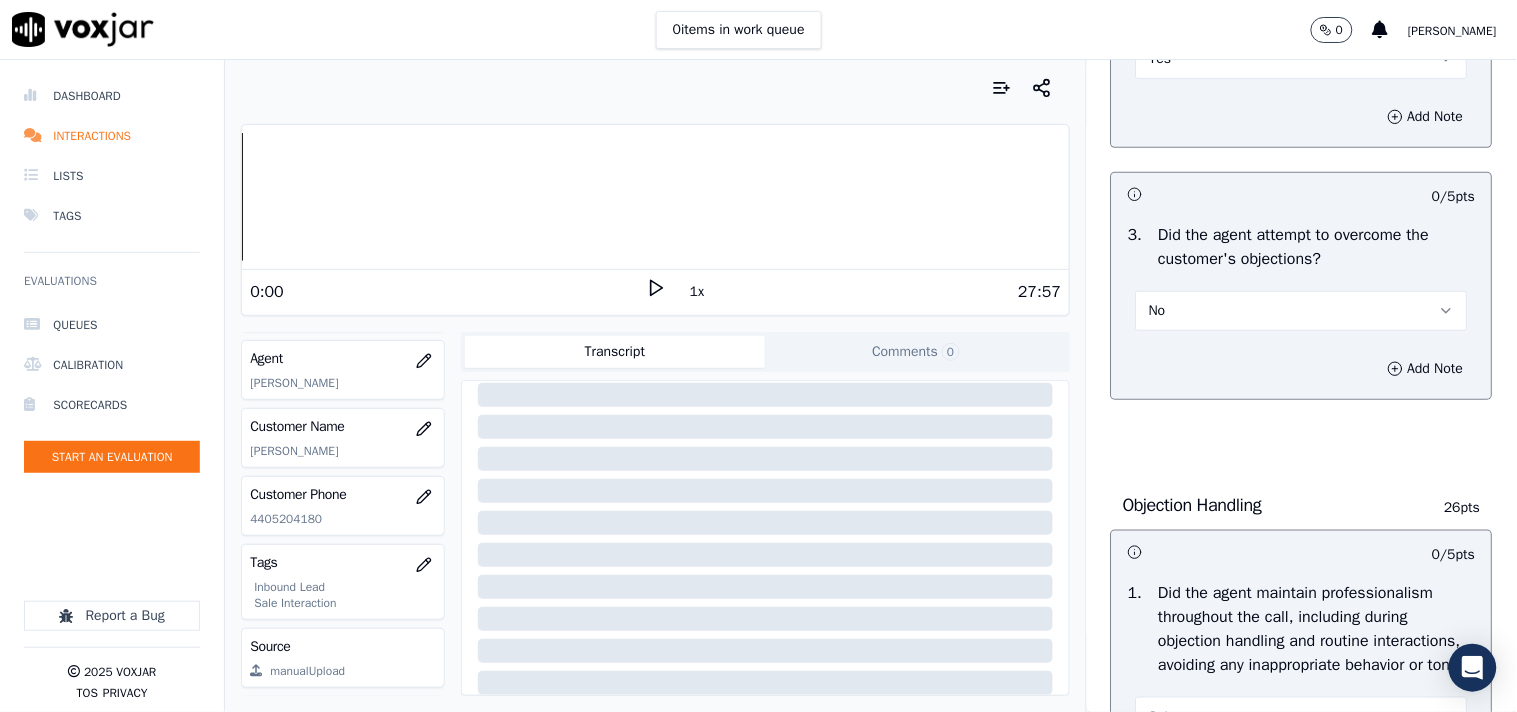 click on "No" at bounding box center (1302, 311) 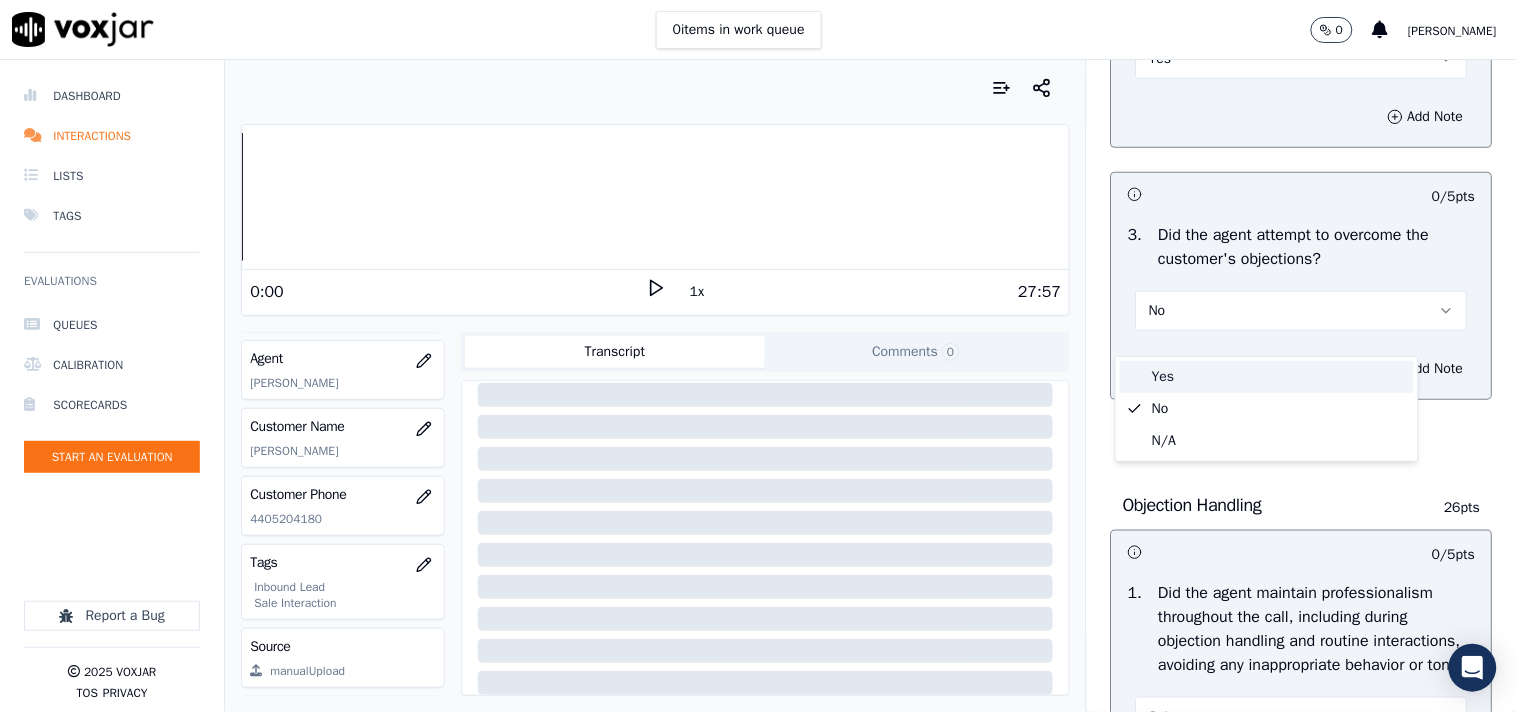 click on "Yes" at bounding box center [1267, 377] 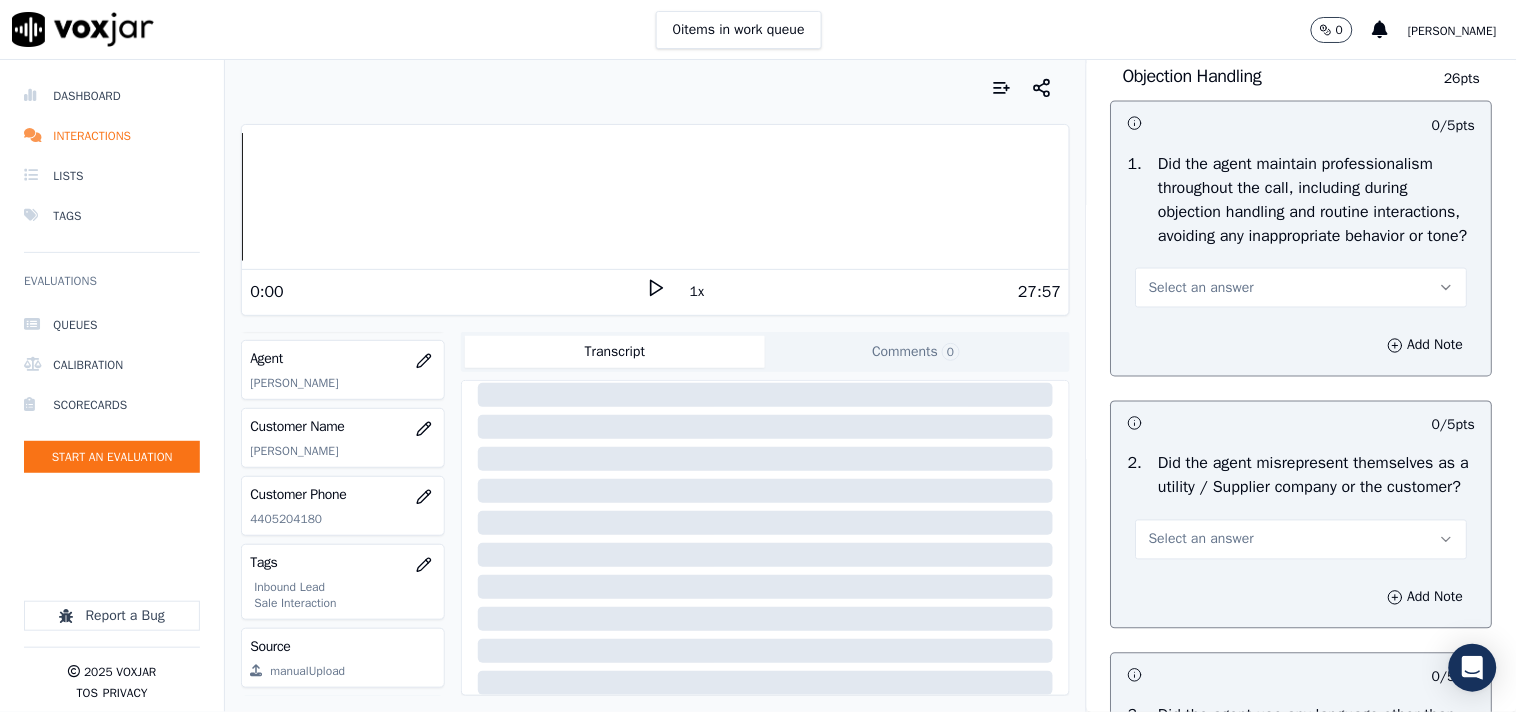 scroll, scrollTop: 2666, scrollLeft: 0, axis: vertical 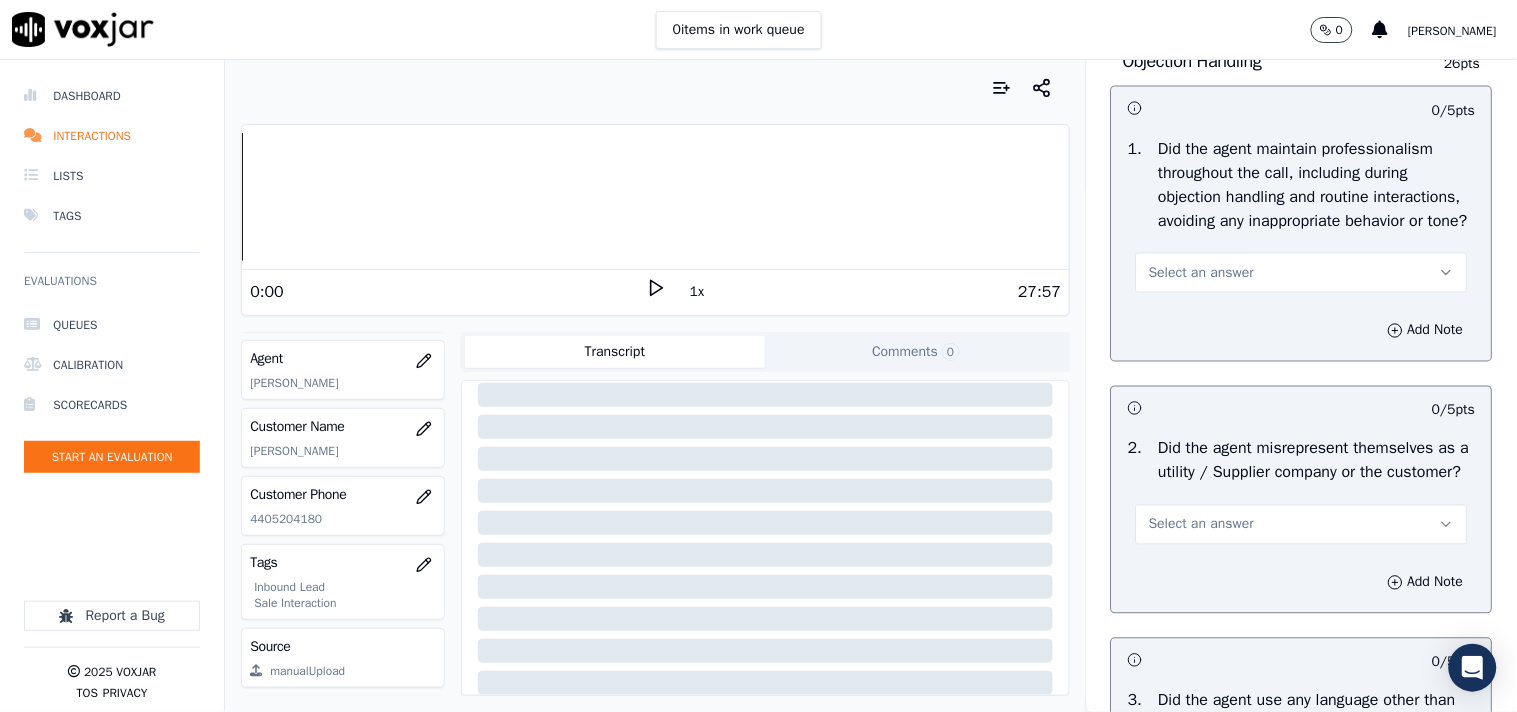click on "Select an answer" at bounding box center [1201, 273] 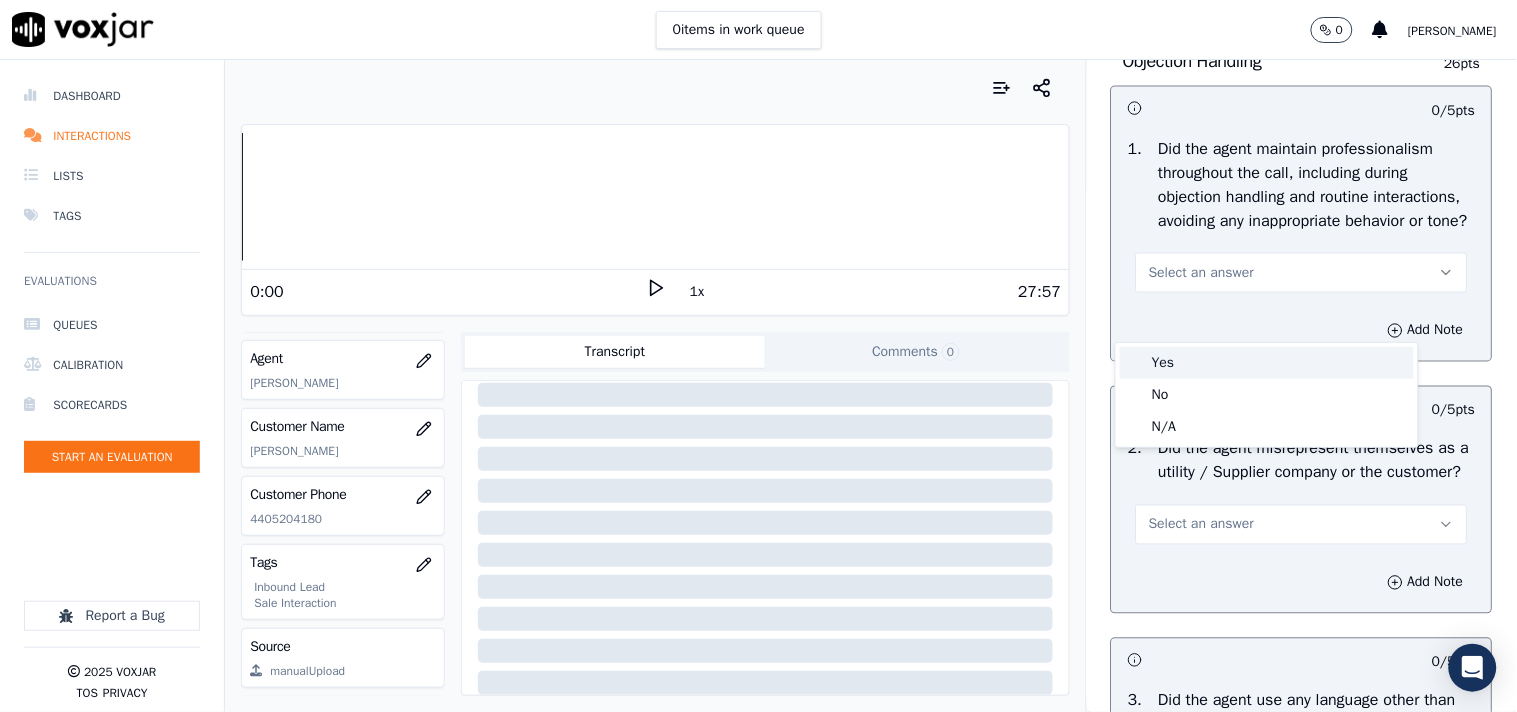 click on "Yes" at bounding box center (1267, 363) 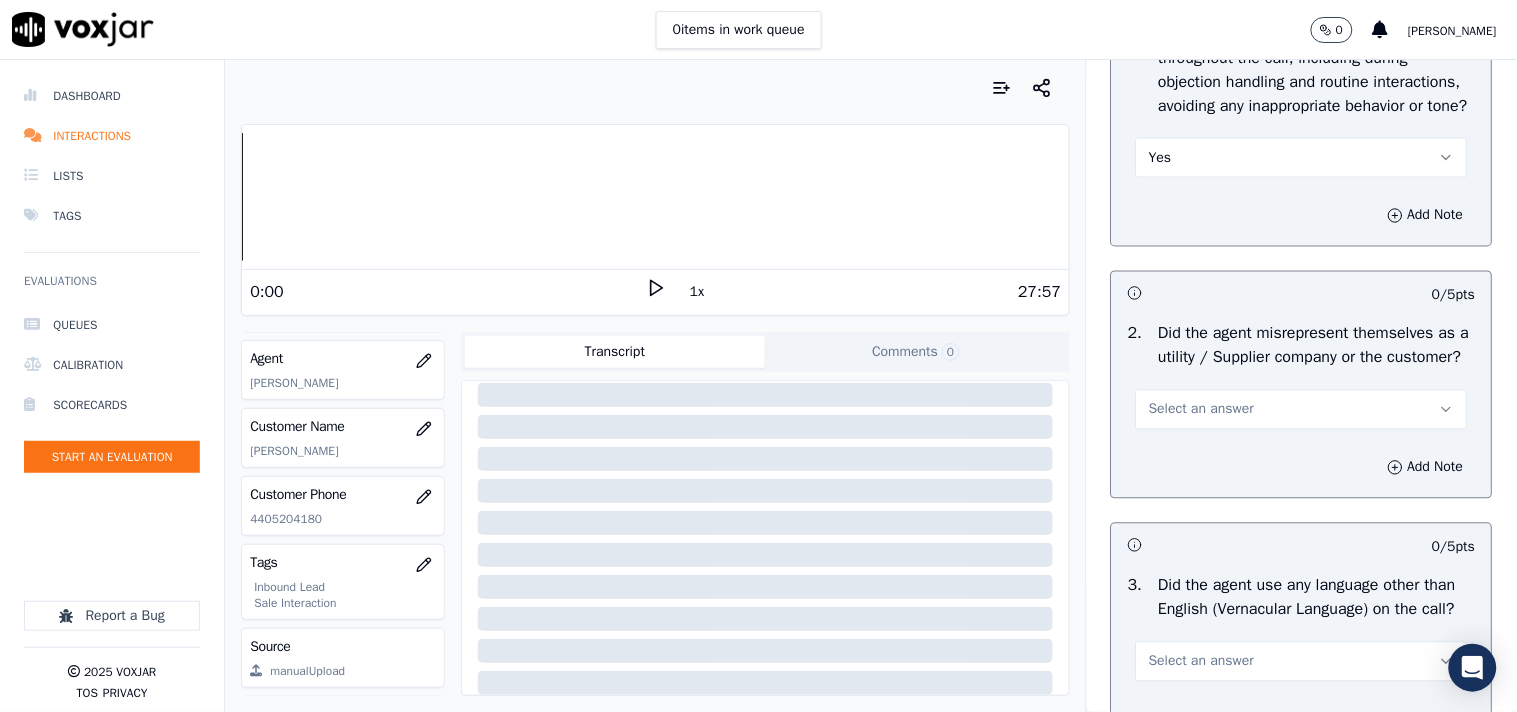 scroll, scrollTop: 2888, scrollLeft: 0, axis: vertical 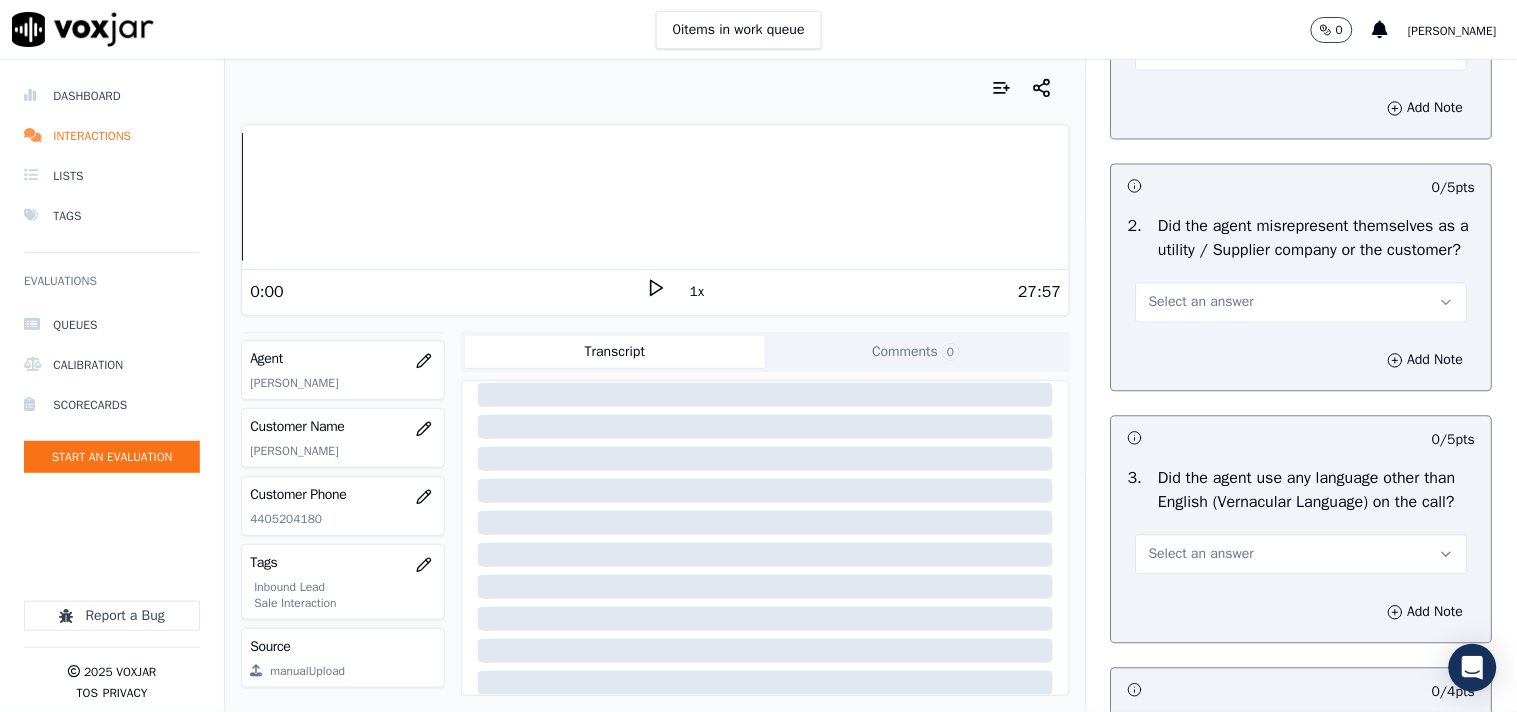 click on "Select an answer" at bounding box center [1302, 303] 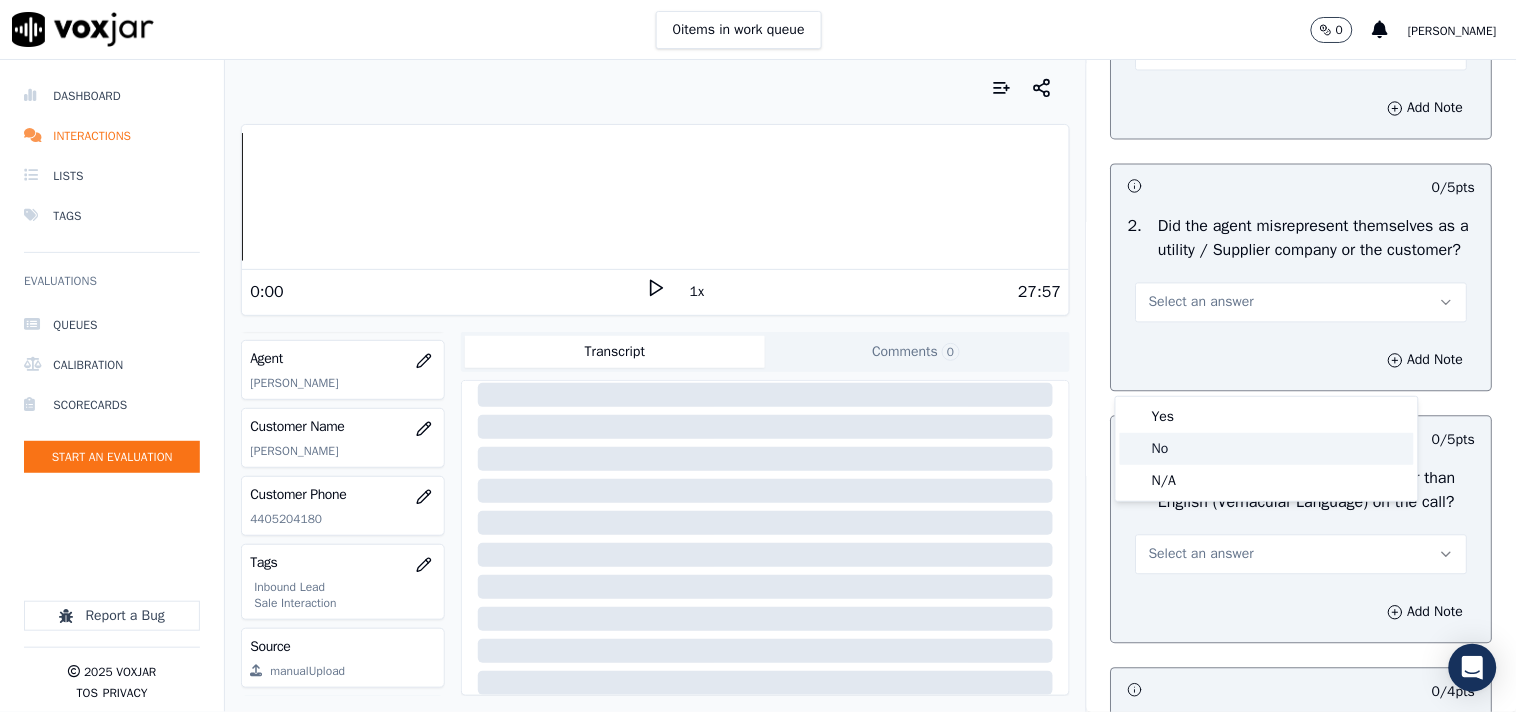 click on "No" 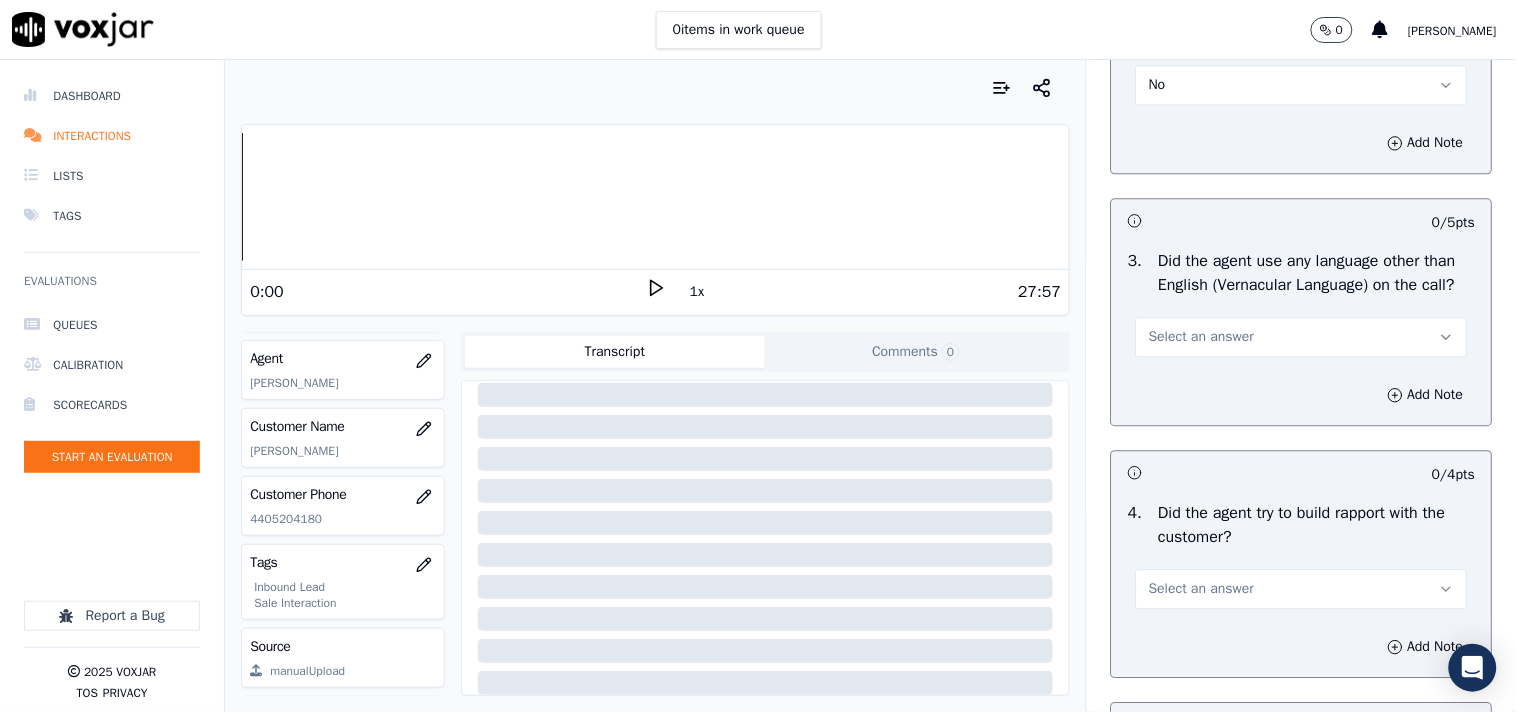 scroll, scrollTop: 3111, scrollLeft: 0, axis: vertical 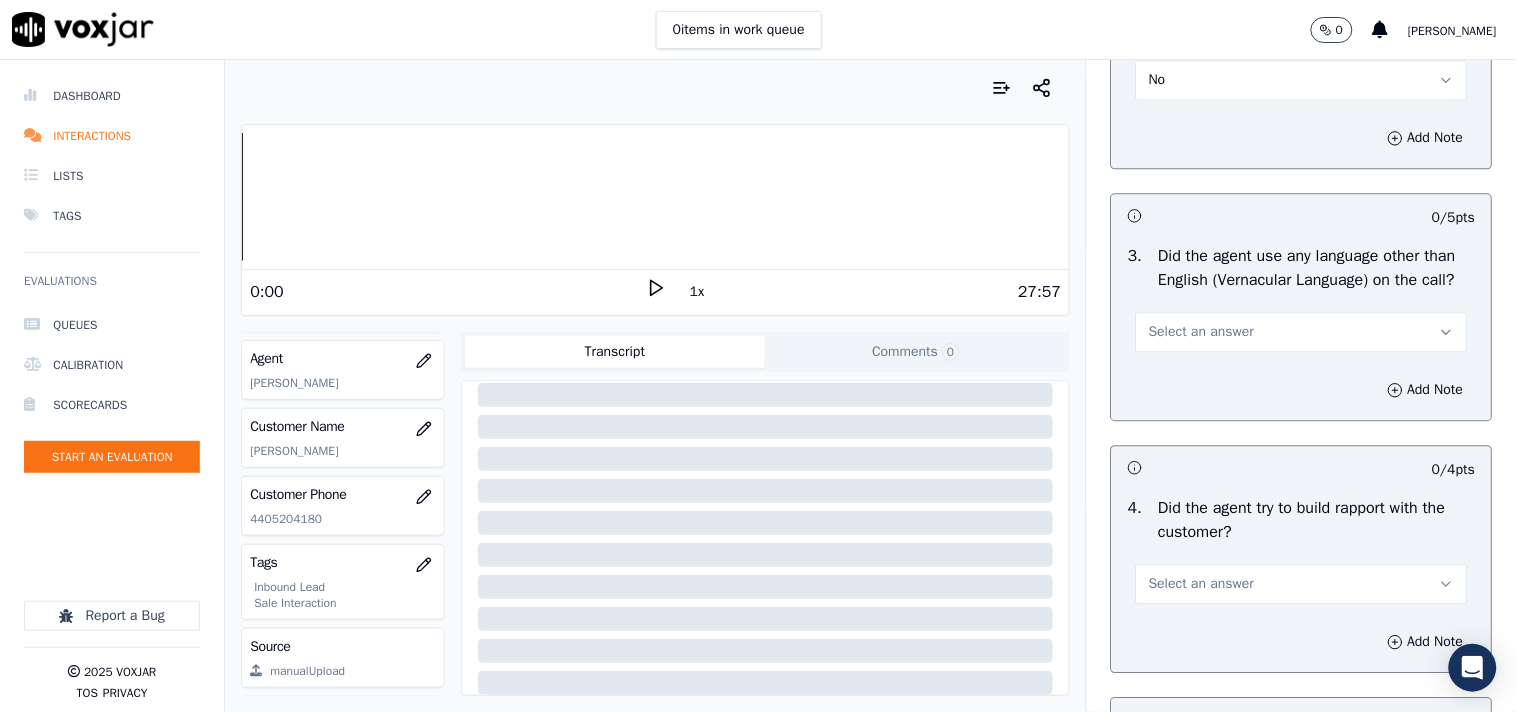 click on "Select an answer" at bounding box center (1302, 332) 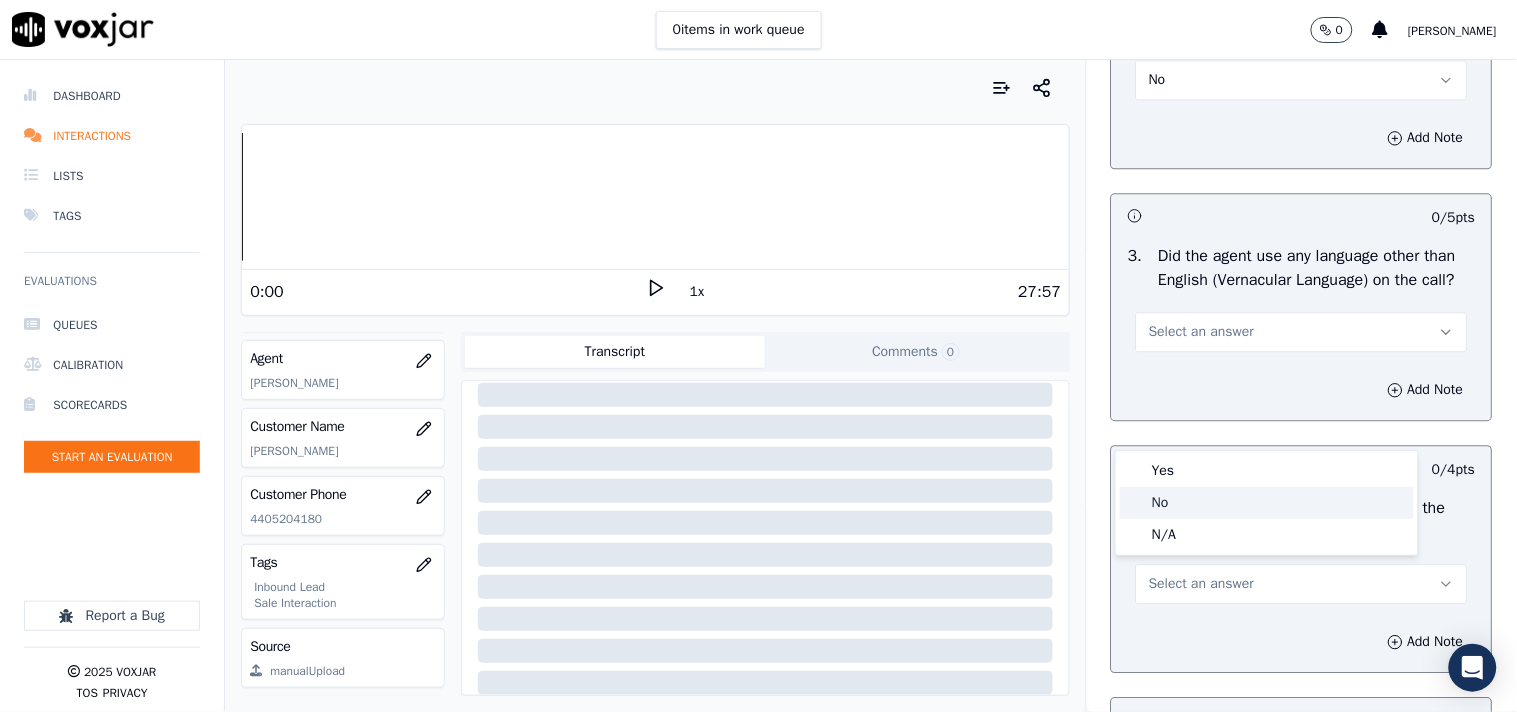click on "No" 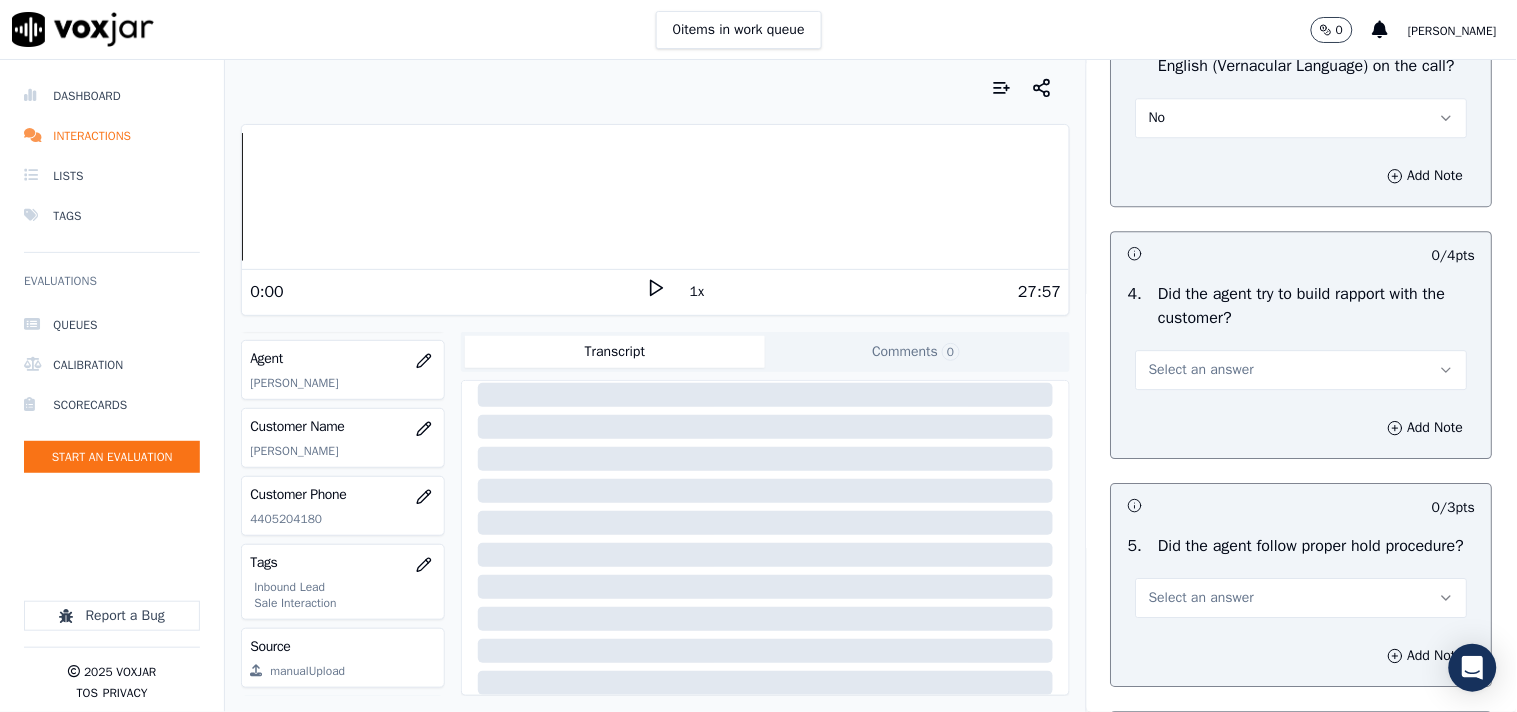 scroll, scrollTop: 3444, scrollLeft: 0, axis: vertical 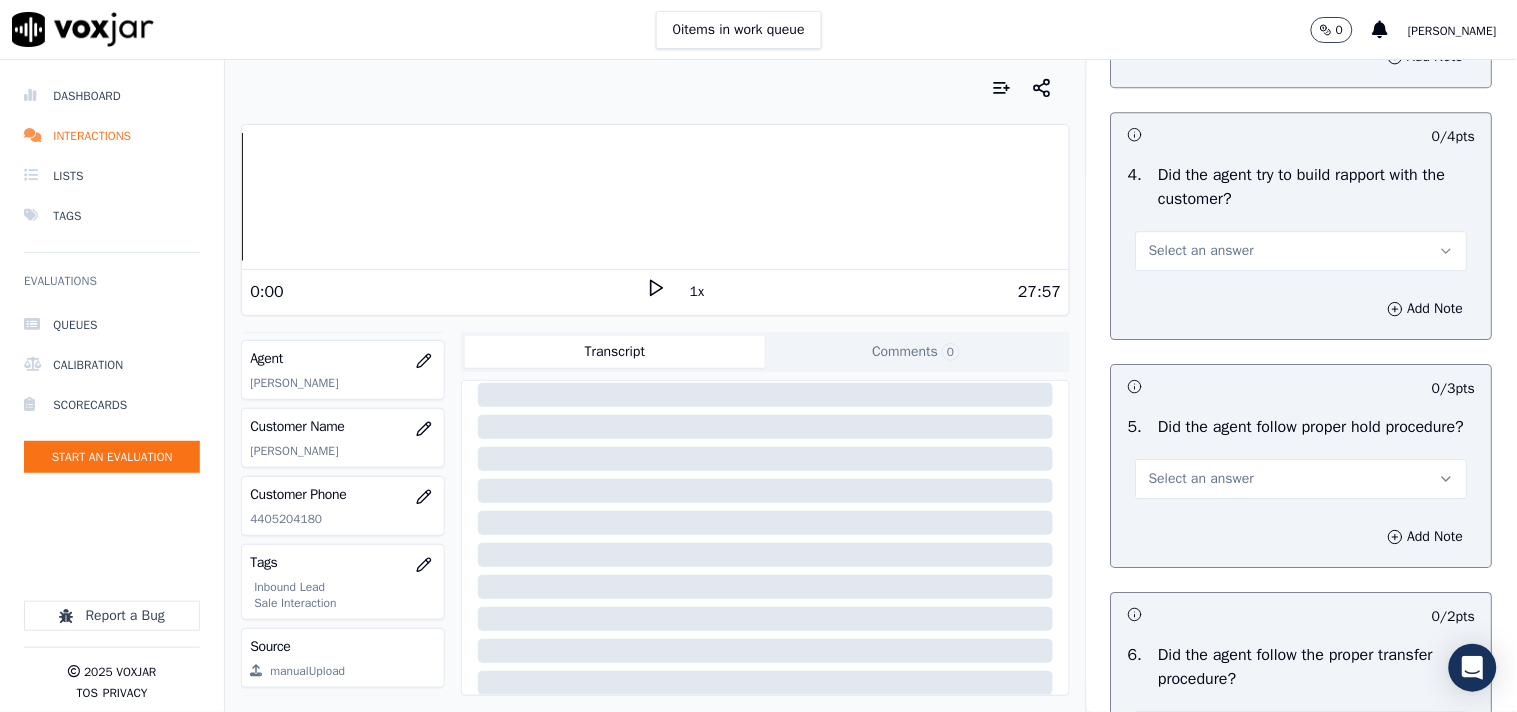 click on "Select an answer" at bounding box center (1201, 251) 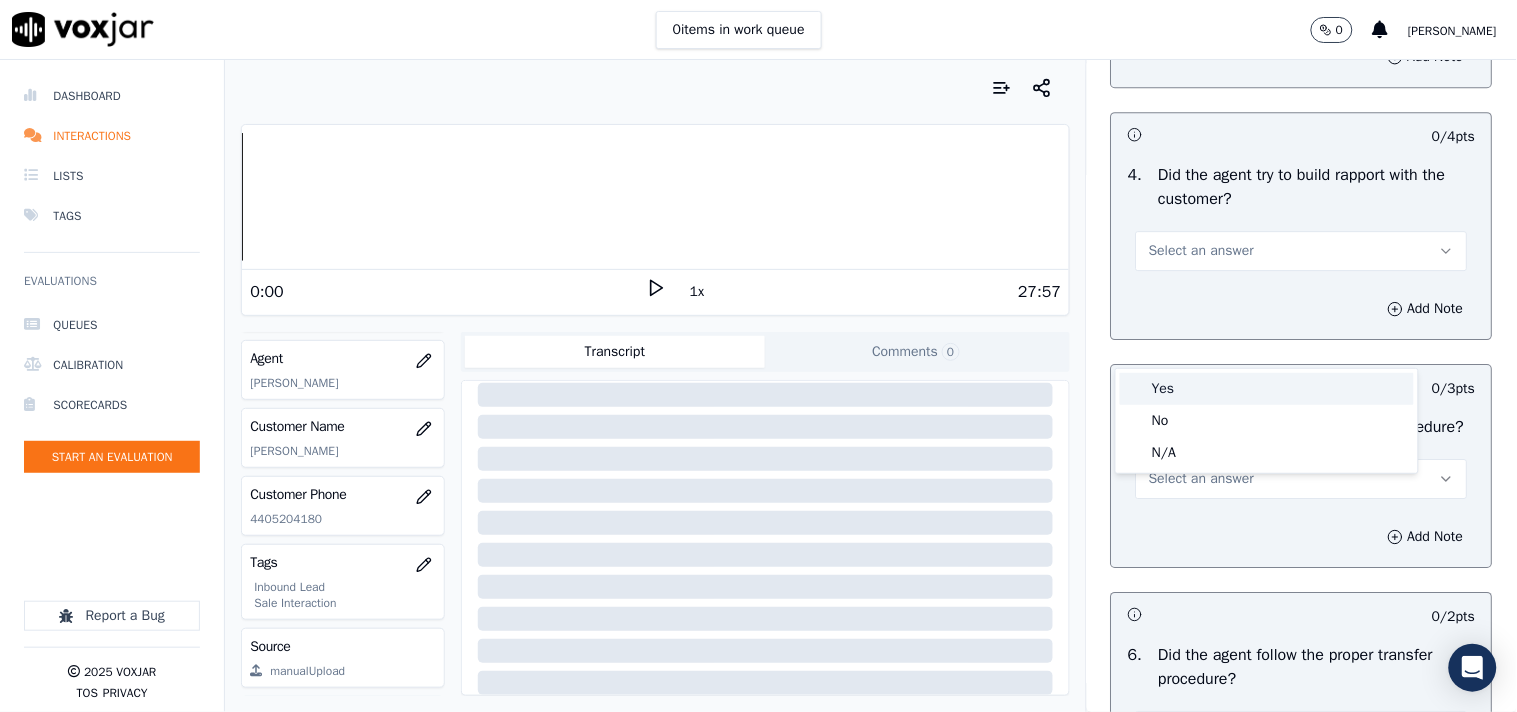 click on "Yes" at bounding box center (1267, 389) 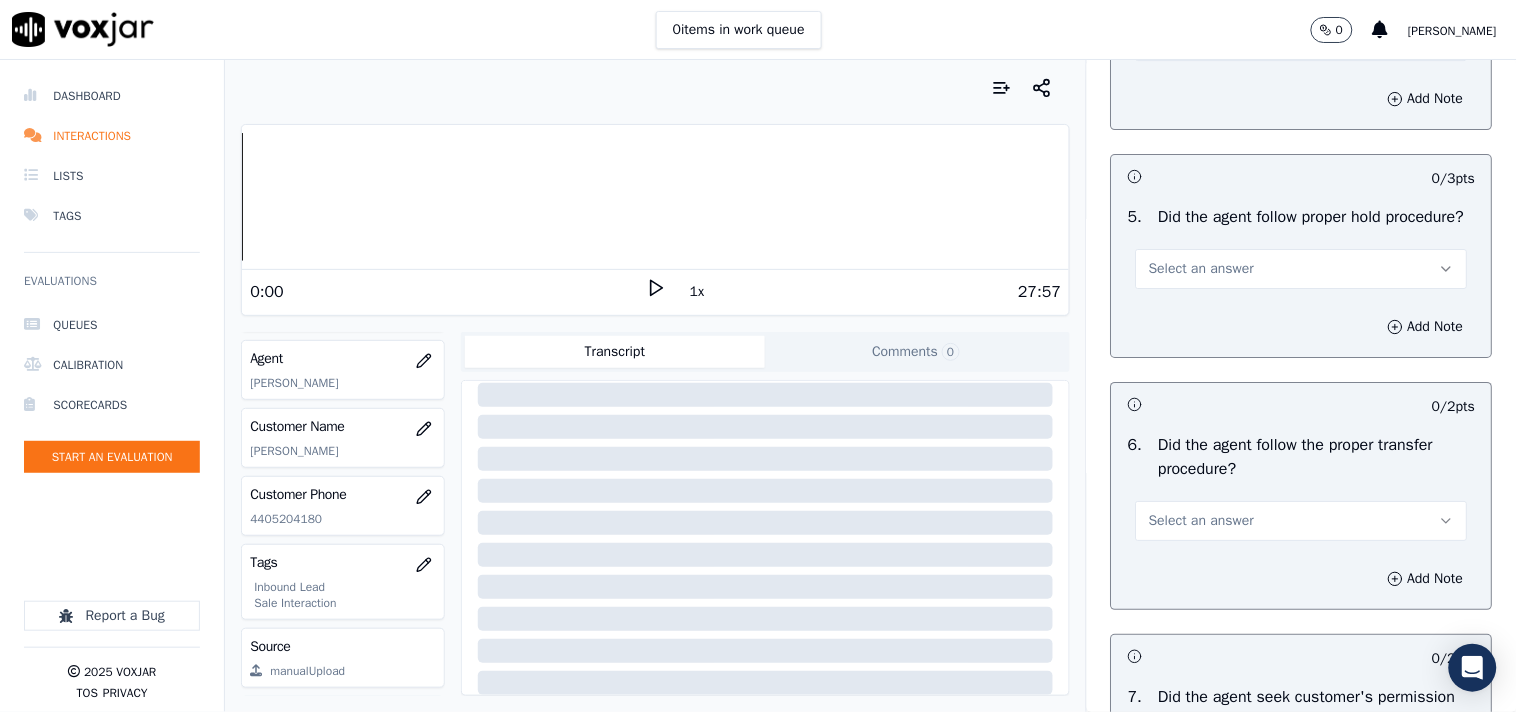 scroll, scrollTop: 3666, scrollLeft: 0, axis: vertical 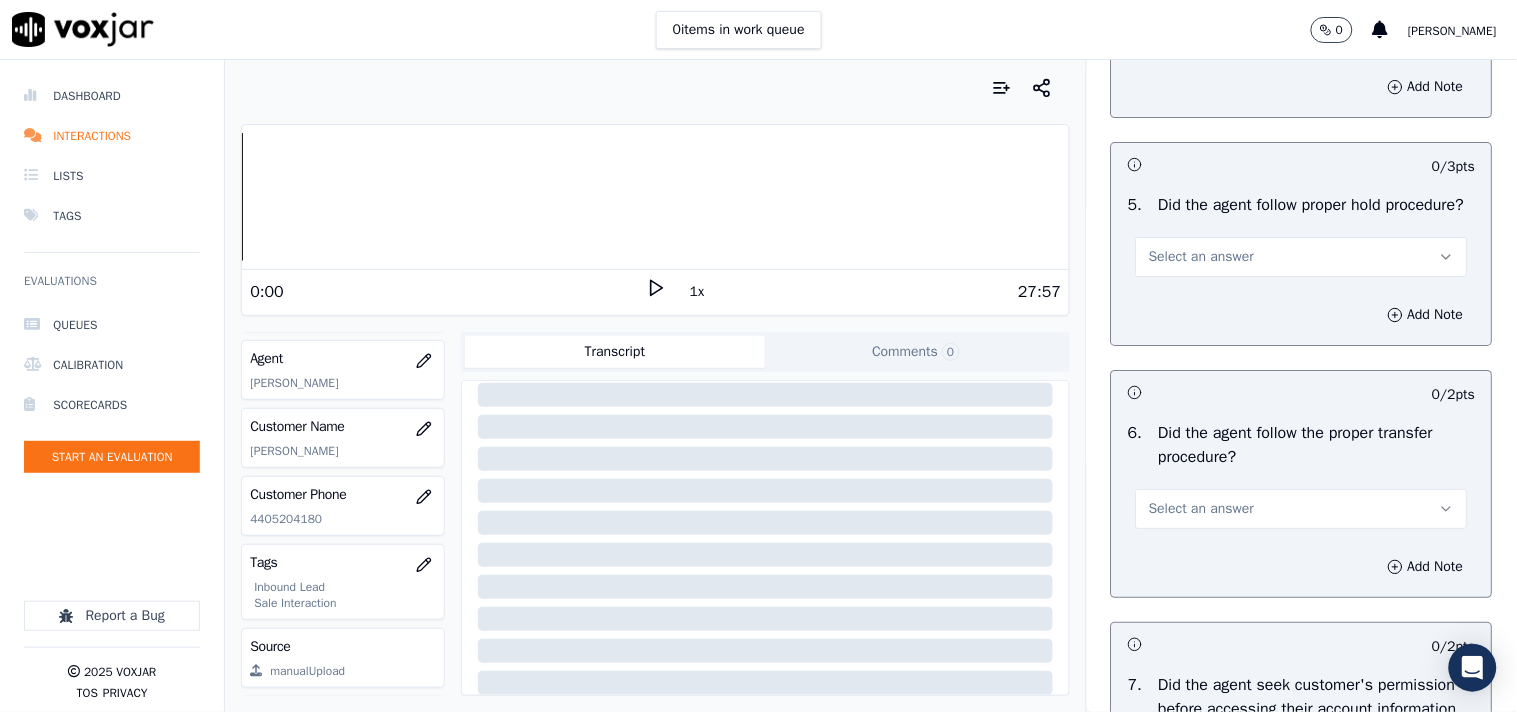 click on "Select an answer" at bounding box center (1201, 257) 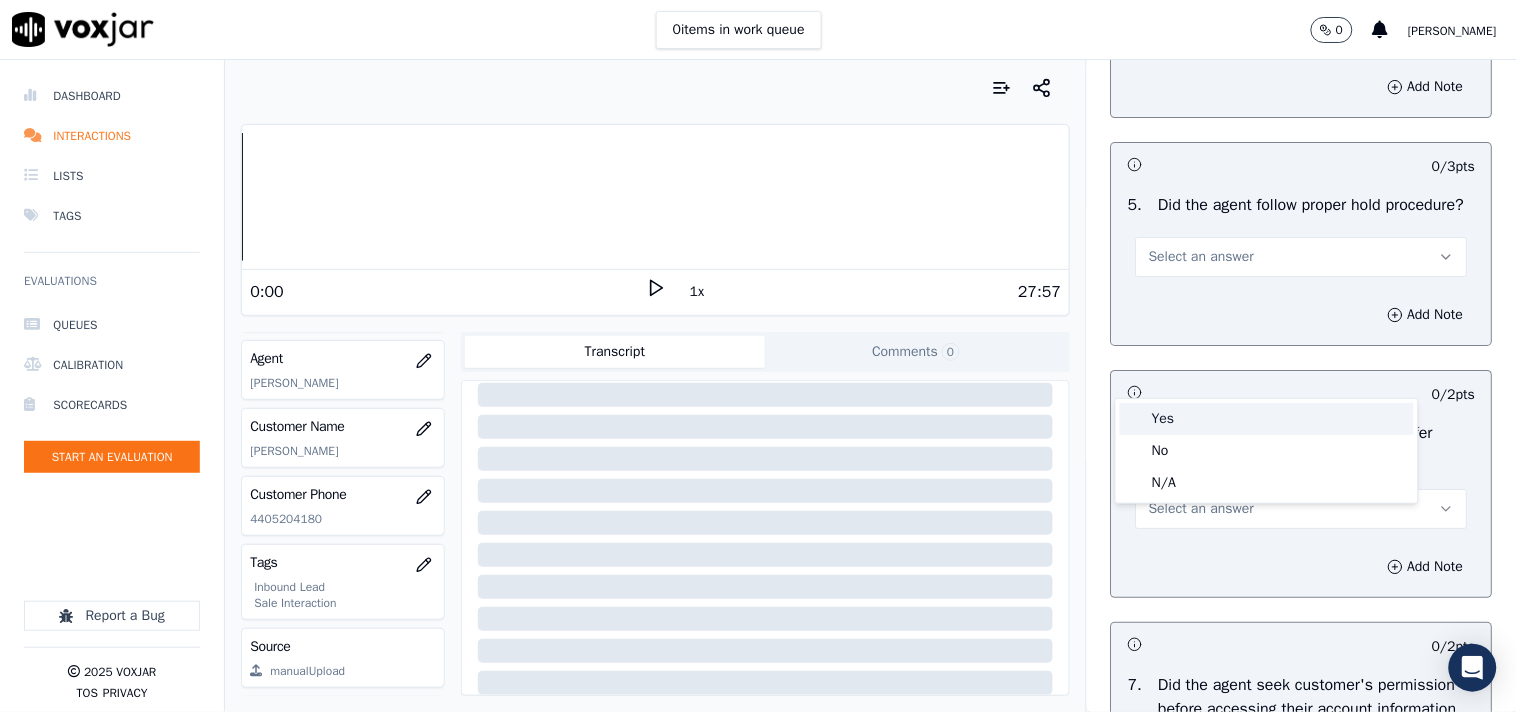 click on "Yes" at bounding box center [1267, 419] 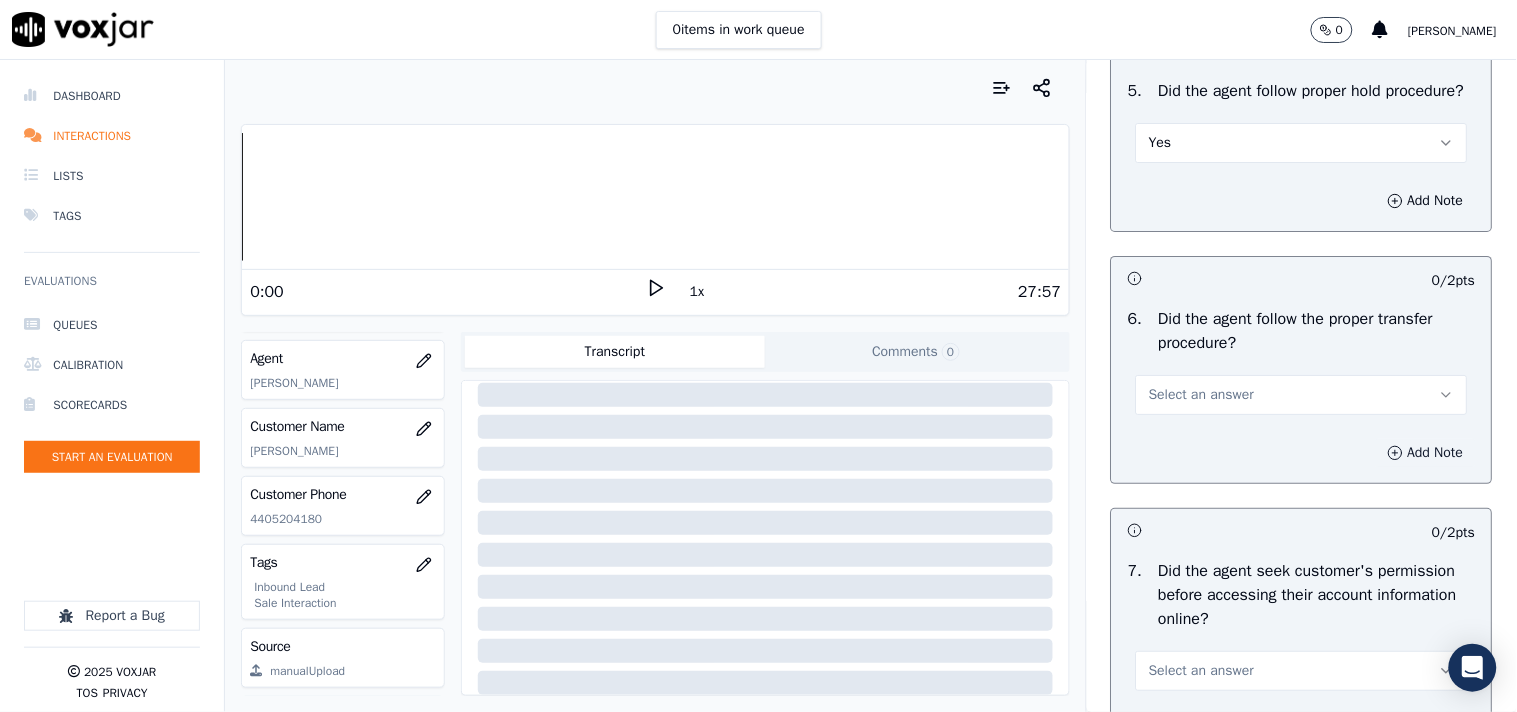 scroll, scrollTop: 4000, scrollLeft: 0, axis: vertical 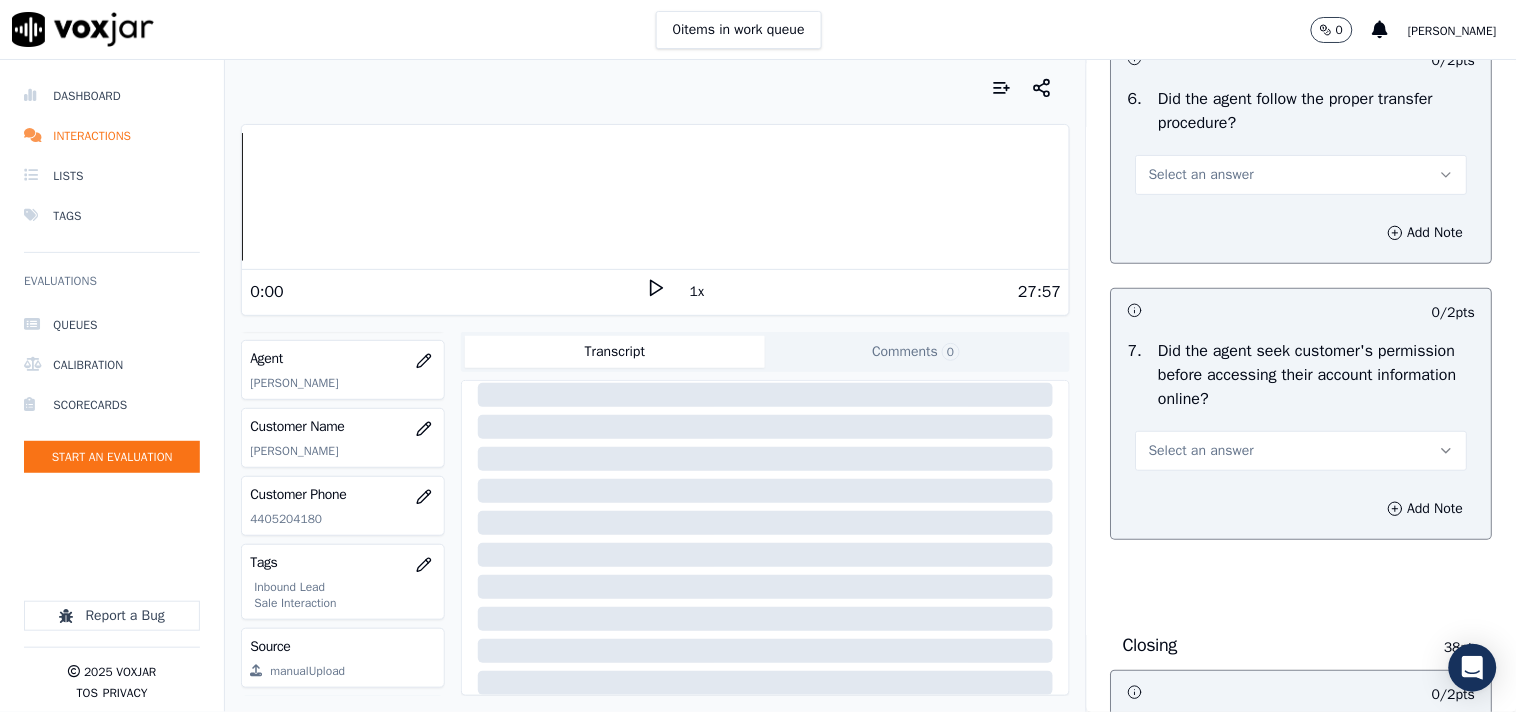 click on "Select an answer" at bounding box center [1201, 175] 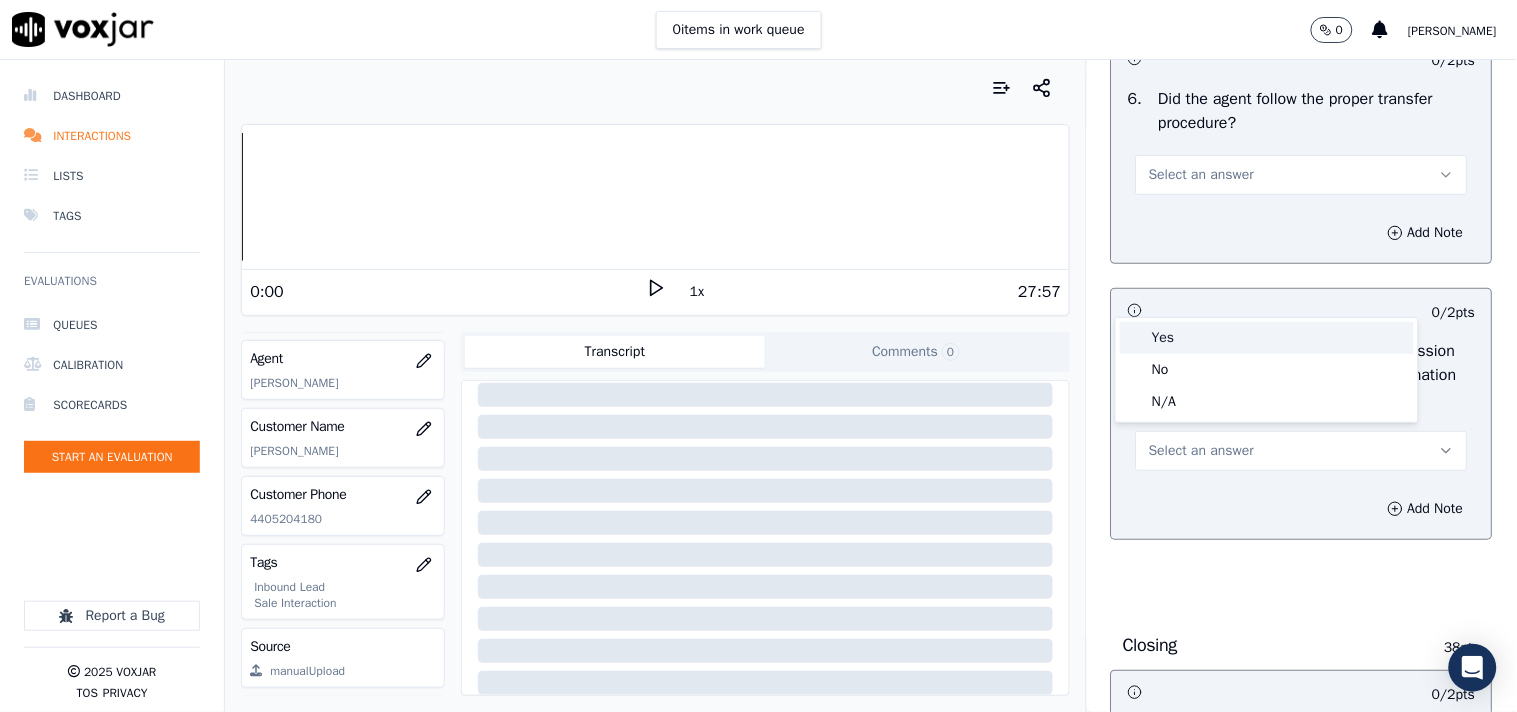 click on "Yes" at bounding box center (1267, 338) 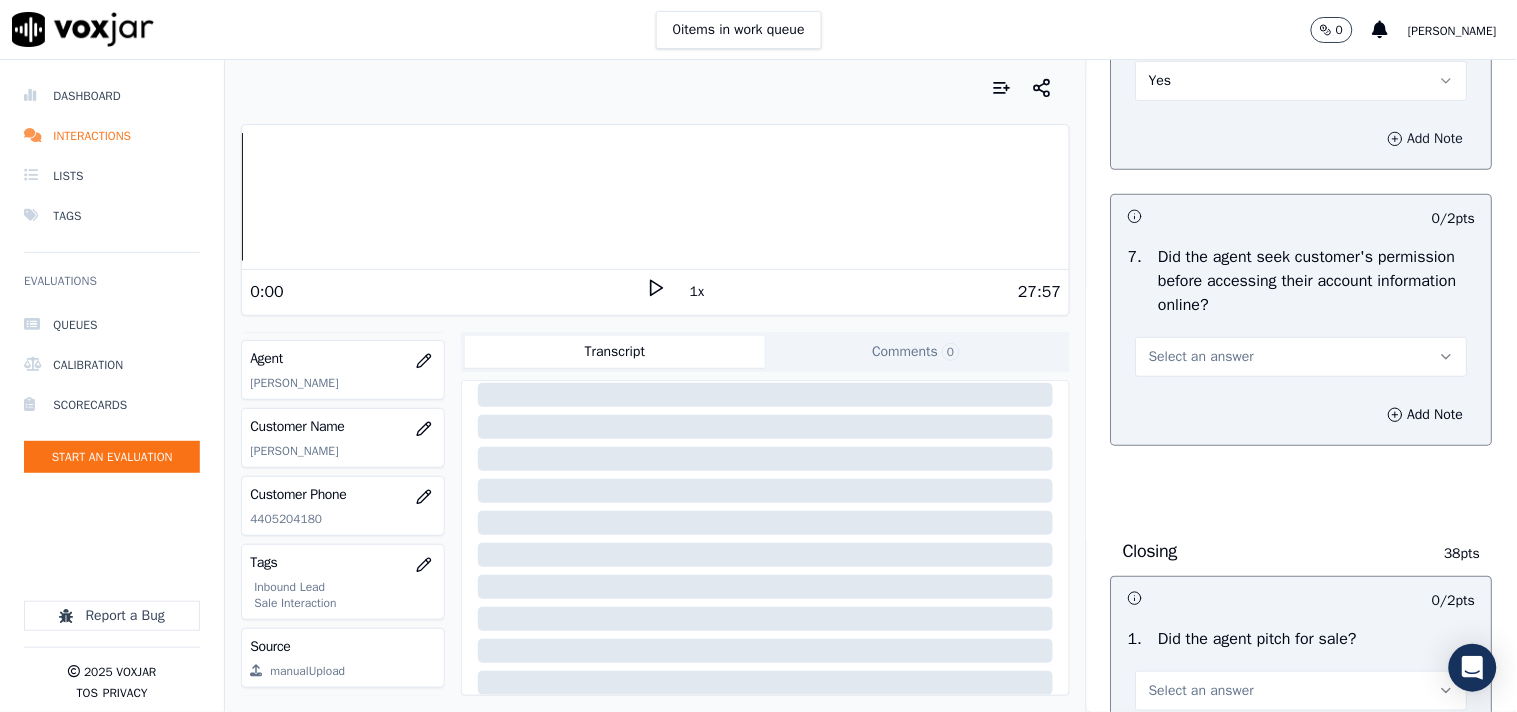 scroll, scrollTop: 4222, scrollLeft: 0, axis: vertical 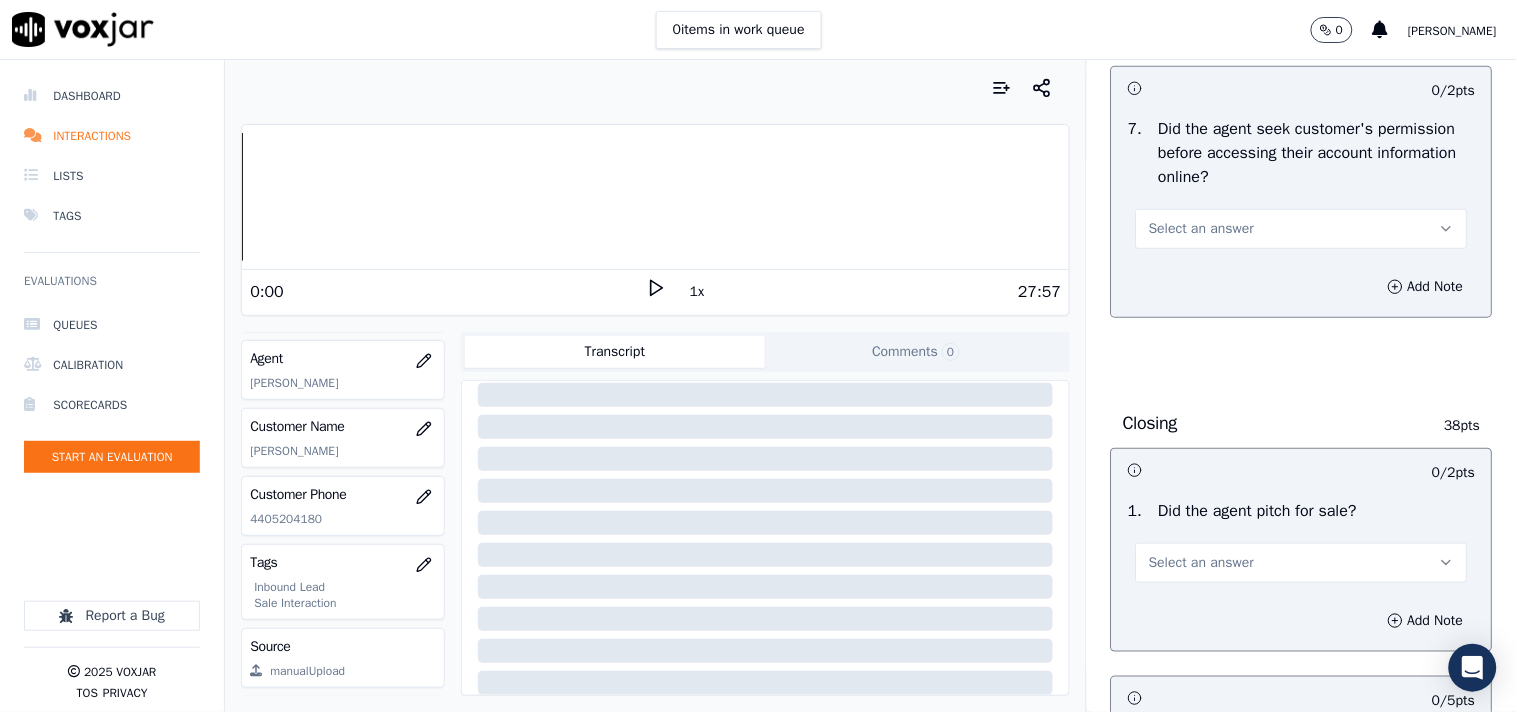 click on "Select an answer" at bounding box center [1201, 229] 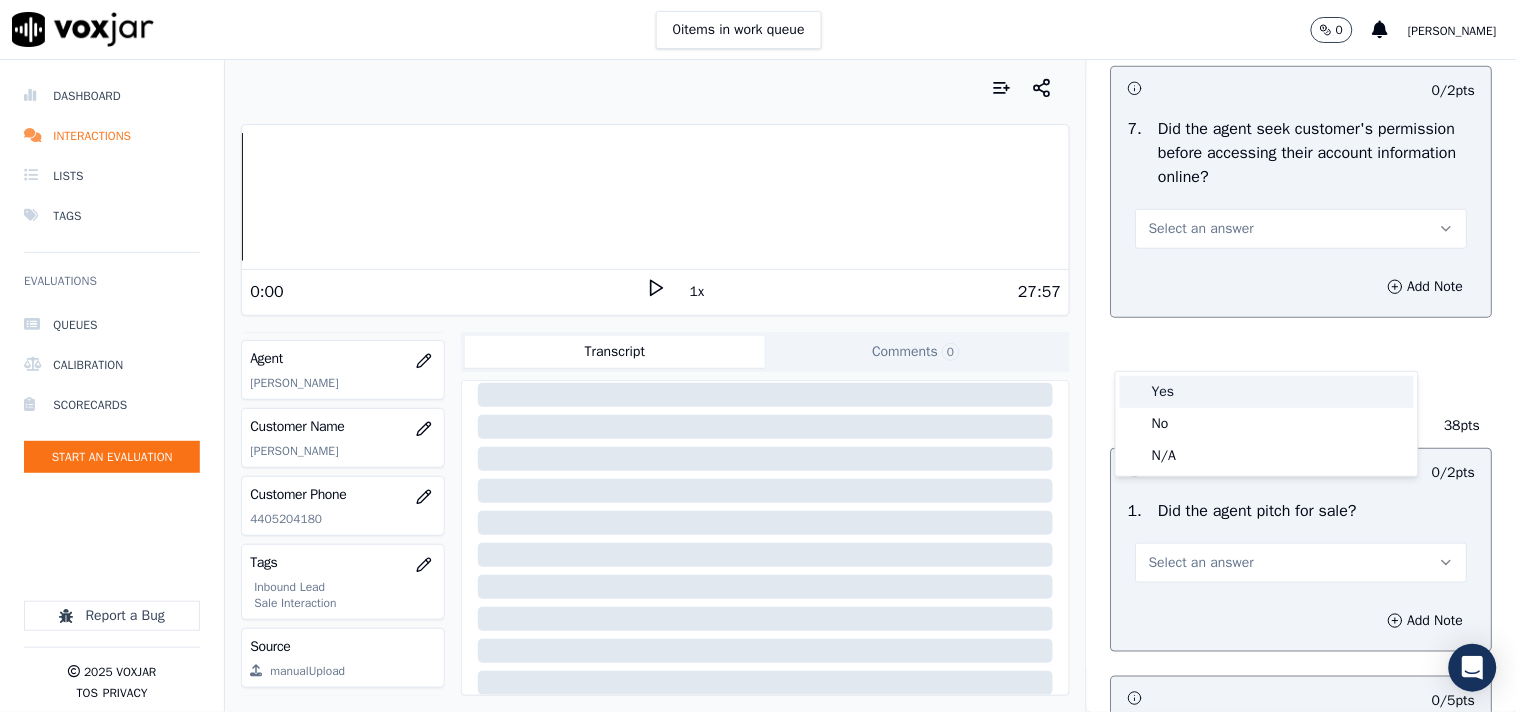 click on "Yes" at bounding box center [1267, 392] 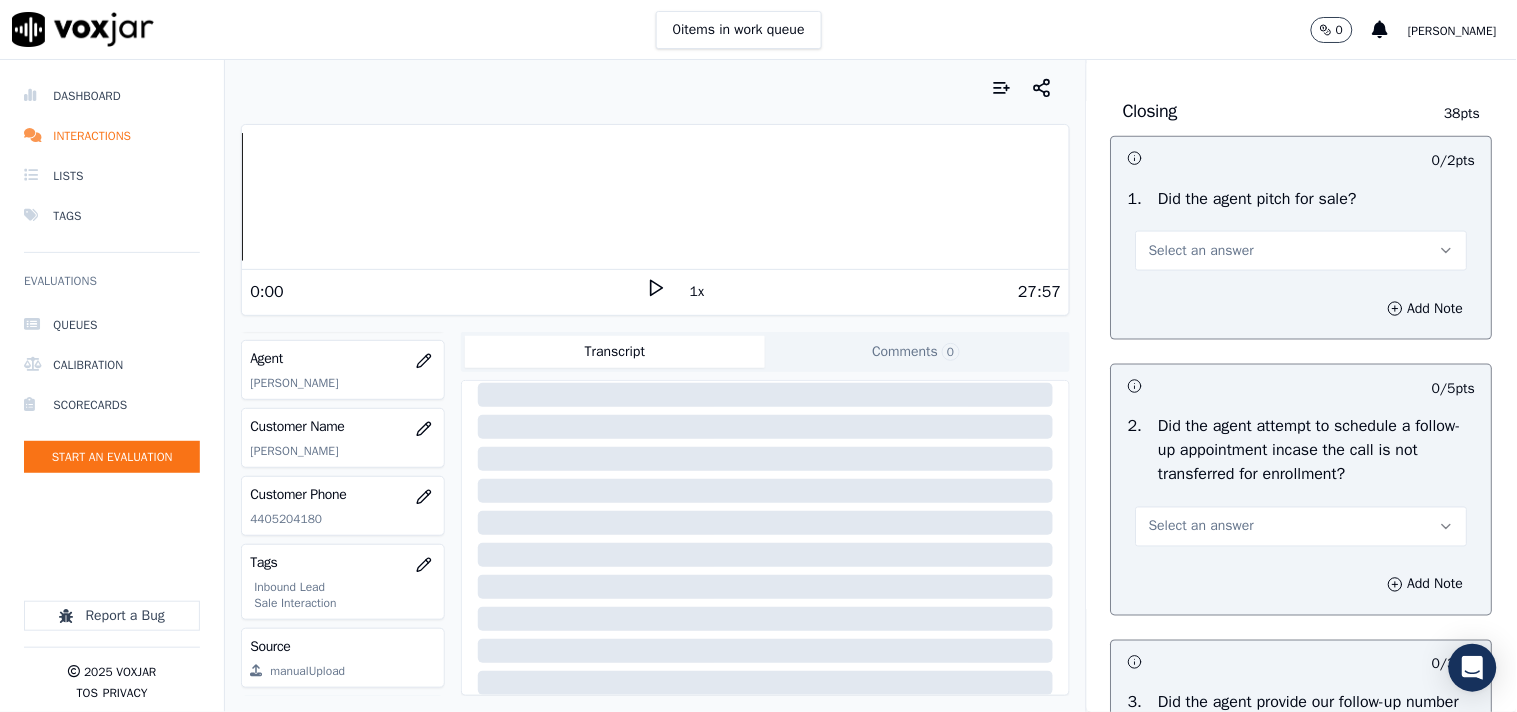 scroll, scrollTop: 4555, scrollLeft: 0, axis: vertical 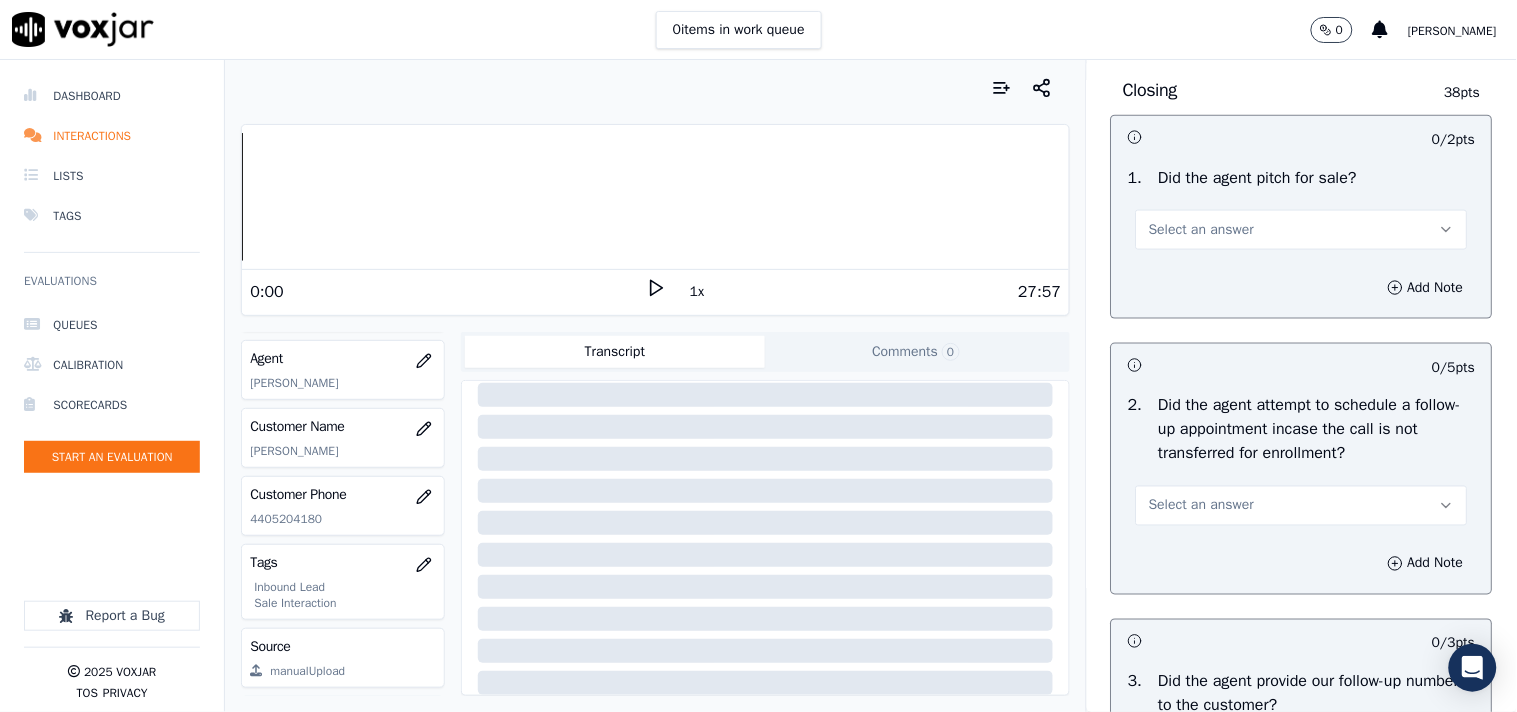 click on "Select an answer" at bounding box center [1302, 230] 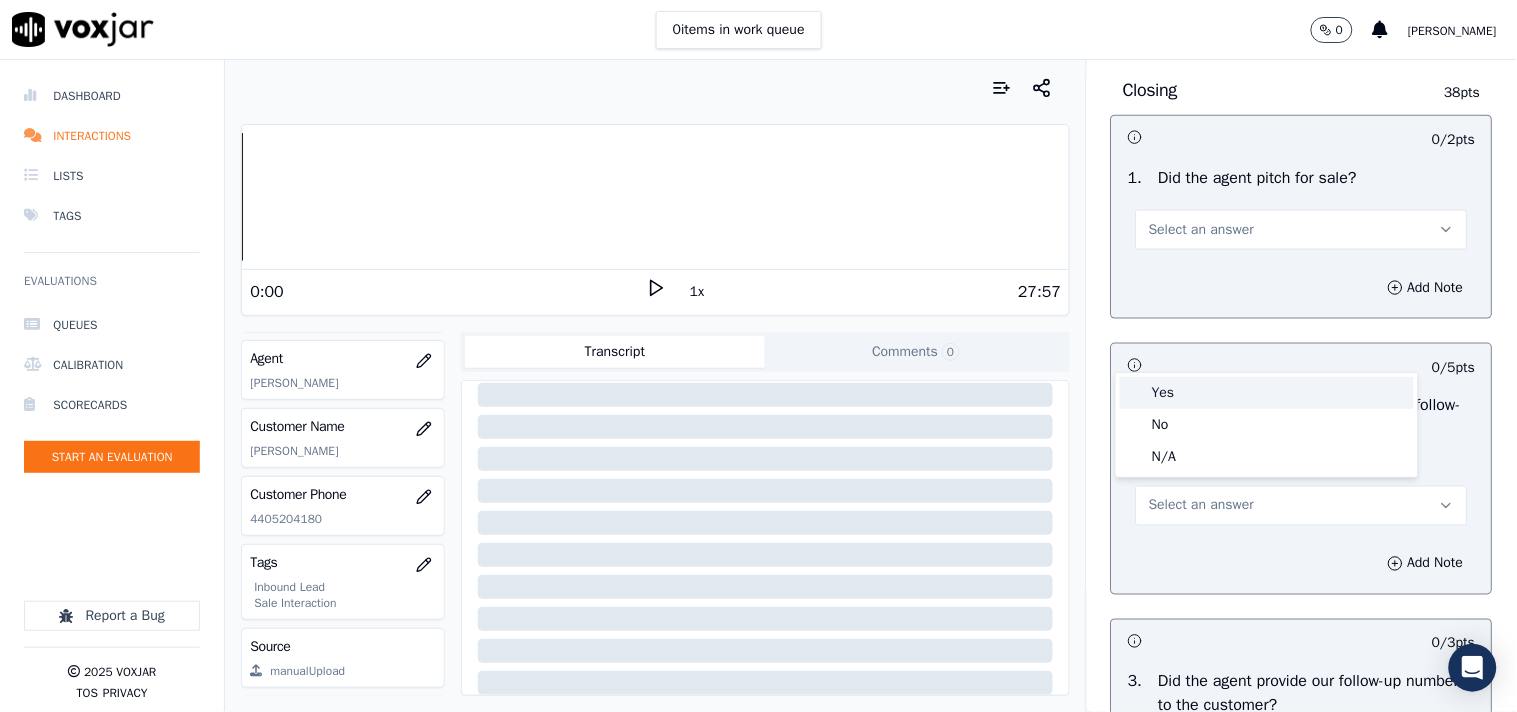 click on "Yes" at bounding box center (1267, 393) 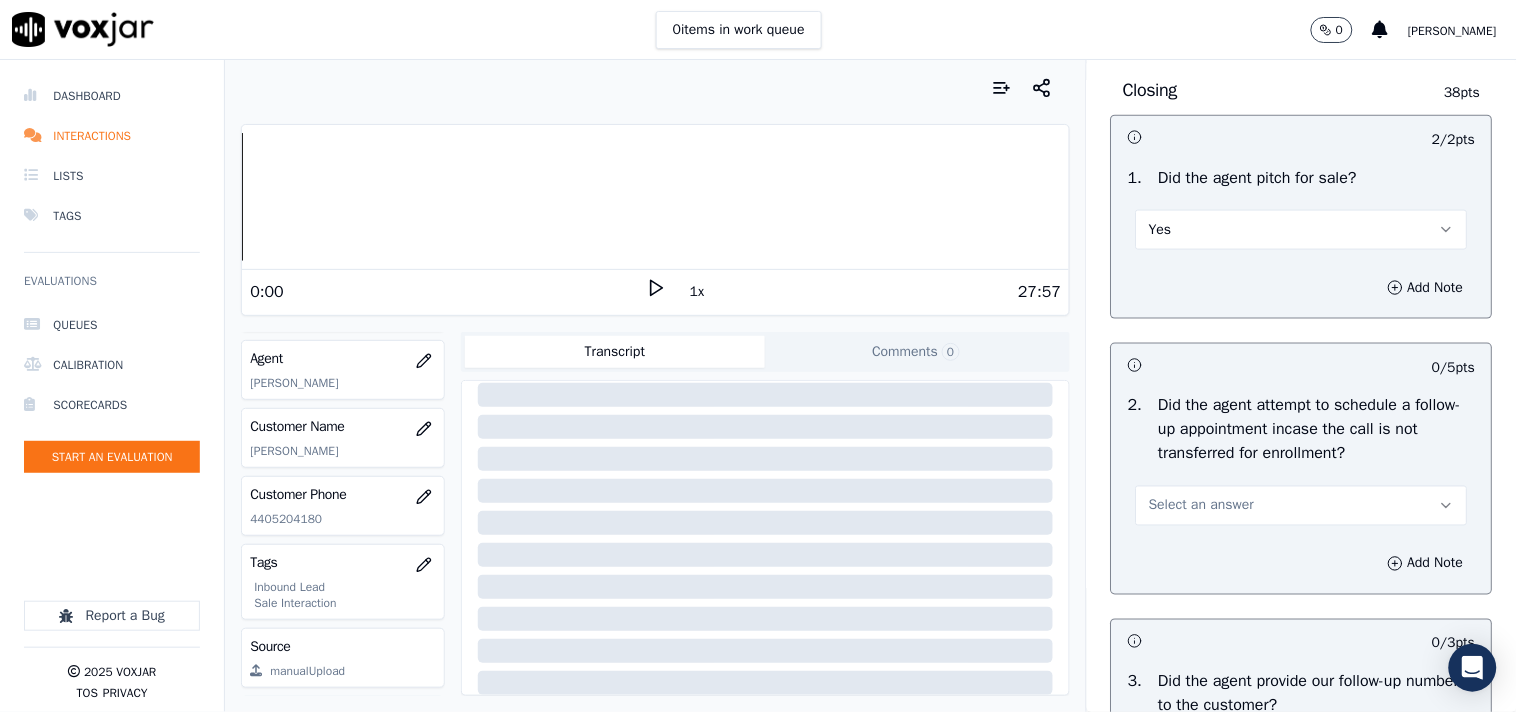 scroll, scrollTop: 4777, scrollLeft: 0, axis: vertical 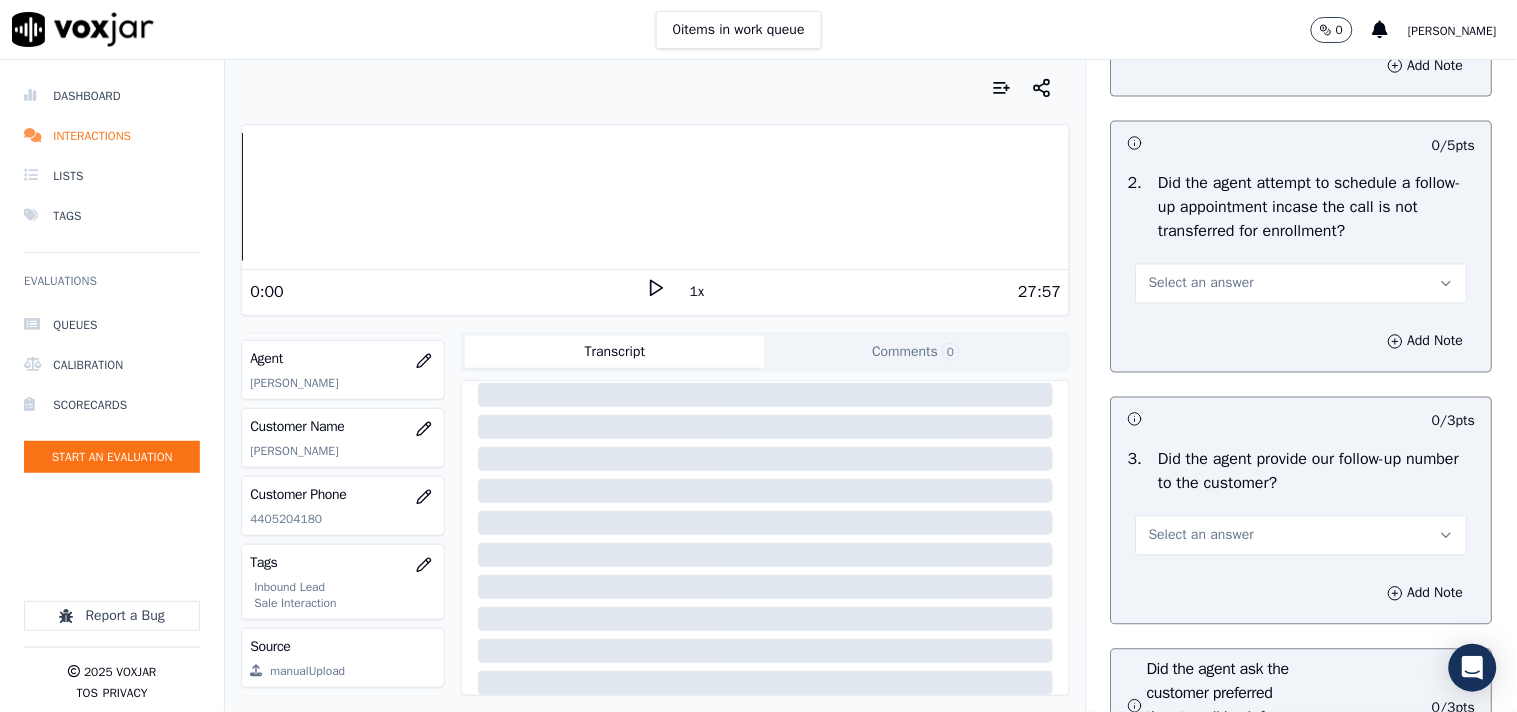 click on "Select an answer" at bounding box center (1201, 284) 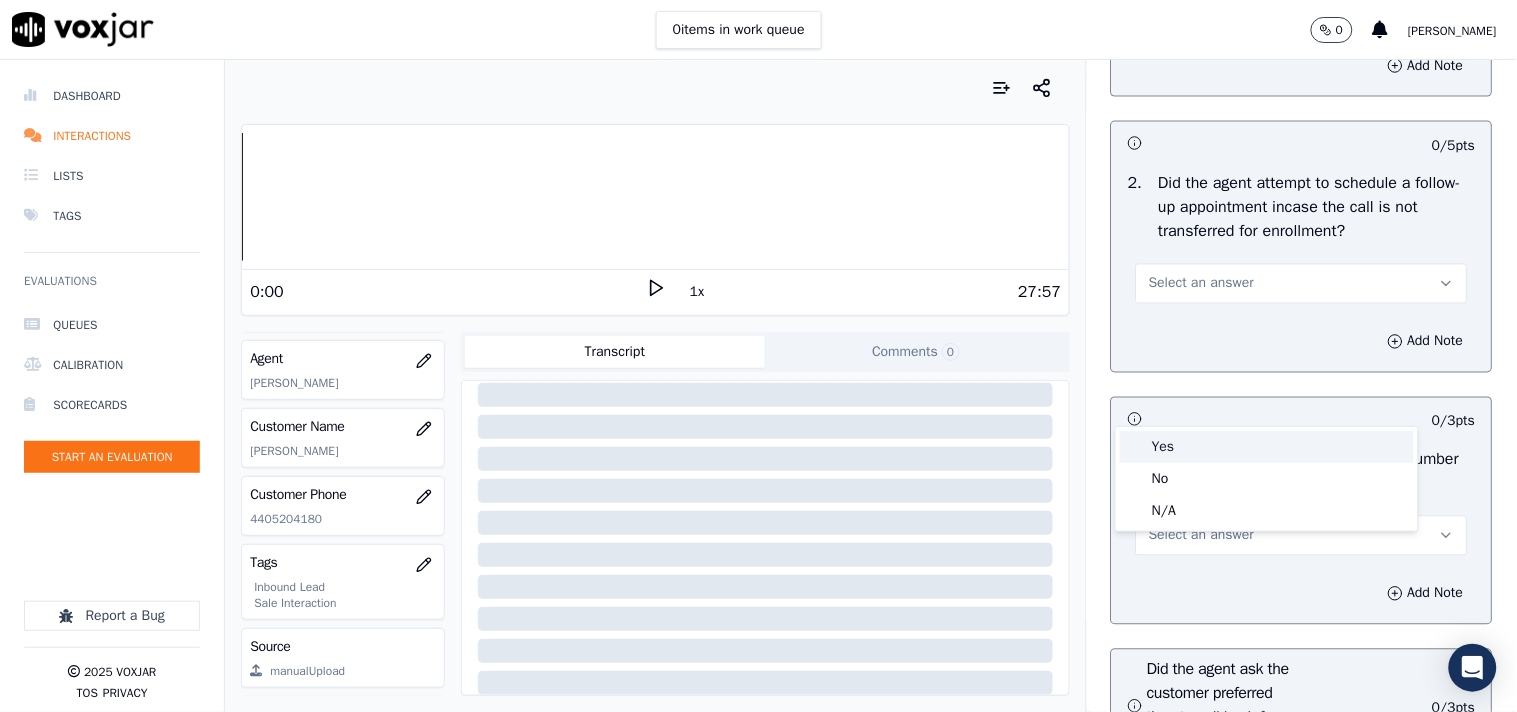 click on "Yes" at bounding box center (1267, 447) 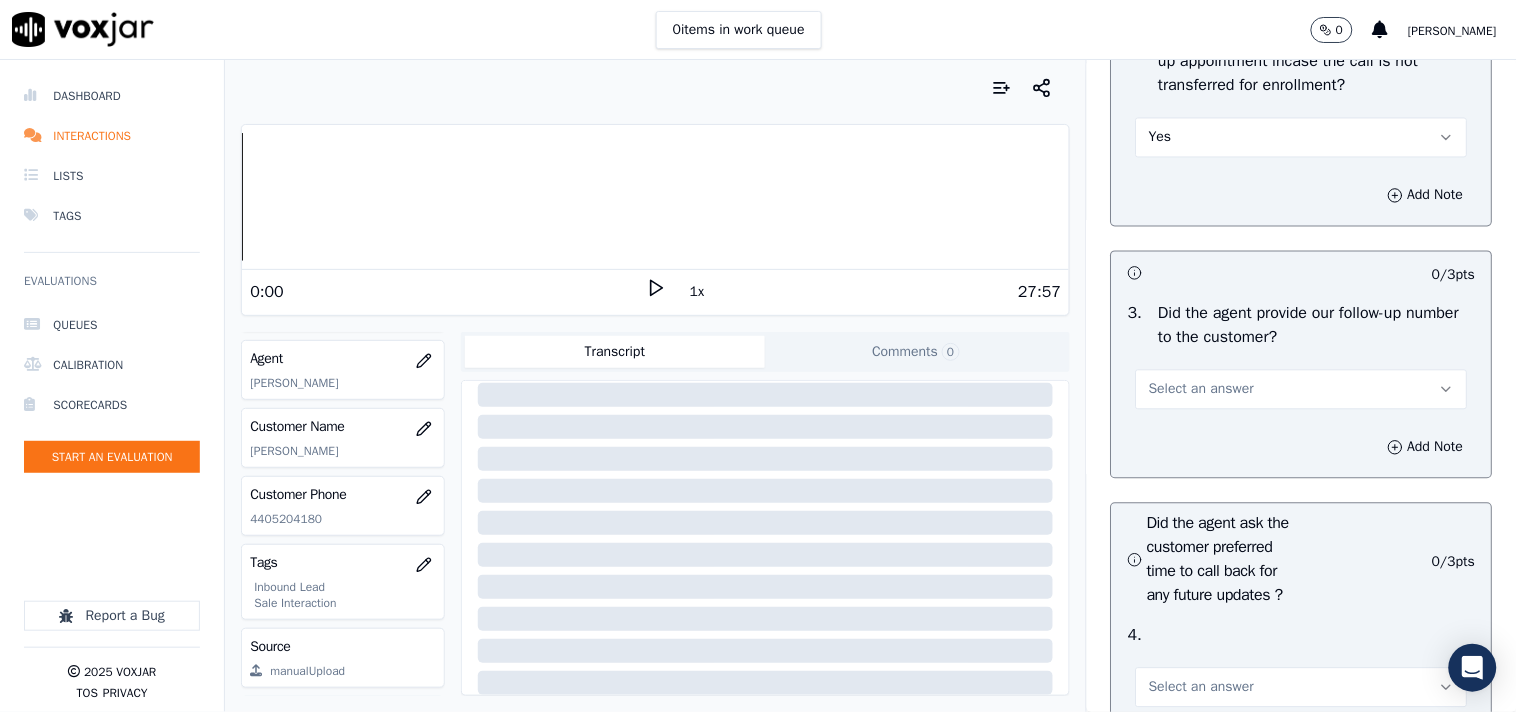 scroll, scrollTop: 5111, scrollLeft: 0, axis: vertical 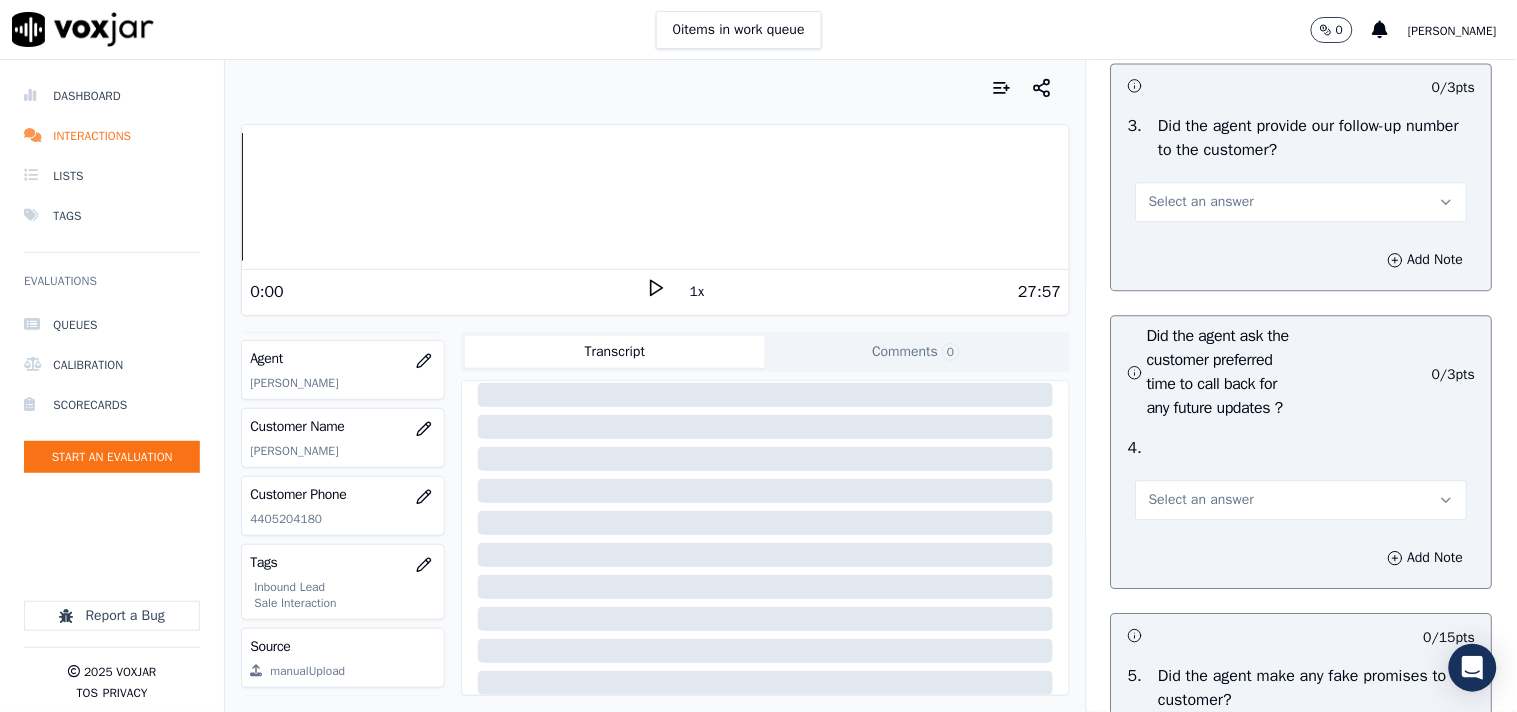 click on "Select an answer" at bounding box center [1201, 202] 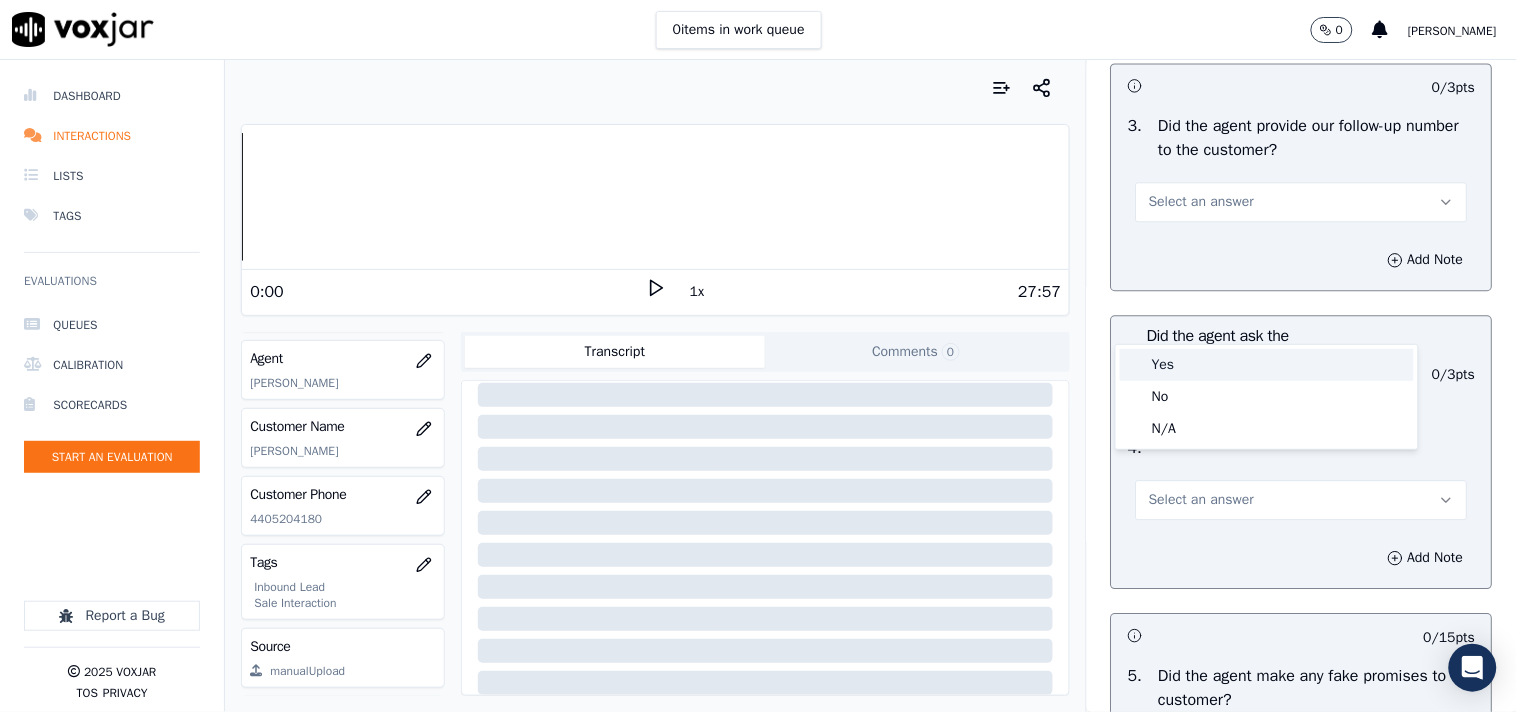 click on "Yes" at bounding box center (1267, 365) 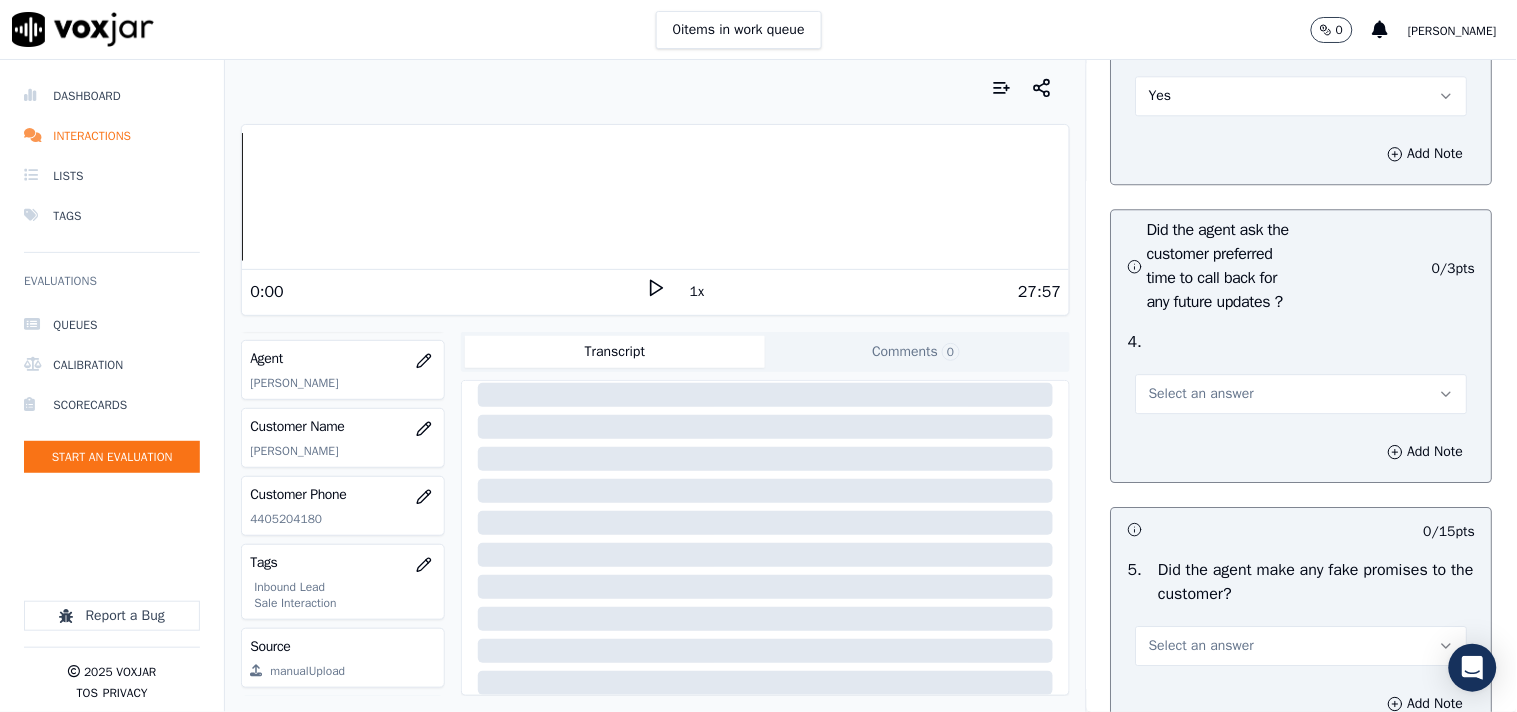 scroll, scrollTop: 5333, scrollLeft: 0, axis: vertical 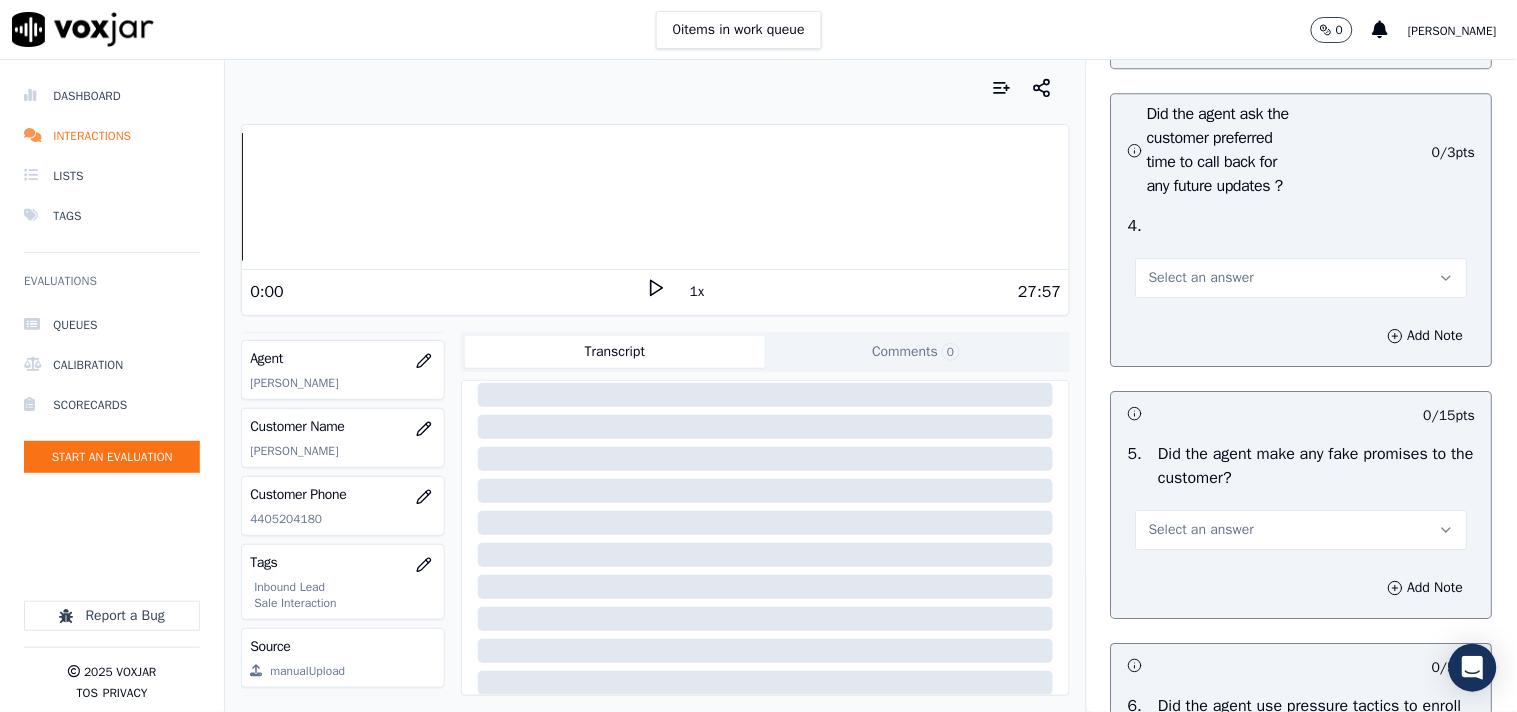 click on "Select an answer" at bounding box center [1201, 278] 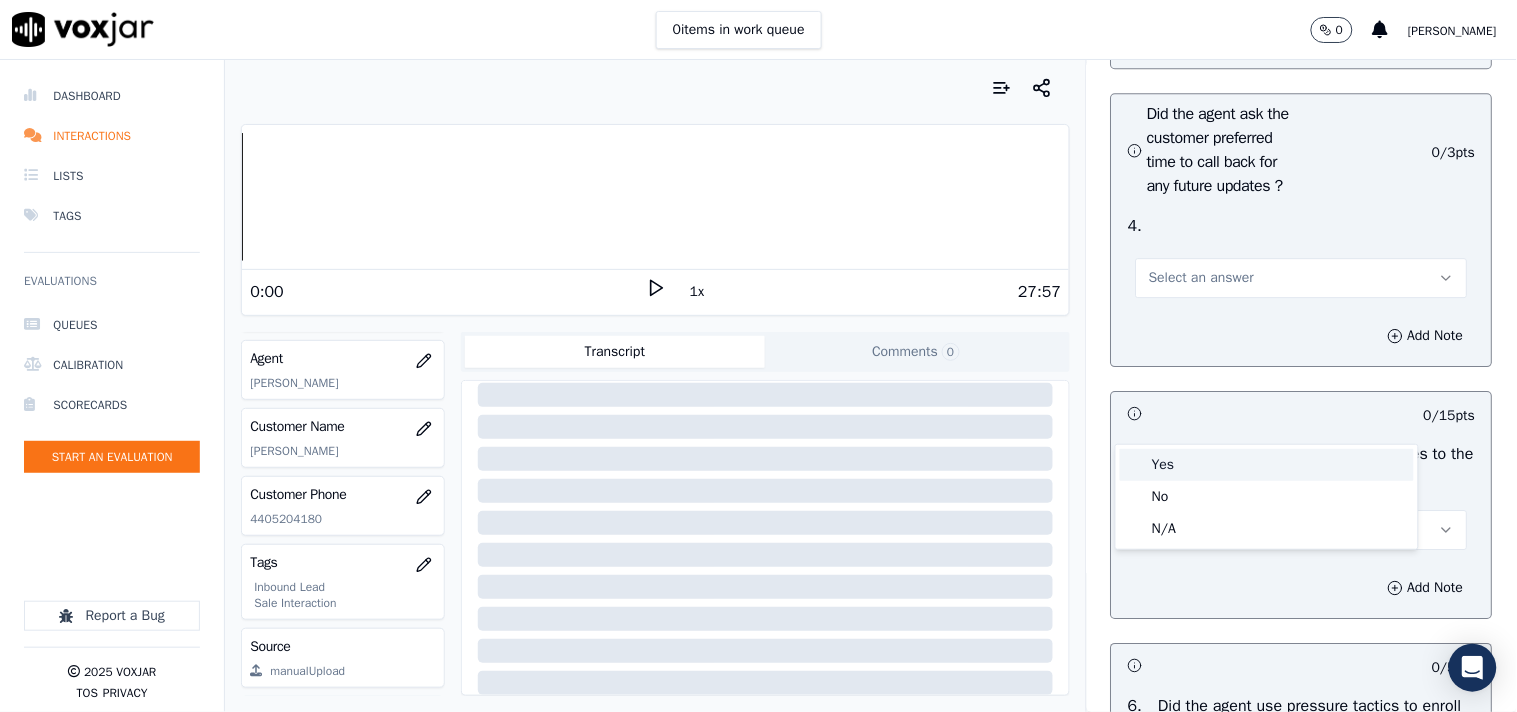 click on "Yes" at bounding box center [1267, 465] 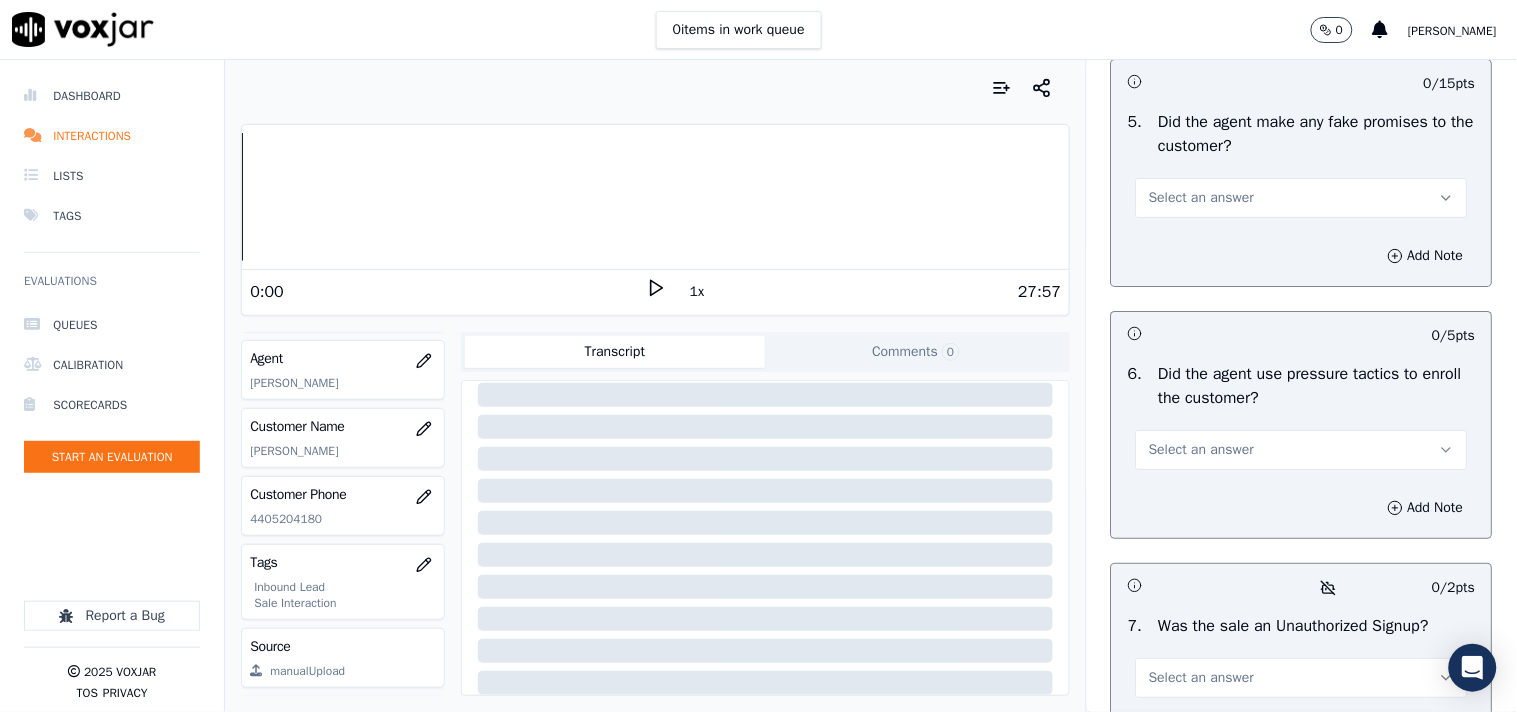 scroll, scrollTop: 5666, scrollLeft: 0, axis: vertical 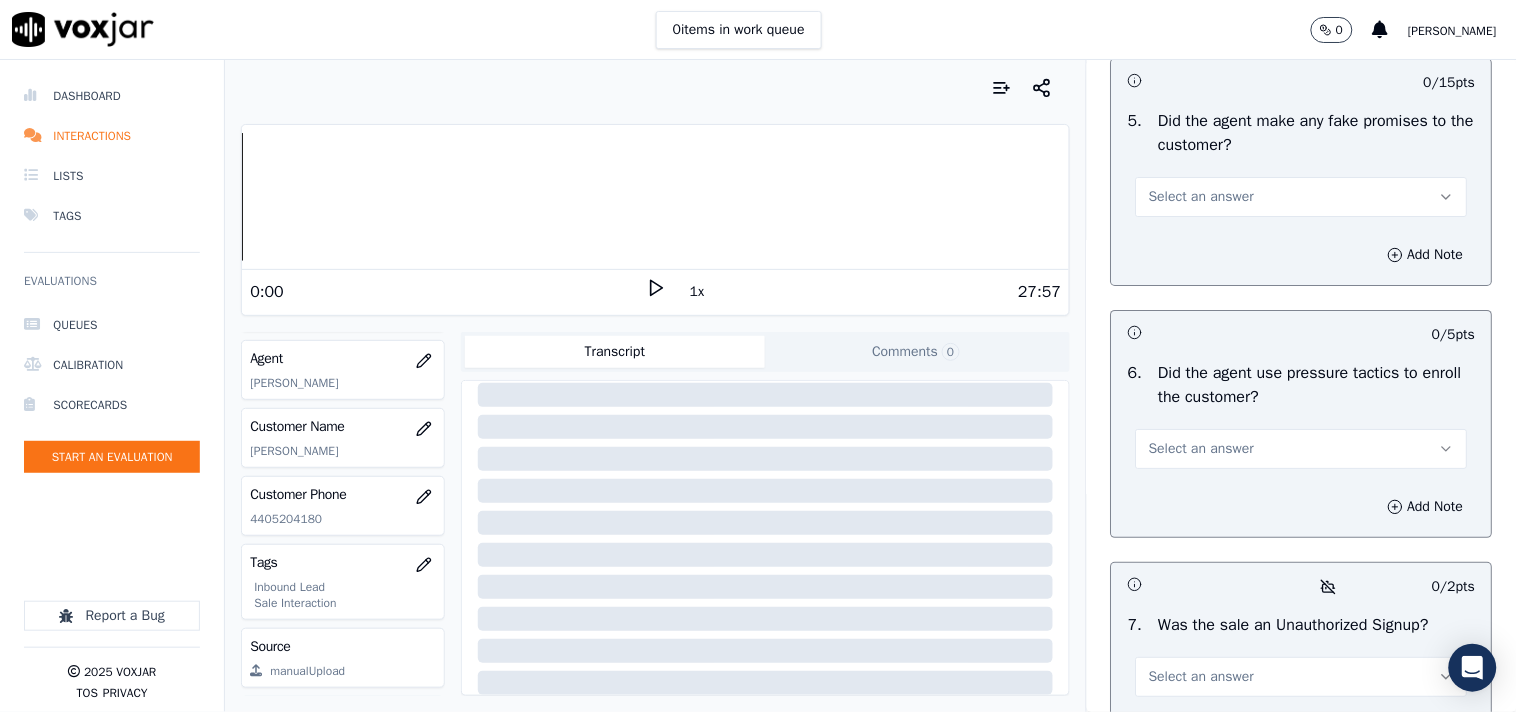 click on "Select an answer" at bounding box center (1201, 197) 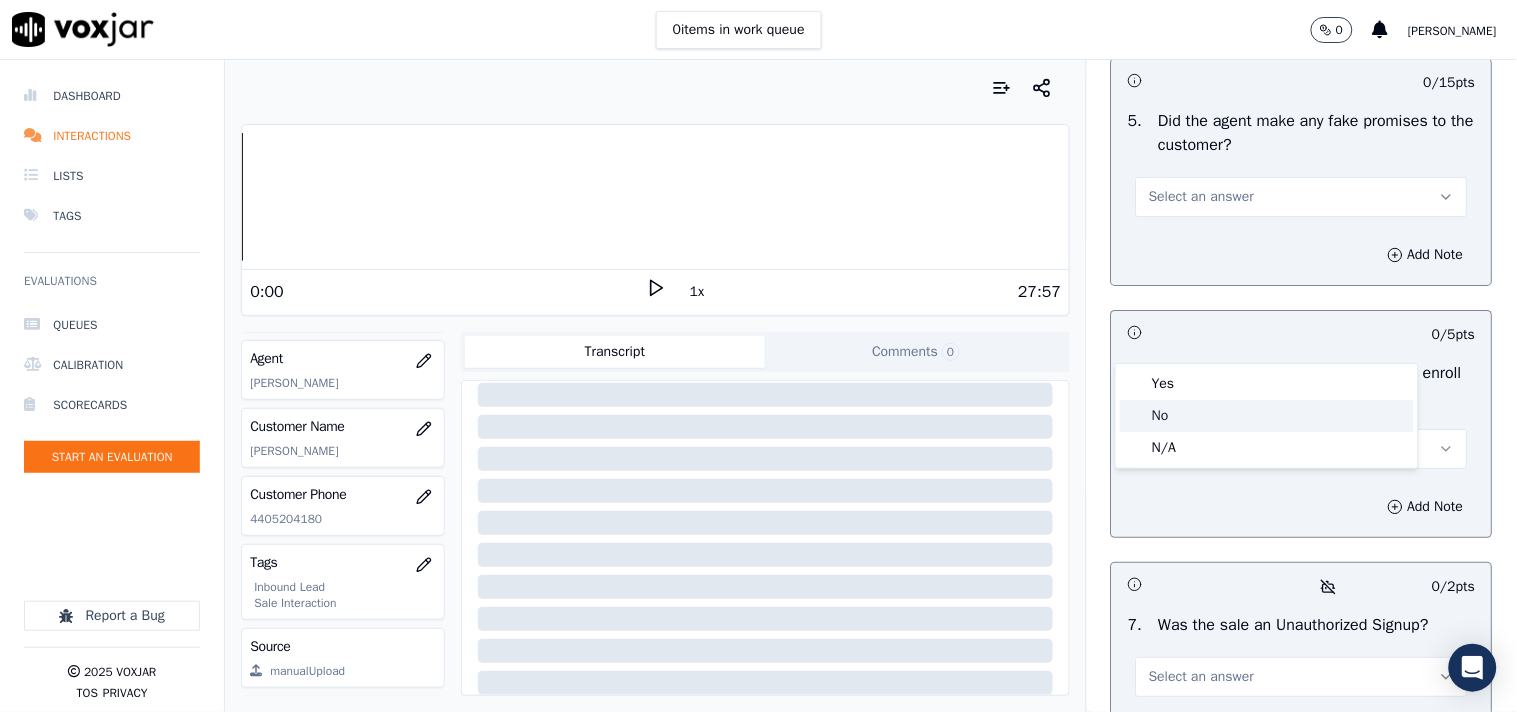 click on "No" 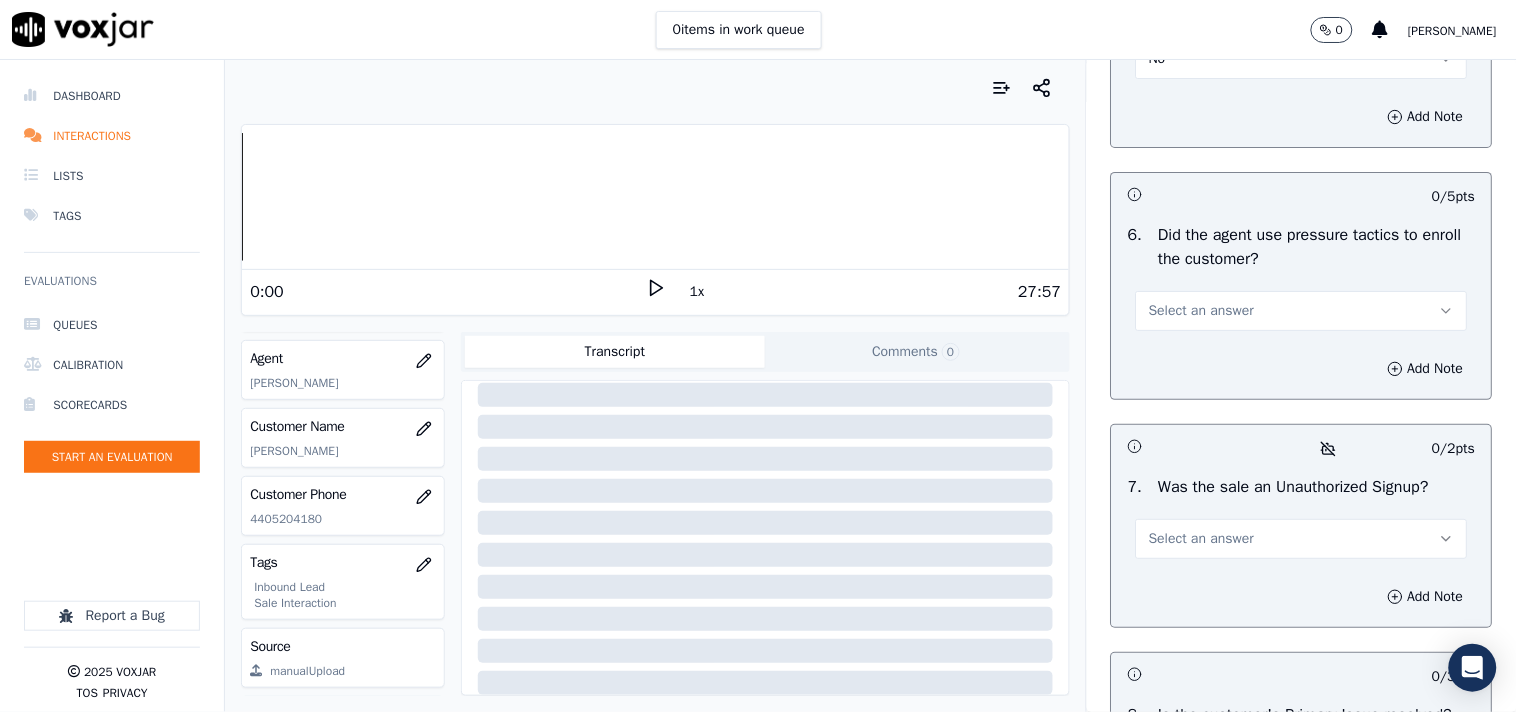 scroll, scrollTop: 6000, scrollLeft: 0, axis: vertical 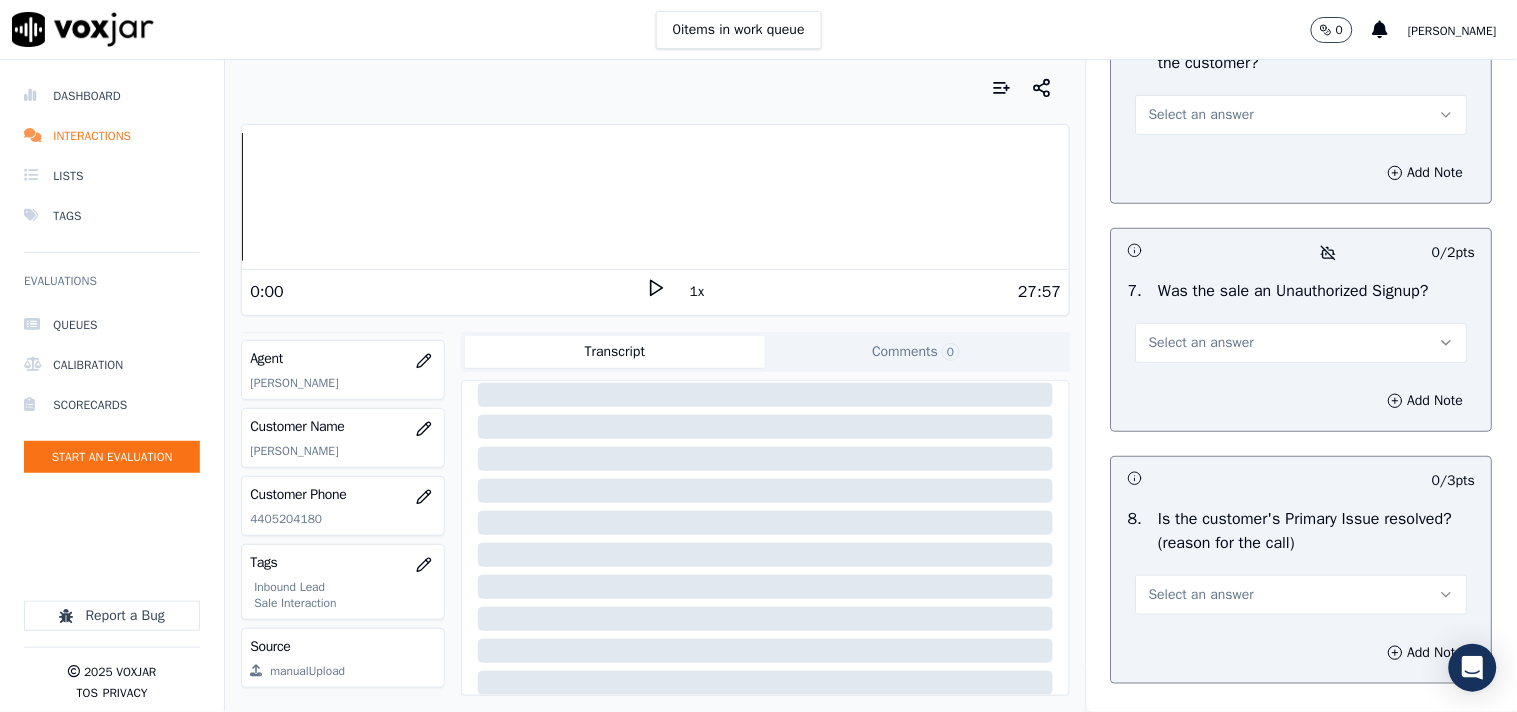 click on "Select an answer" at bounding box center (1302, 113) 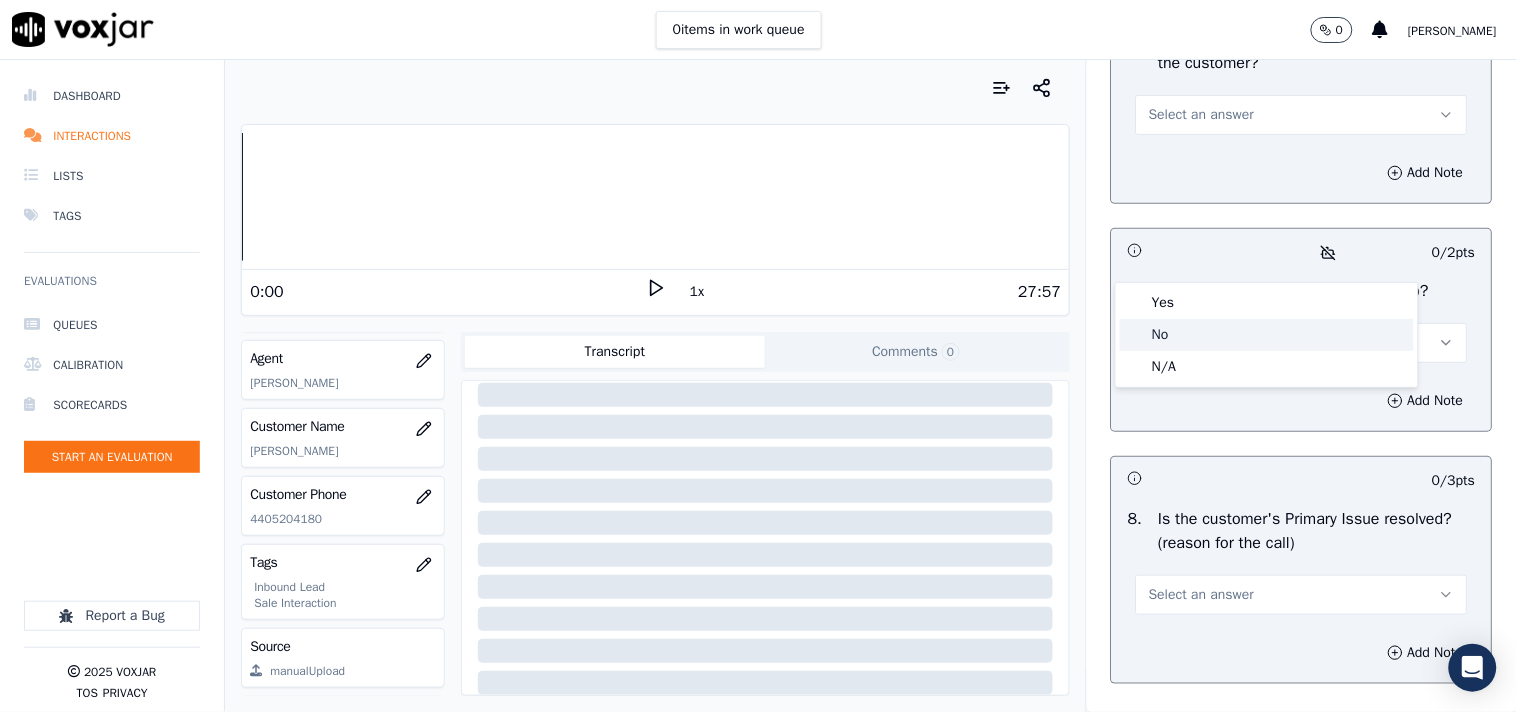 click on "No" 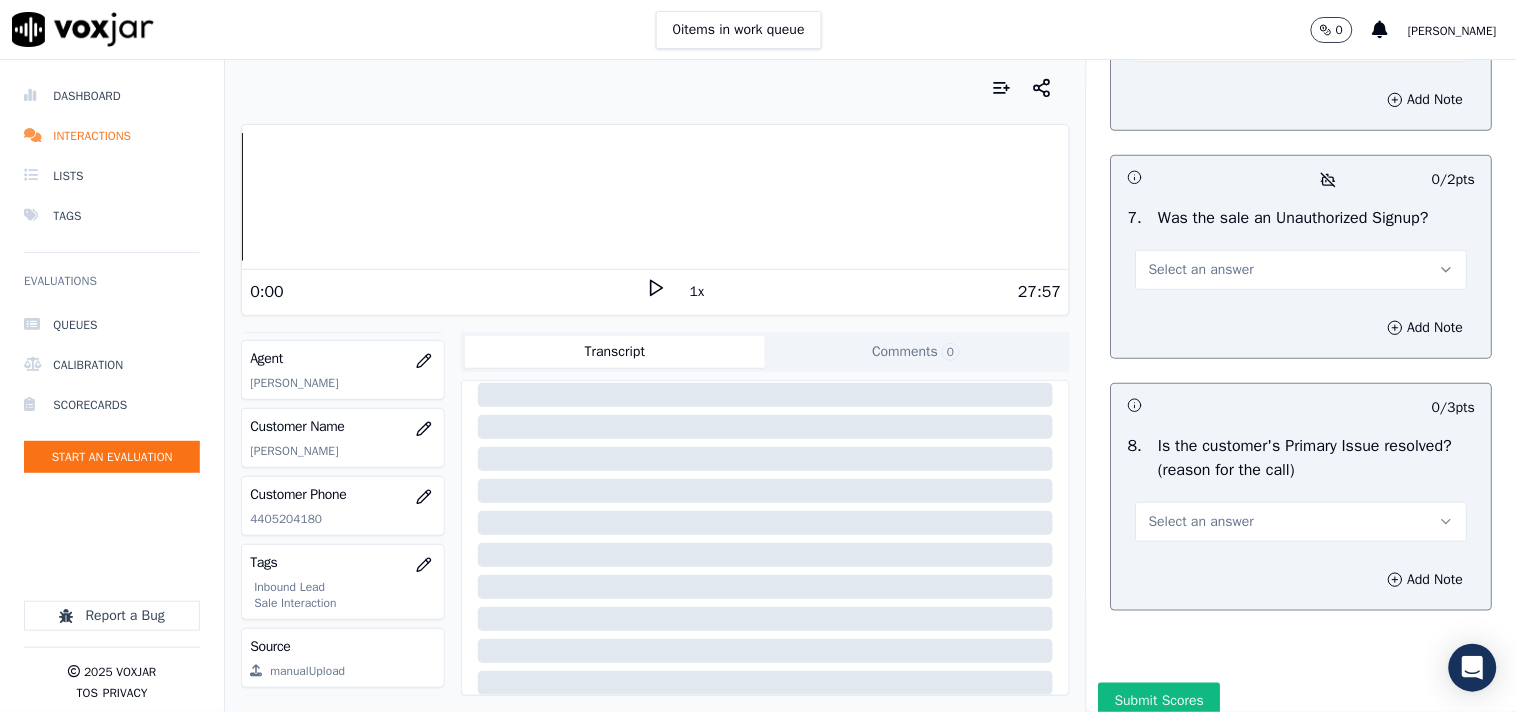 scroll, scrollTop: 6111, scrollLeft: 0, axis: vertical 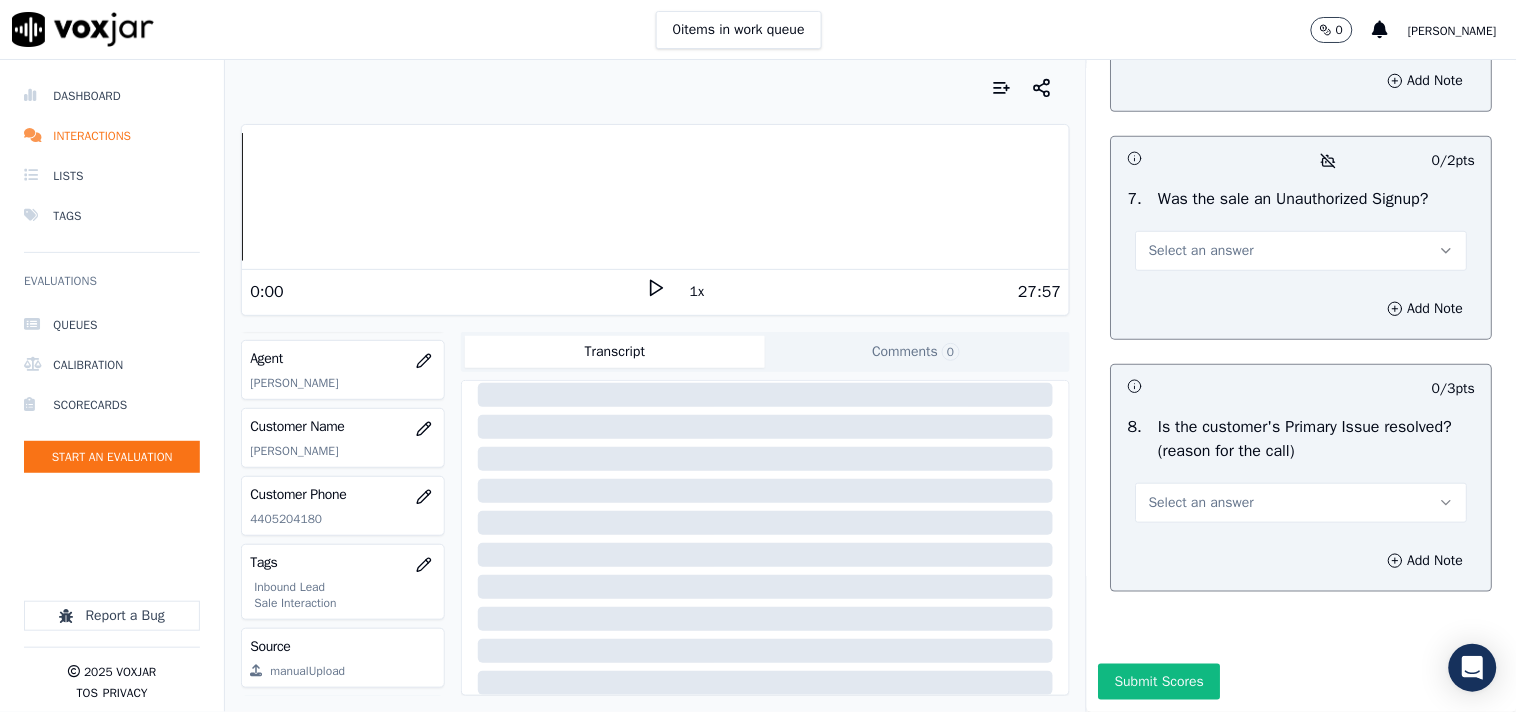 click on "Select an answer" at bounding box center [1201, 251] 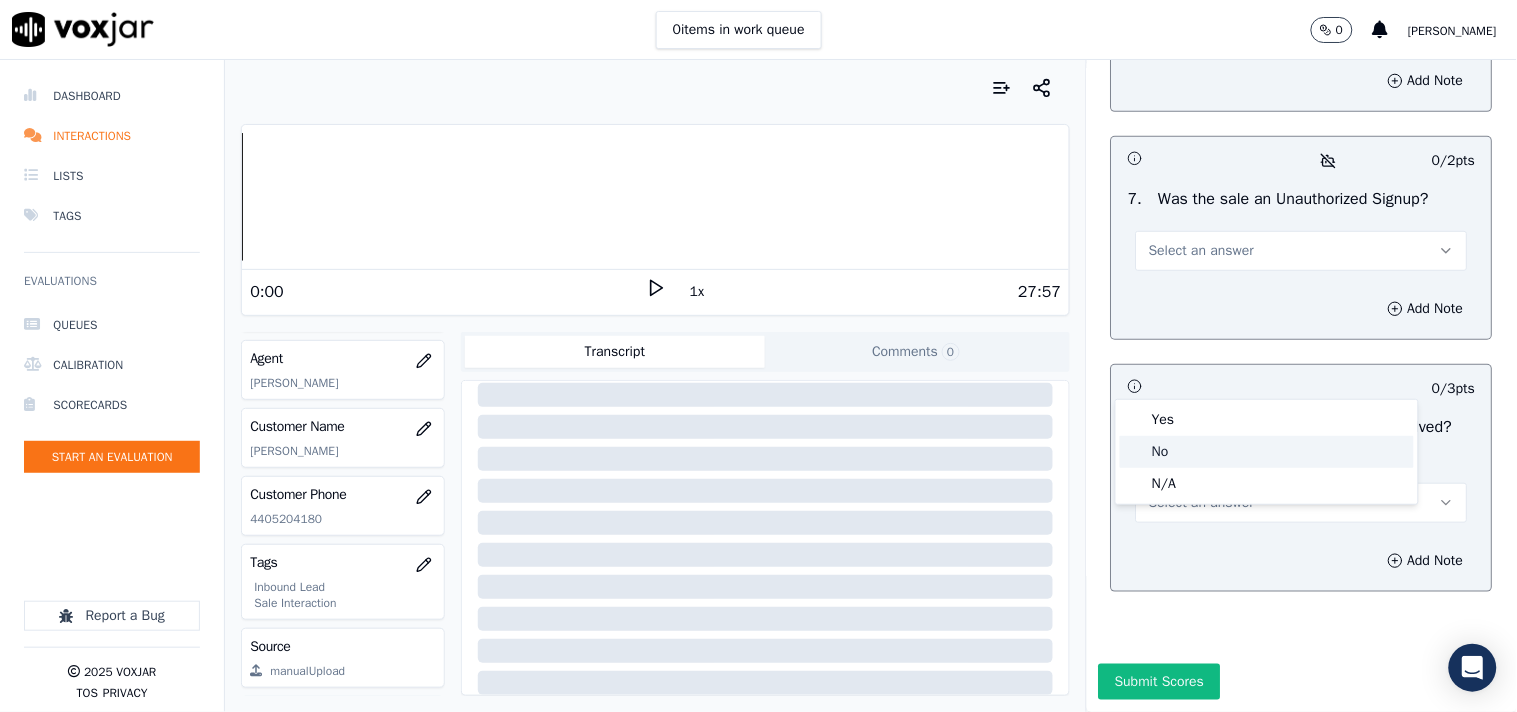 click on "No" 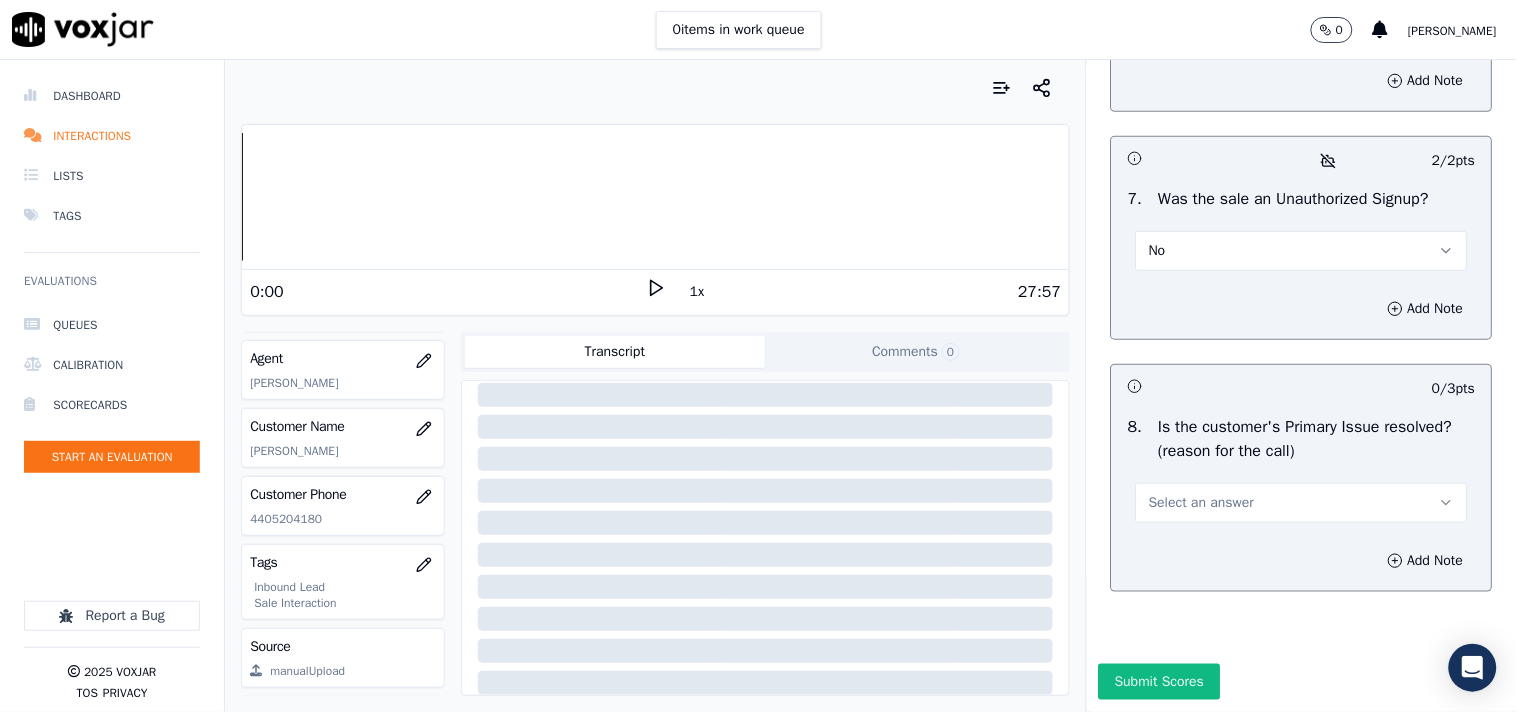 scroll, scrollTop: 6284, scrollLeft: 0, axis: vertical 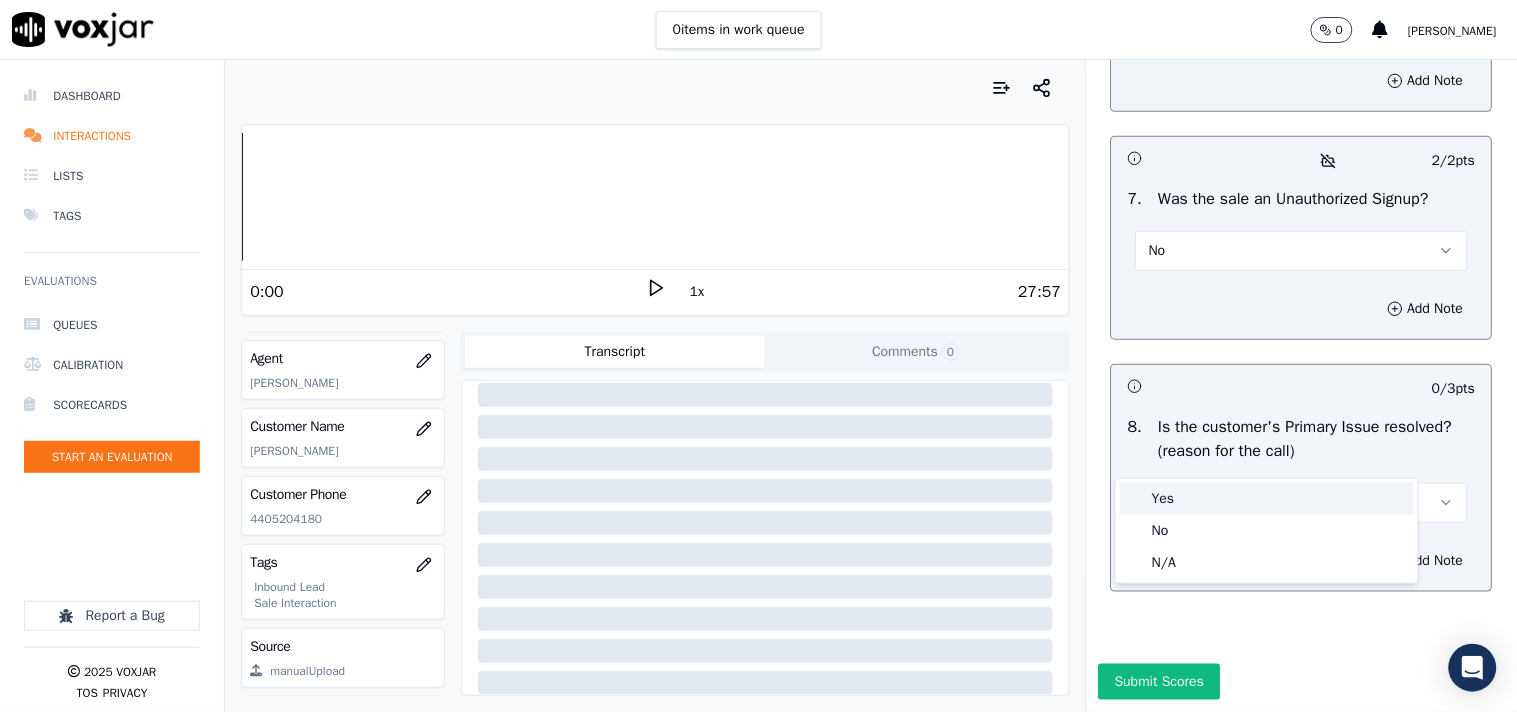 click on "Yes" at bounding box center (1267, 499) 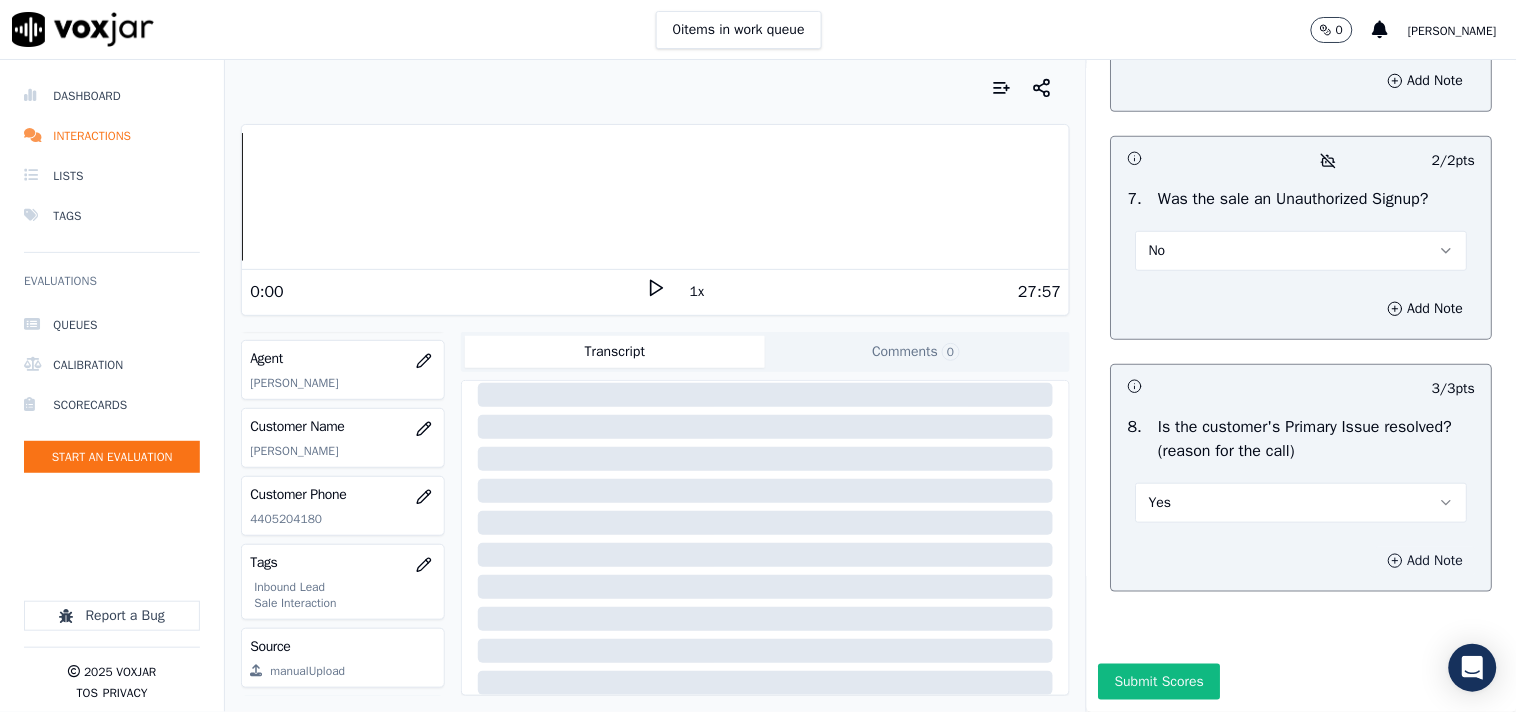 click on "Add Note" at bounding box center [1426, 561] 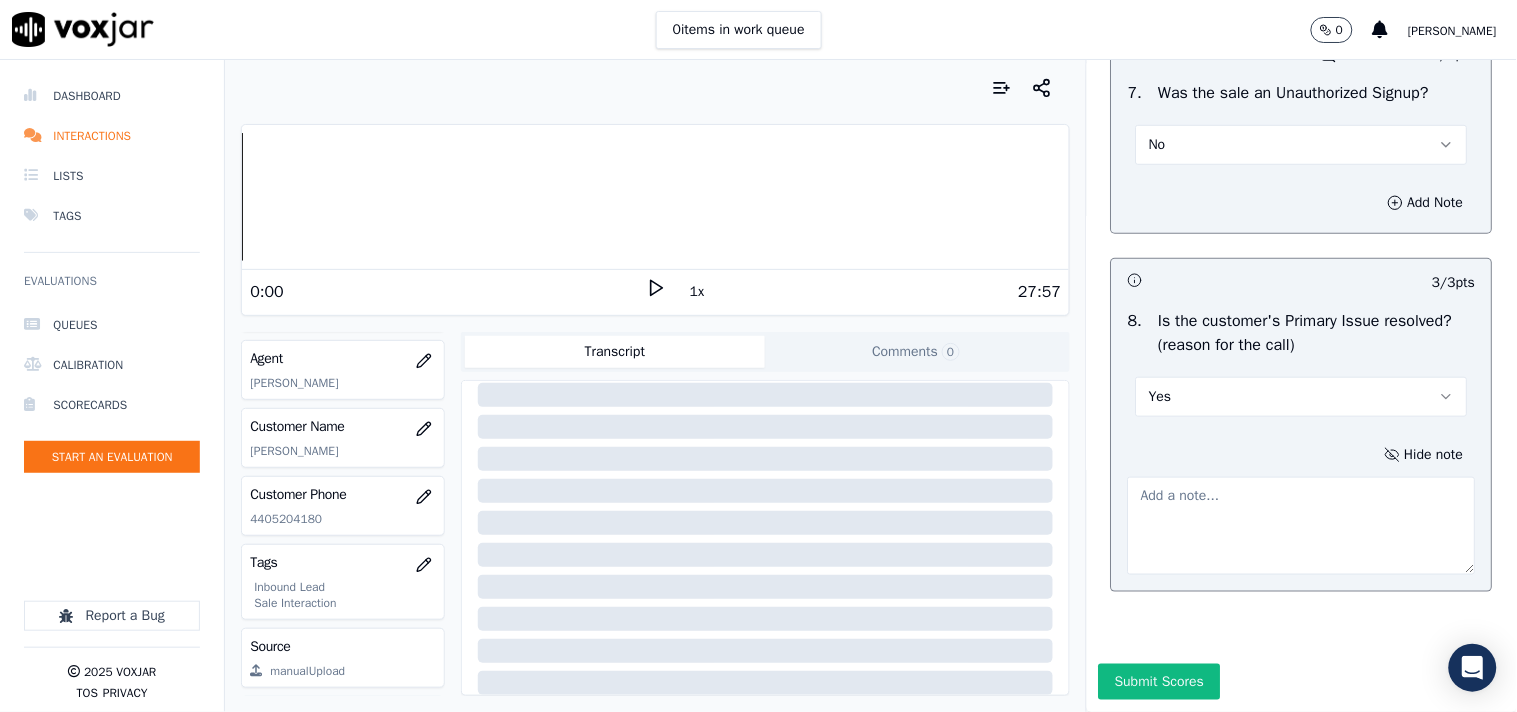 click at bounding box center [1302, 526] 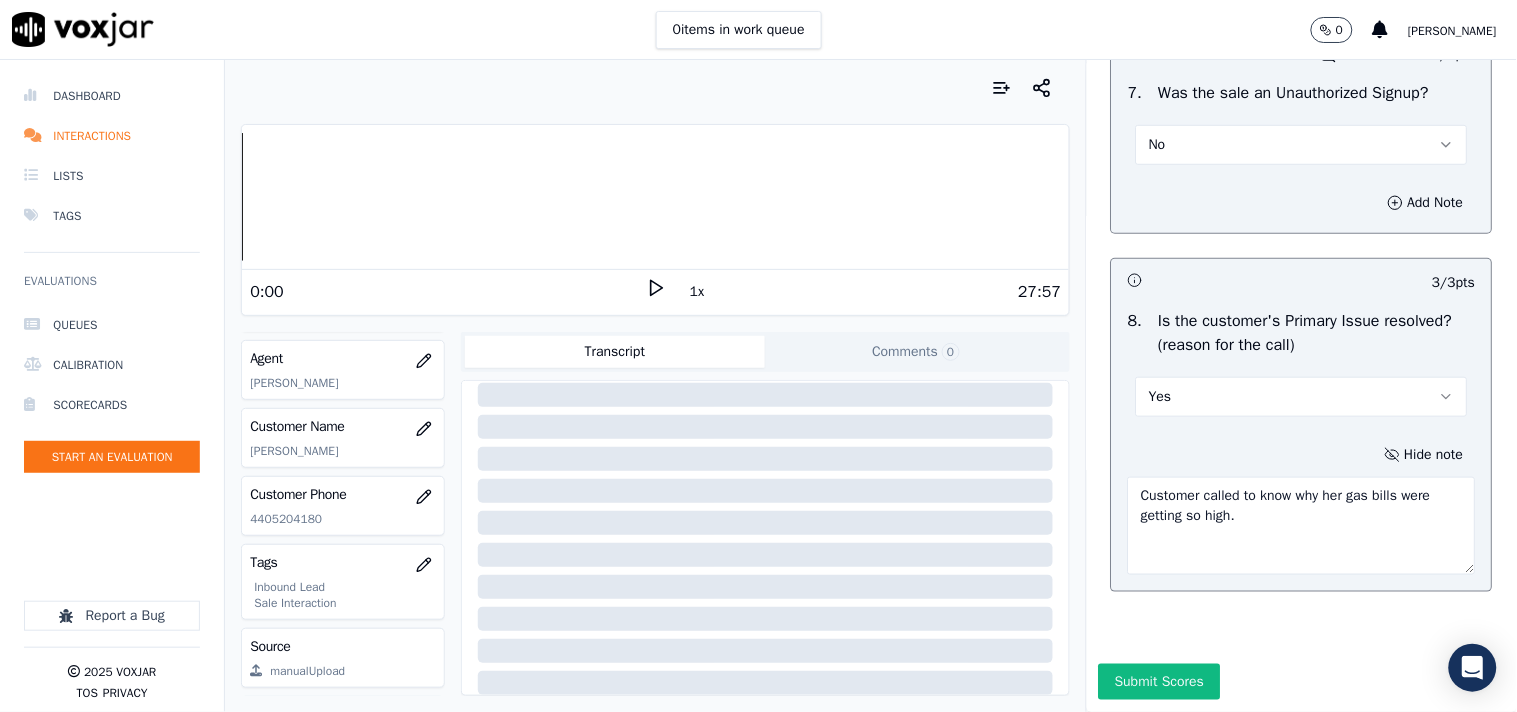 drag, startPoint x: 1220, startPoint y: 575, endPoint x: 1142, endPoint y: 583, distance: 78.40918 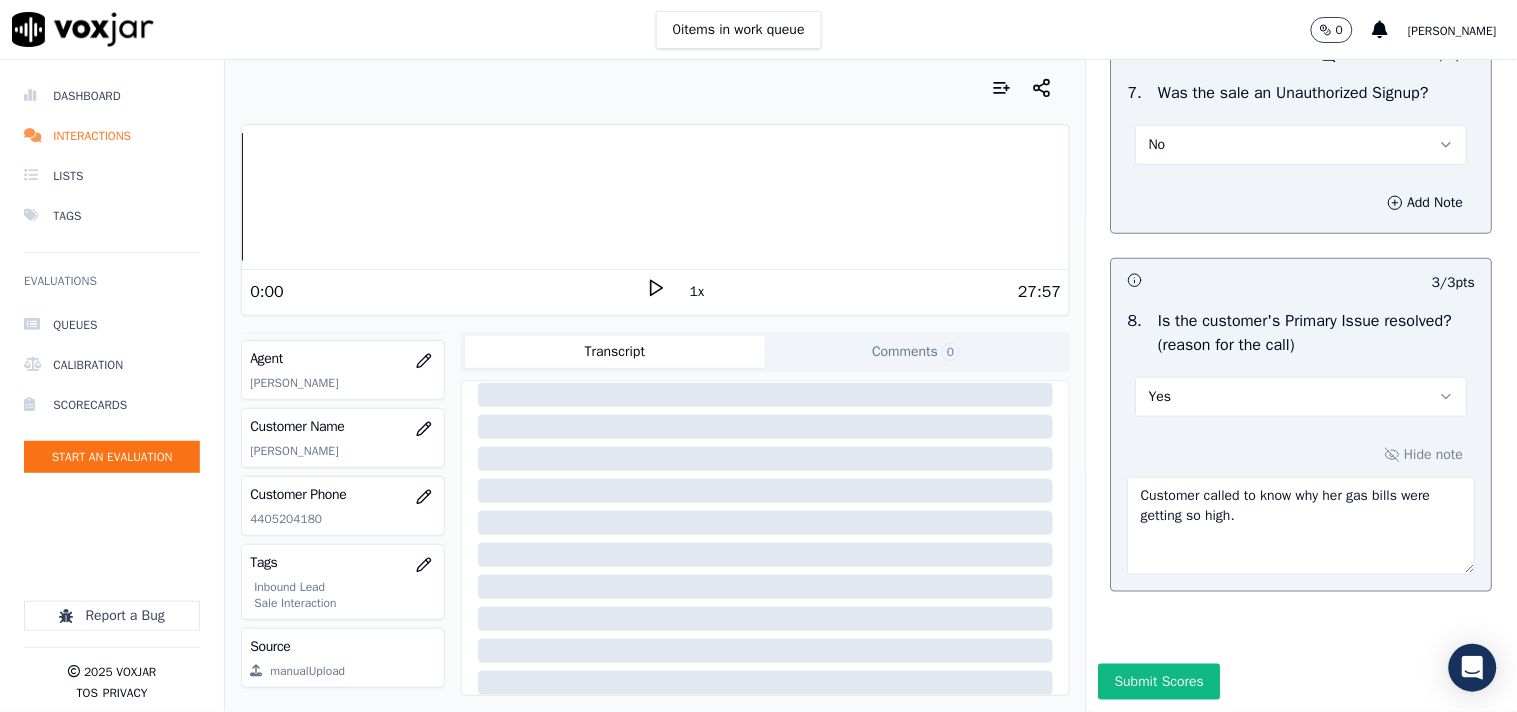 click on "Customer called to know why her gas bills were getting so high." at bounding box center [1302, 526] 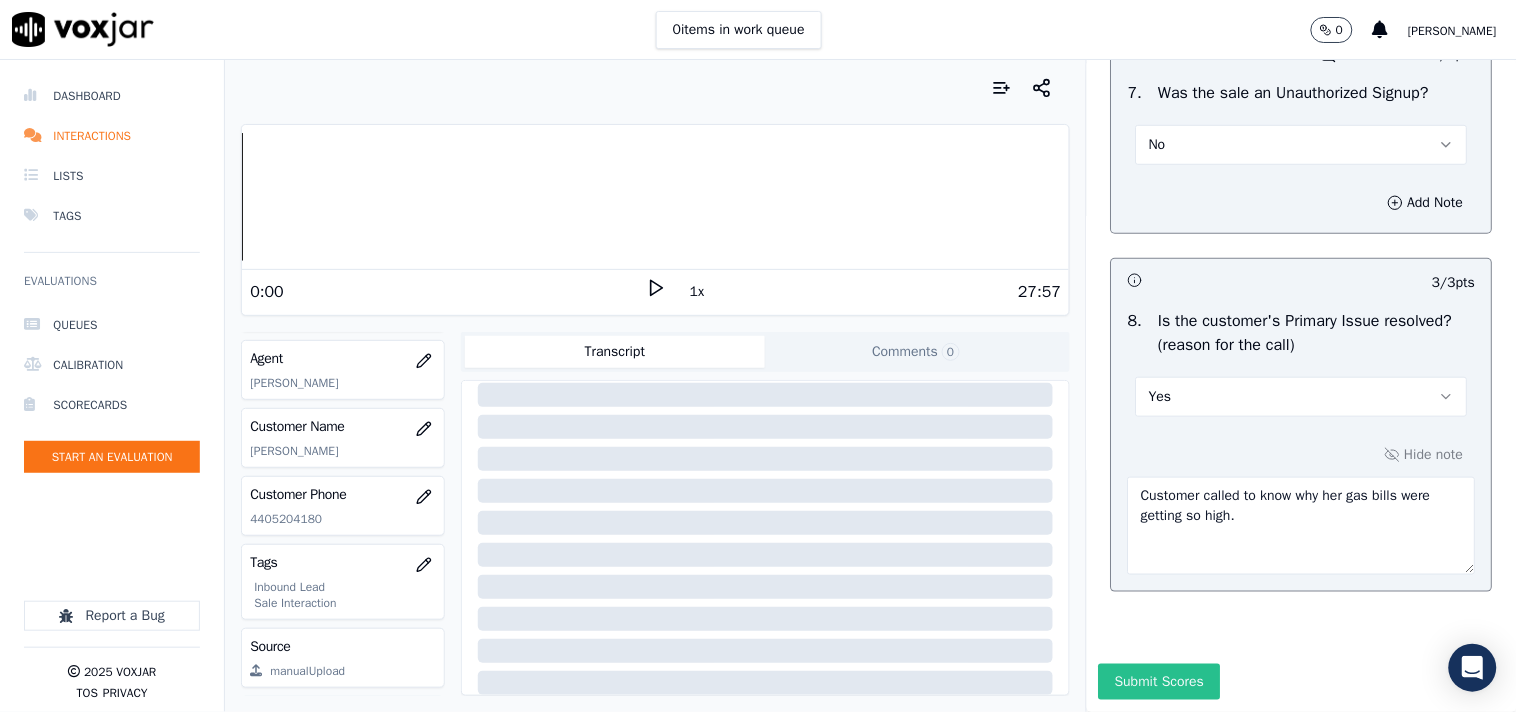 click on "Submit Scores" at bounding box center [1159, 682] 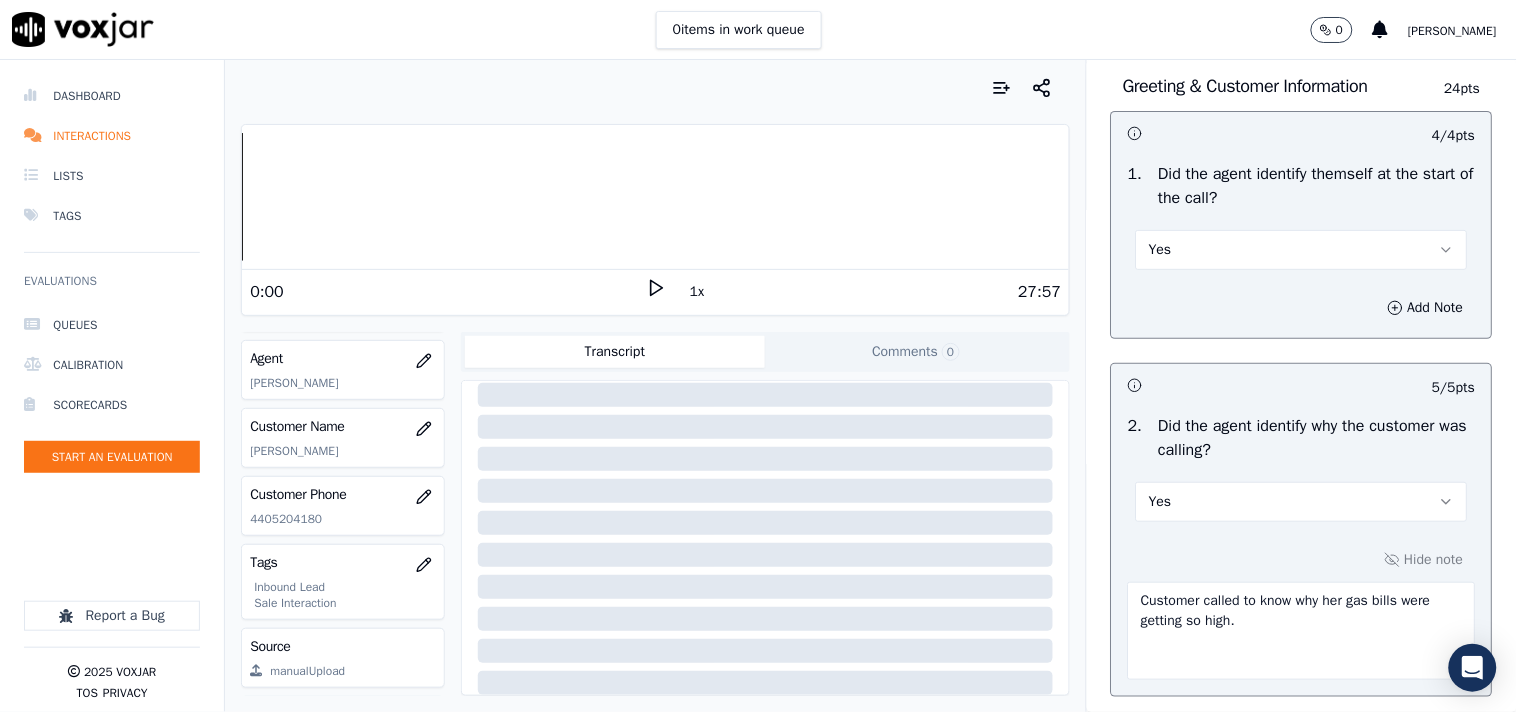 scroll, scrollTop: 0, scrollLeft: 0, axis: both 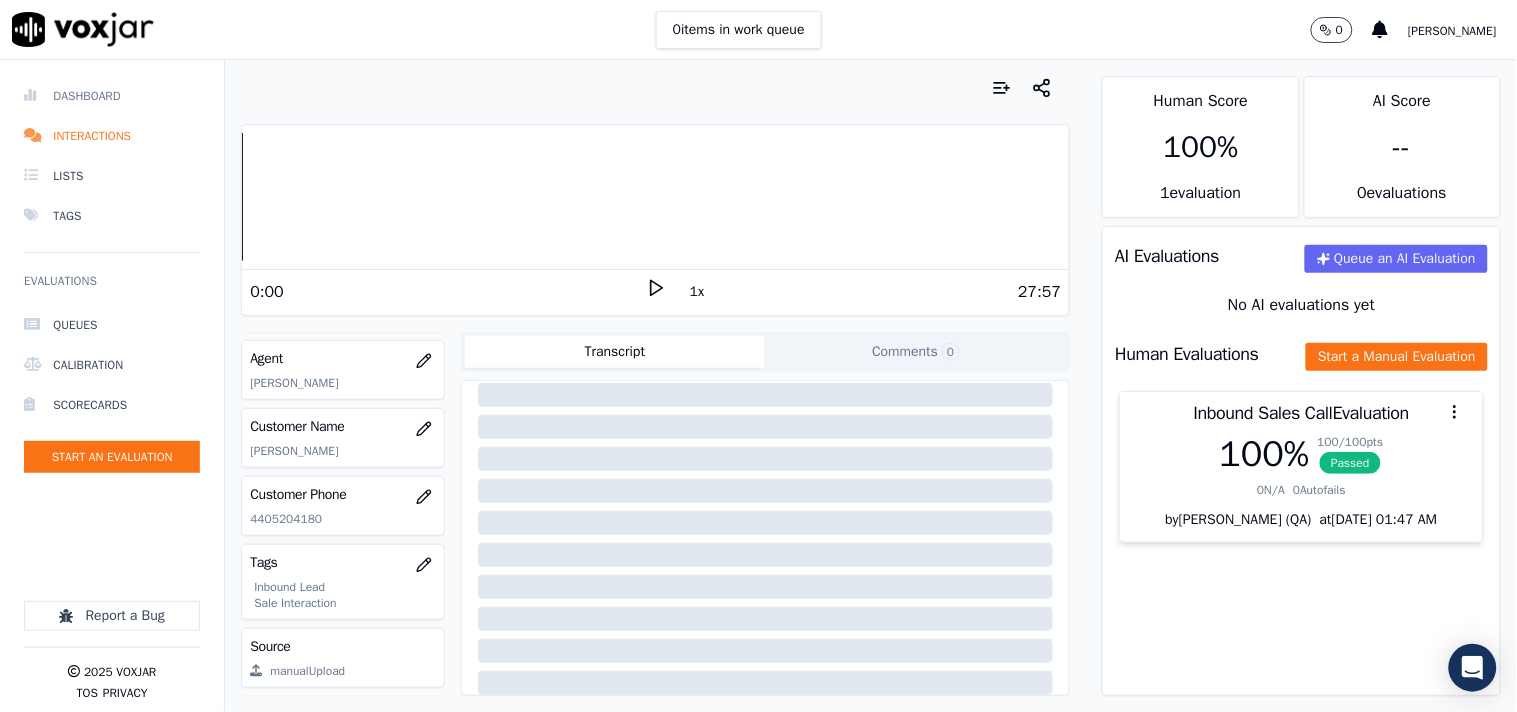click on "Dashboard" at bounding box center (112, 96) 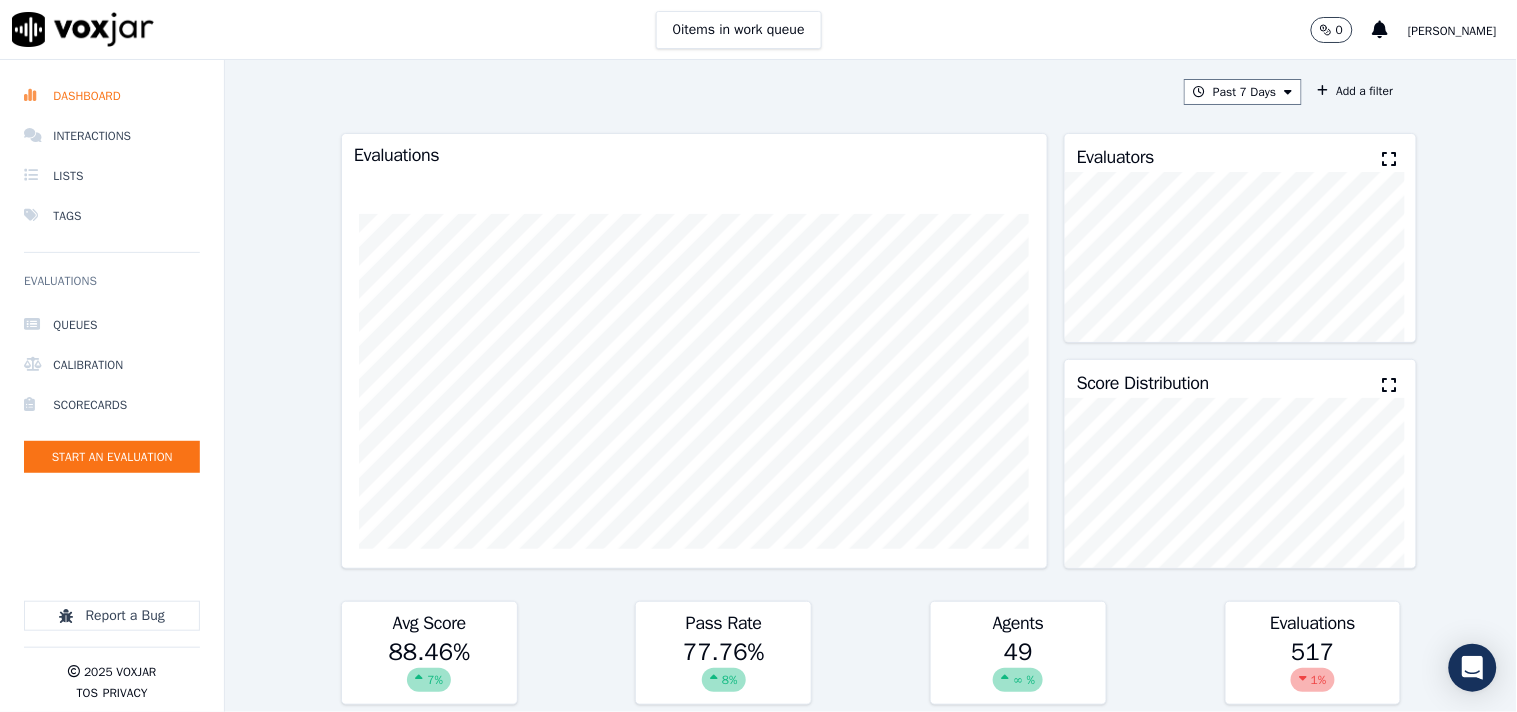 scroll, scrollTop: 0, scrollLeft: 0, axis: both 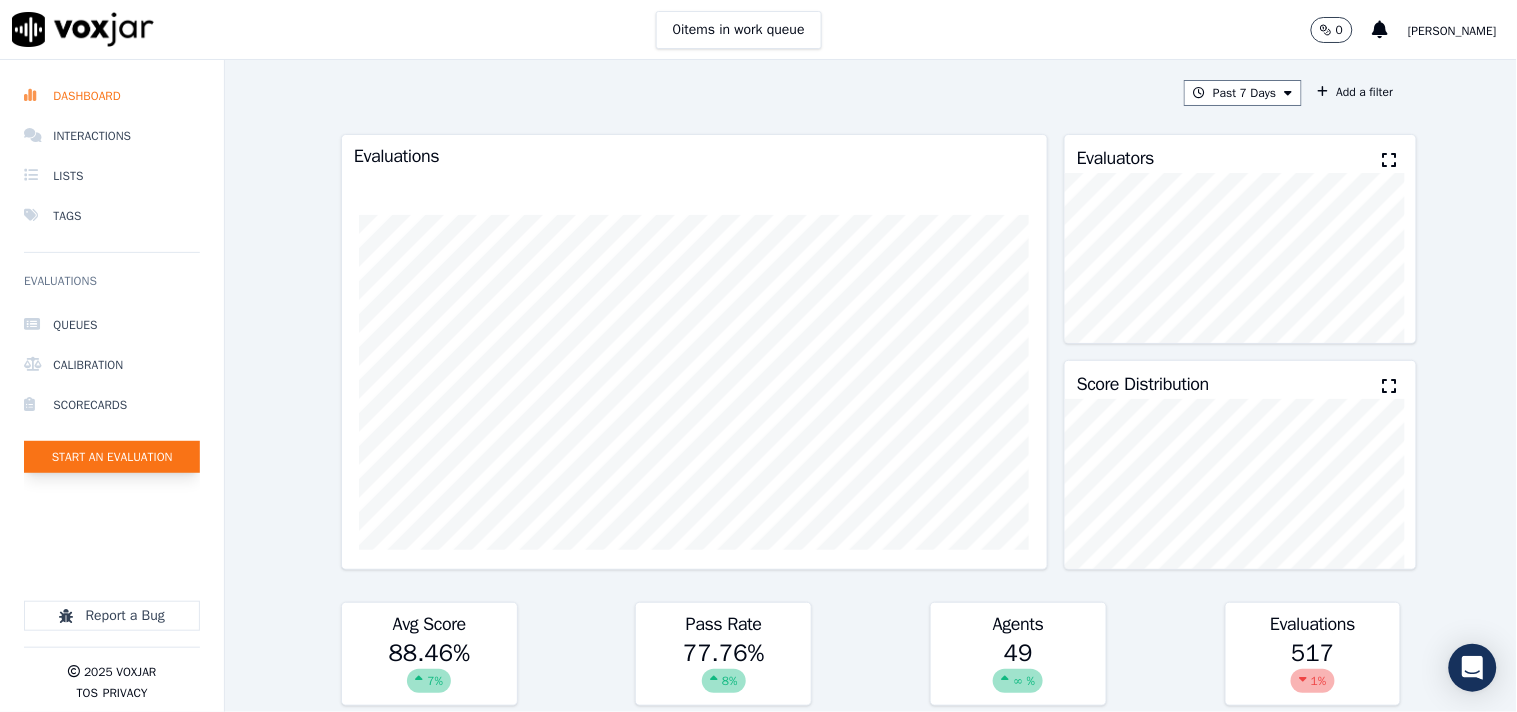 click on "Start an Evaluation" 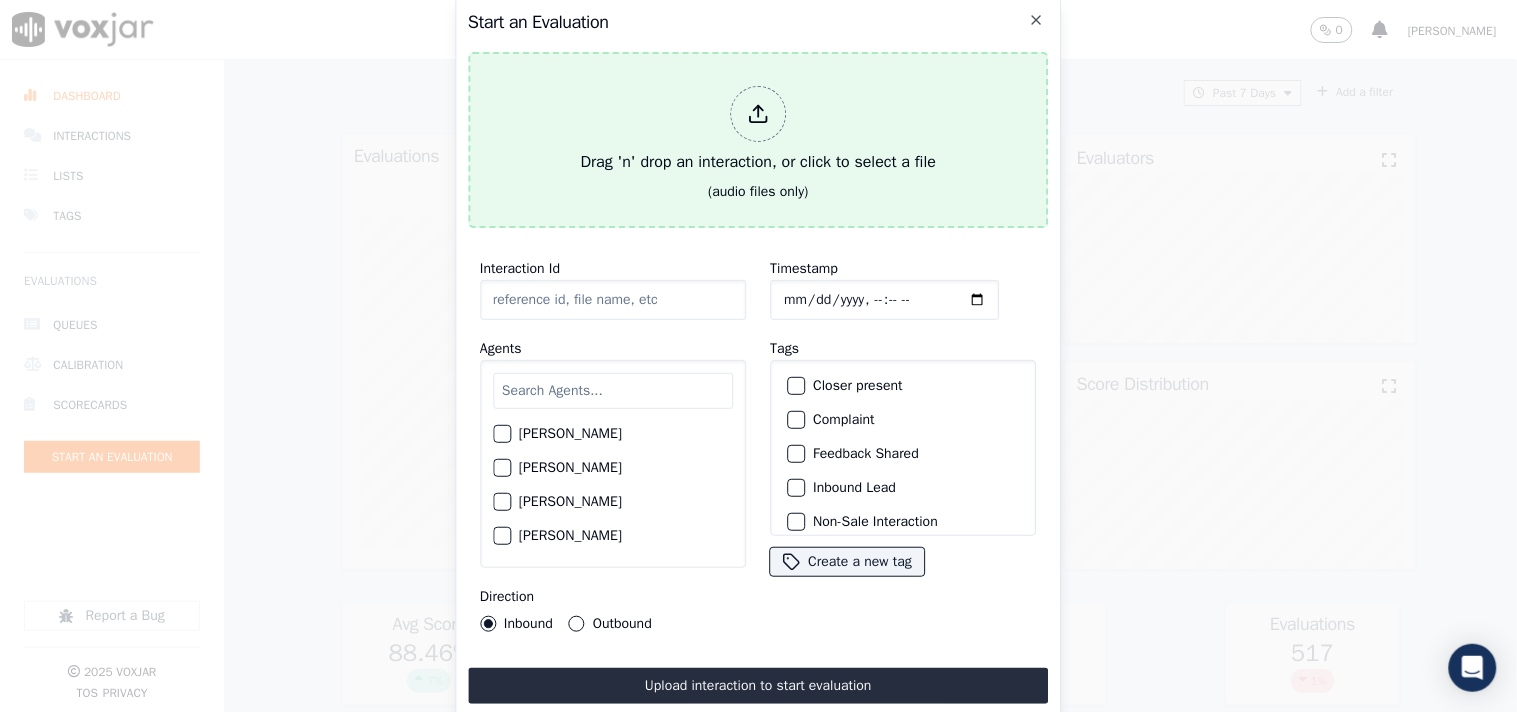 click at bounding box center [758, 114] 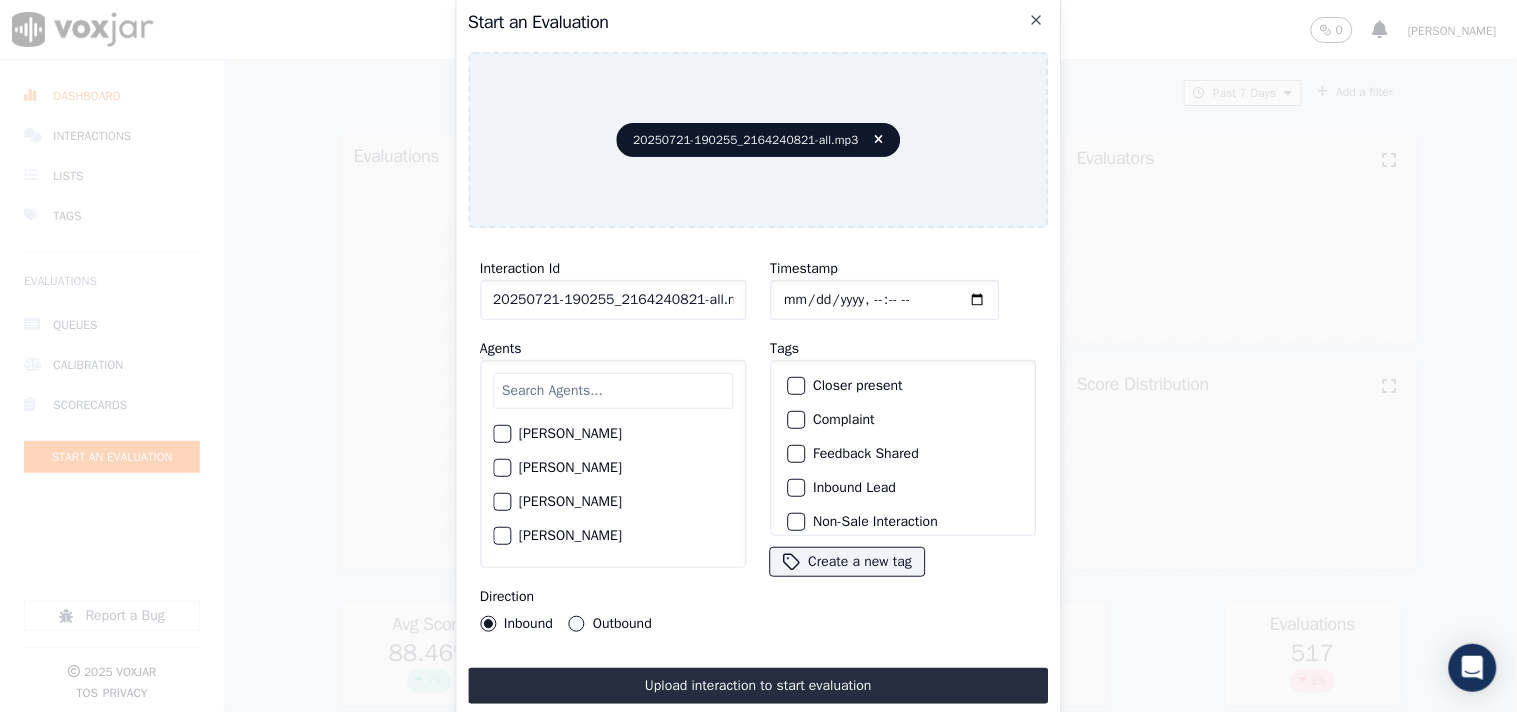 scroll, scrollTop: 0, scrollLeft: 11, axis: horizontal 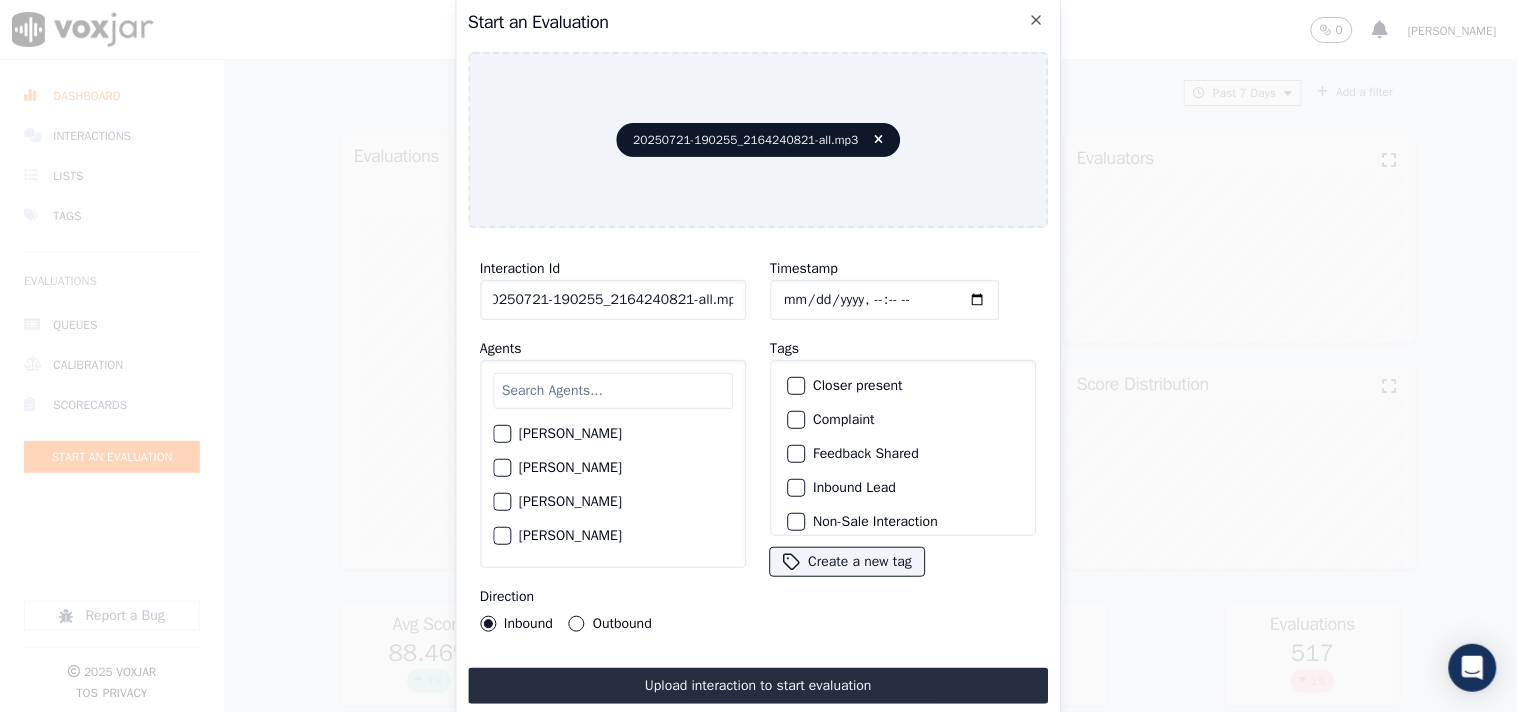 drag, startPoint x: 691, startPoint y: 296, endPoint x: 791, endPoint y: 294, distance: 100.02 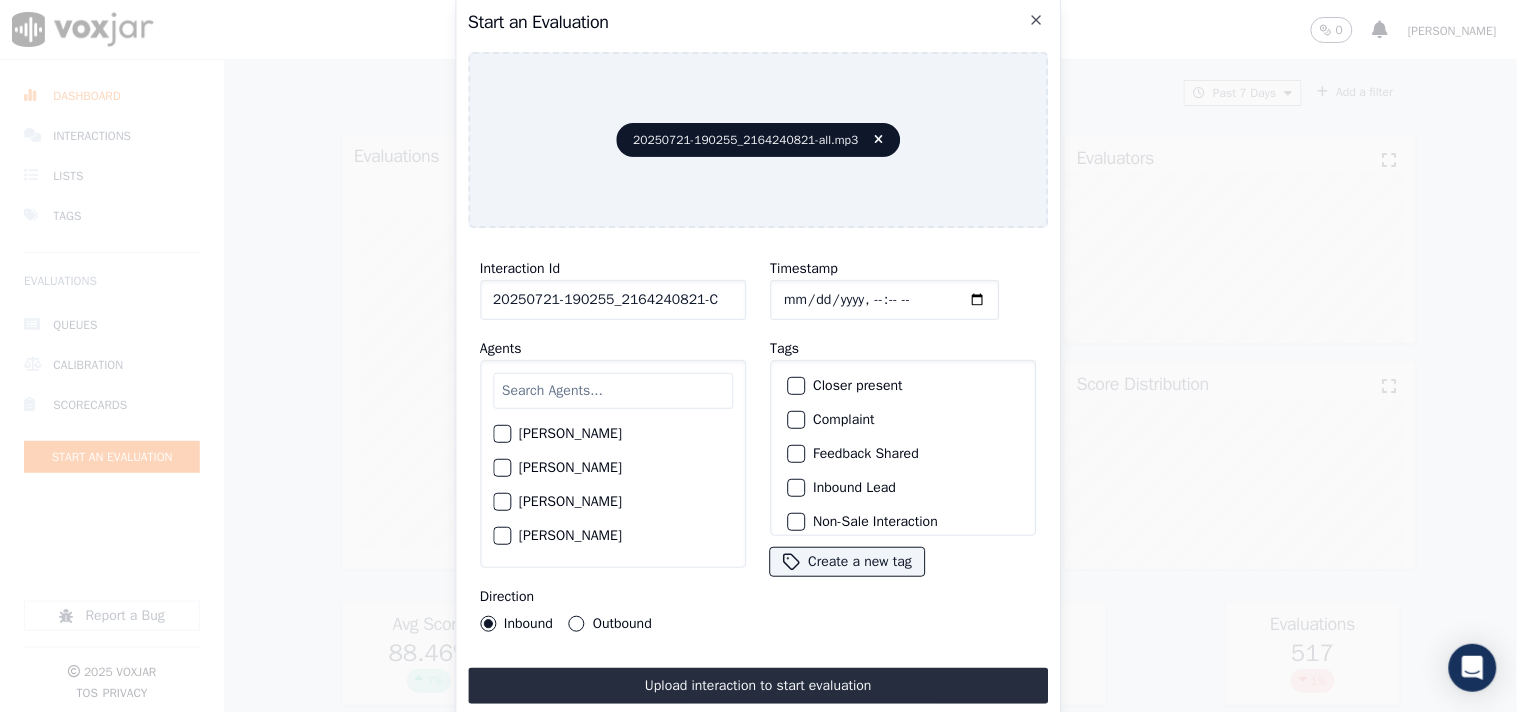 scroll, scrollTop: 0, scrollLeft: 0, axis: both 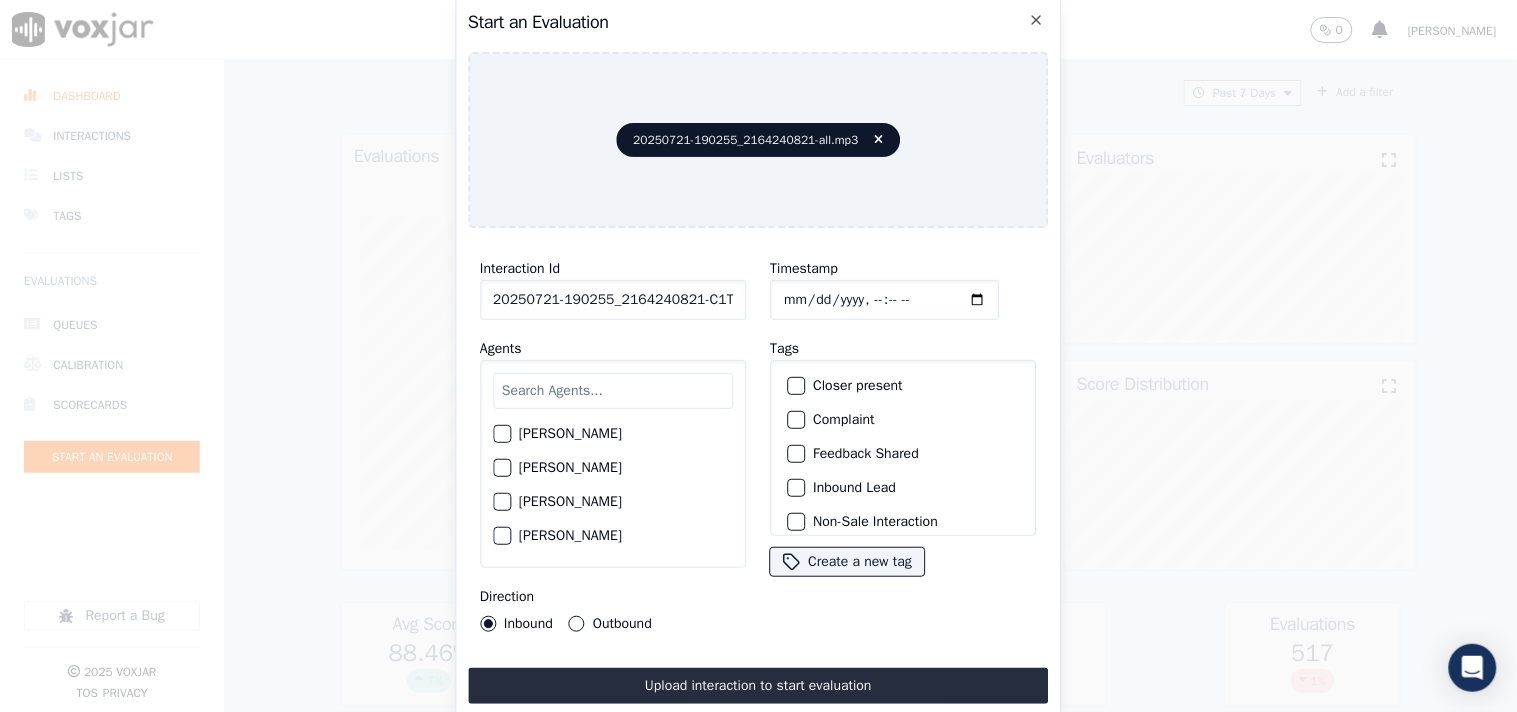 type on "20250721-190255_2164240821-C1T1" 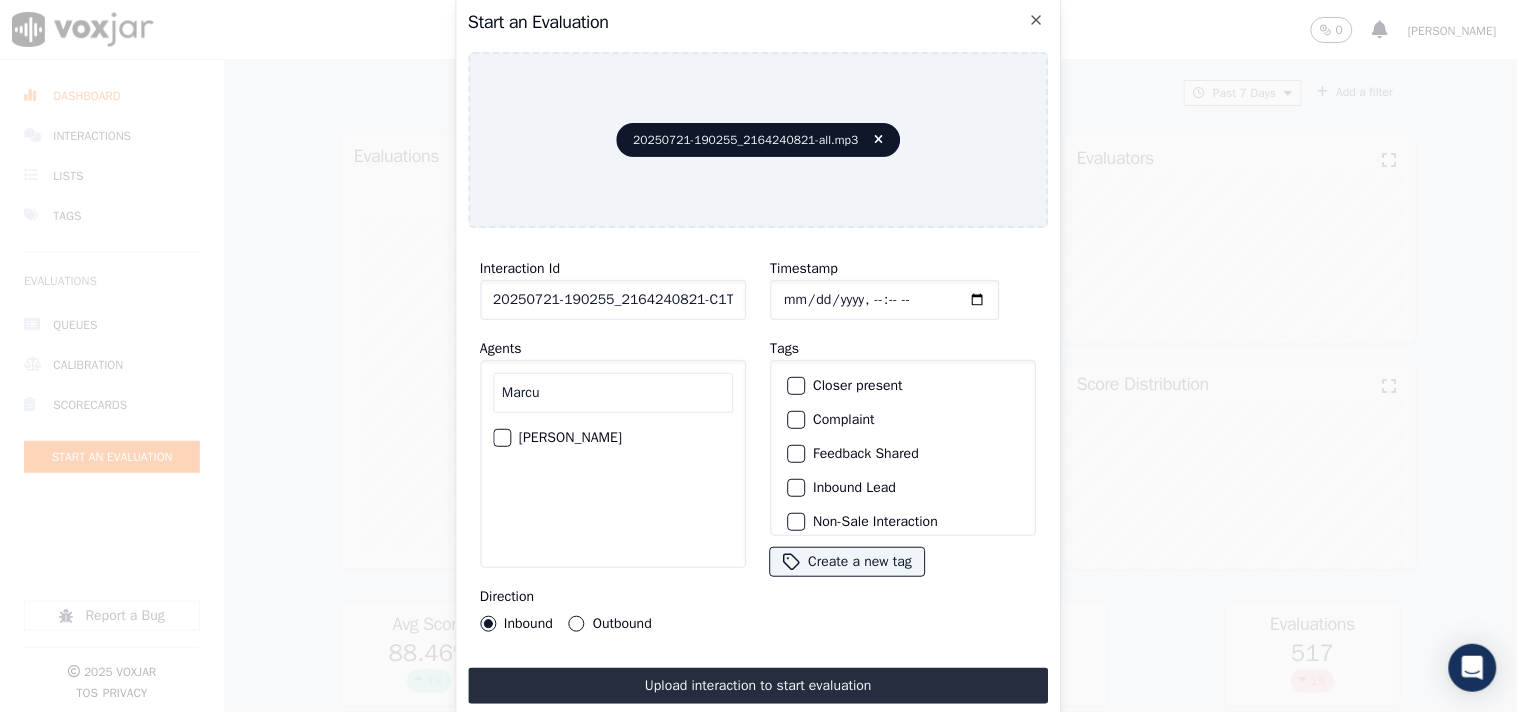 type on "Marcu" 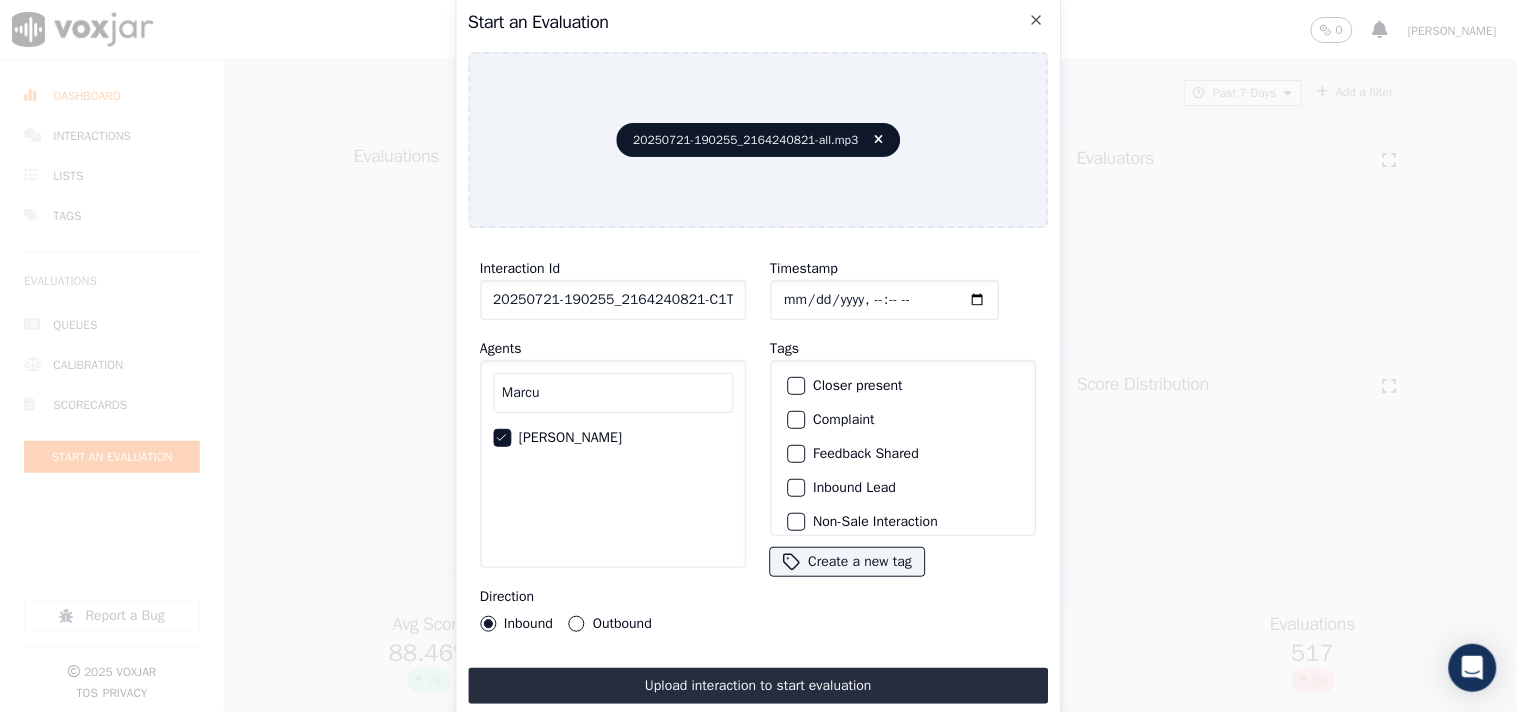 scroll, scrollTop: 176, scrollLeft: 0, axis: vertical 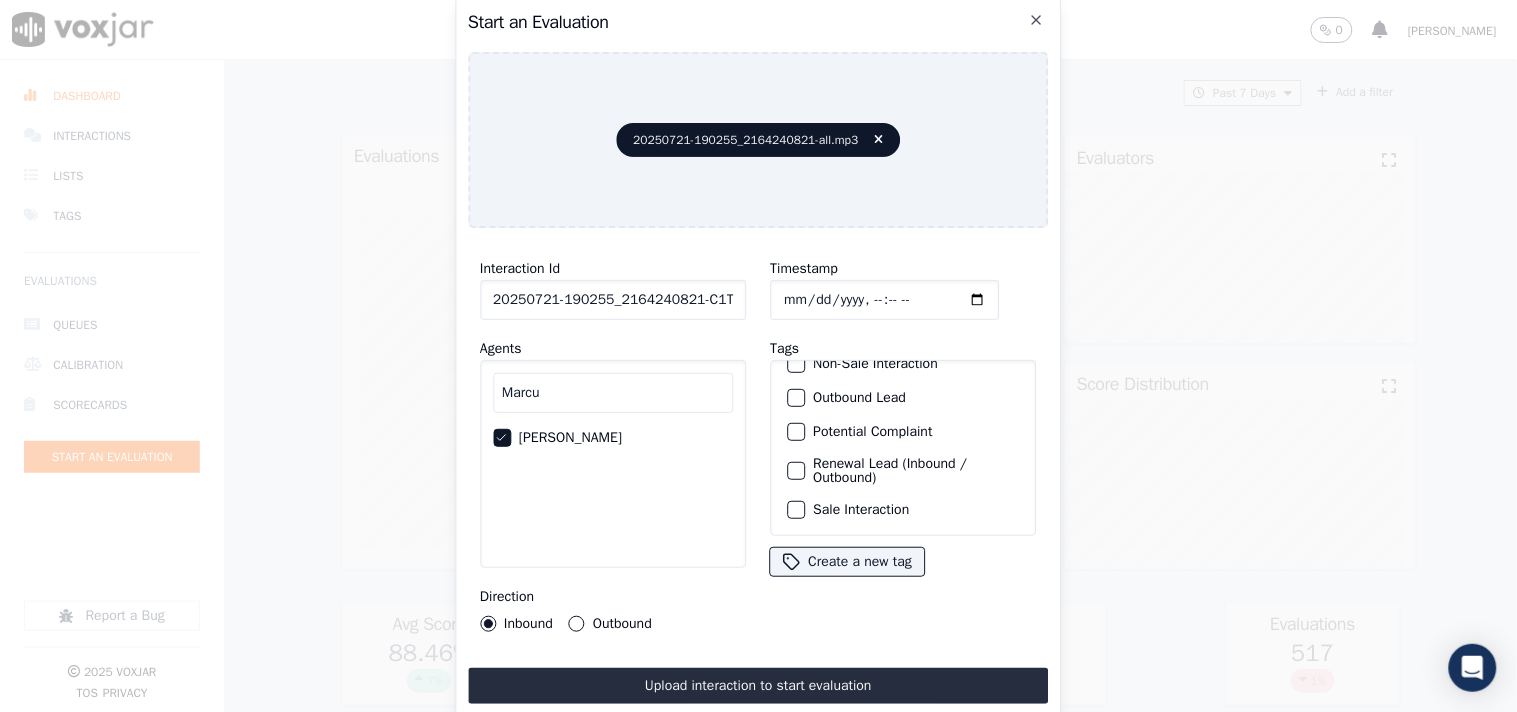 click on "Outbound Lead" 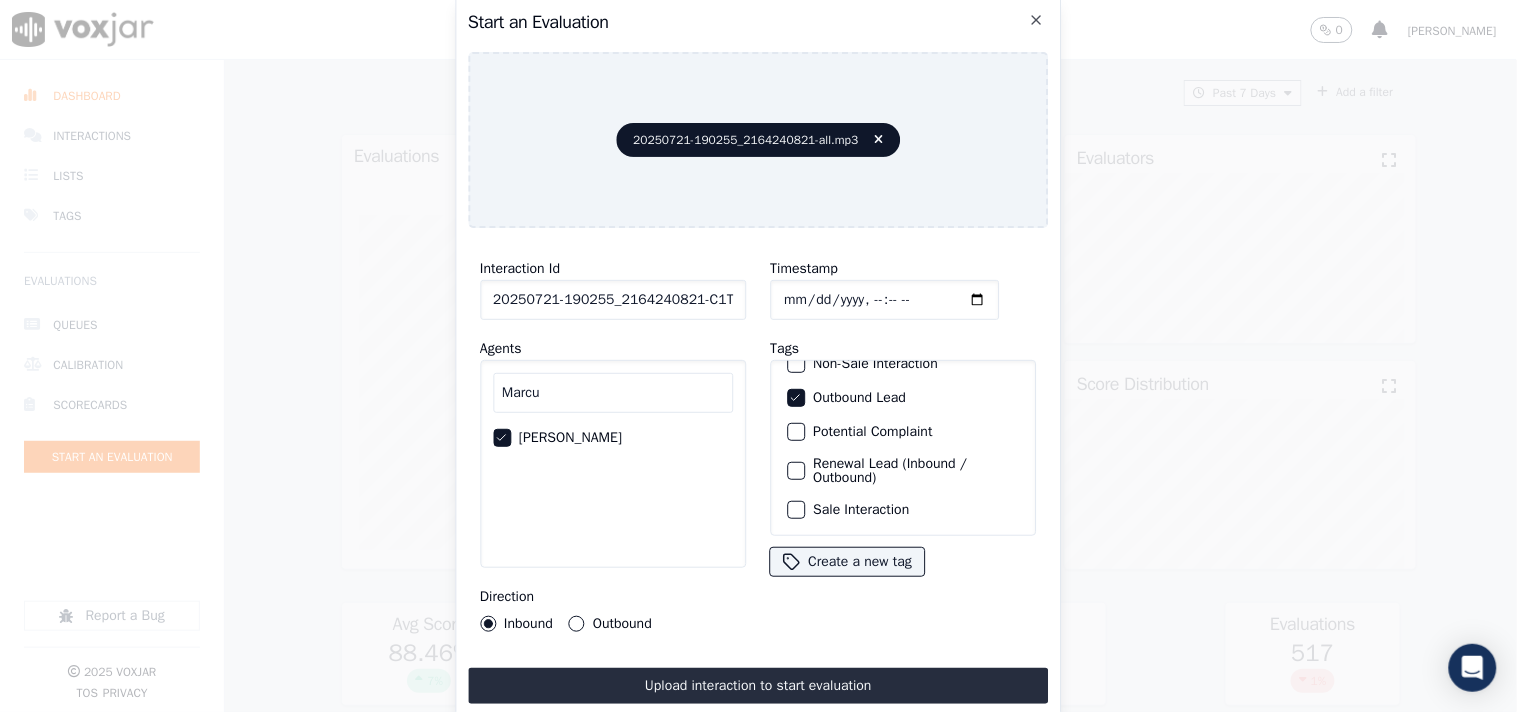 click on "Sale Interaction" at bounding box center [903, 510] 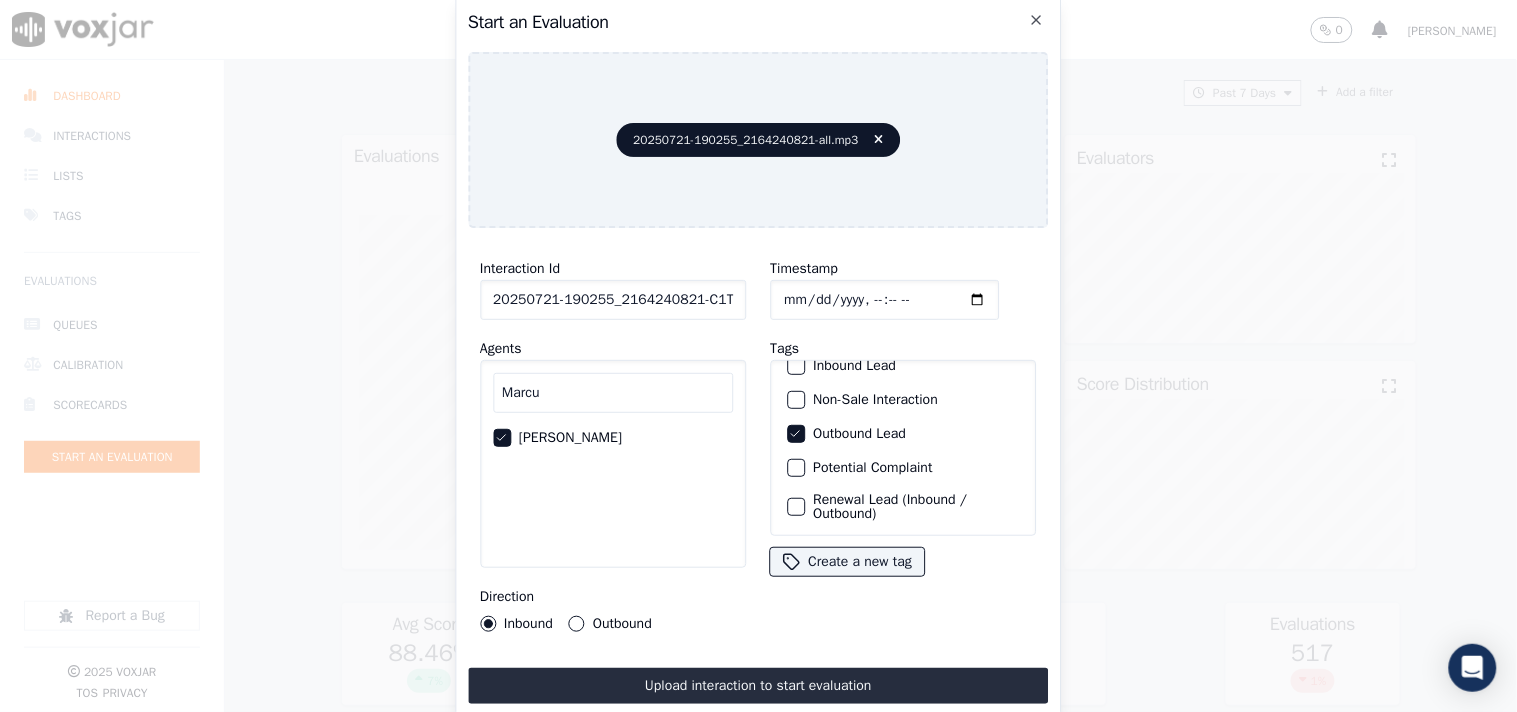 scroll, scrollTop: 176, scrollLeft: 0, axis: vertical 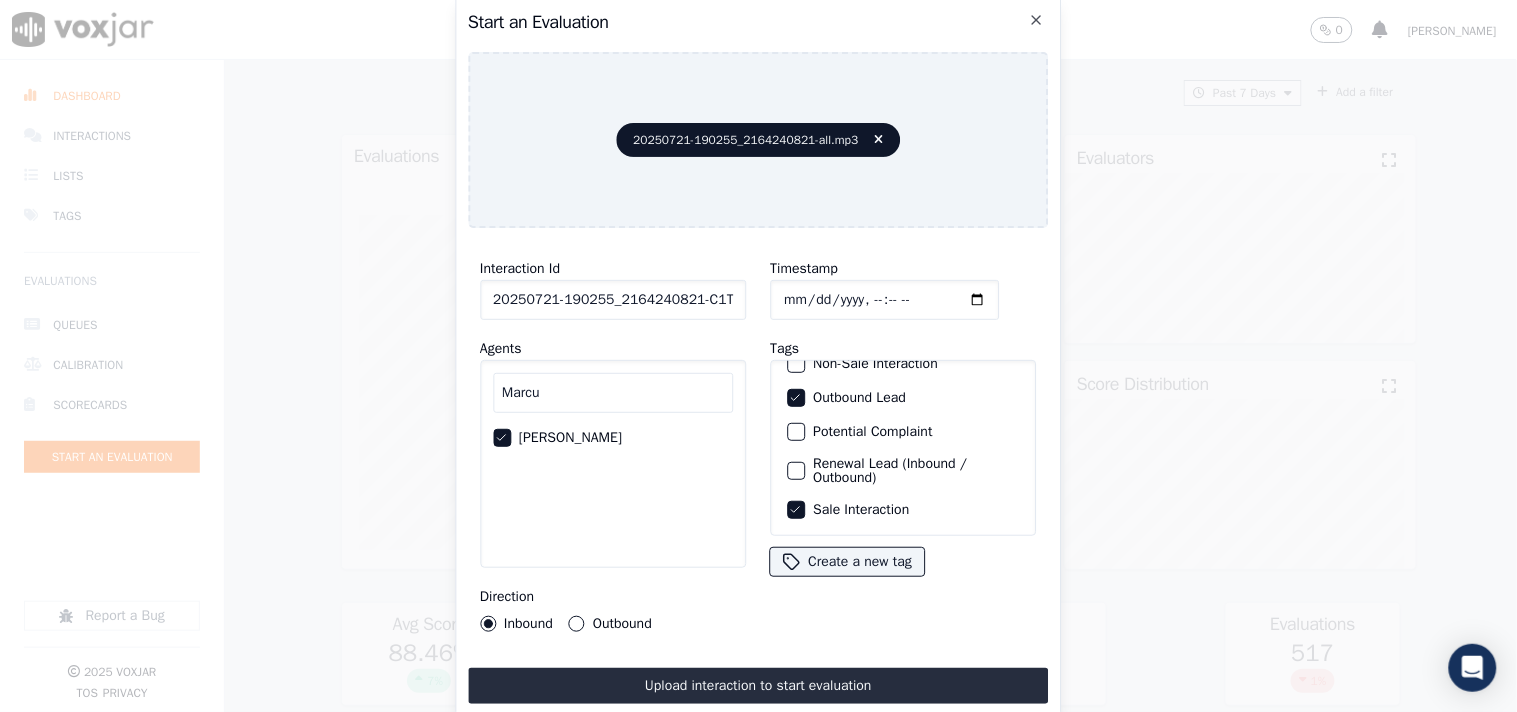 click on "Outbound" at bounding box center (577, 624) 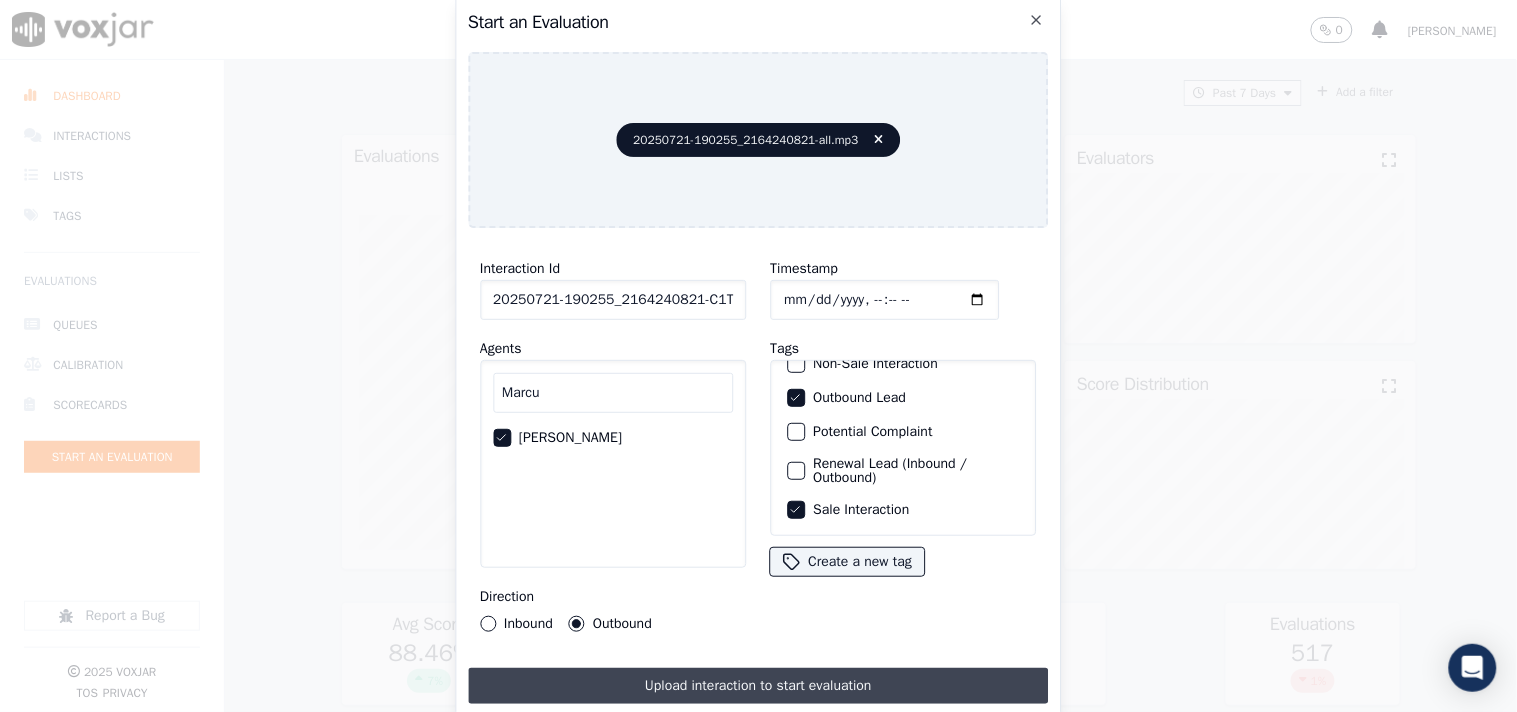 click on "Upload interaction to start evaluation" at bounding box center (758, 686) 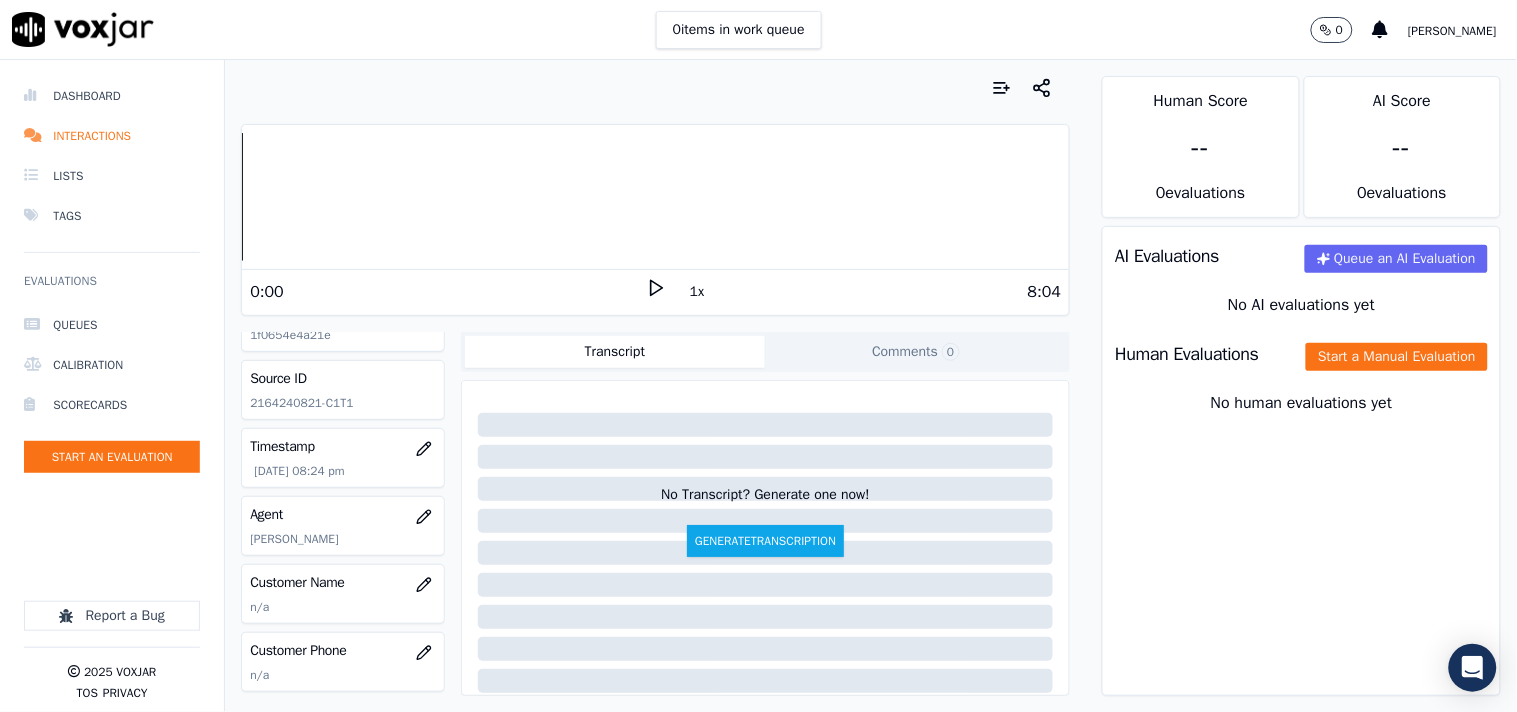 scroll, scrollTop: 111, scrollLeft: 0, axis: vertical 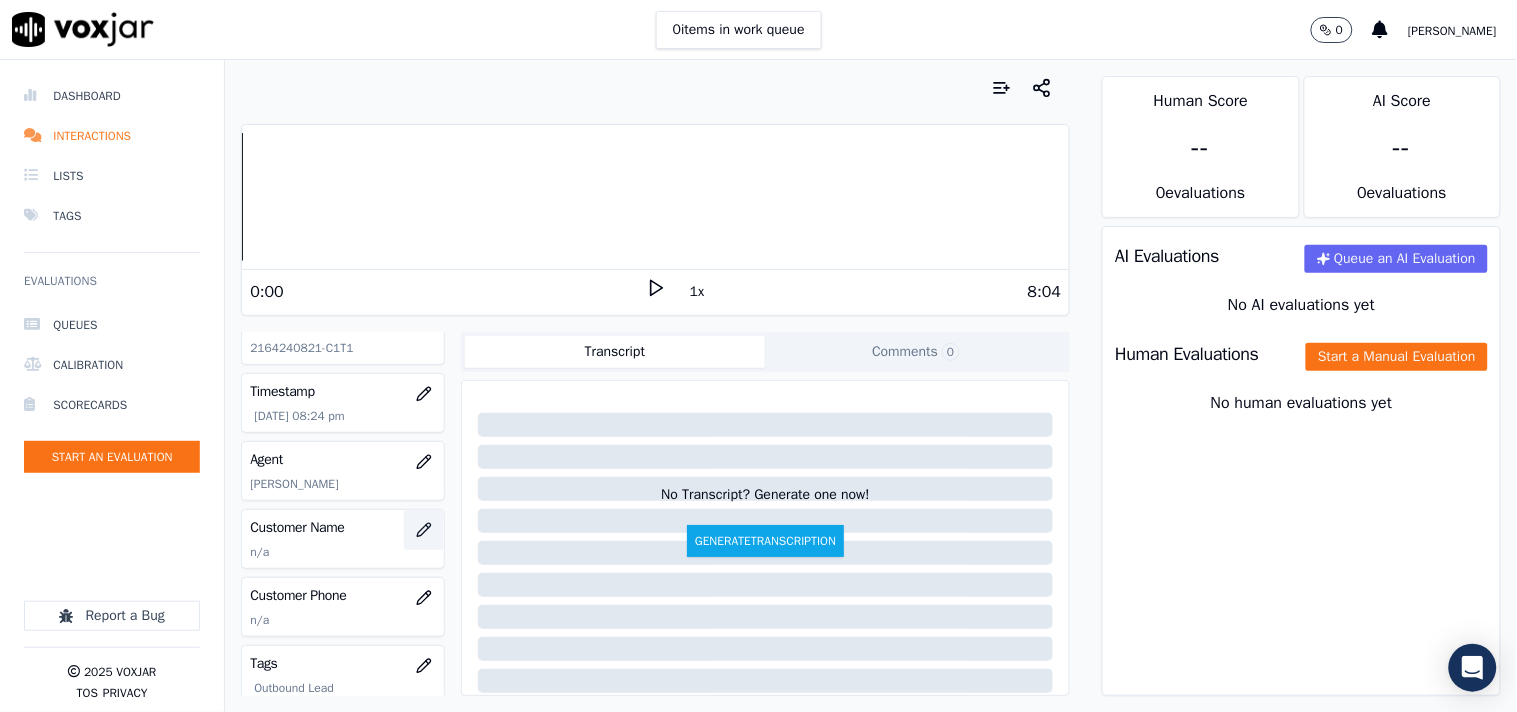 click 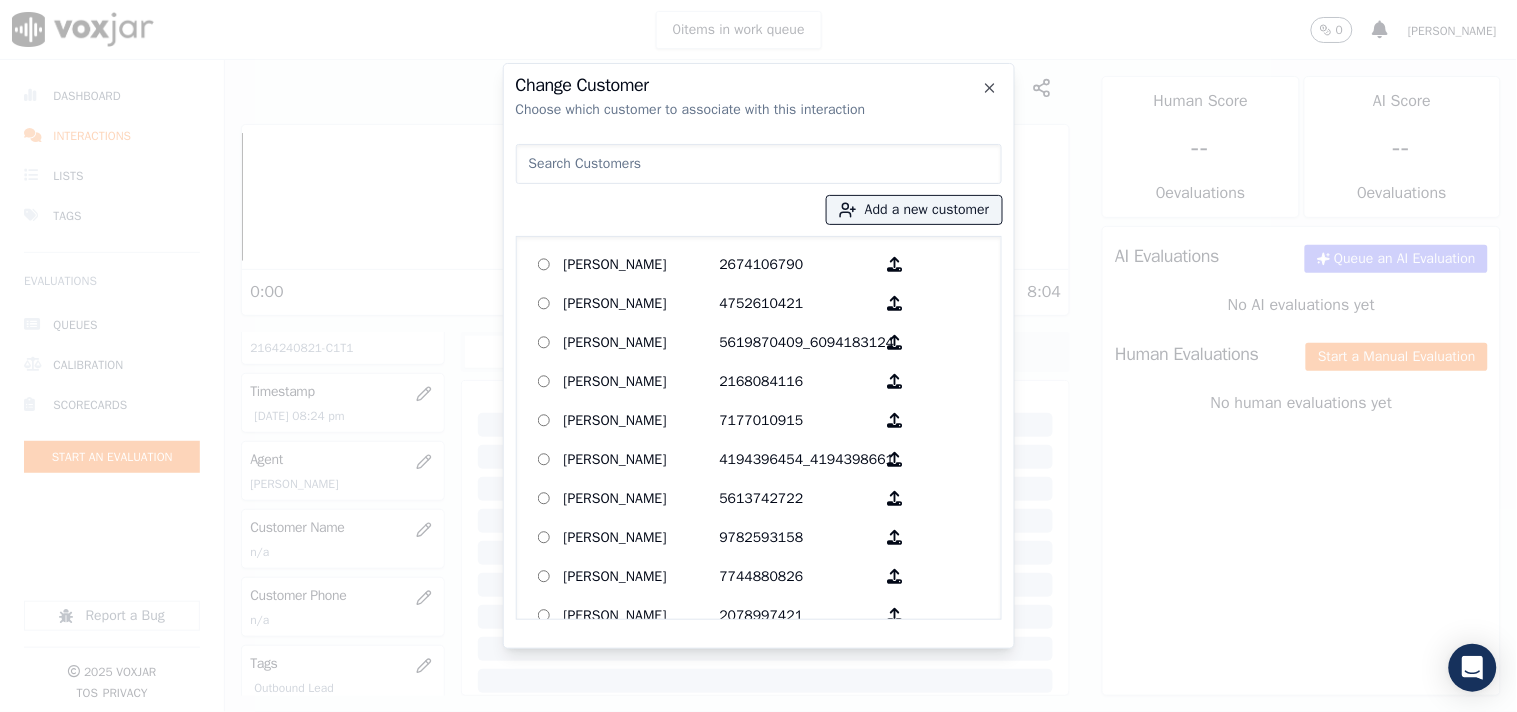 paste on "[PERSON_NAME]" 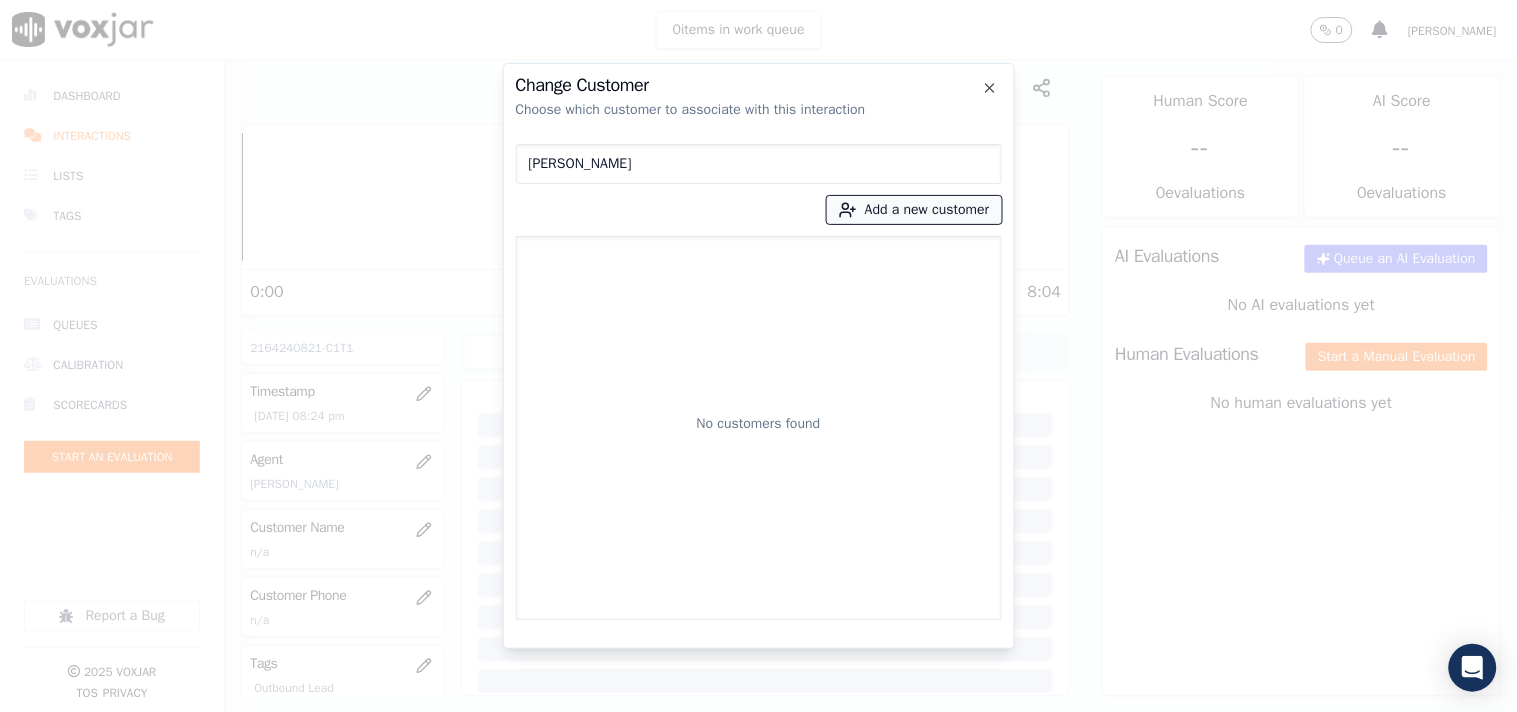 type on "[PERSON_NAME]" 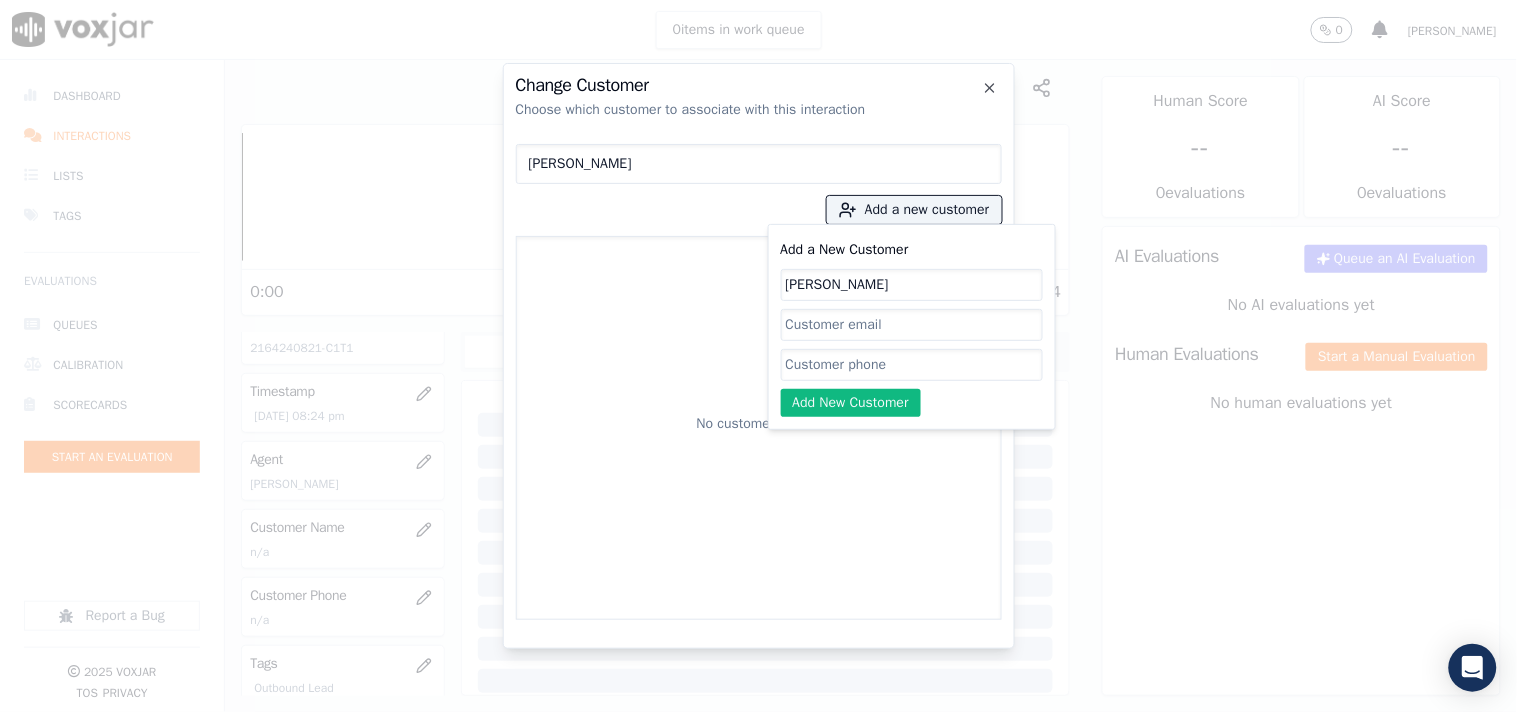 paste on "2164240821" 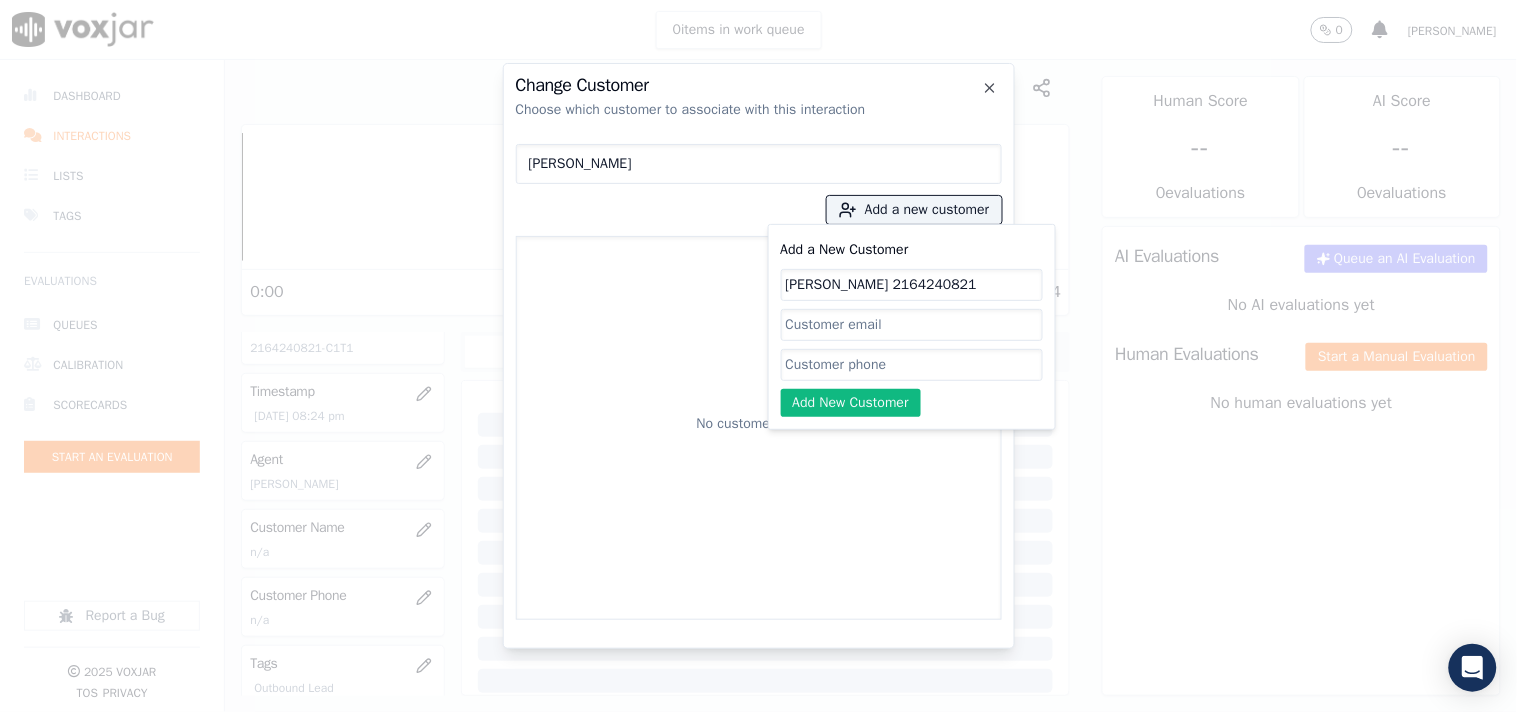 type on "[PERSON_NAME]" 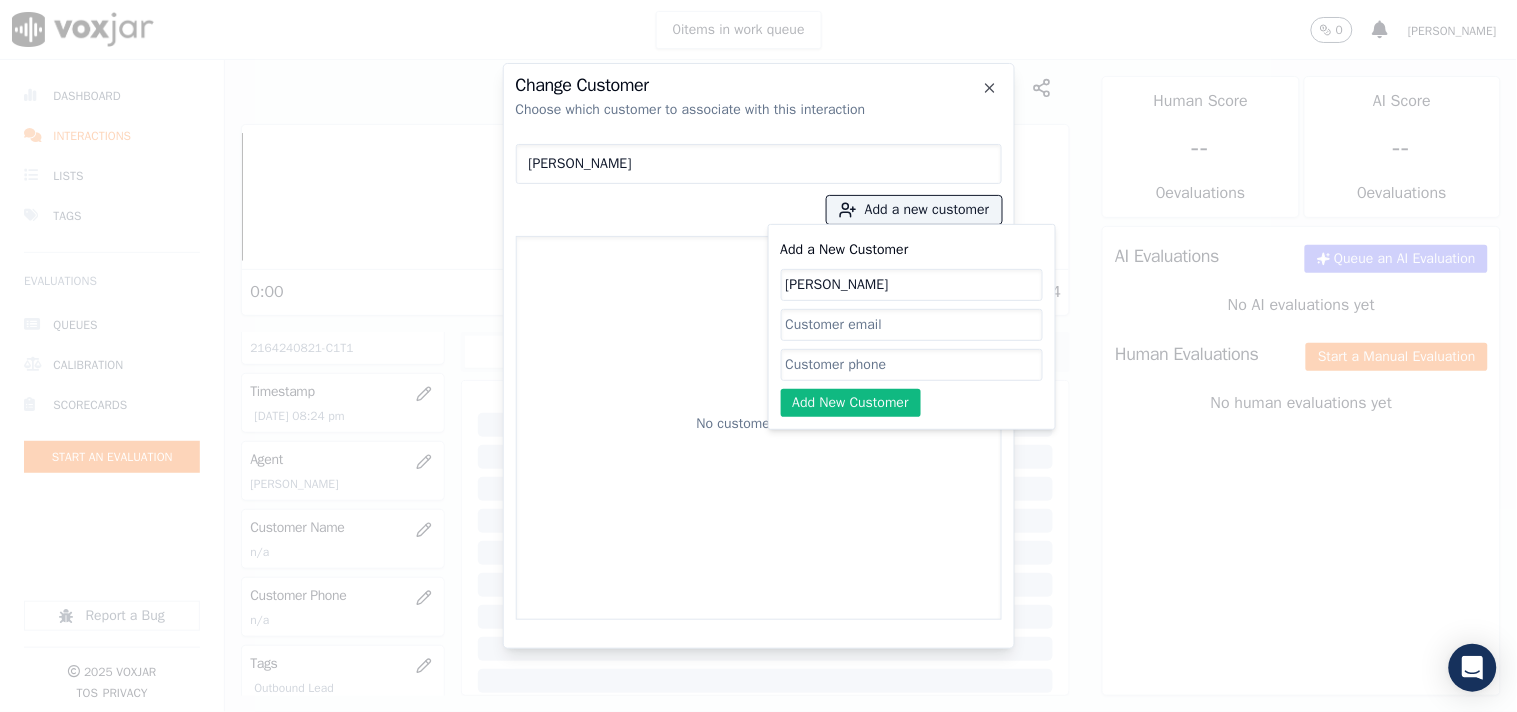 click on "Add a New Customer" 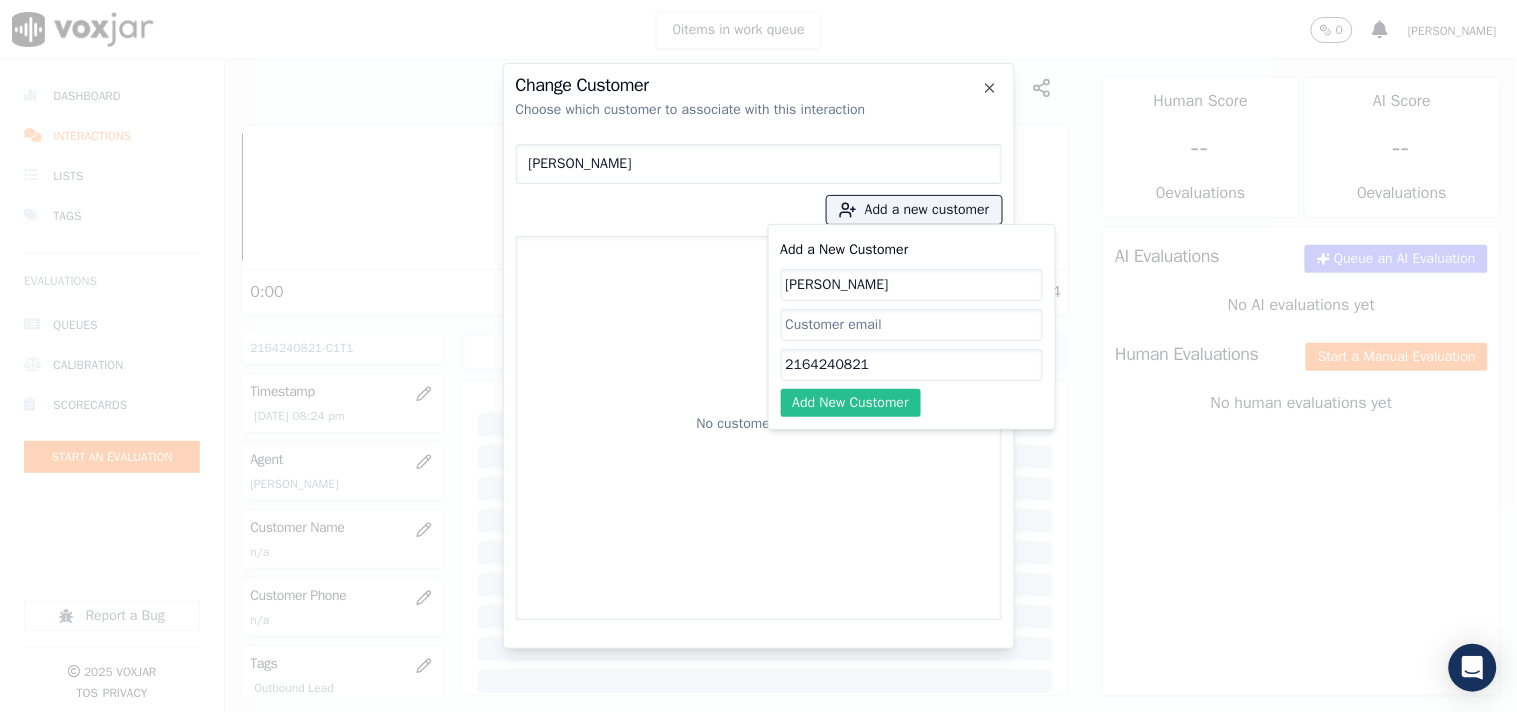 type on "2164240821" 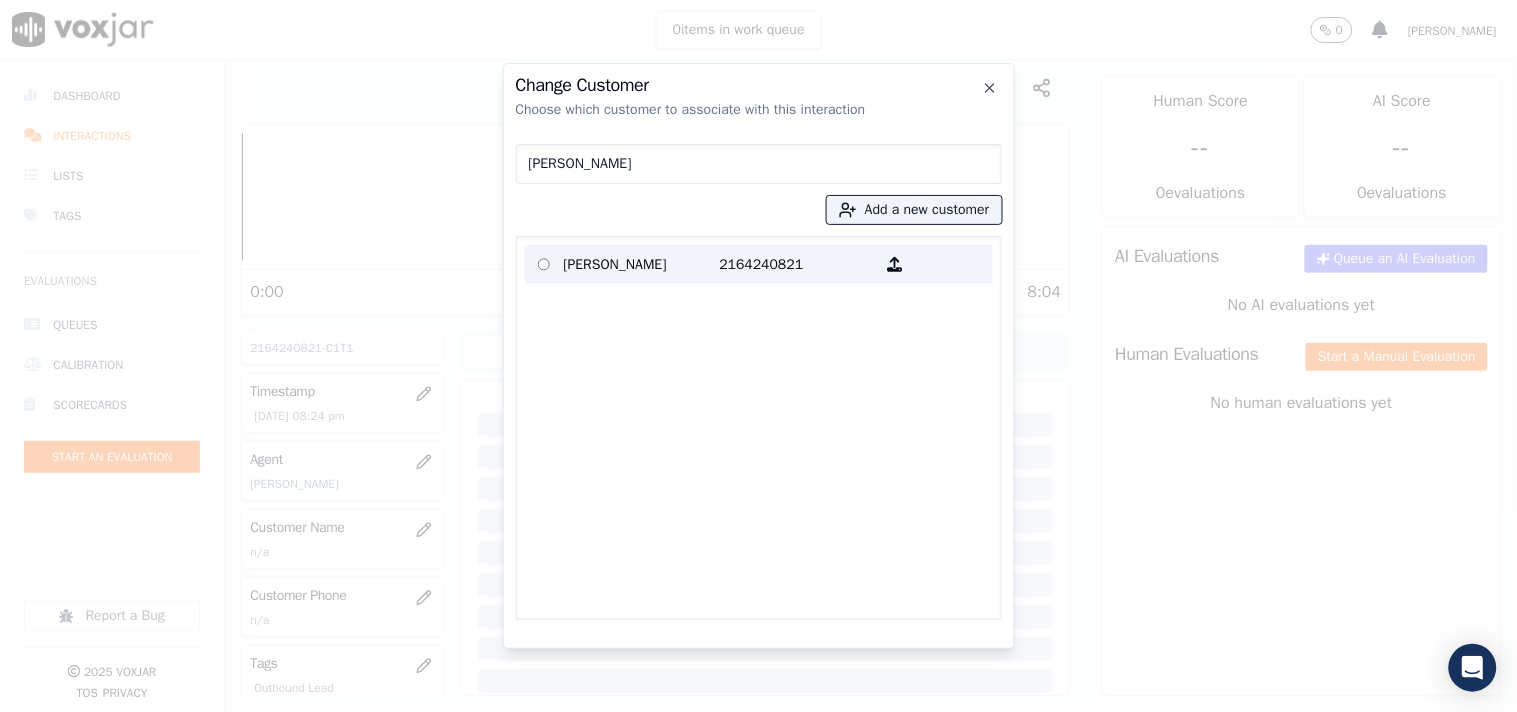 click on "[PERSON_NAME]" at bounding box center [642, 264] 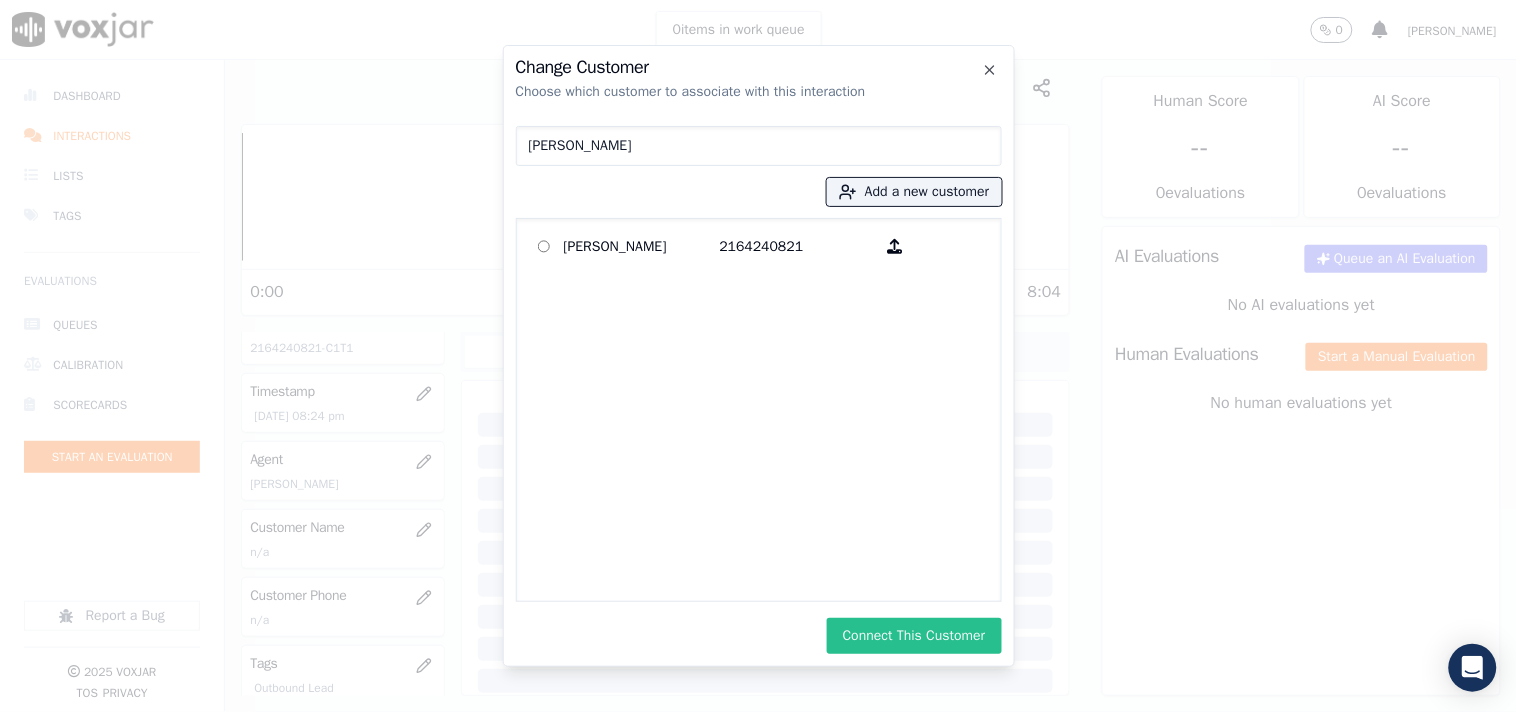 click on "Connect This Customer" at bounding box center (914, 636) 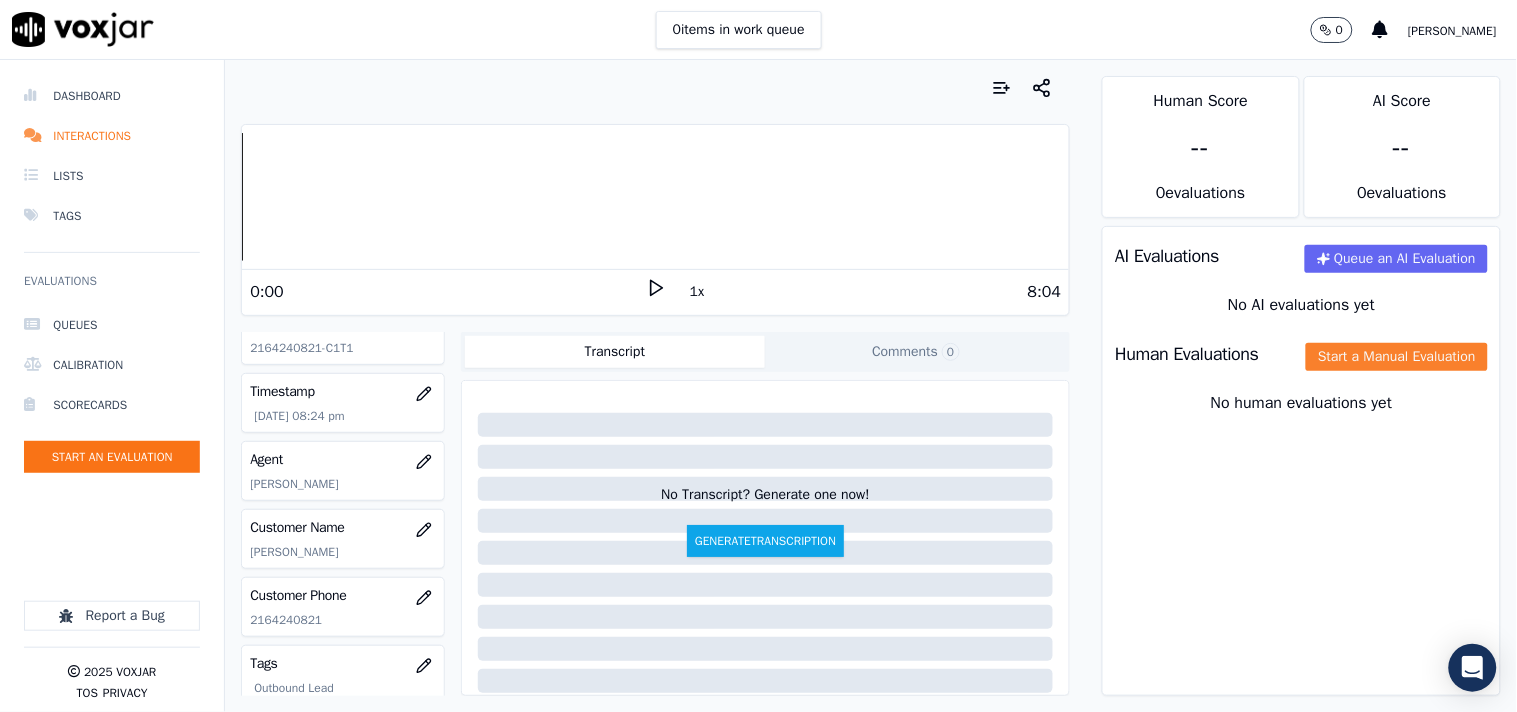 click on "Start a Manual Evaluation" 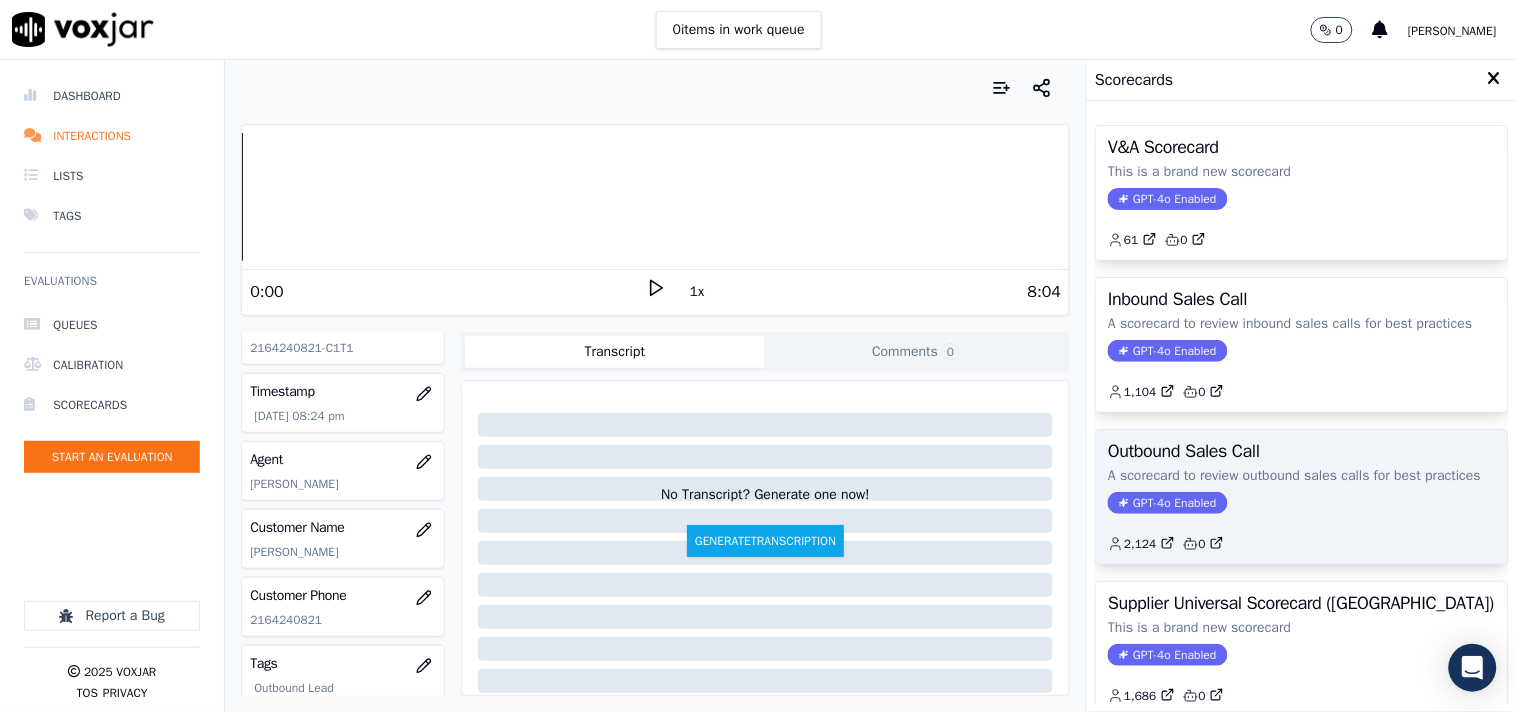 click on "GPT-4o Enabled" at bounding box center (1167, 503) 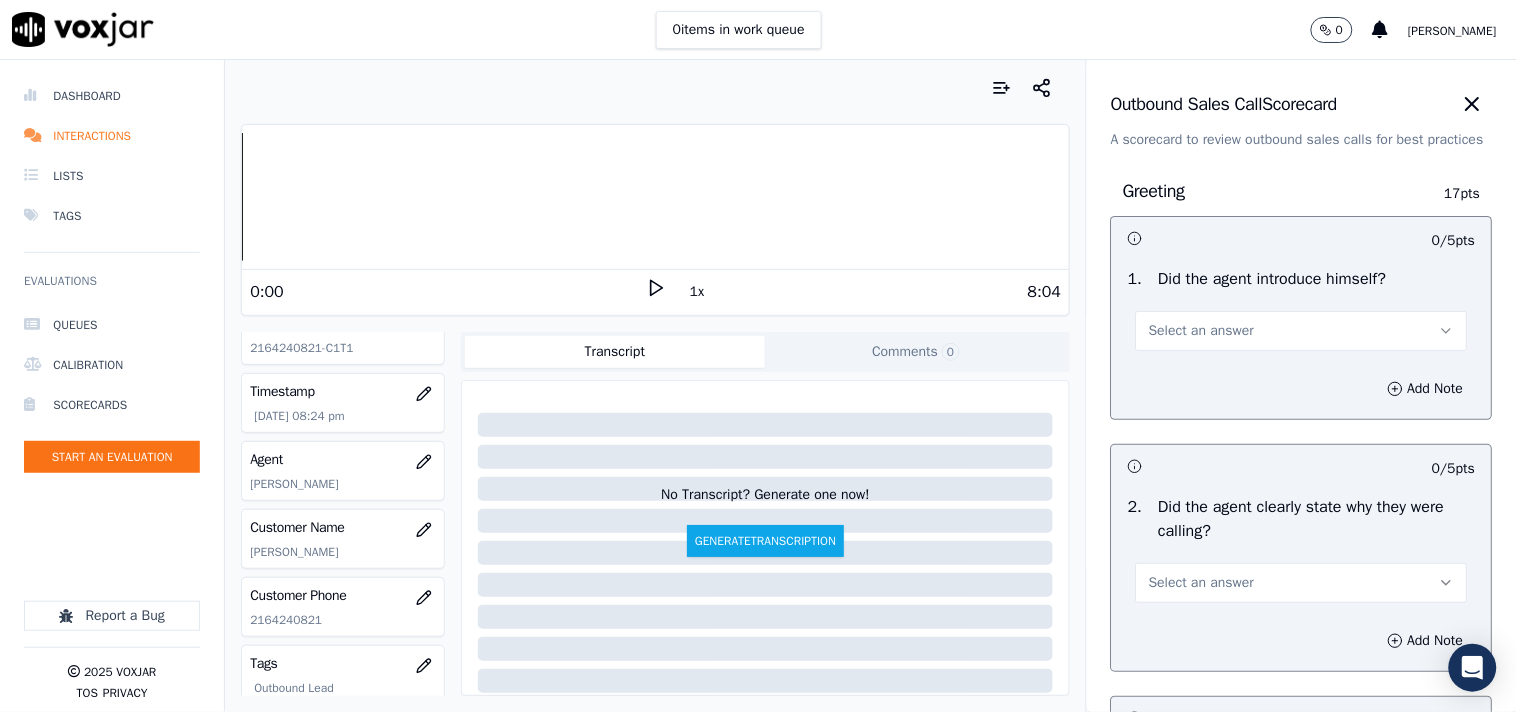 click on "Select an answer" at bounding box center [1201, 331] 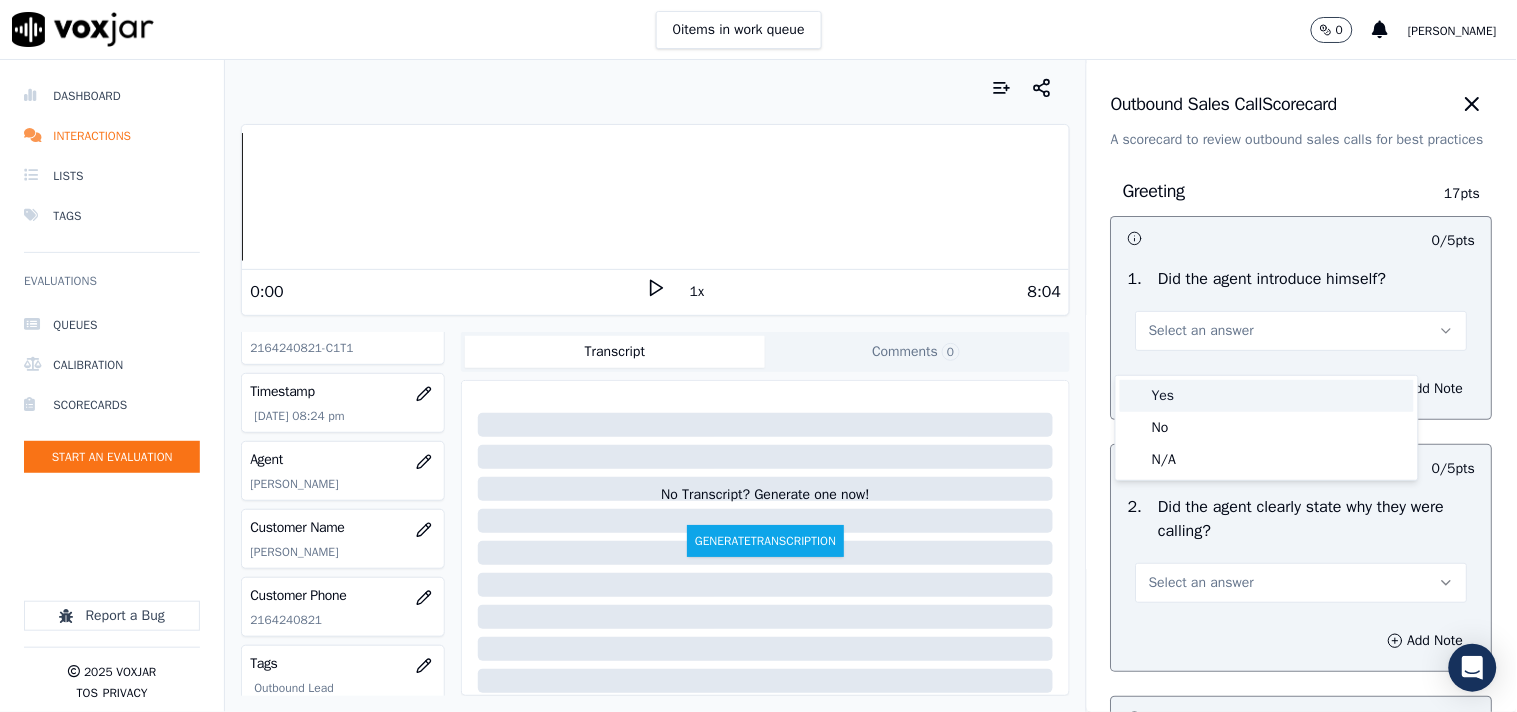 click on "Yes" at bounding box center [1267, 396] 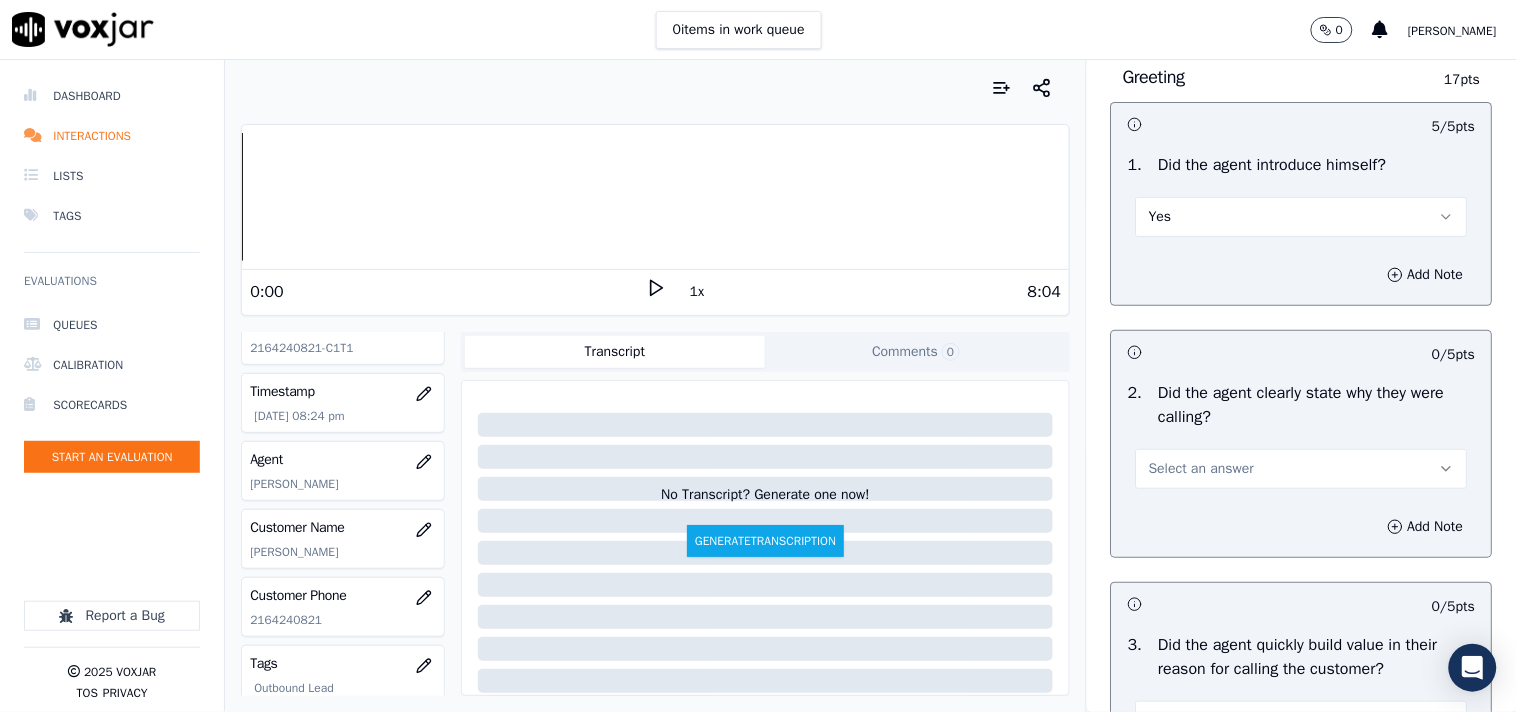 scroll, scrollTop: 222, scrollLeft: 0, axis: vertical 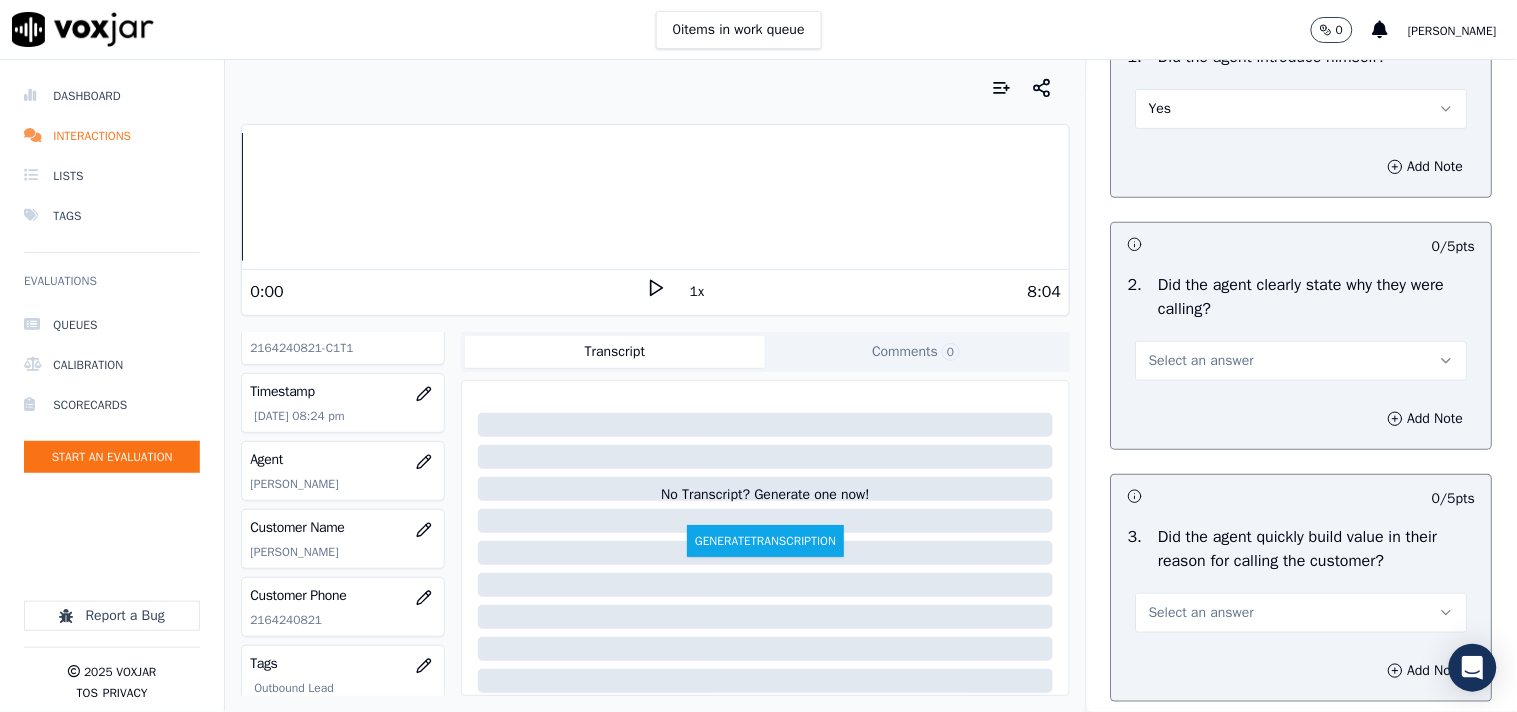 click on "Select an answer" at bounding box center (1302, 361) 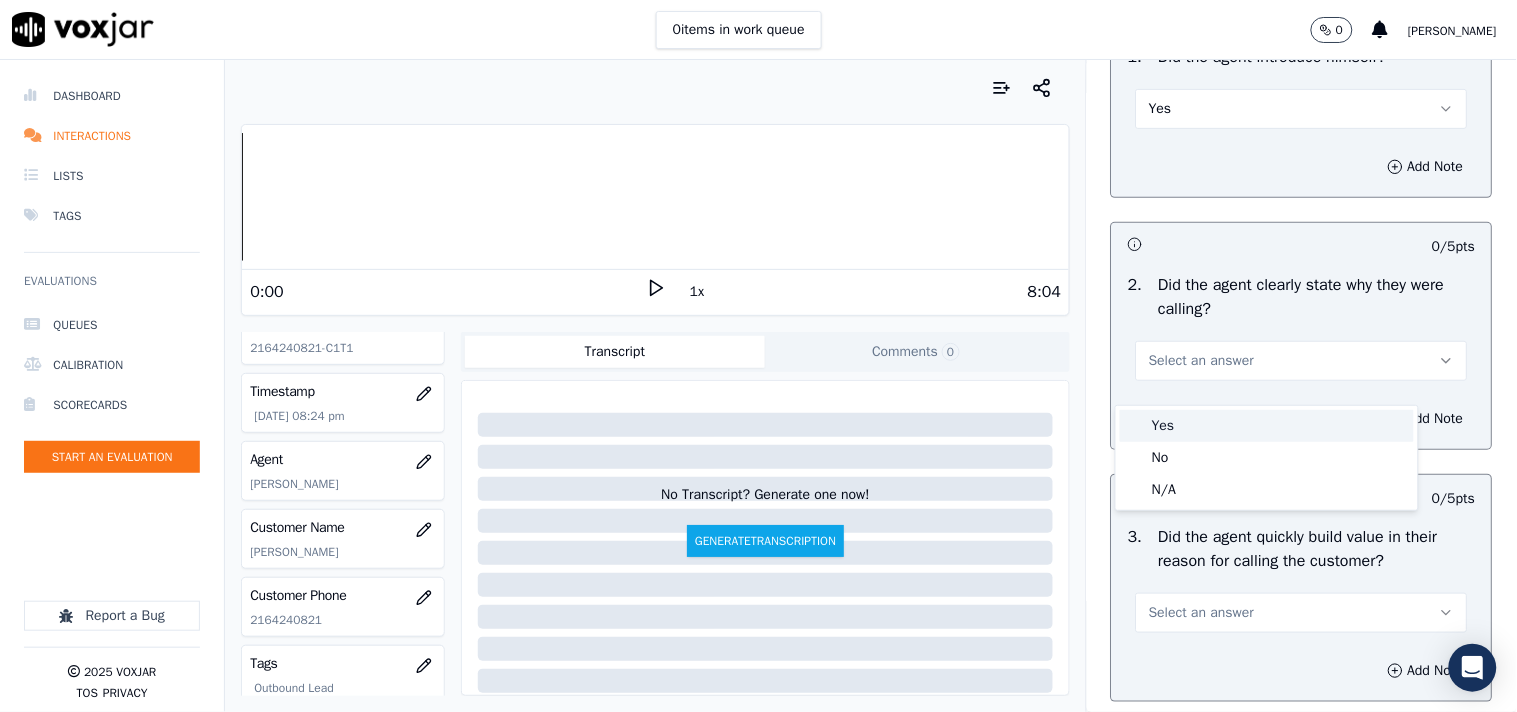 click on "Yes" at bounding box center (1267, 426) 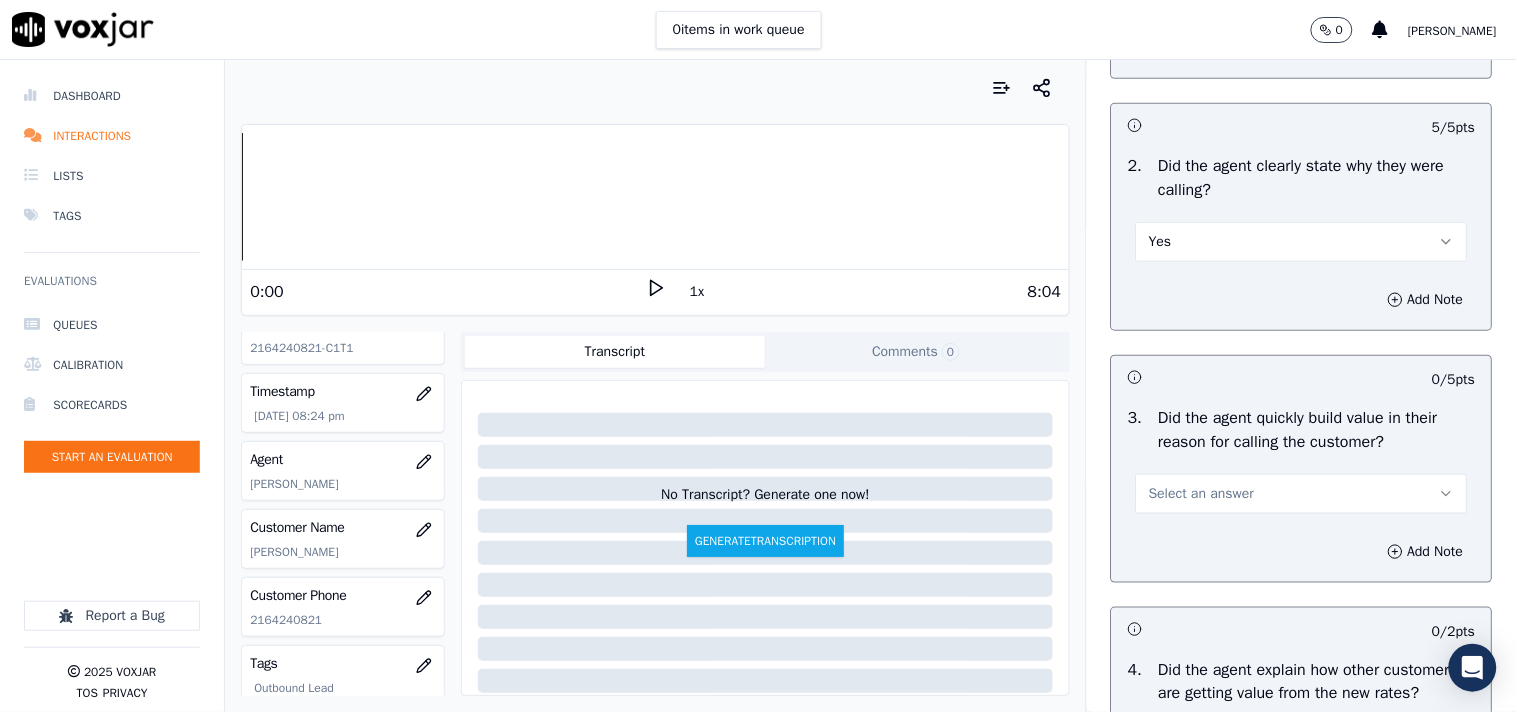 scroll, scrollTop: 555, scrollLeft: 0, axis: vertical 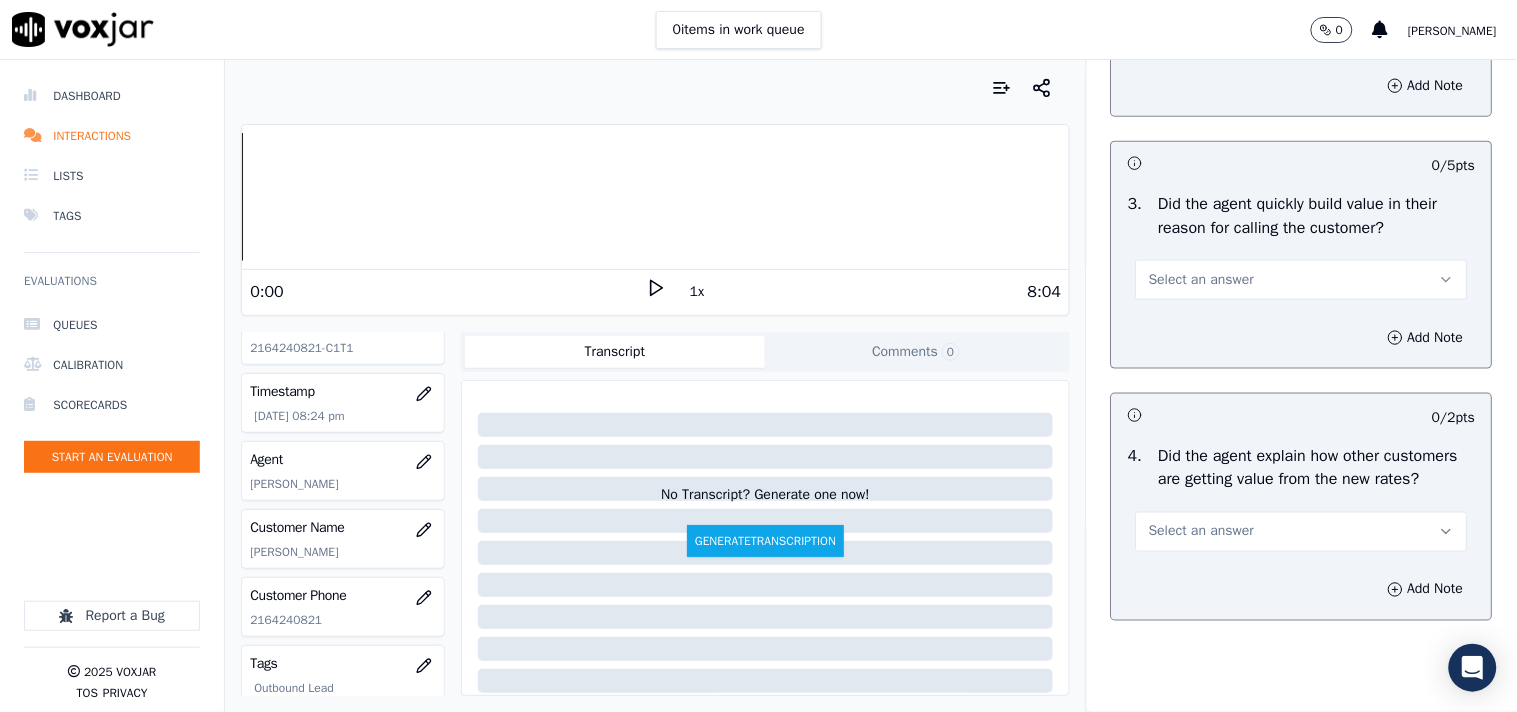 click on "Select an answer" at bounding box center (1201, 280) 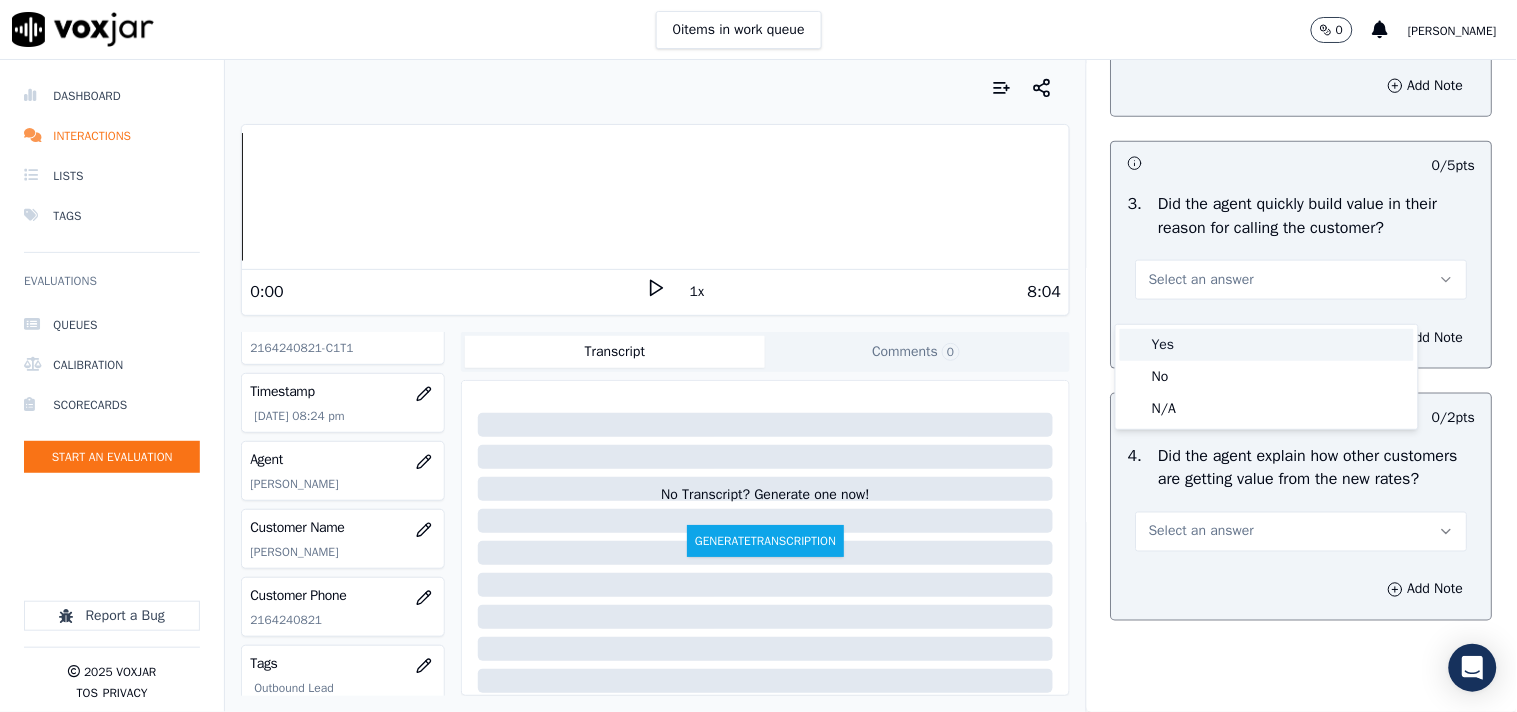 click on "Yes" at bounding box center [1267, 345] 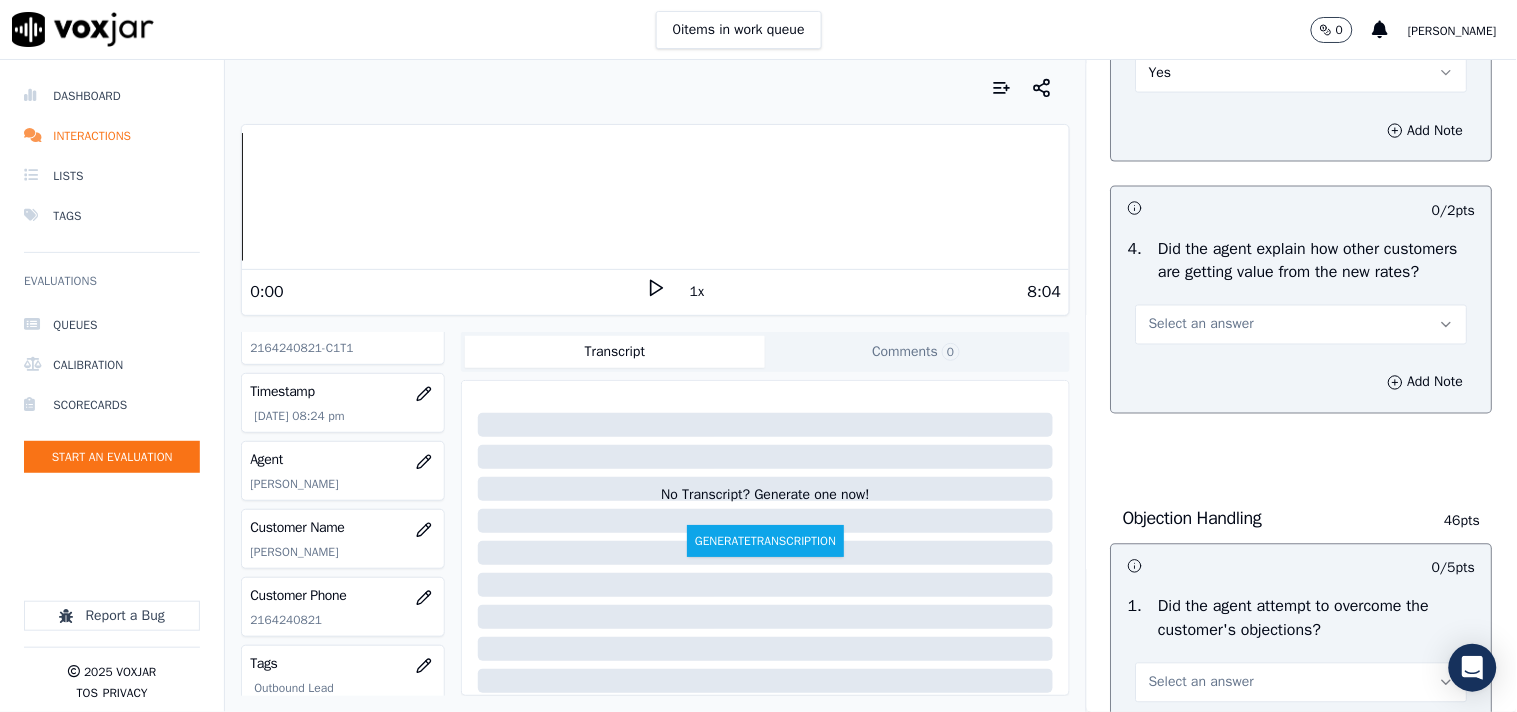 scroll, scrollTop: 777, scrollLeft: 0, axis: vertical 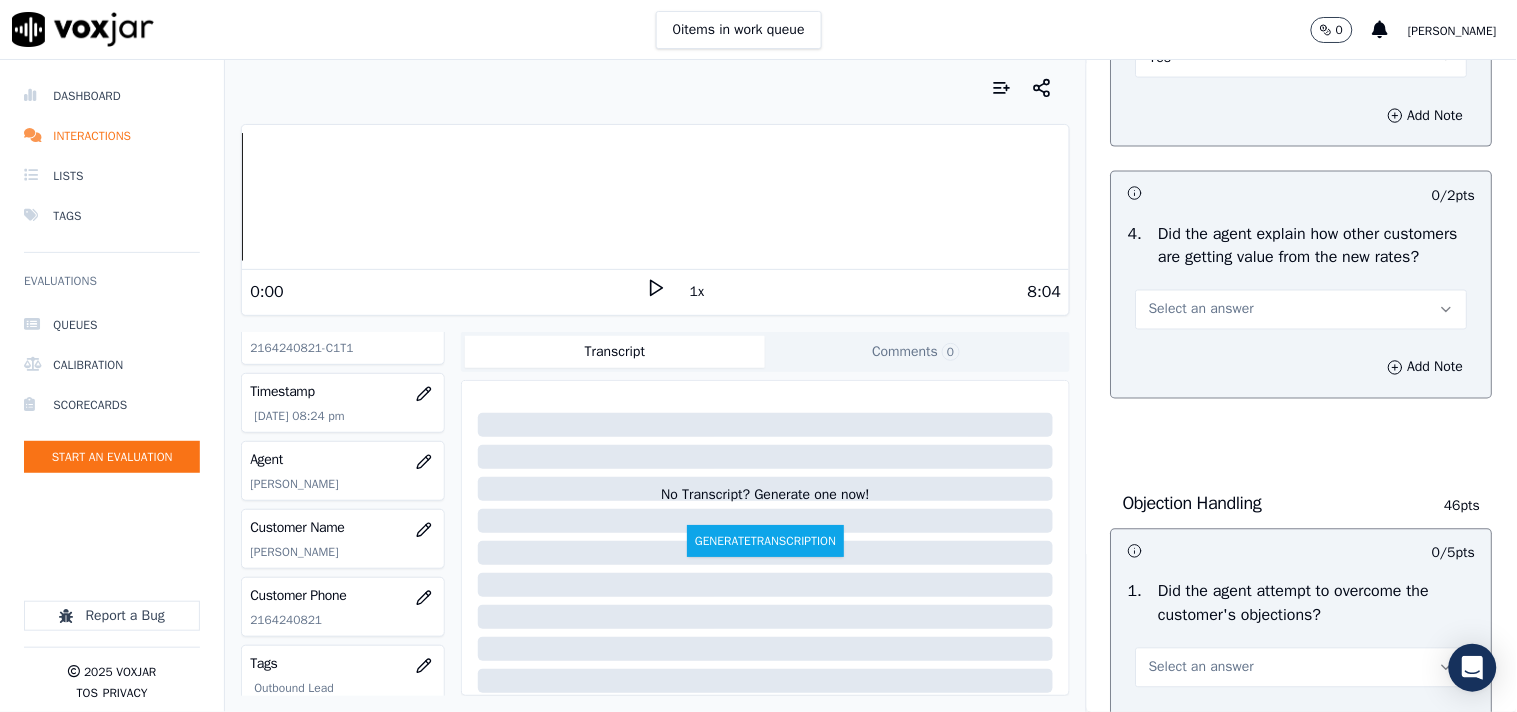 click on "Select an answer" at bounding box center (1201, 310) 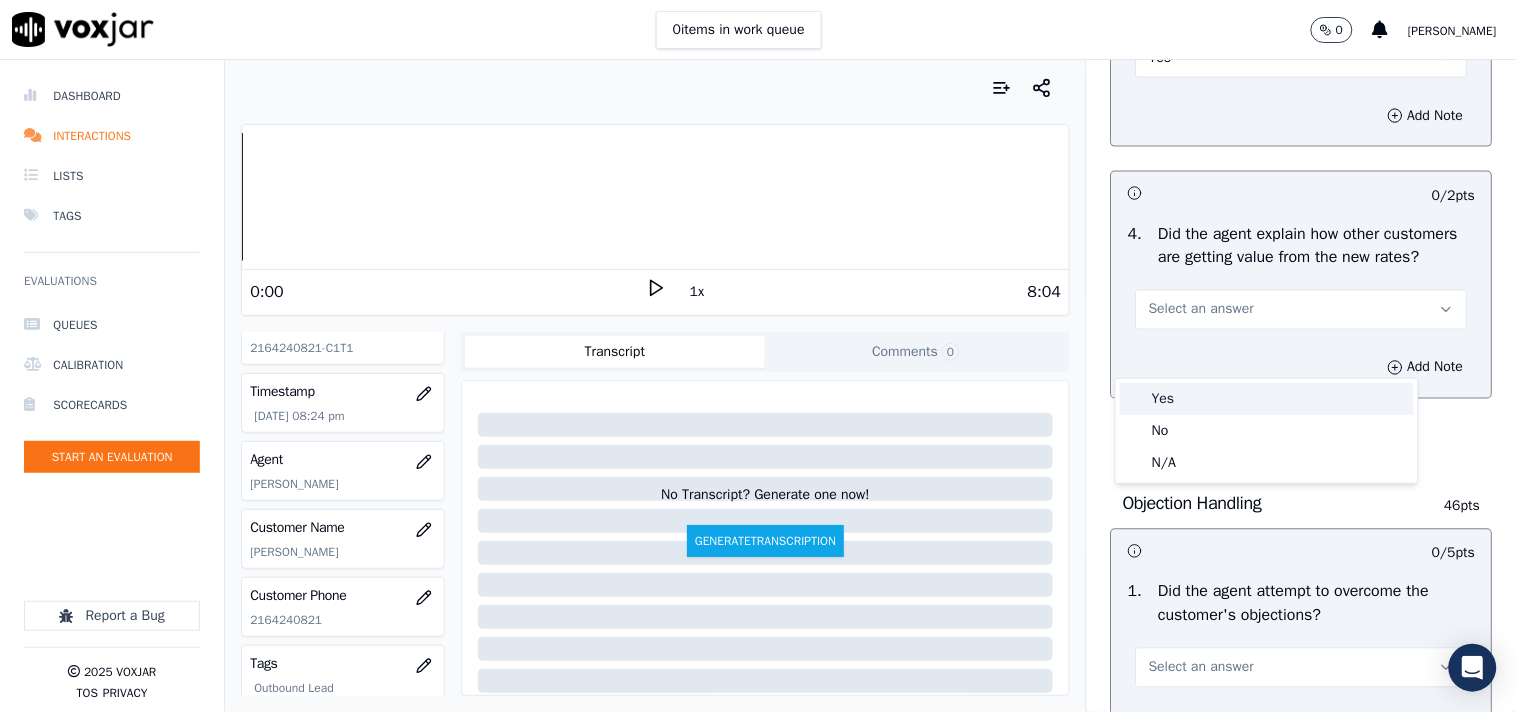click on "Yes" at bounding box center (1267, 399) 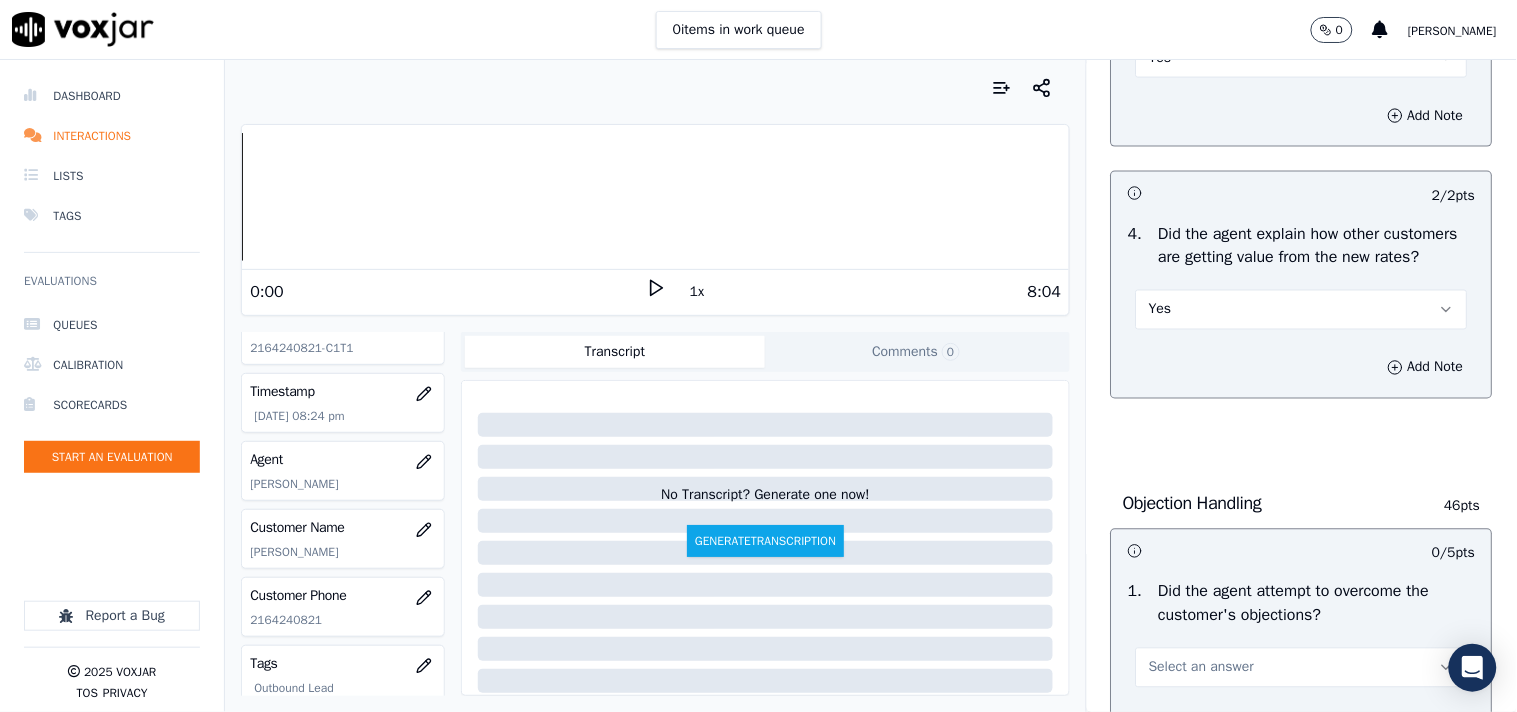 scroll, scrollTop: 1000, scrollLeft: 0, axis: vertical 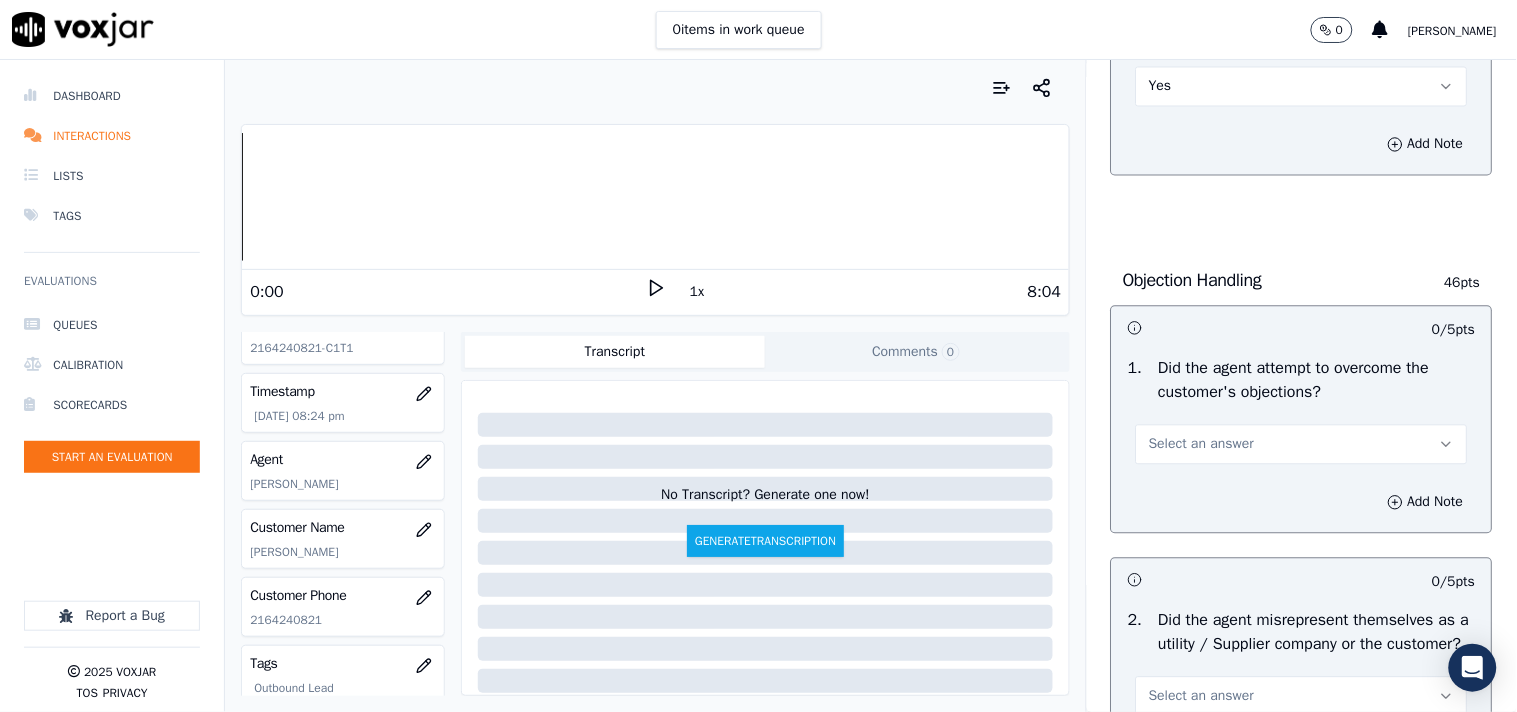 click on "Select an answer" at bounding box center [1201, 445] 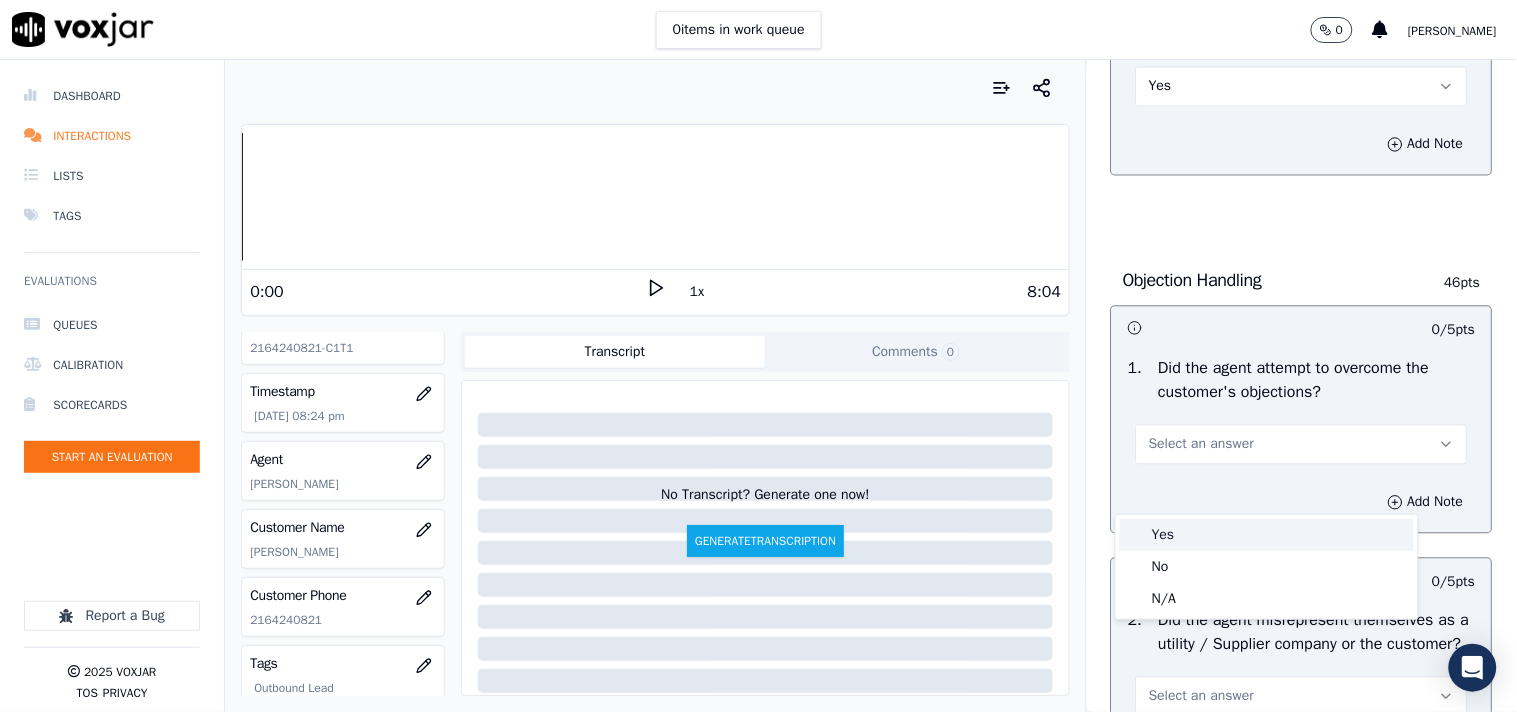 click on "Yes" at bounding box center [1267, 535] 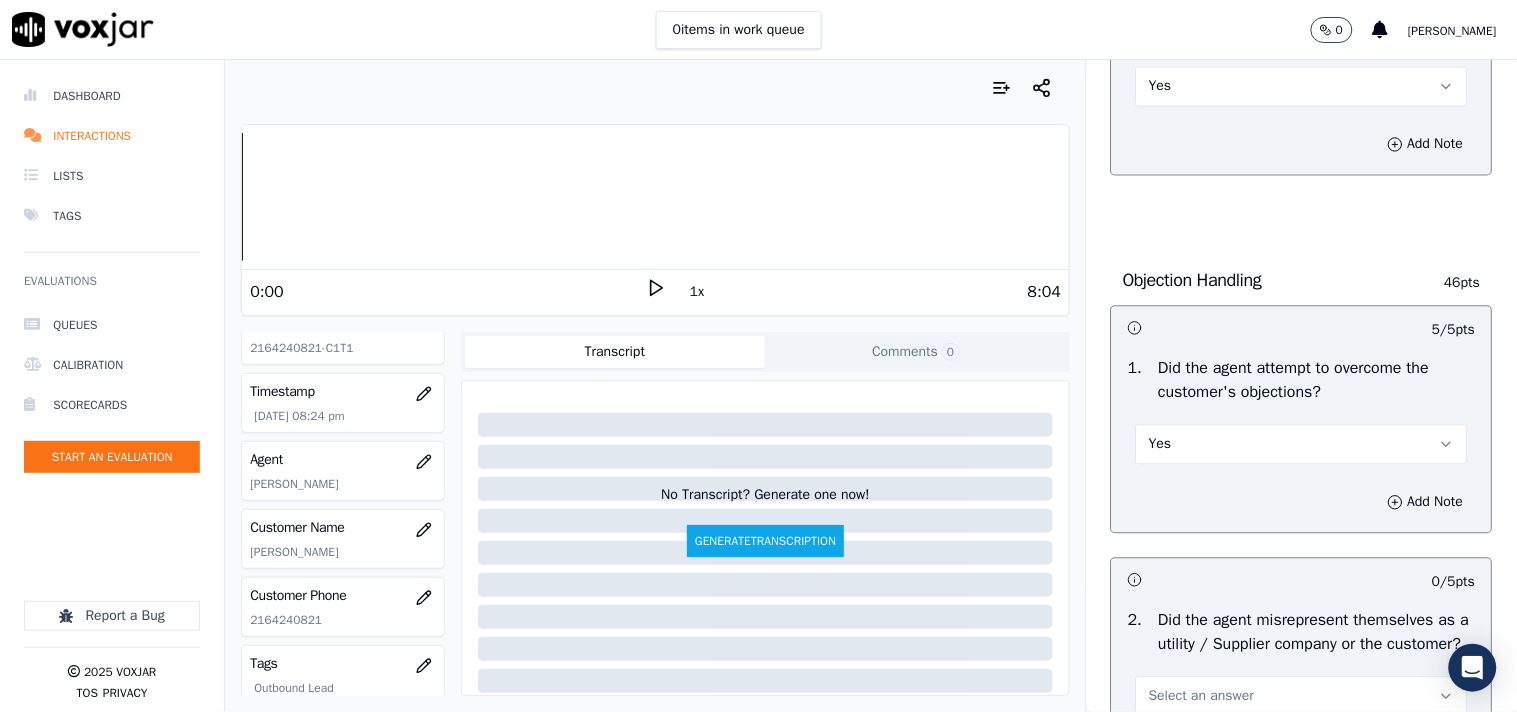 scroll, scrollTop: 1333, scrollLeft: 0, axis: vertical 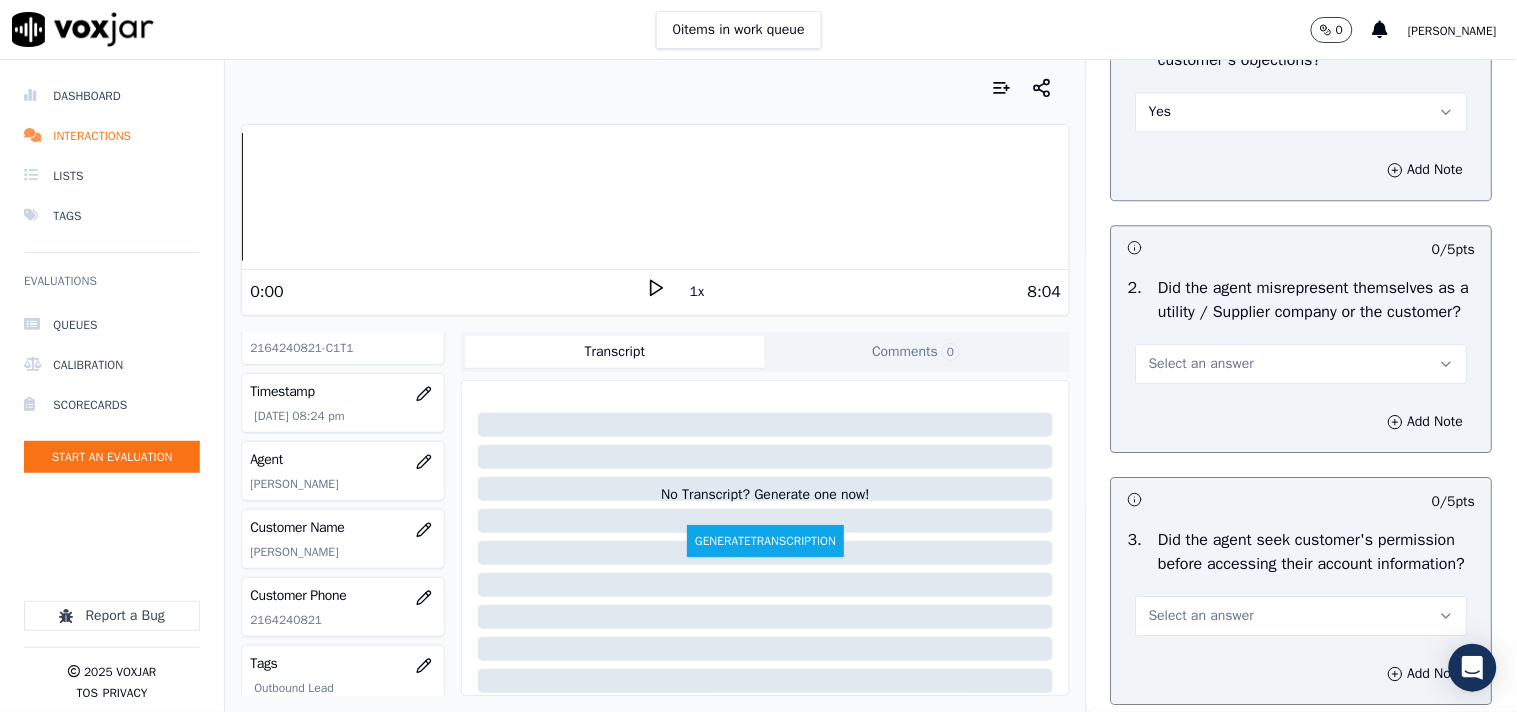 click on "Select an answer" at bounding box center [1302, 364] 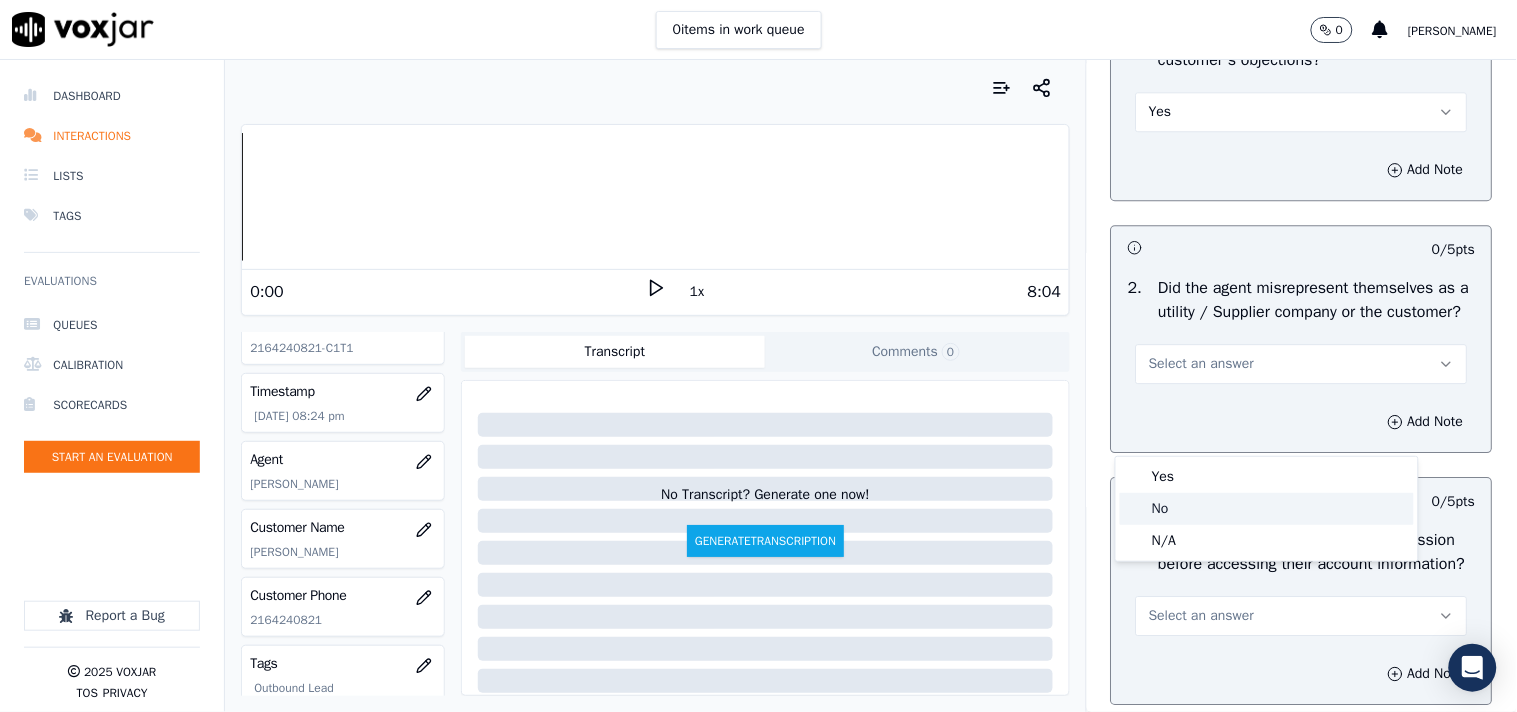 click on "No" 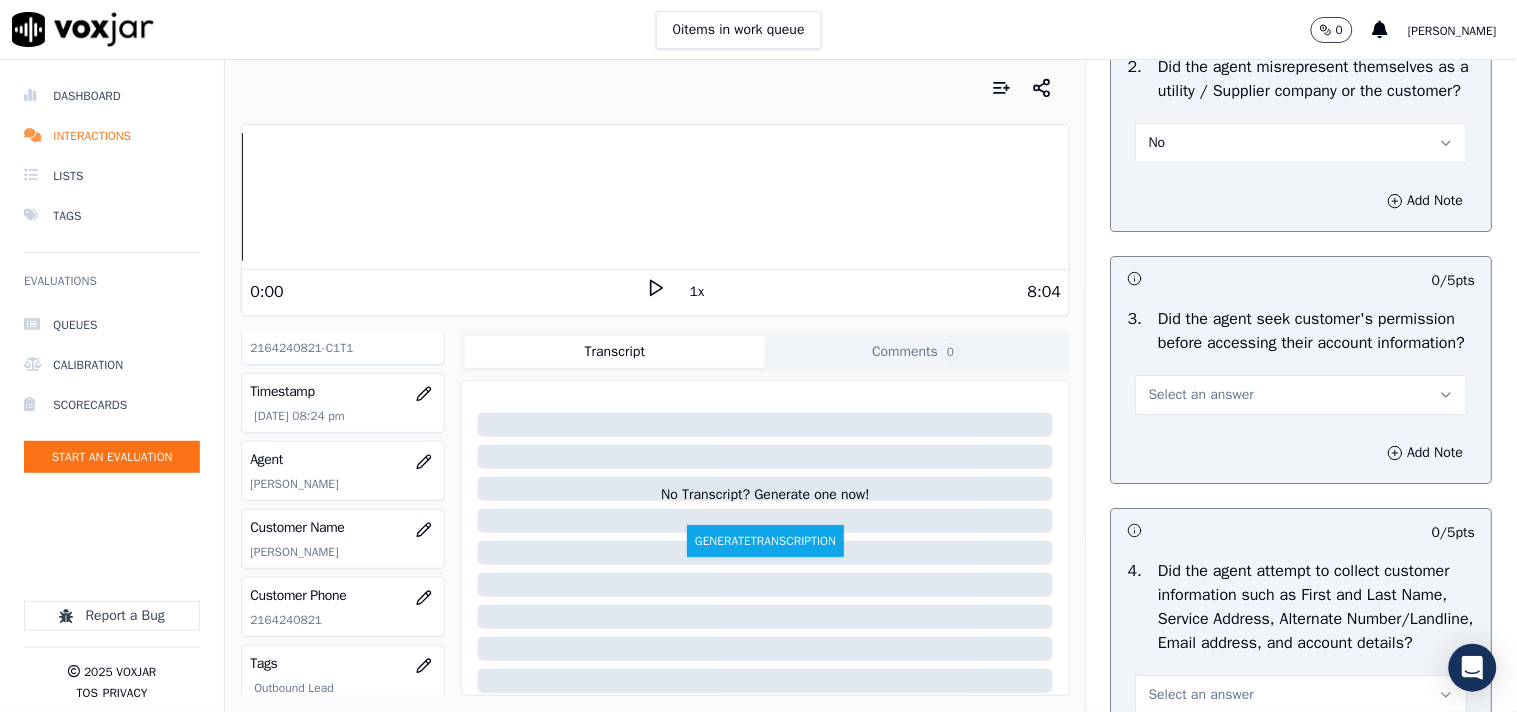 scroll, scrollTop: 1555, scrollLeft: 0, axis: vertical 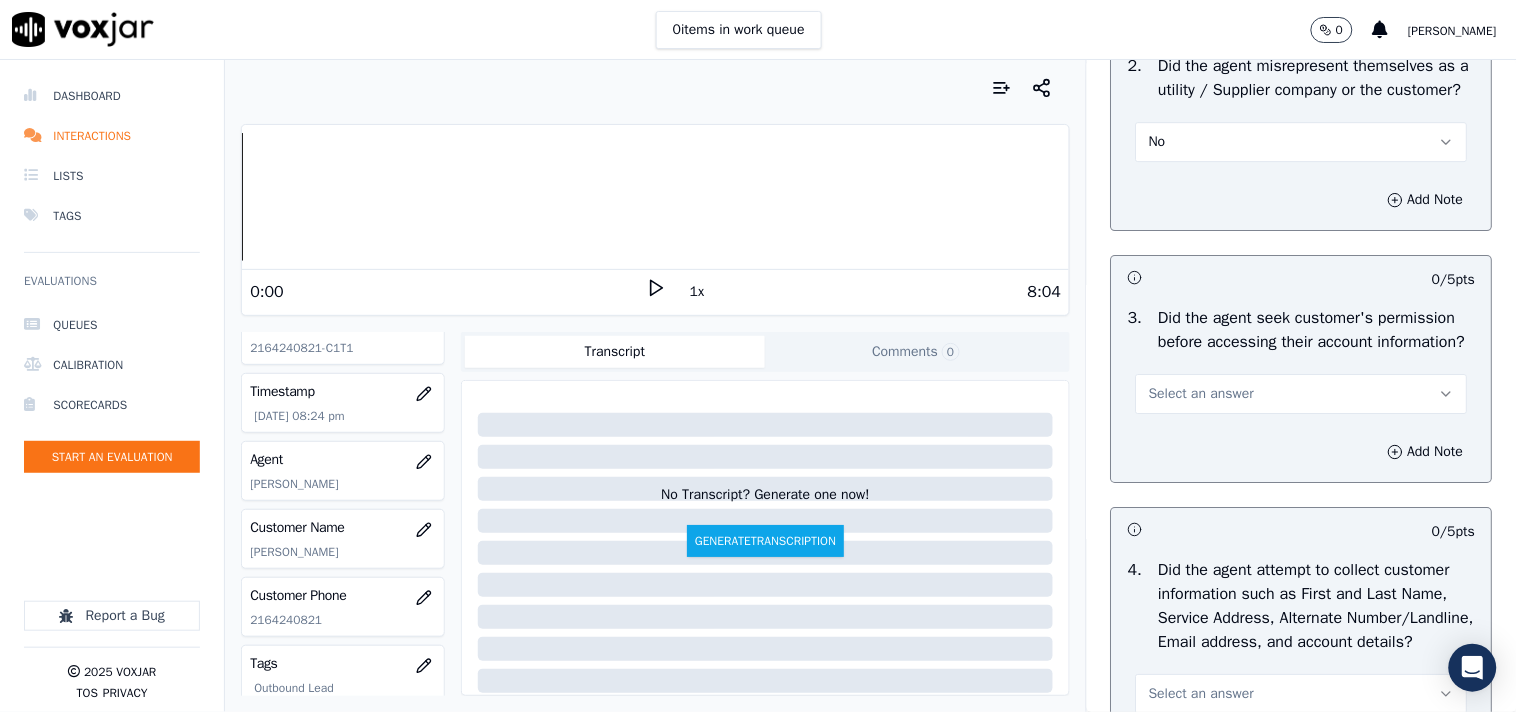click on "Select an answer" at bounding box center (1201, 394) 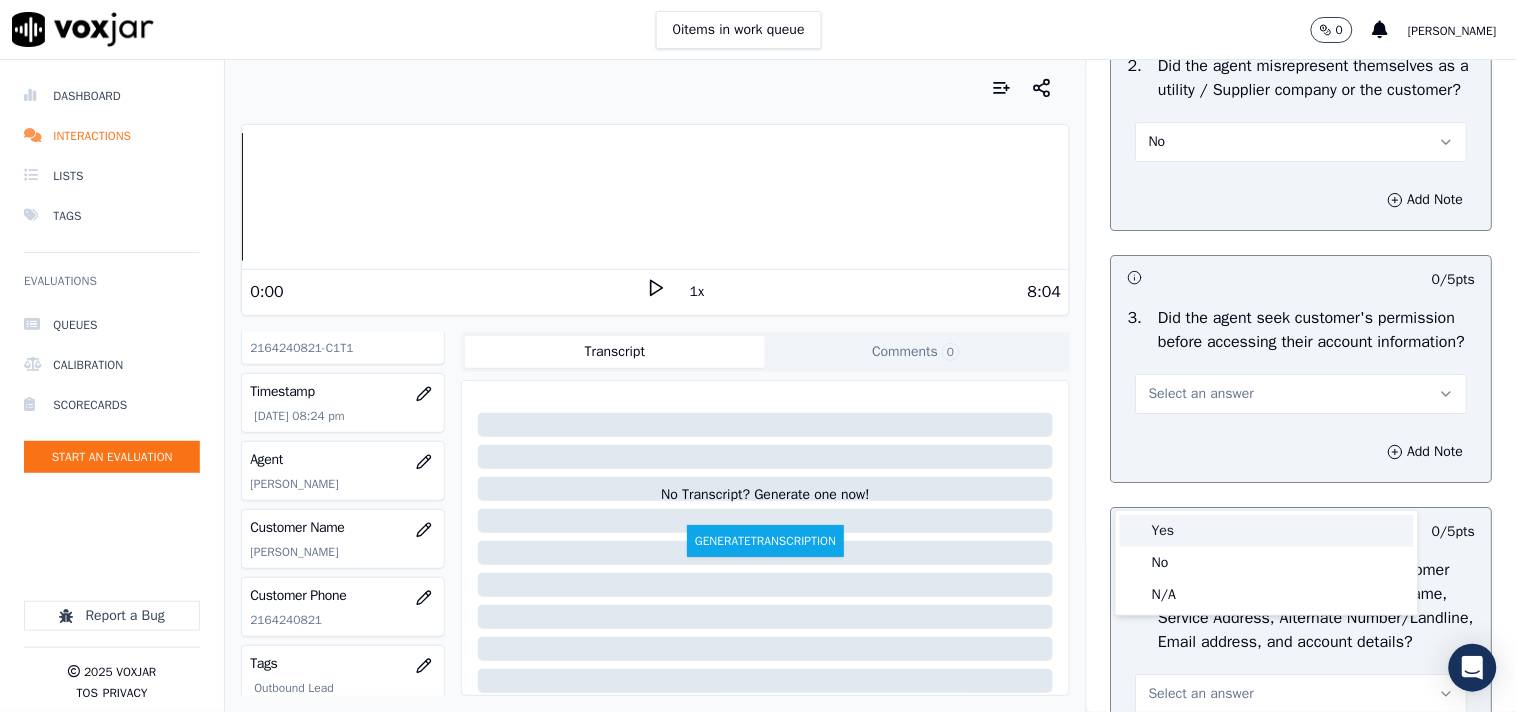 click on "Yes" at bounding box center [1267, 531] 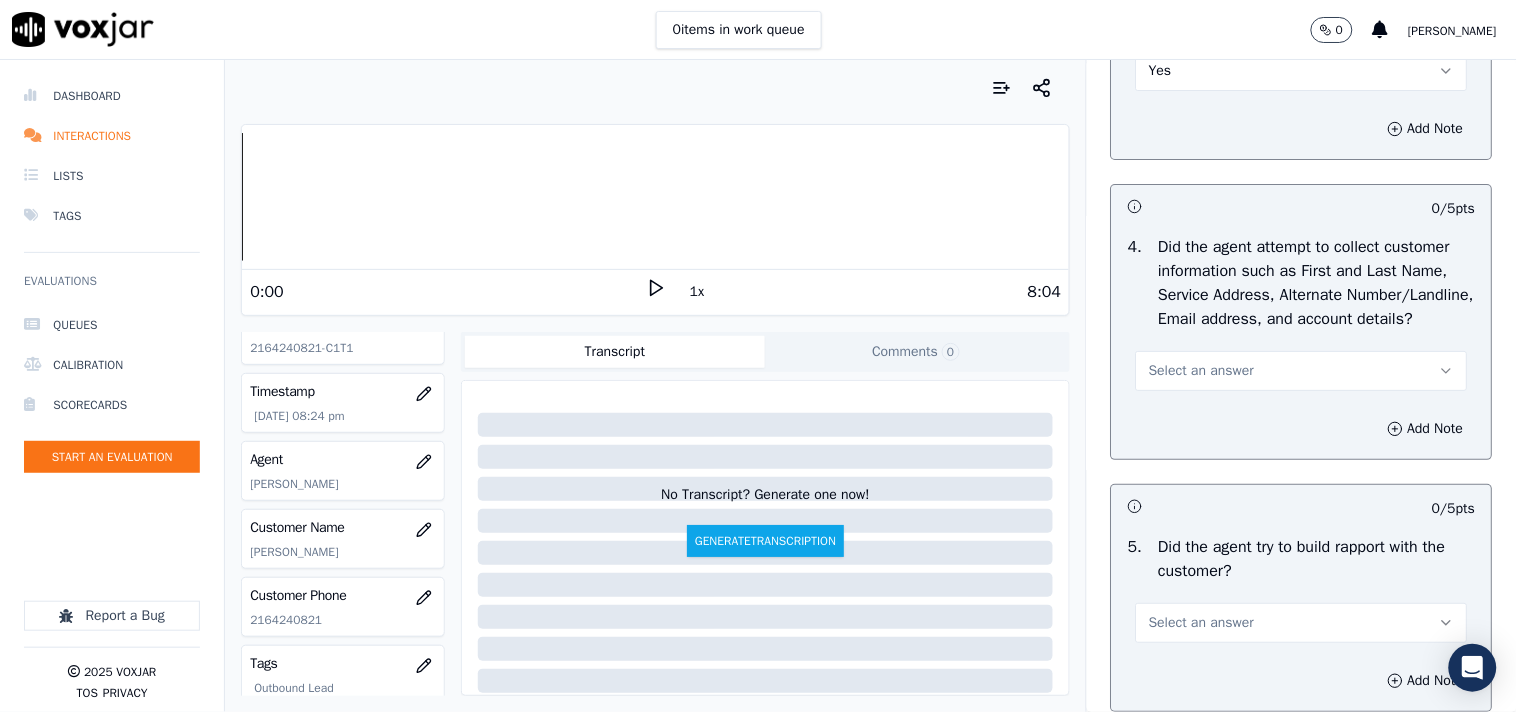 scroll, scrollTop: 2000, scrollLeft: 0, axis: vertical 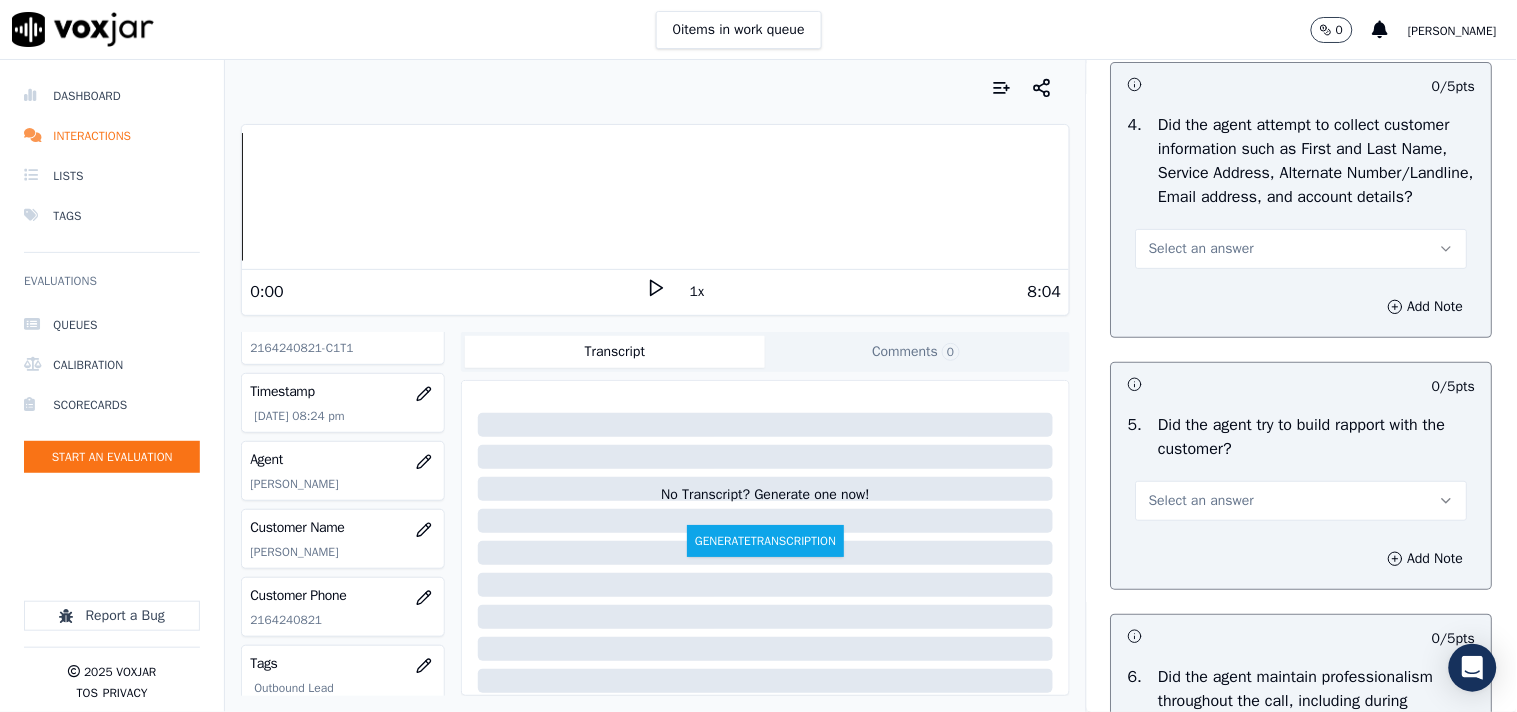 click on "Select an answer" at bounding box center [1302, 249] 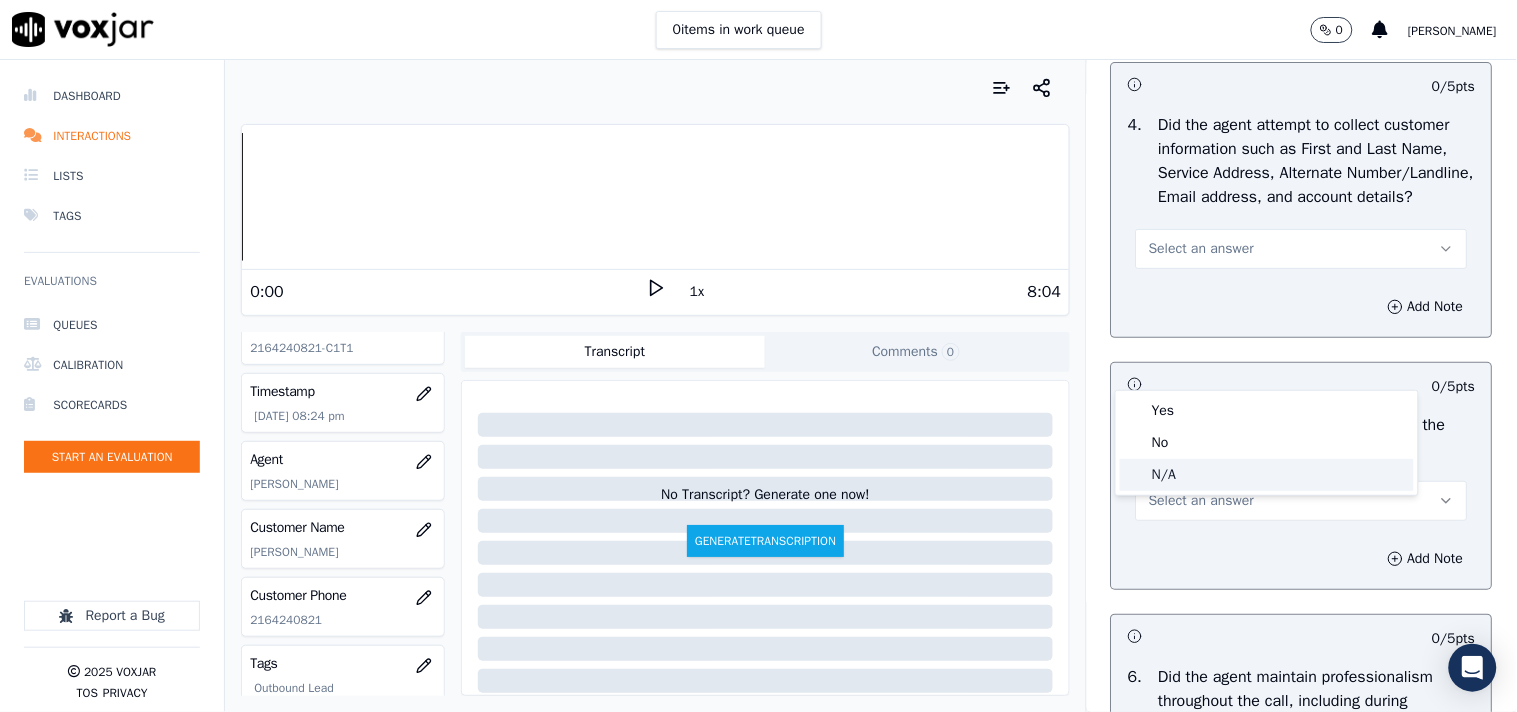 click on "N/A" 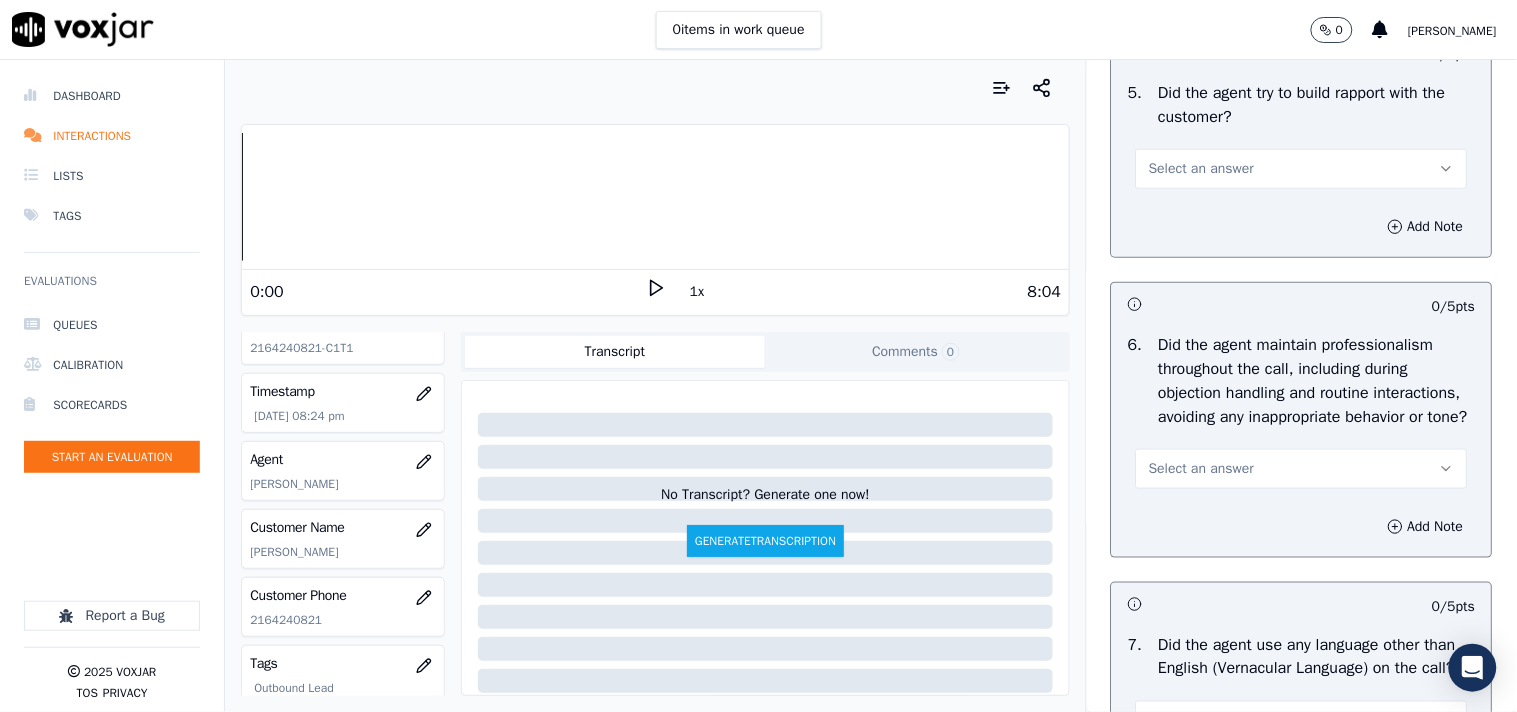 scroll, scrollTop: 2333, scrollLeft: 0, axis: vertical 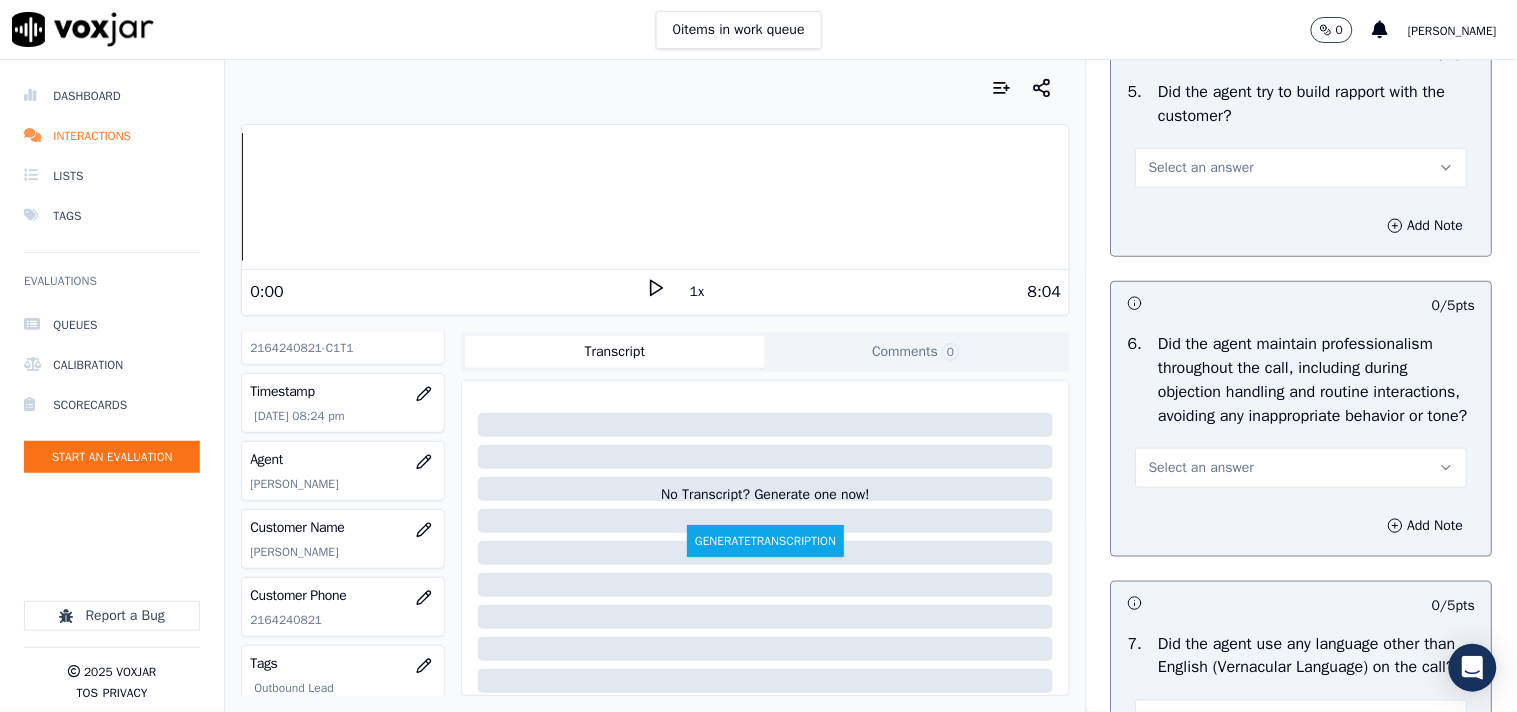 click on "Select an answer" at bounding box center (1201, 168) 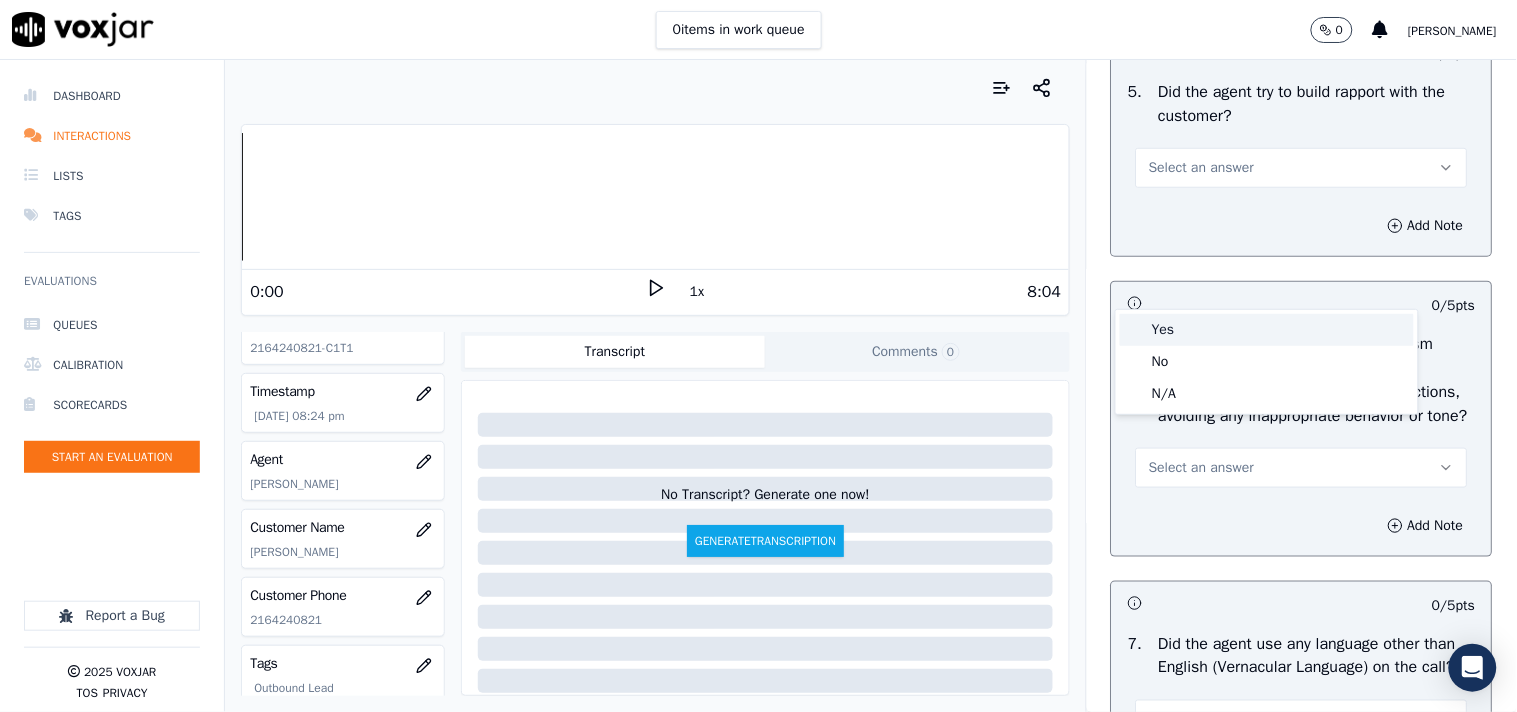 click on "Yes" at bounding box center [1267, 330] 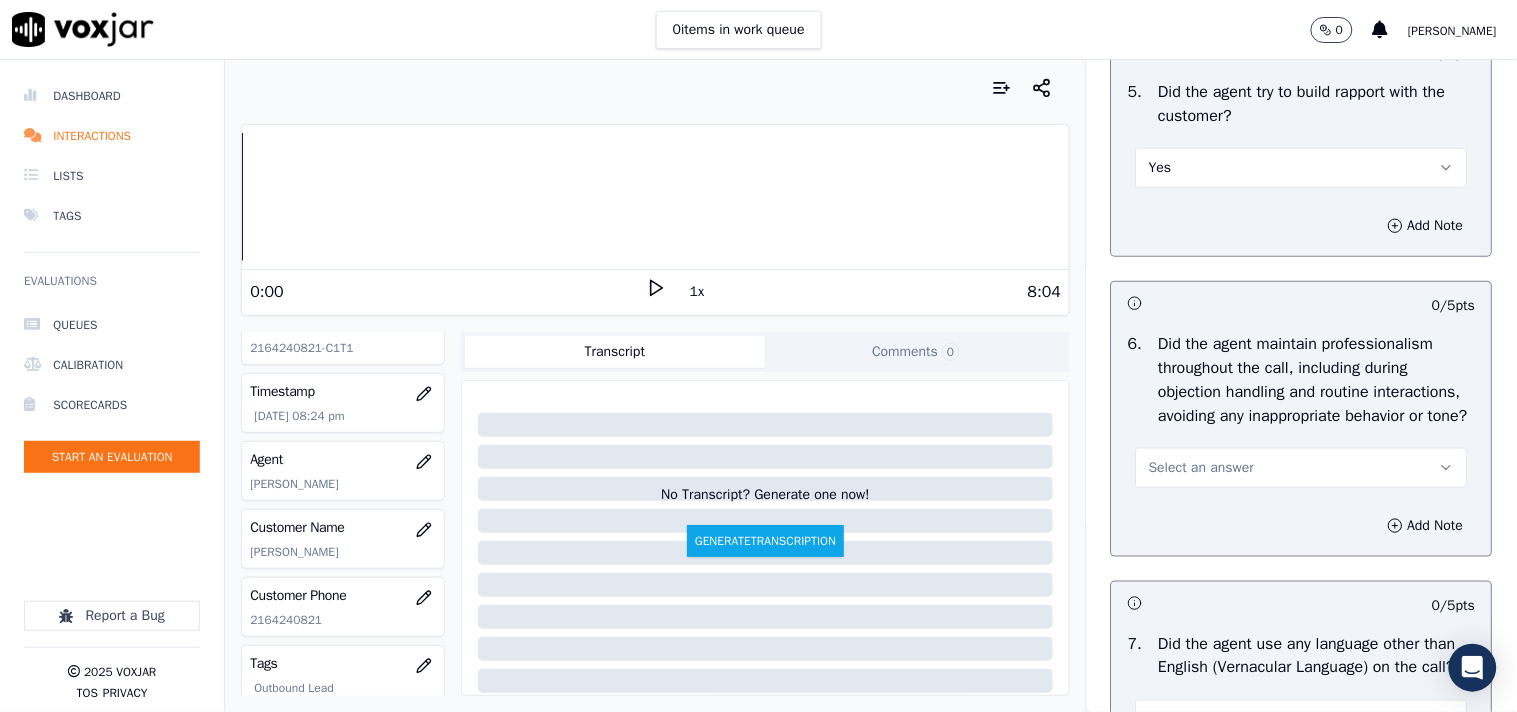 scroll, scrollTop: 2555, scrollLeft: 0, axis: vertical 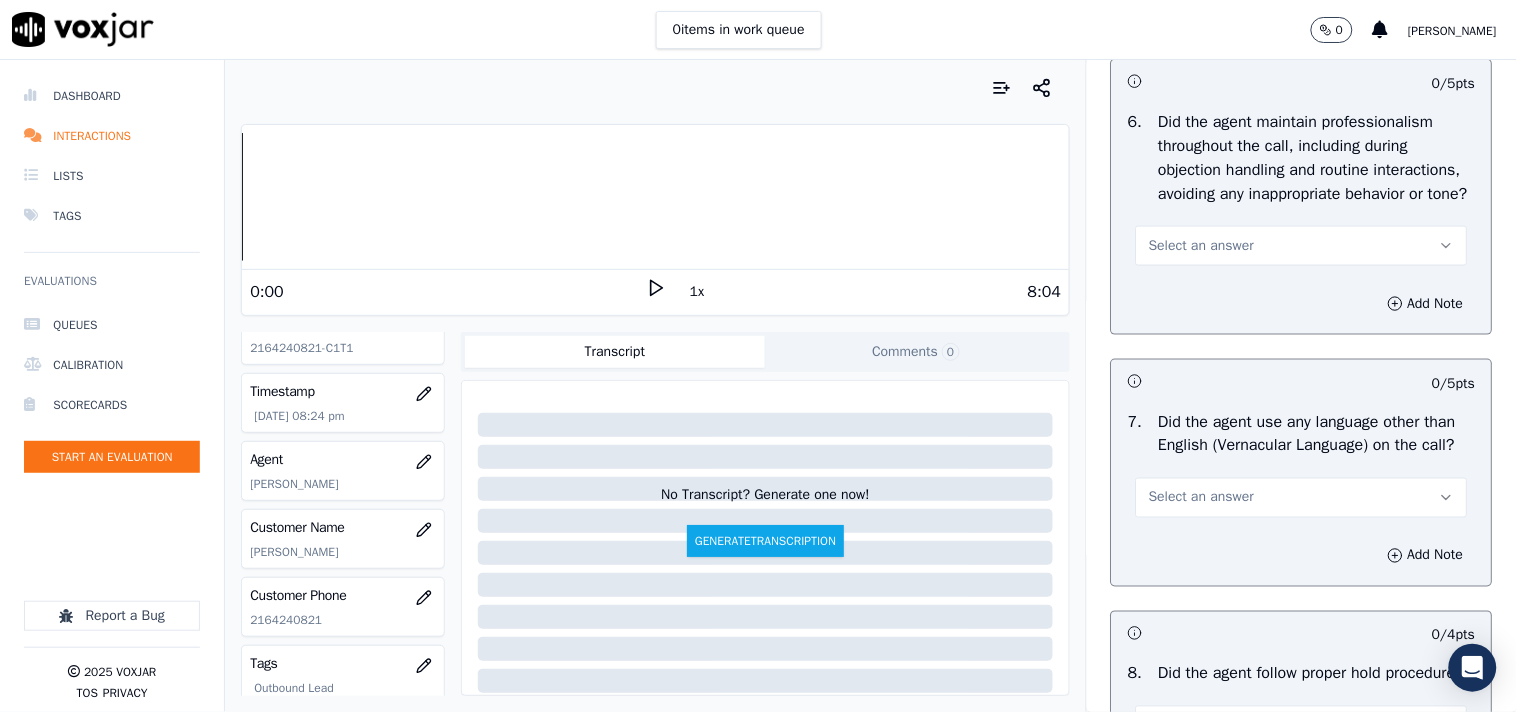click on "Select an answer" at bounding box center [1302, 246] 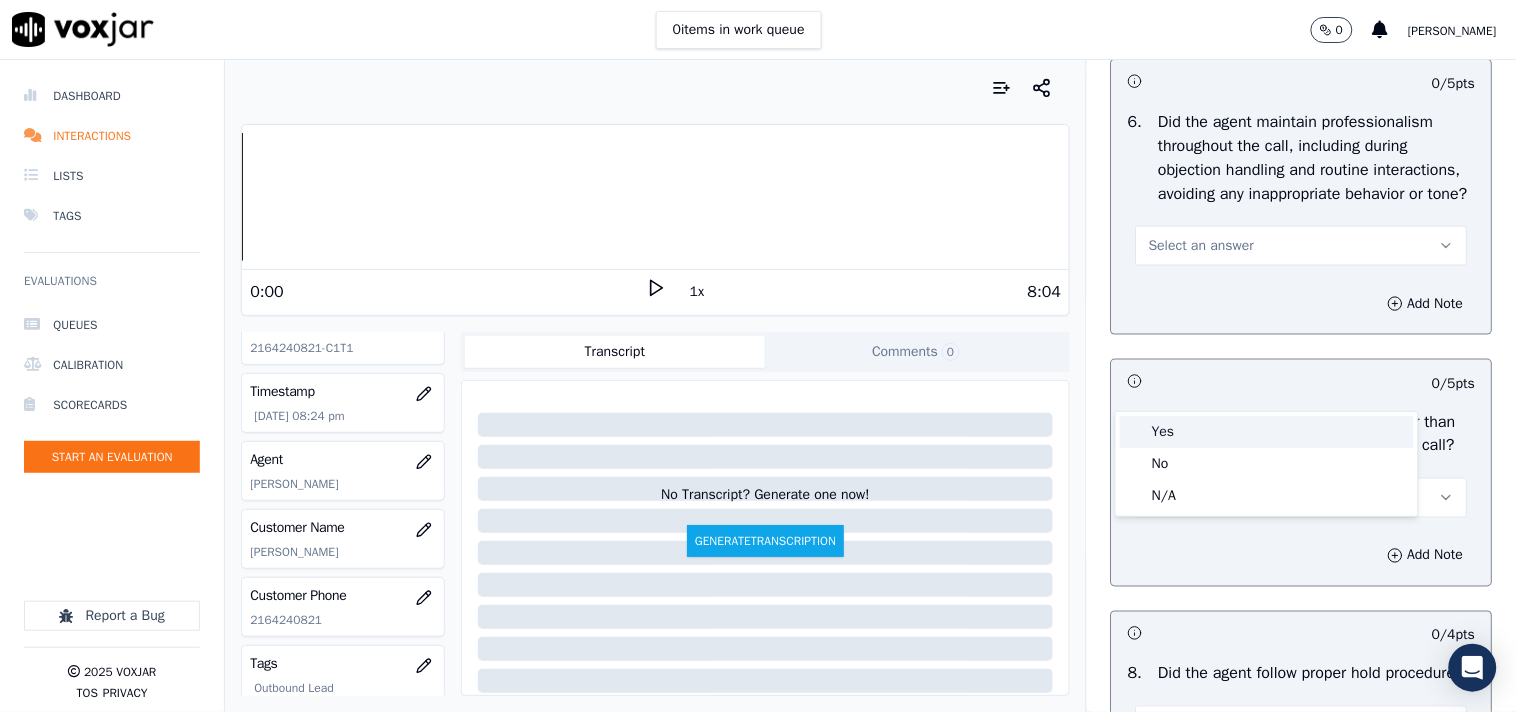 click on "Yes" at bounding box center (1267, 432) 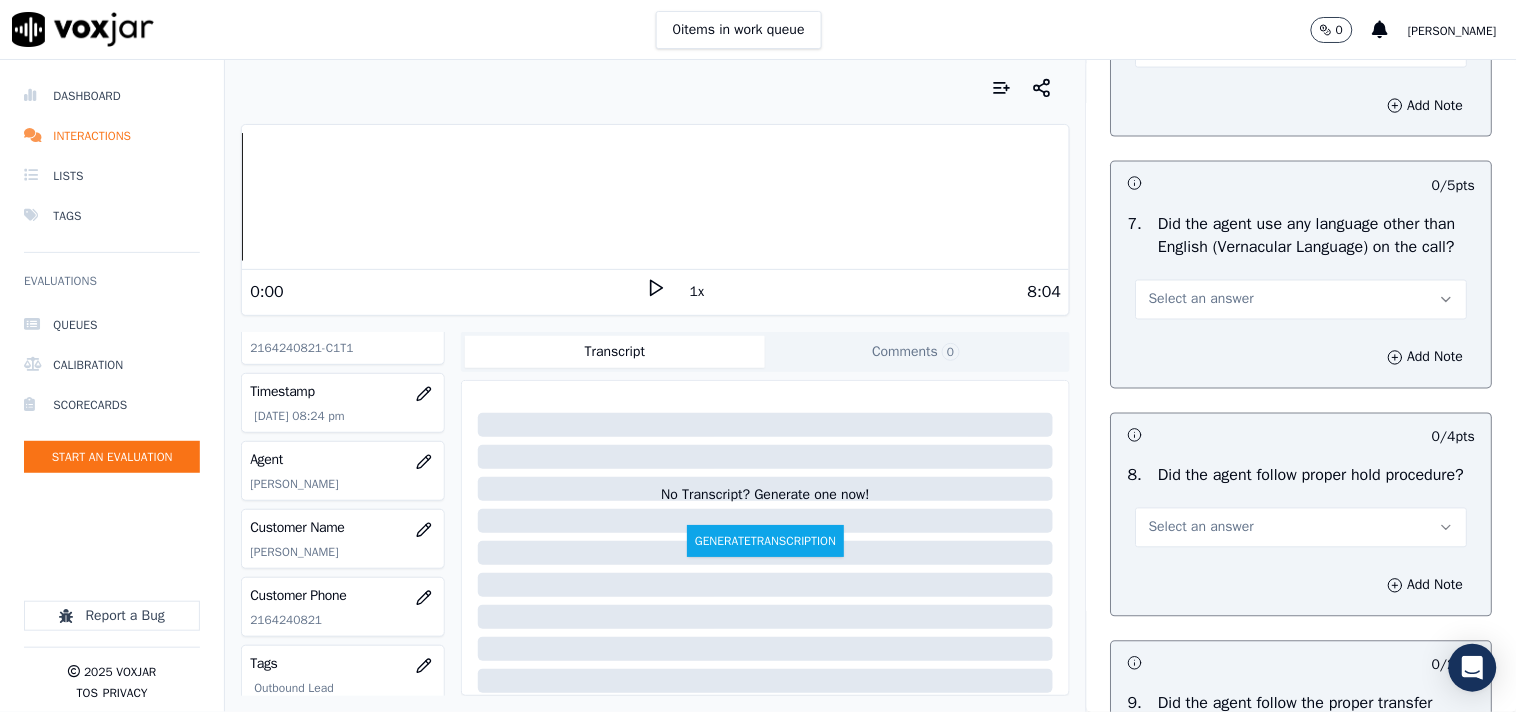scroll, scrollTop: 3000, scrollLeft: 0, axis: vertical 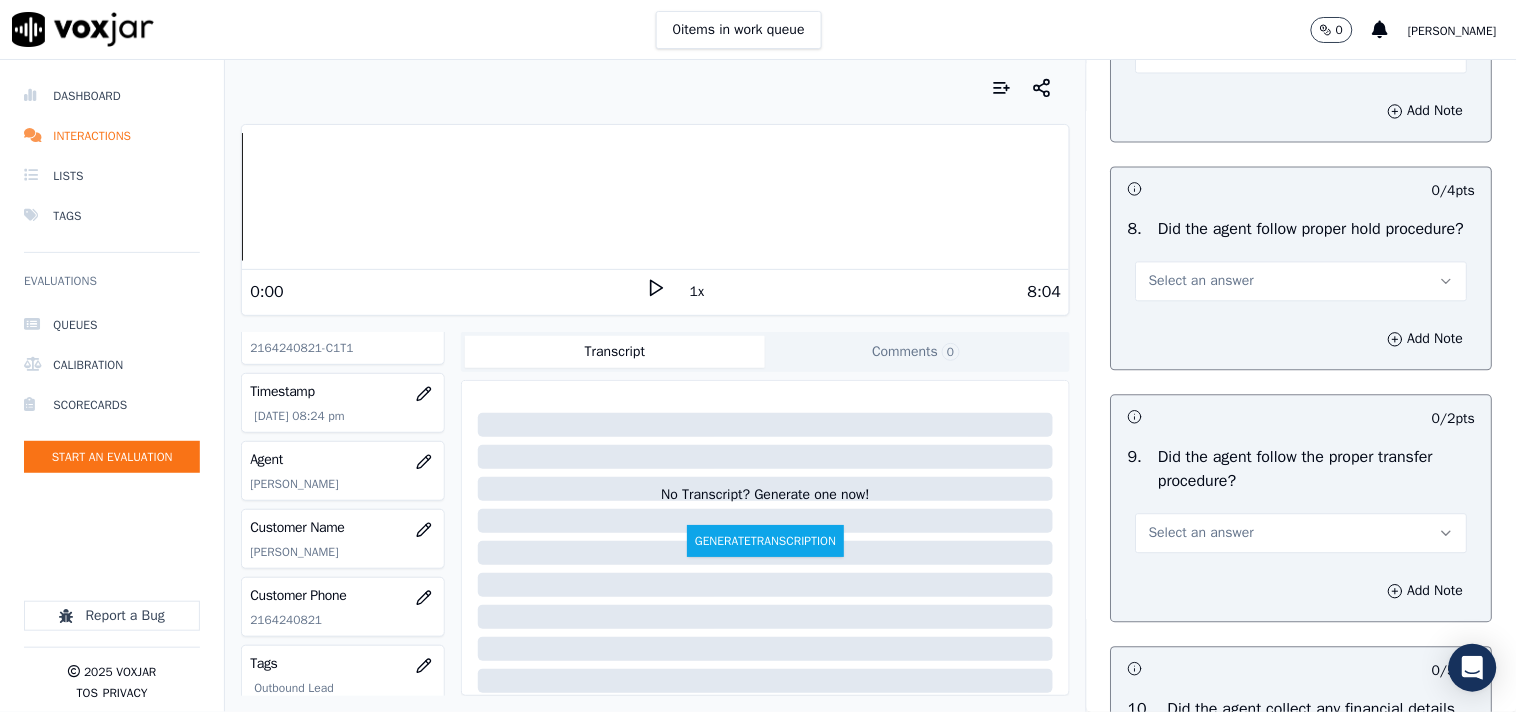 click on "Select an answer" at bounding box center [1201, 53] 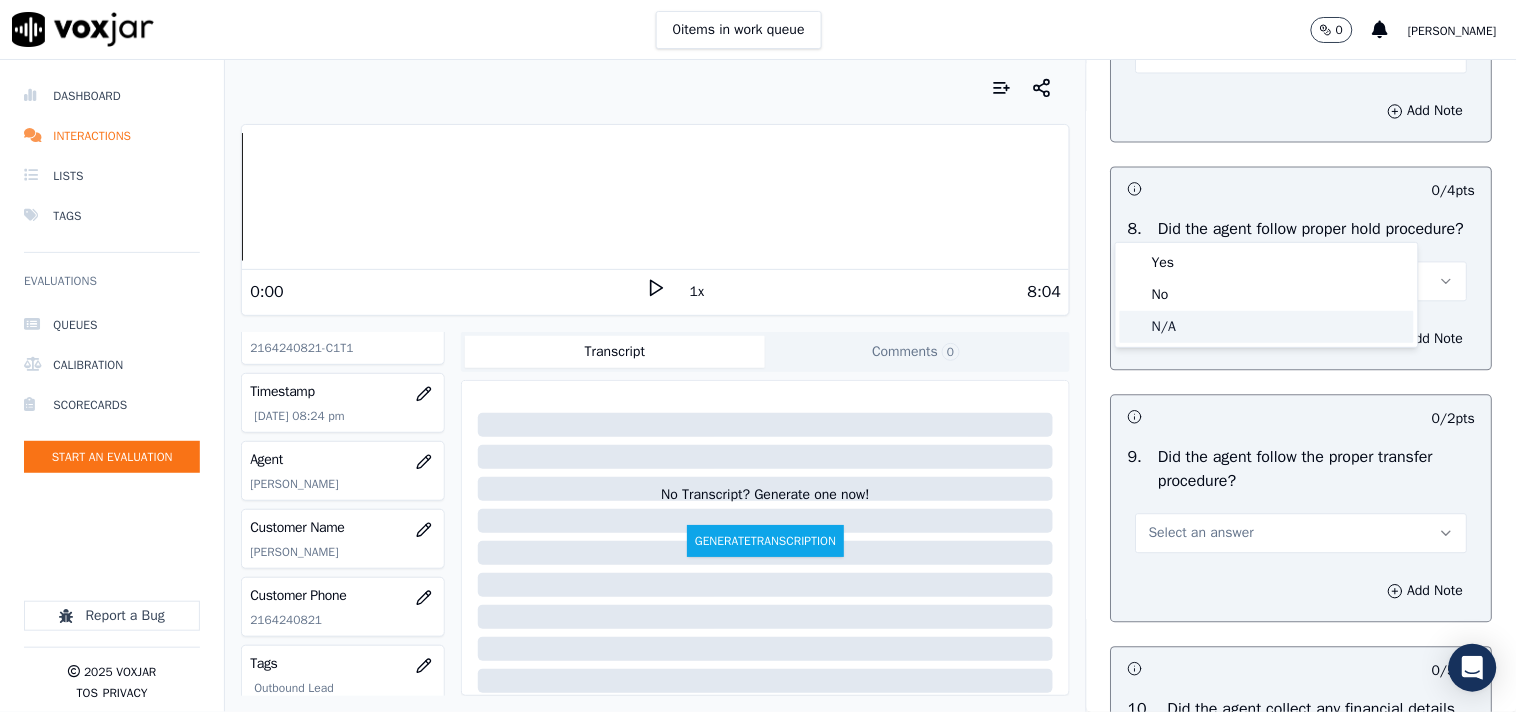 click on "No" 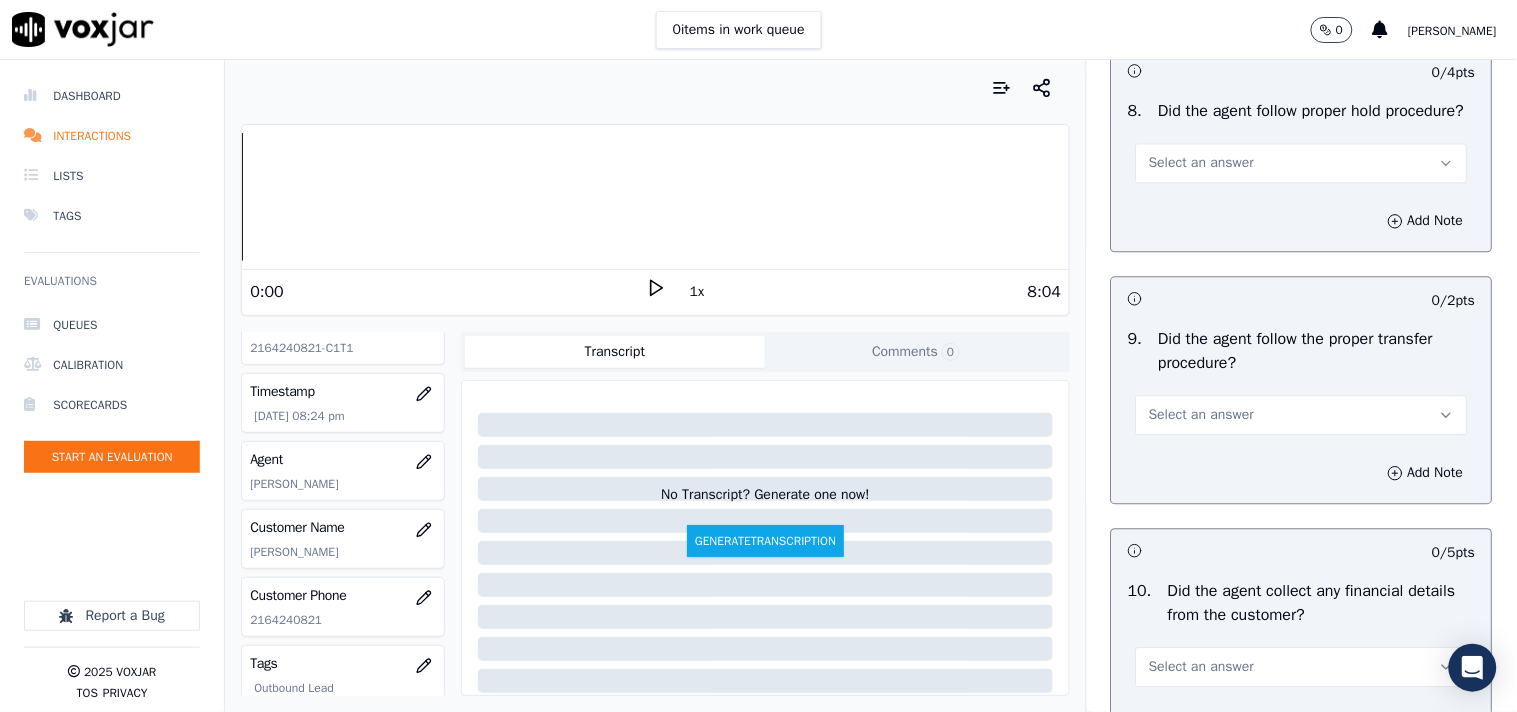 scroll, scrollTop: 3222, scrollLeft: 0, axis: vertical 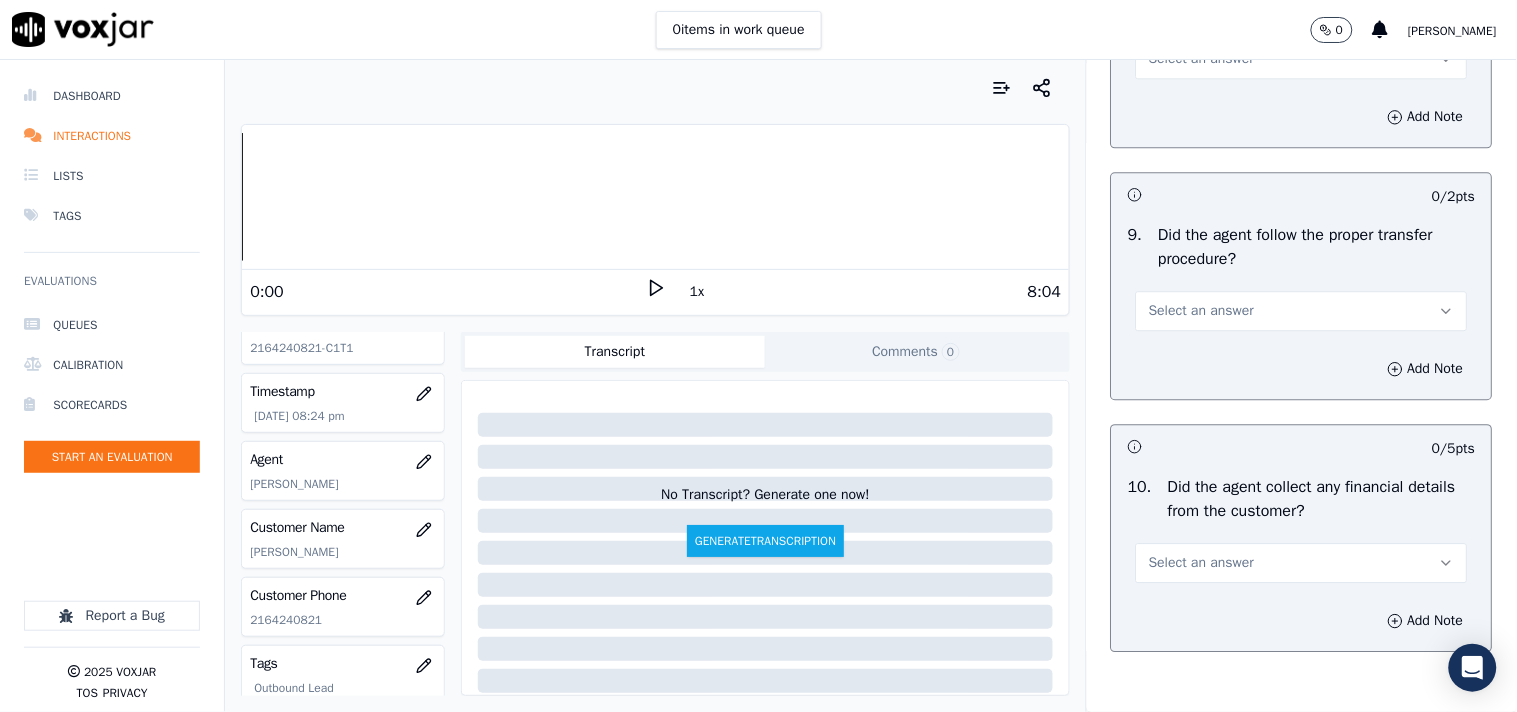 click on "Select an answer" at bounding box center (1302, 59) 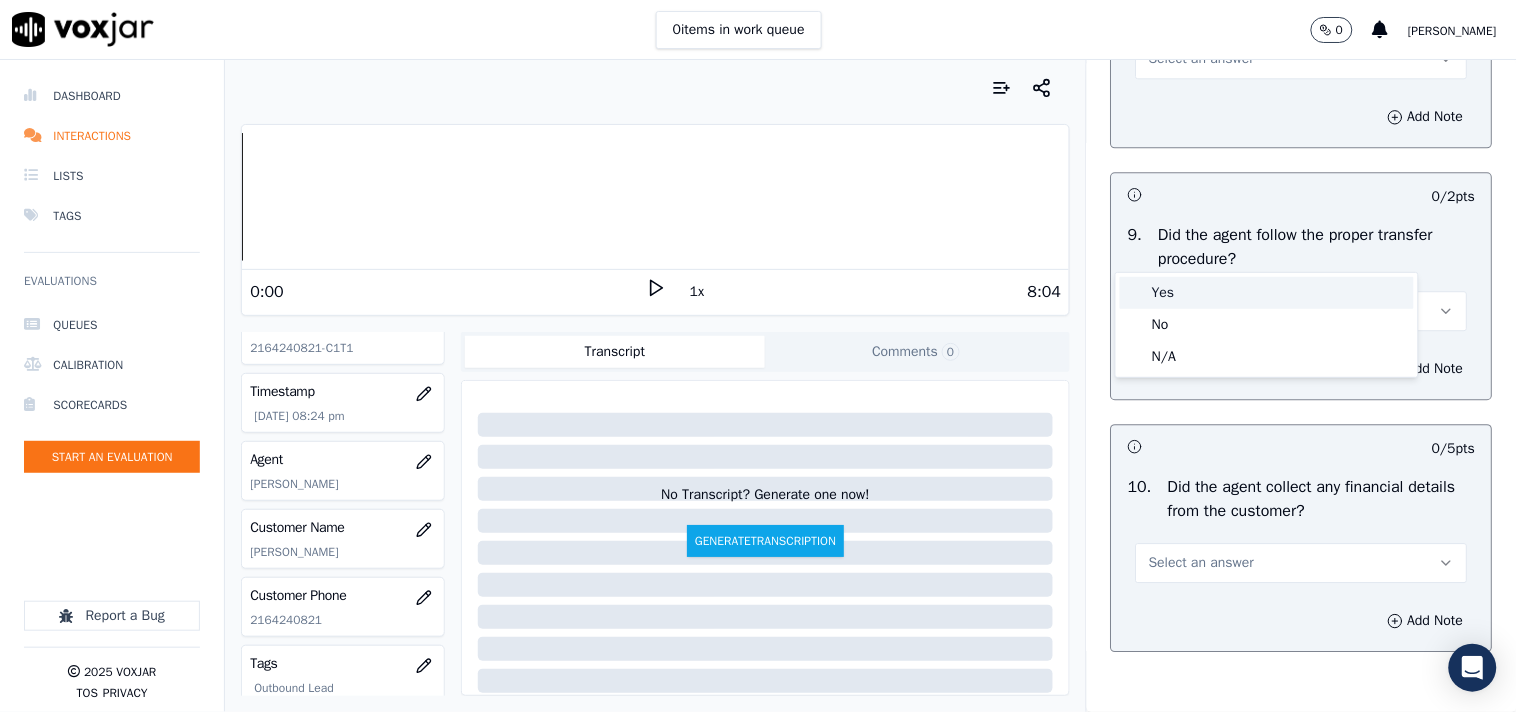 click on "Yes" at bounding box center [1267, 293] 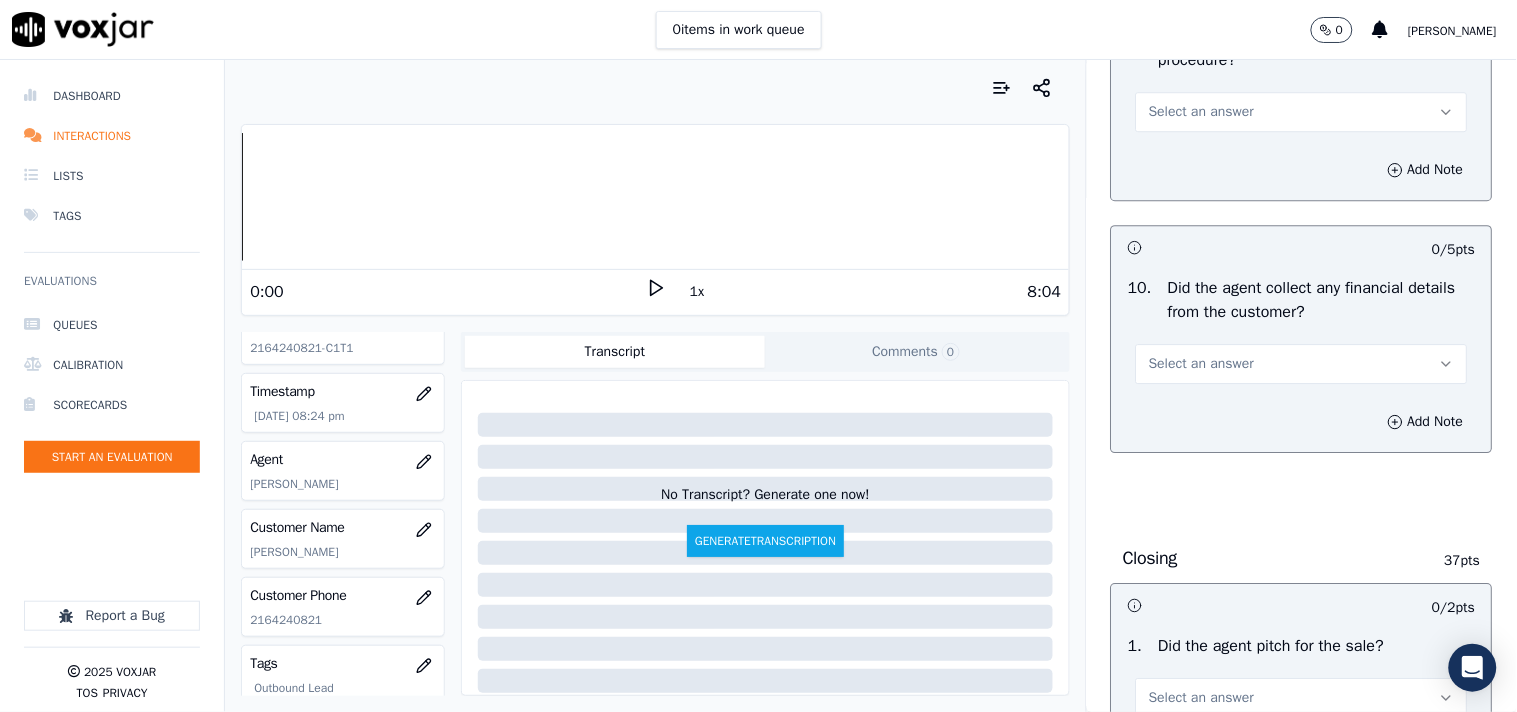 scroll, scrollTop: 3444, scrollLeft: 0, axis: vertical 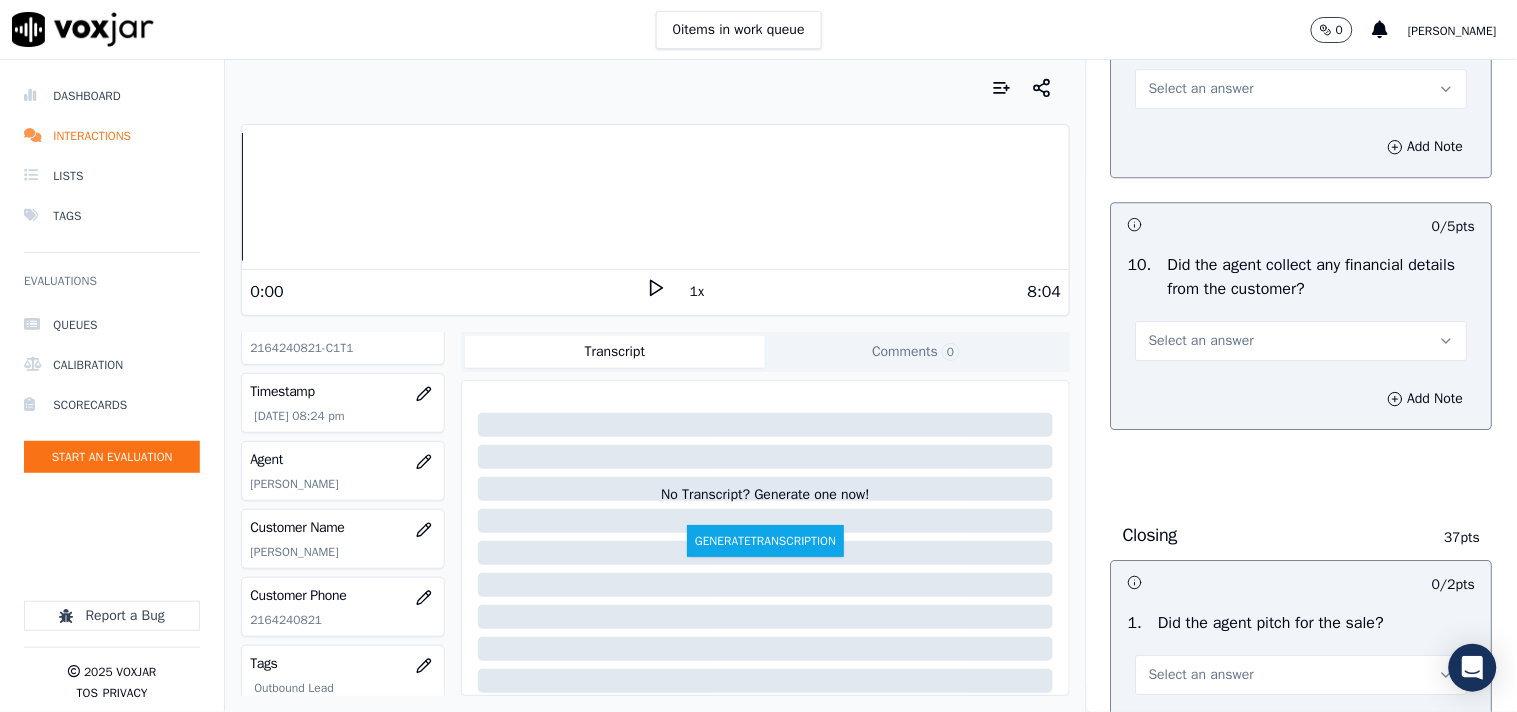 click on "Select an answer" at bounding box center [1201, 89] 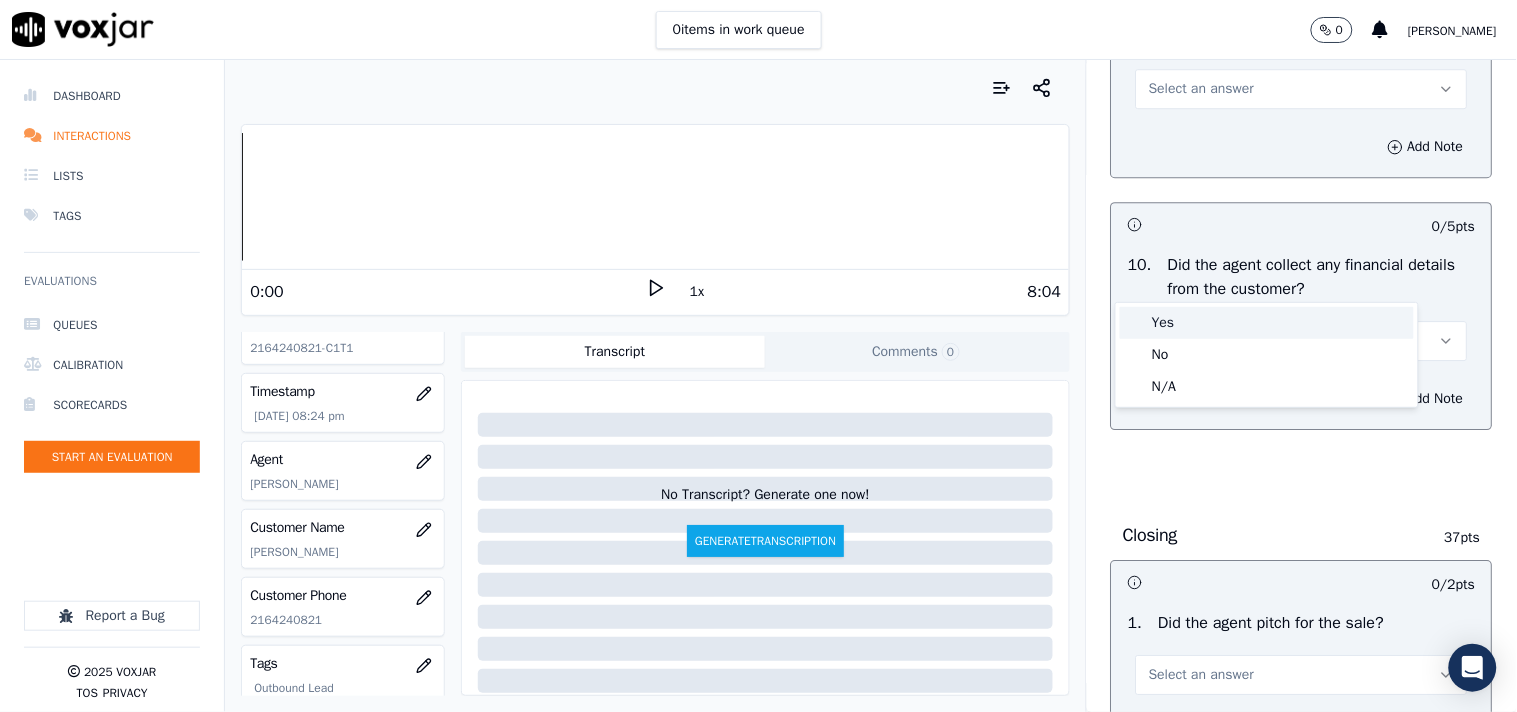 click on "Yes" at bounding box center (1267, 323) 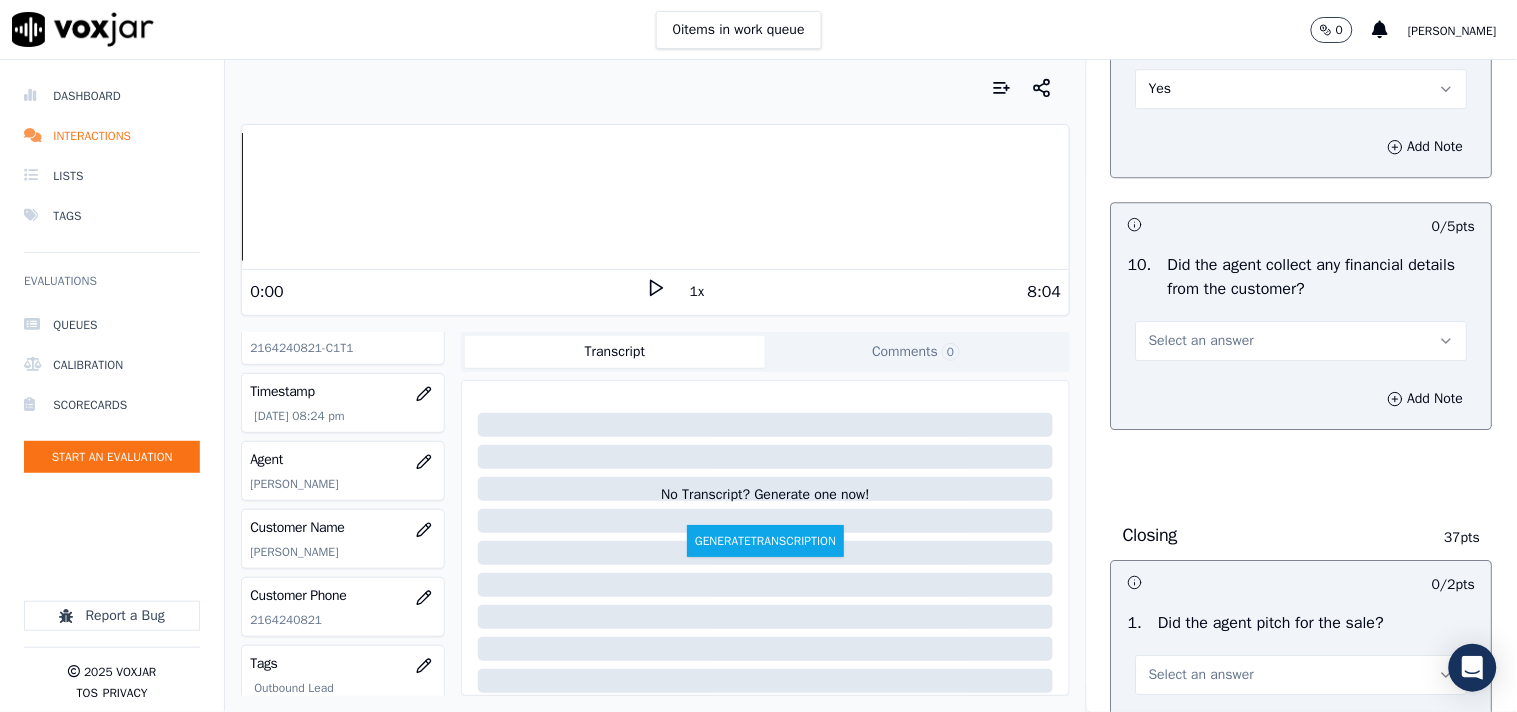 scroll, scrollTop: 3666, scrollLeft: 0, axis: vertical 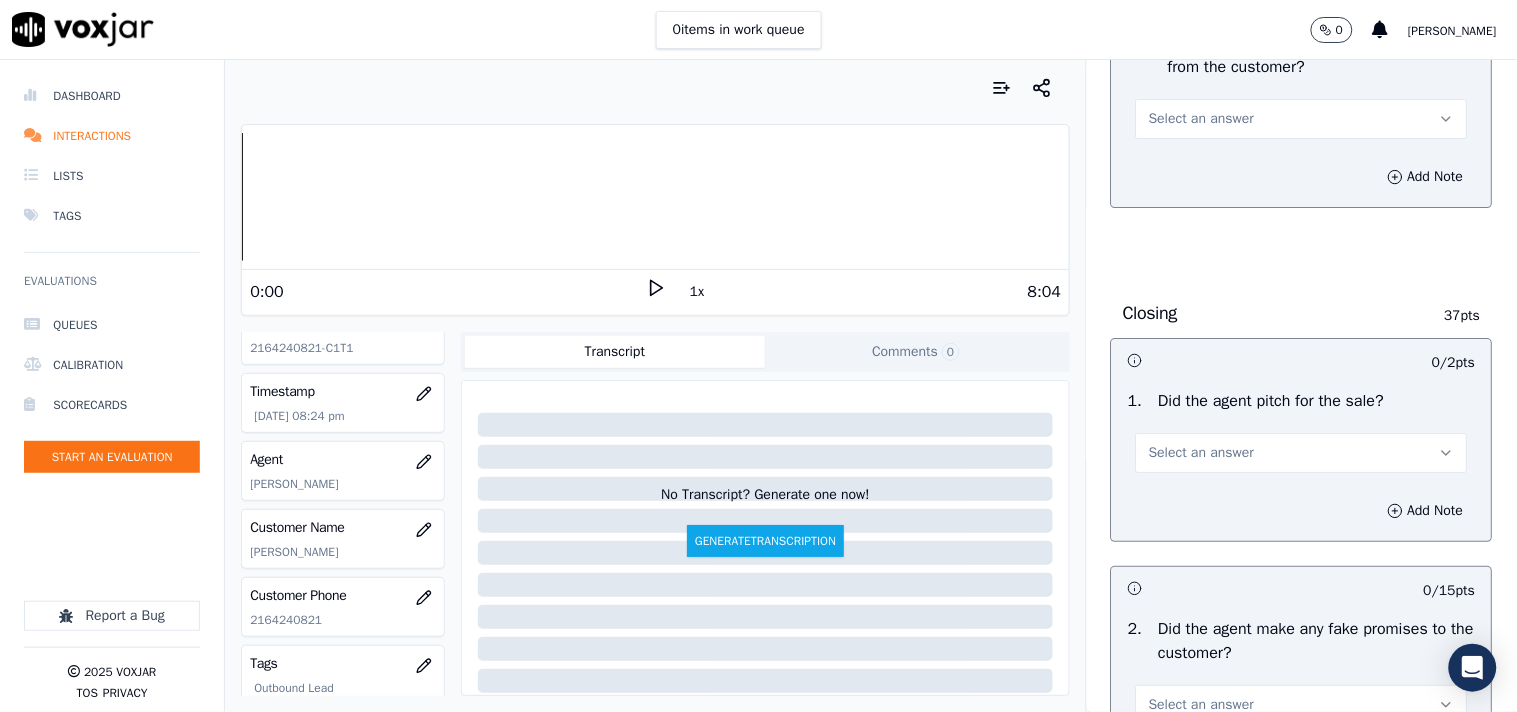 click on "Select an answer" at bounding box center [1201, 119] 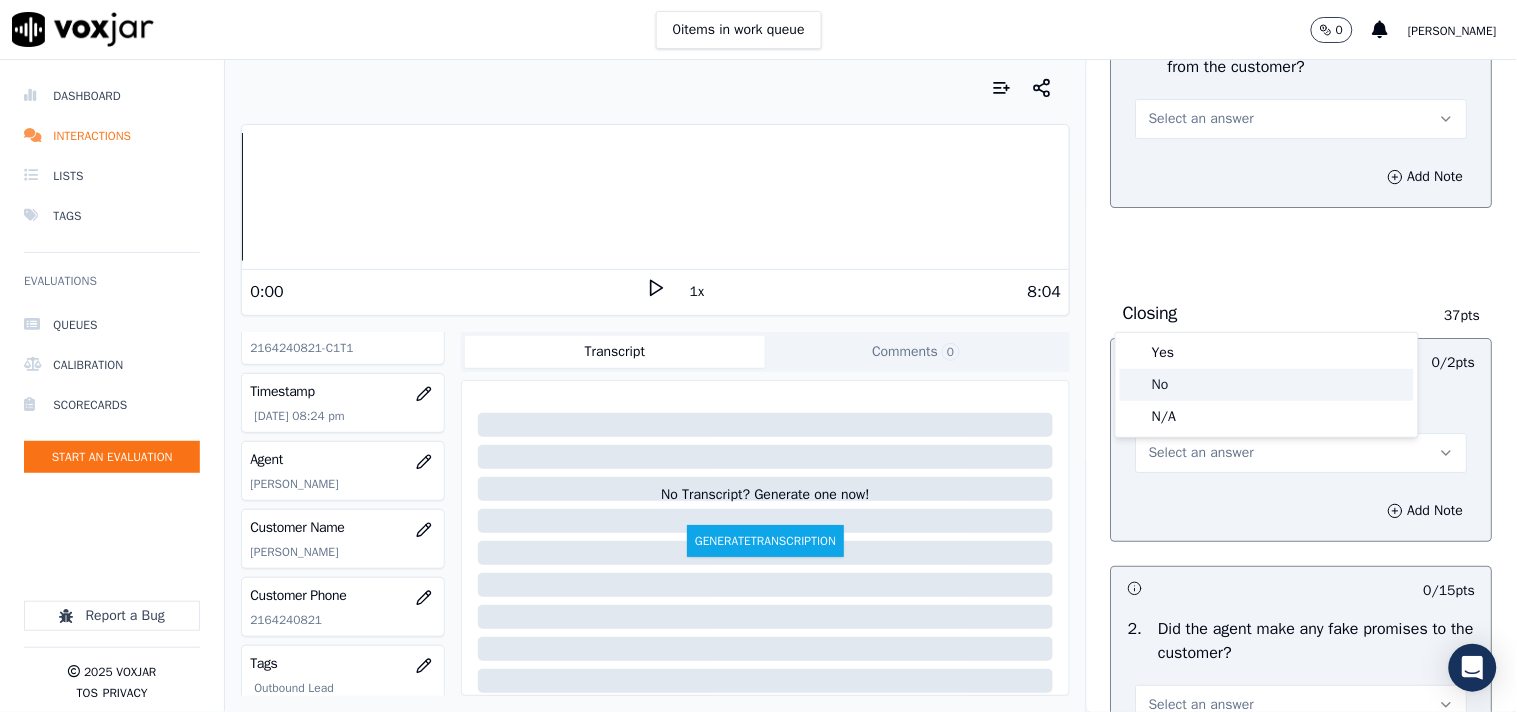 click on "No" 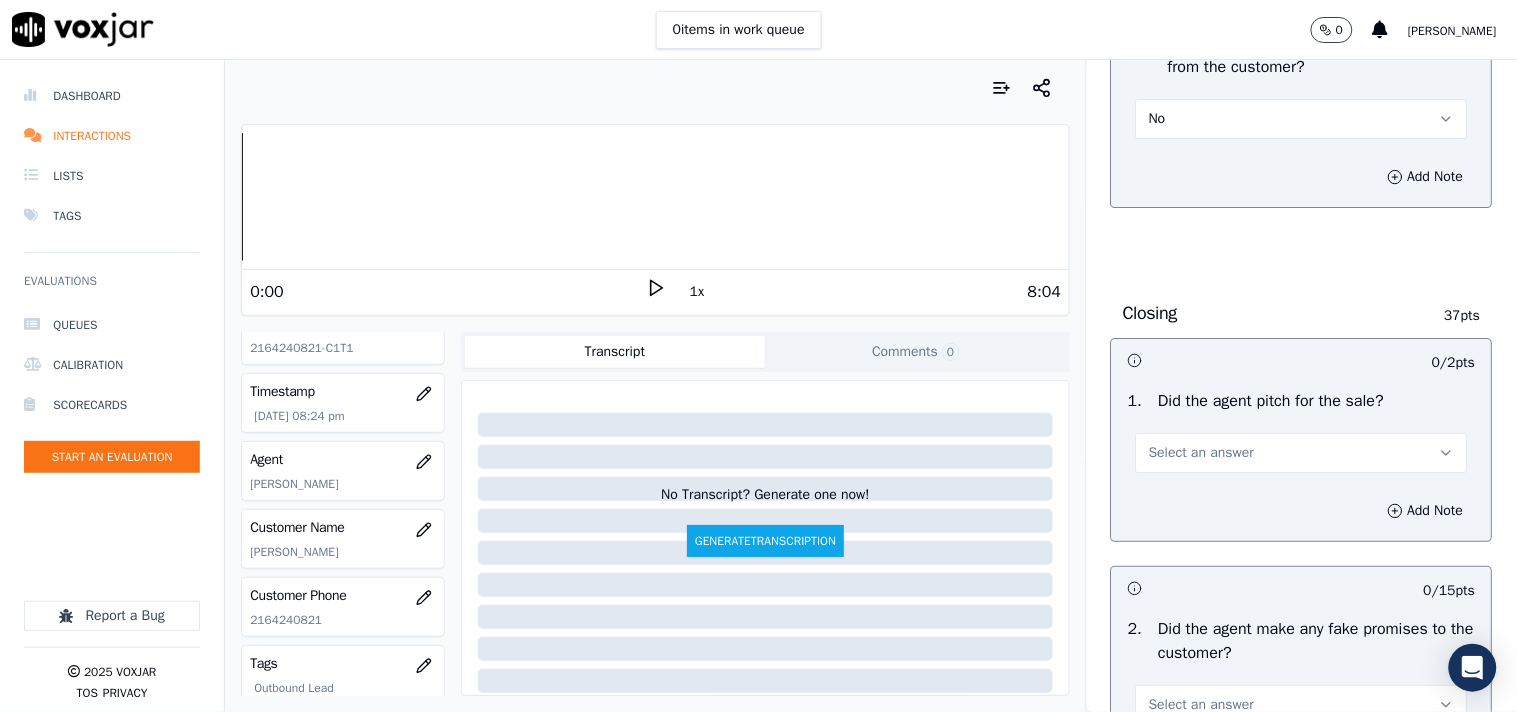 scroll, scrollTop: 4111, scrollLeft: 0, axis: vertical 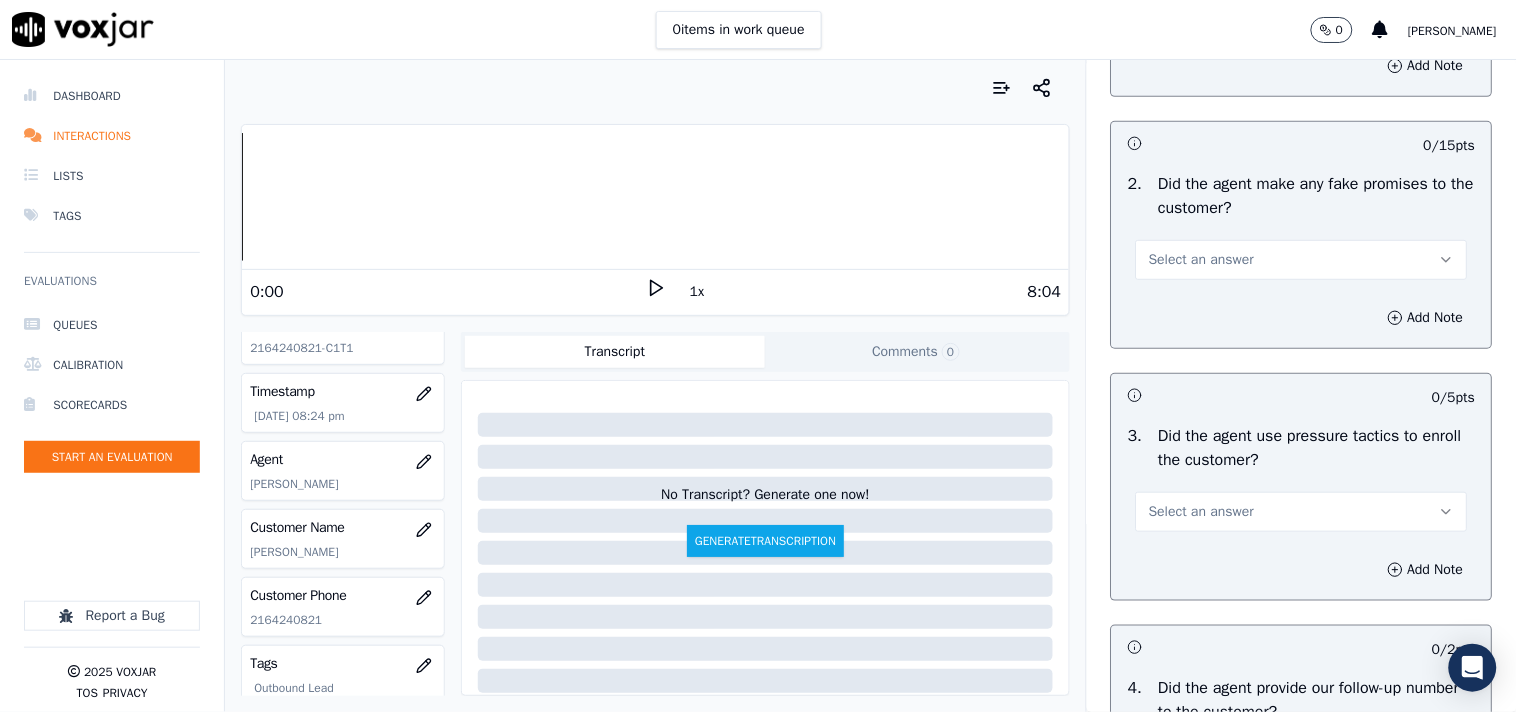 click on "Select an answer" at bounding box center [1302, 8] 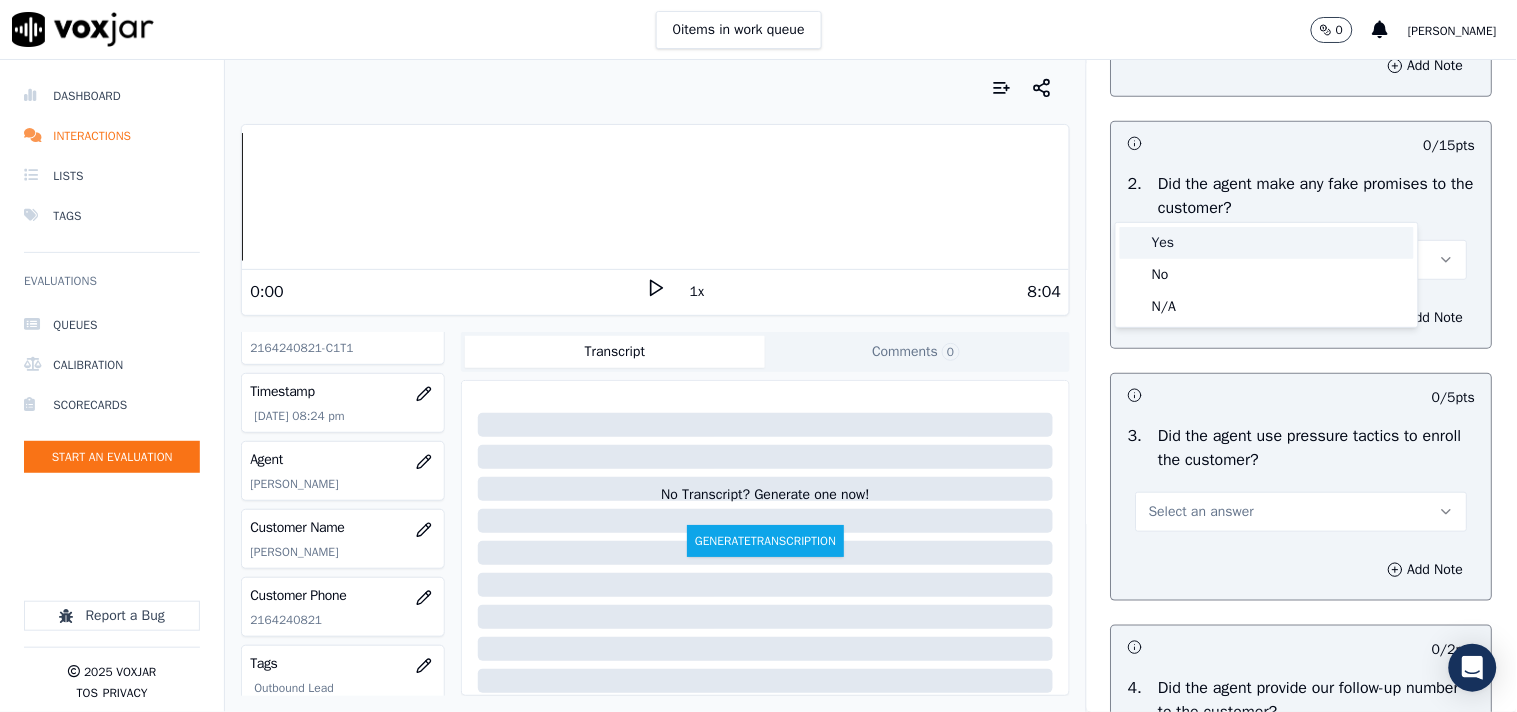 click on "Yes" at bounding box center [1267, 243] 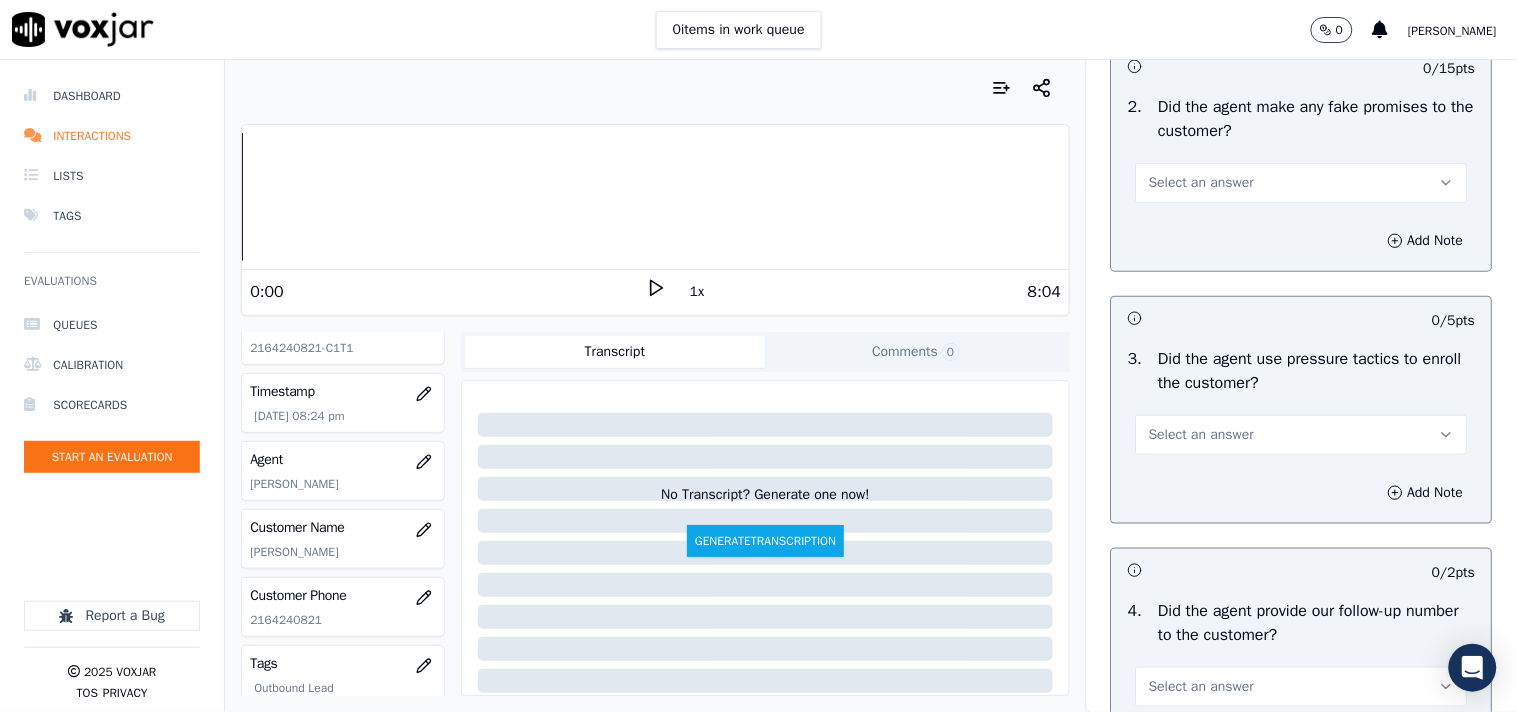 scroll, scrollTop: 4222, scrollLeft: 0, axis: vertical 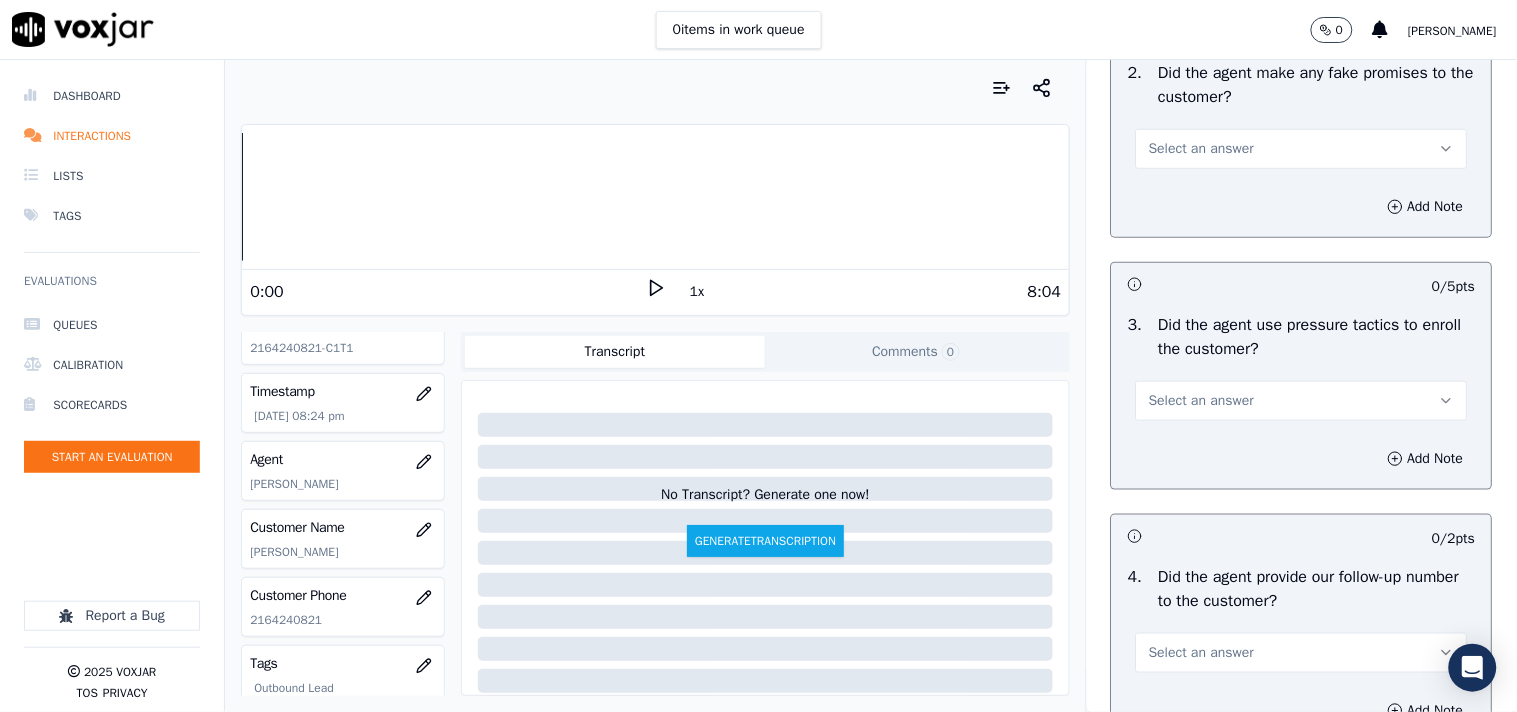 click on "Select an answer" at bounding box center (1201, 149) 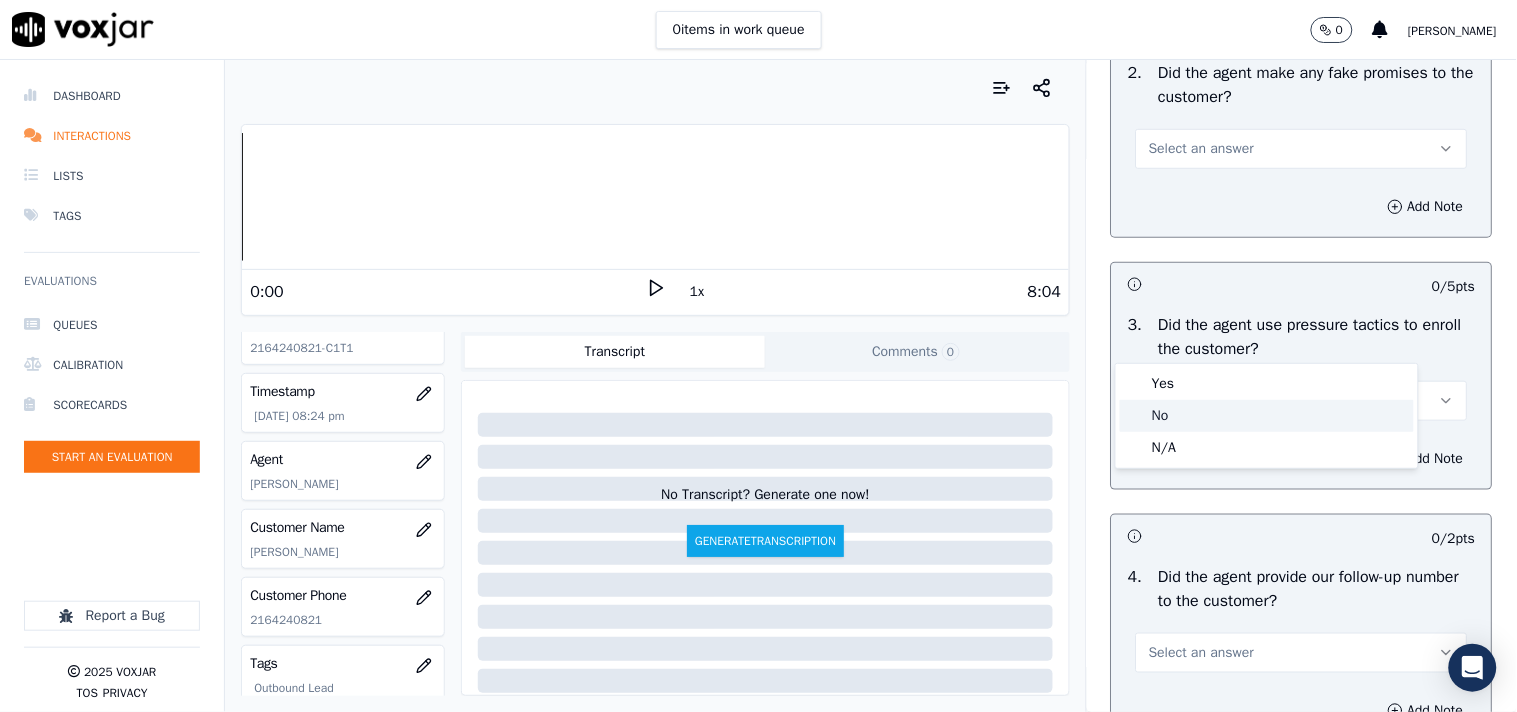 click on "No" 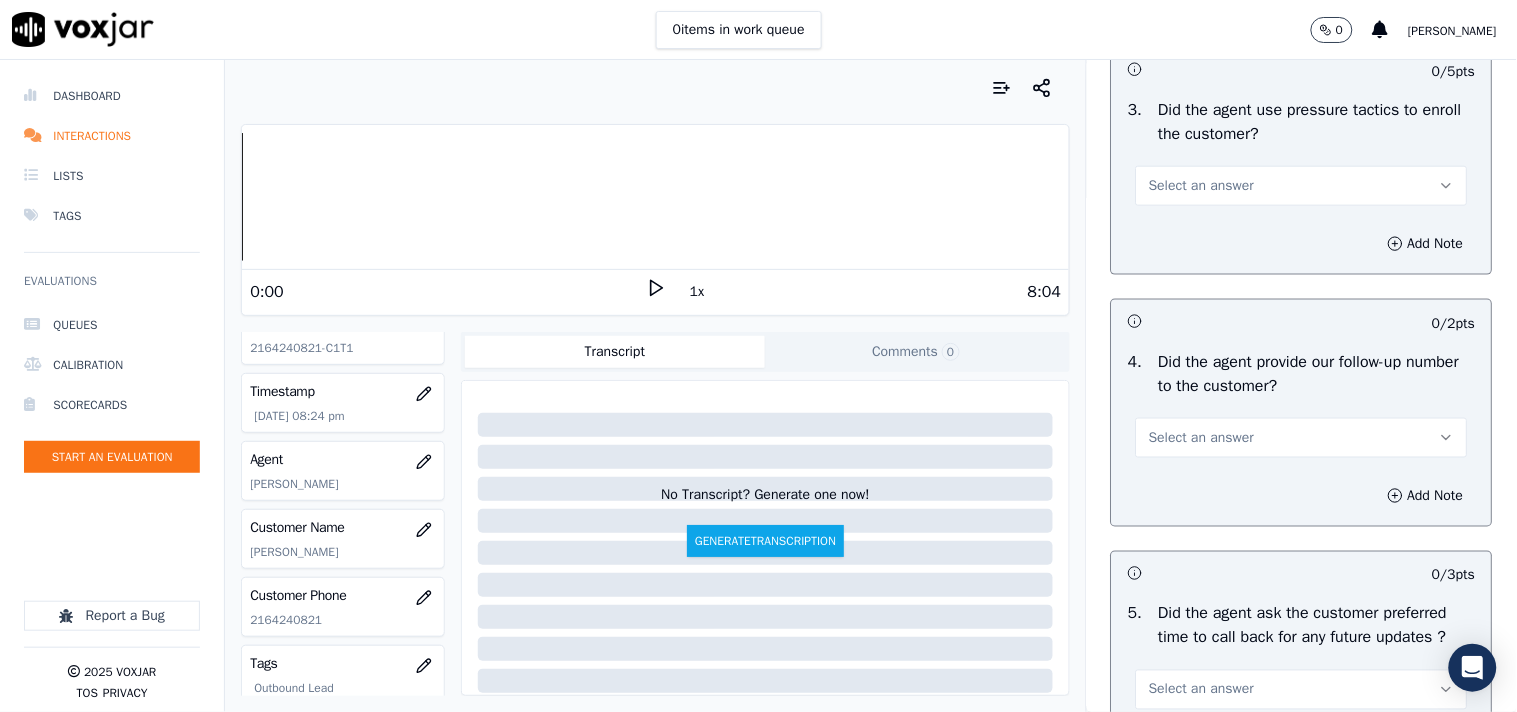 scroll, scrollTop: 4555, scrollLeft: 0, axis: vertical 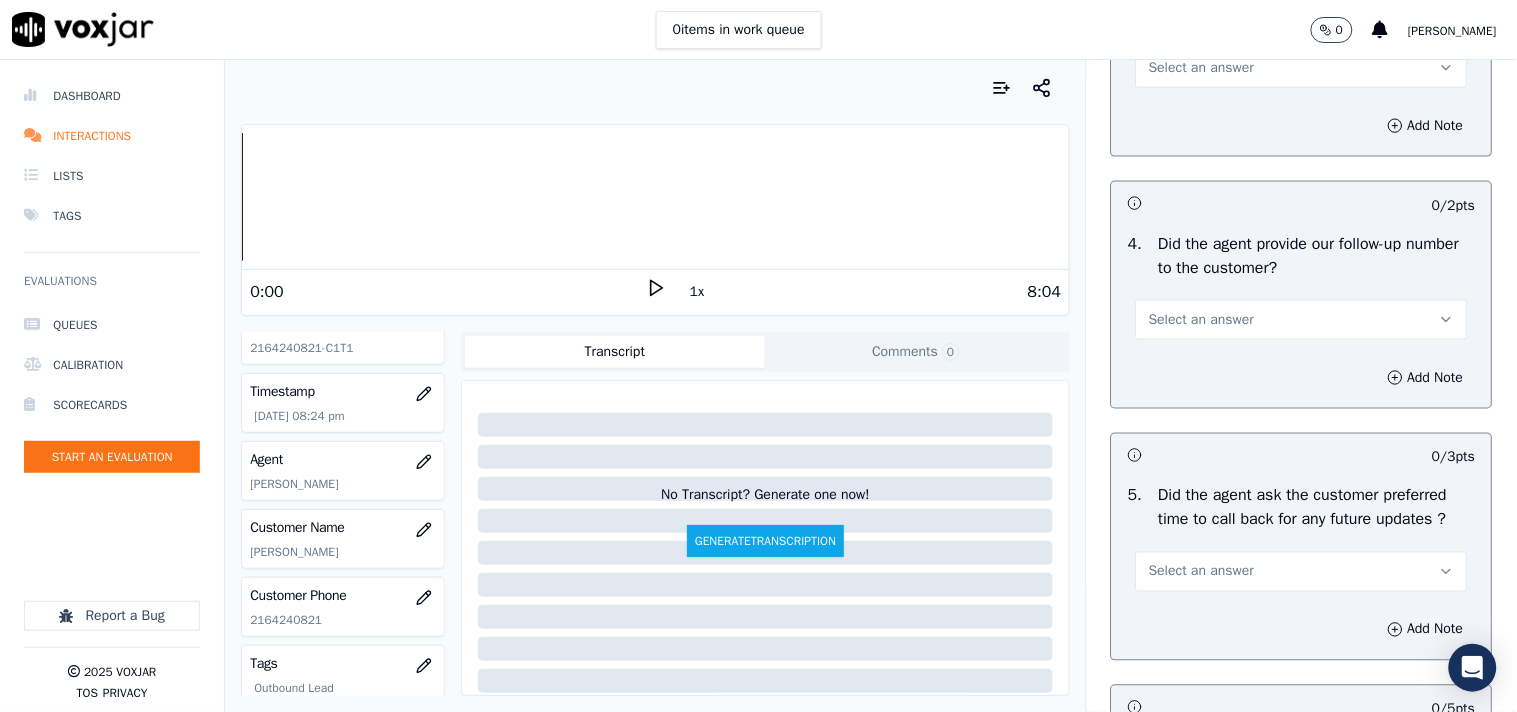 click on "Select an answer" at bounding box center [1201, 68] 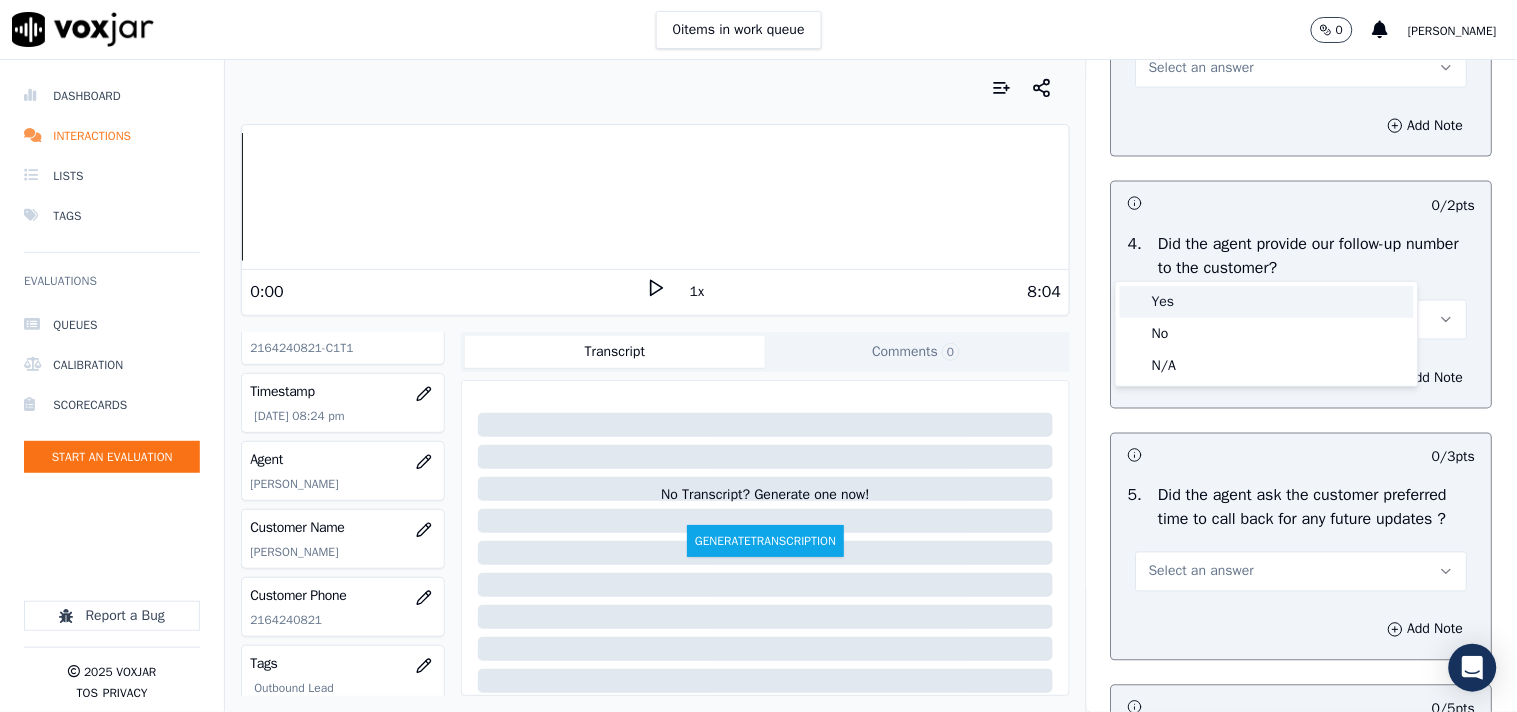 click on "Yes" at bounding box center (1267, 302) 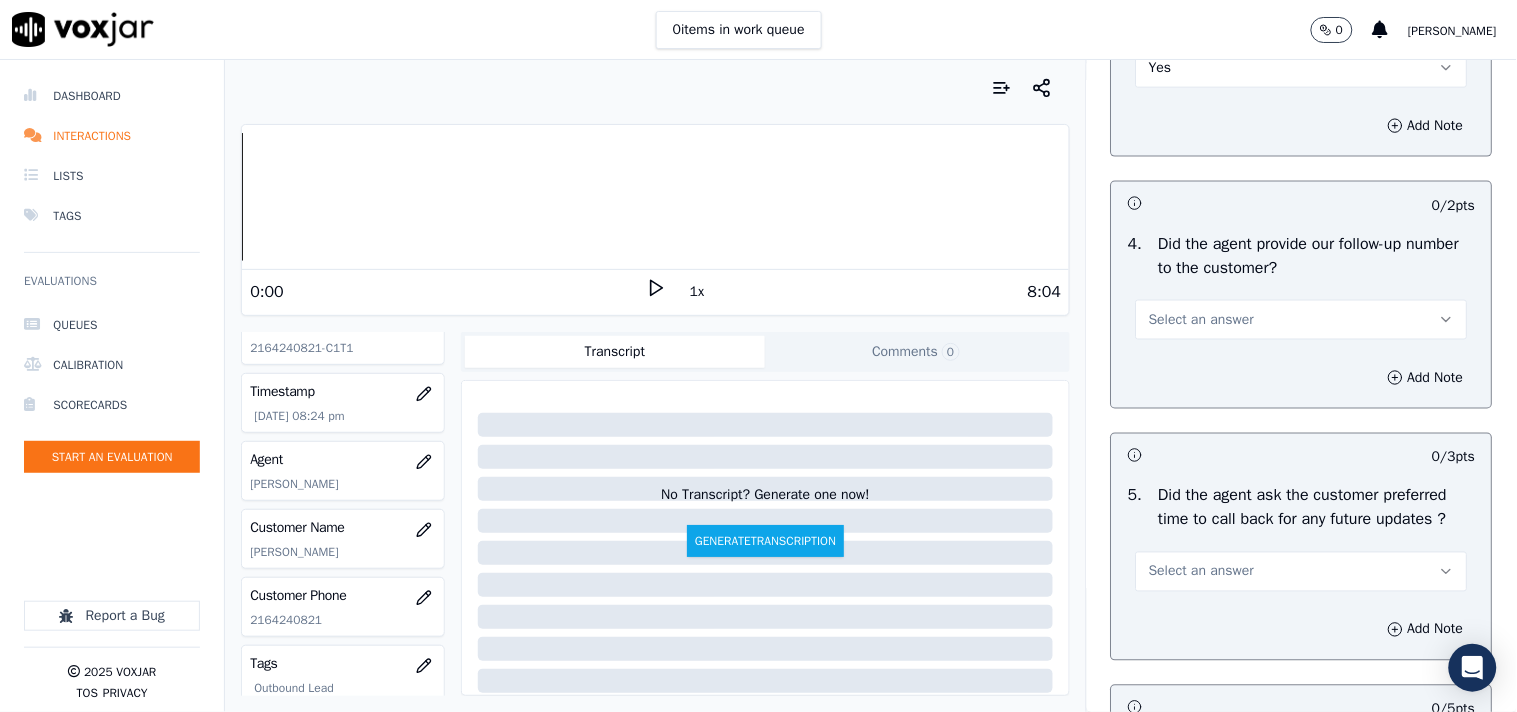 click on "Yes" at bounding box center (1302, 68) 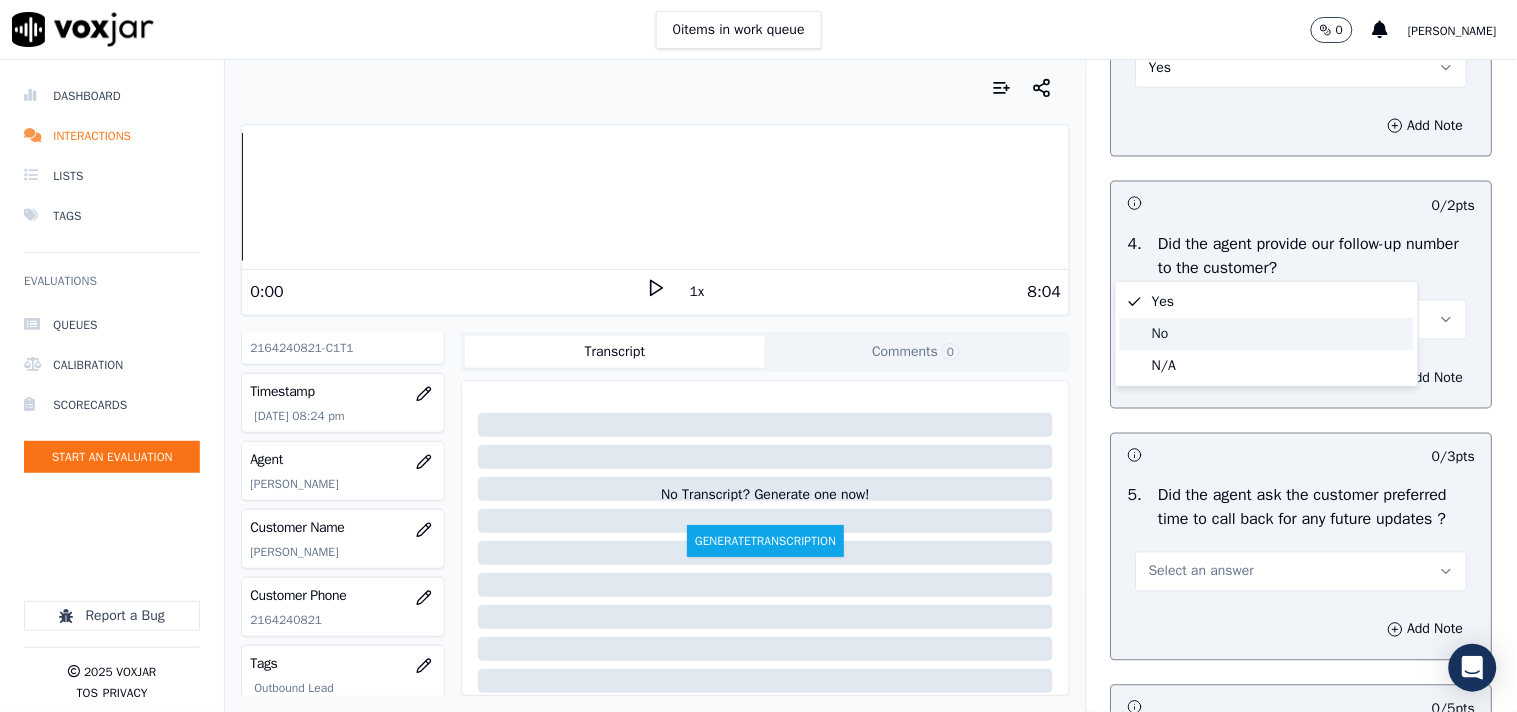 click on "No" 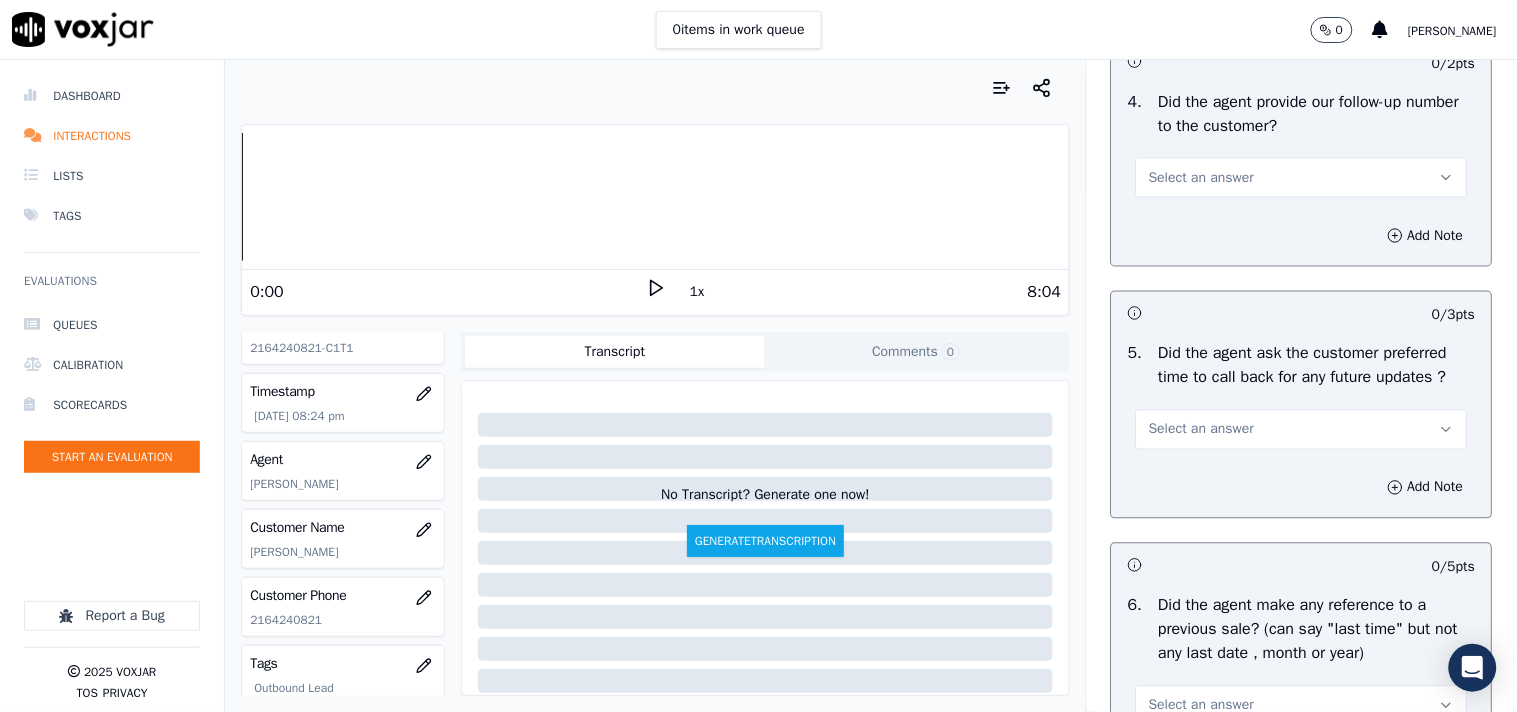 scroll, scrollTop: 4777, scrollLeft: 0, axis: vertical 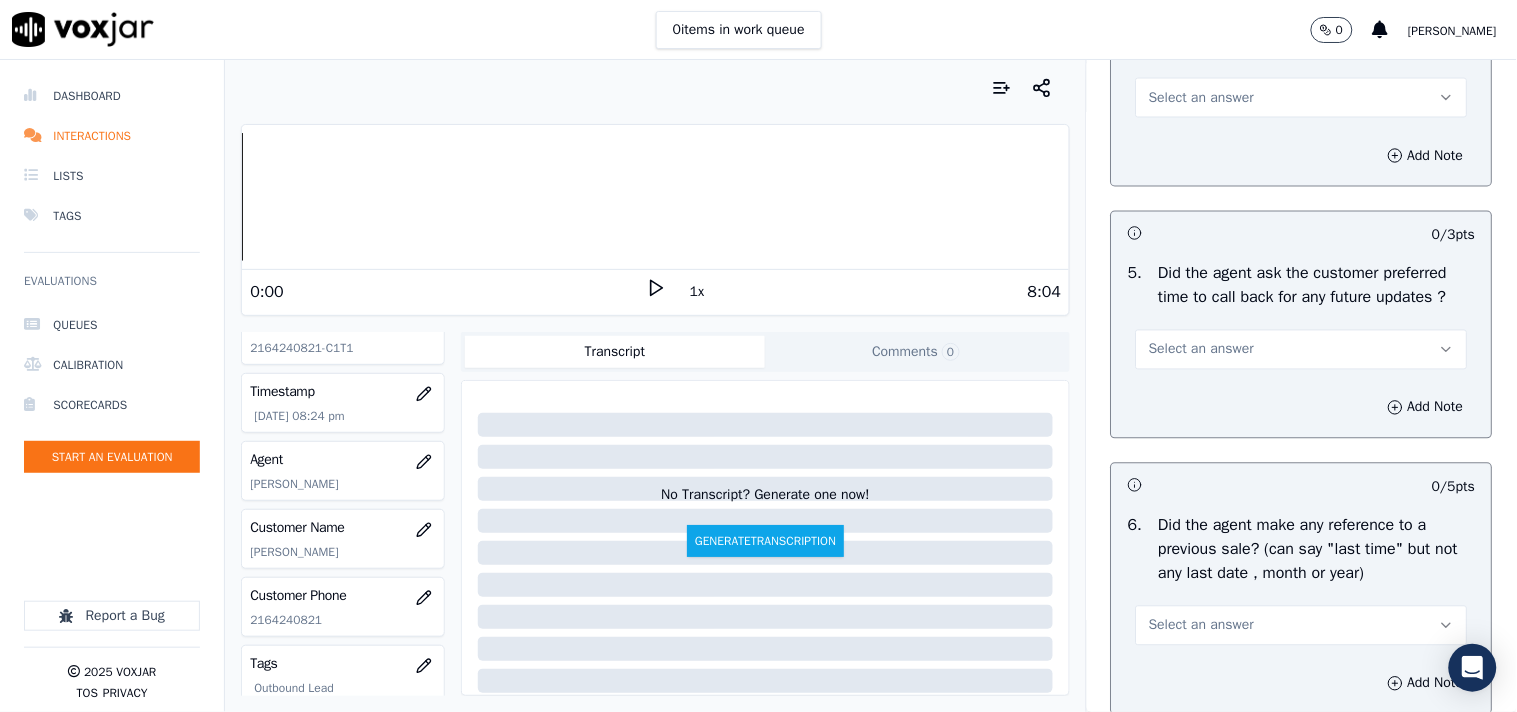 click on "Select an answer" at bounding box center [1302, 98] 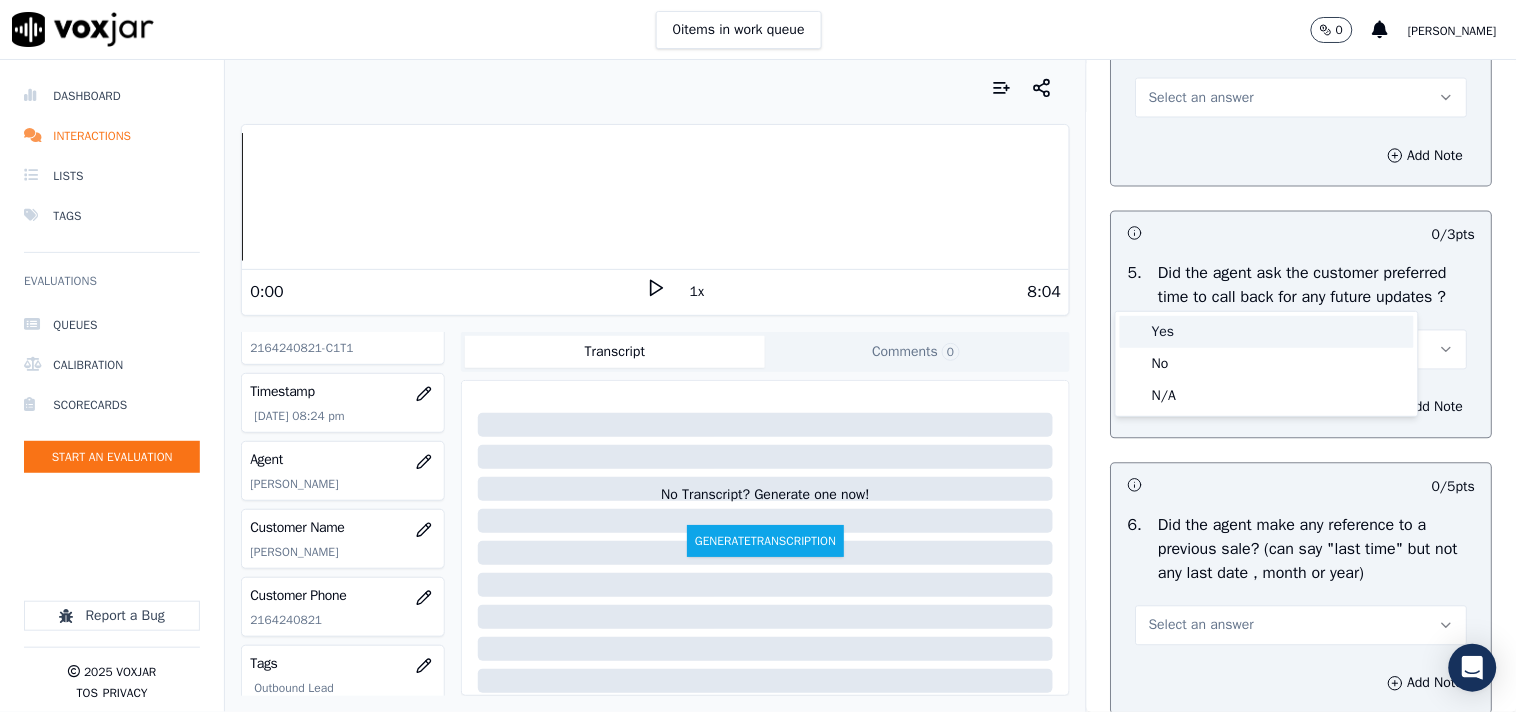 click on "Yes" at bounding box center [1267, 332] 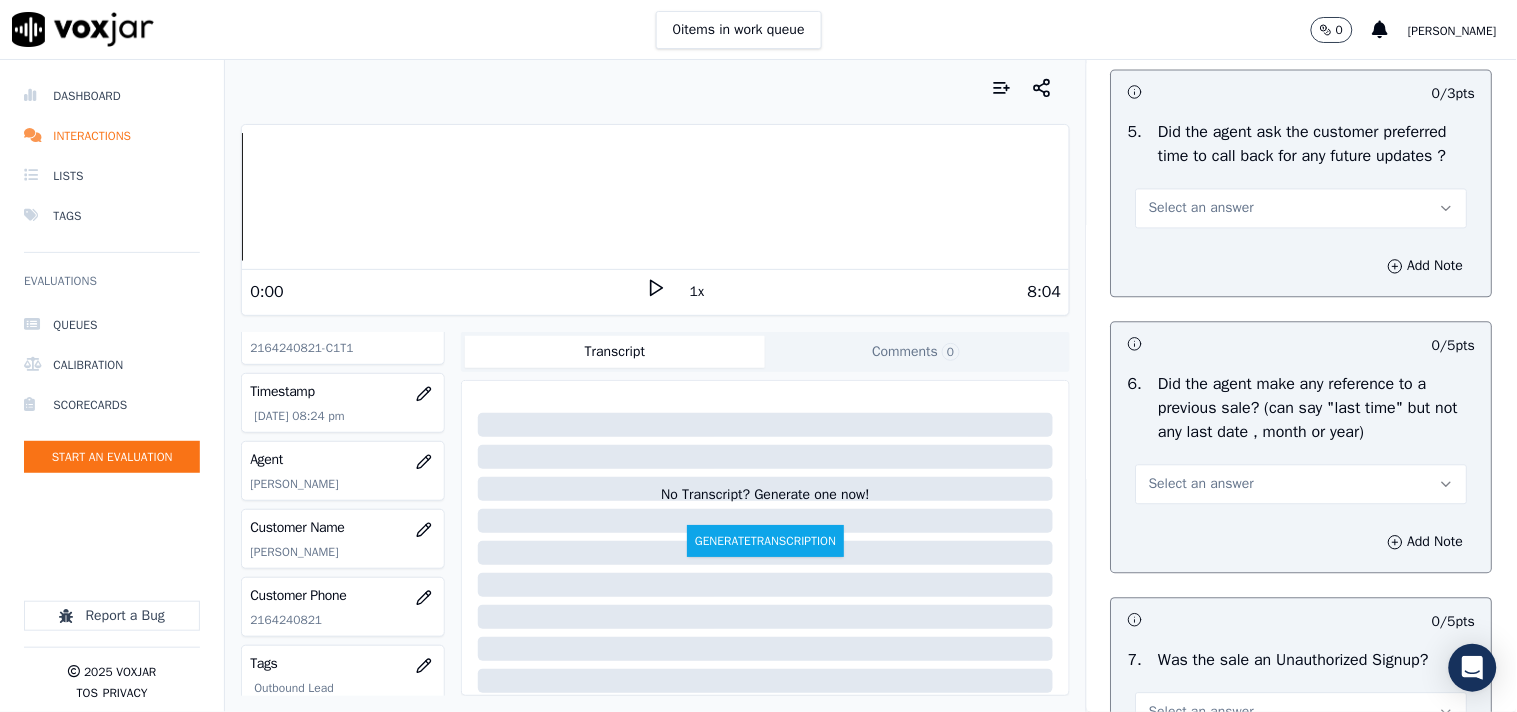 scroll, scrollTop: 5000, scrollLeft: 0, axis: vertical 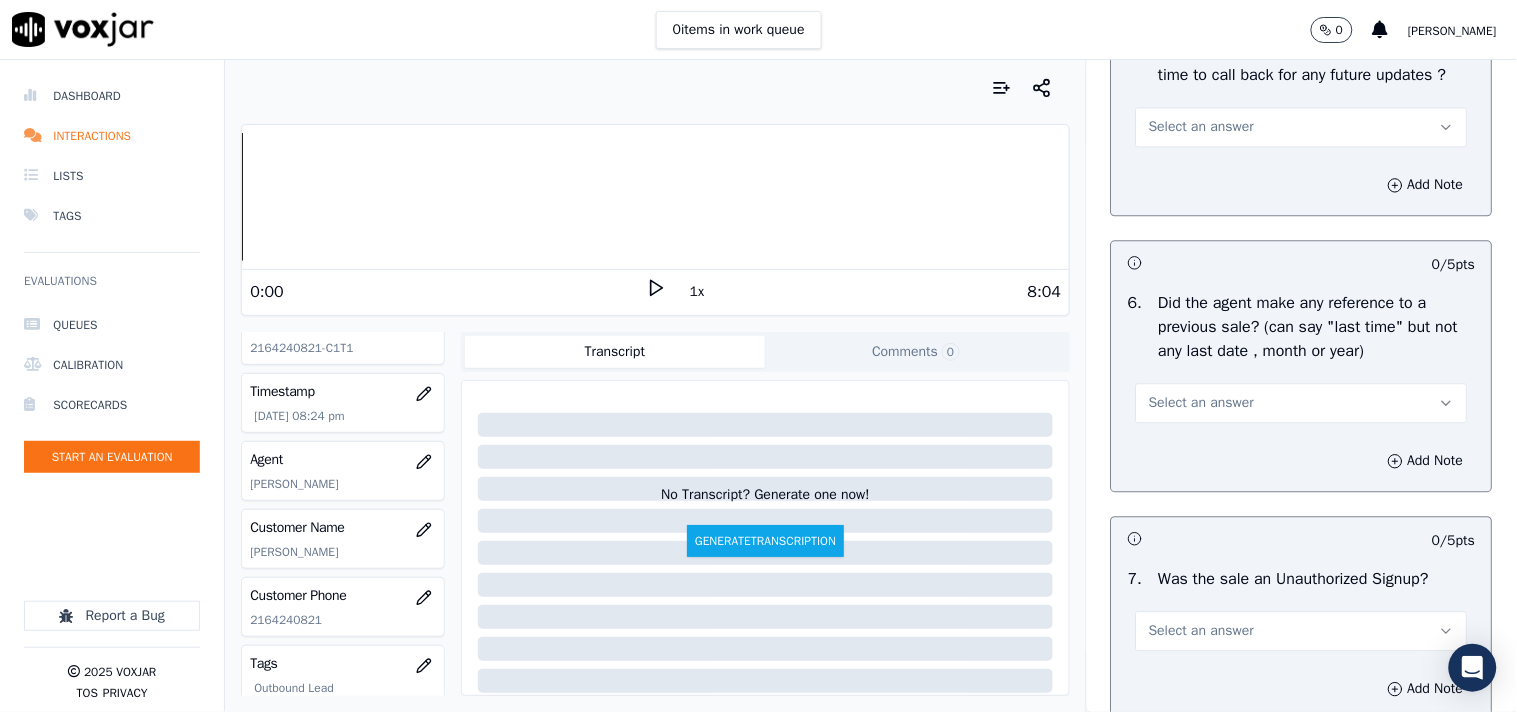 click on "Select an answer" at bounding box center (1201, 127) 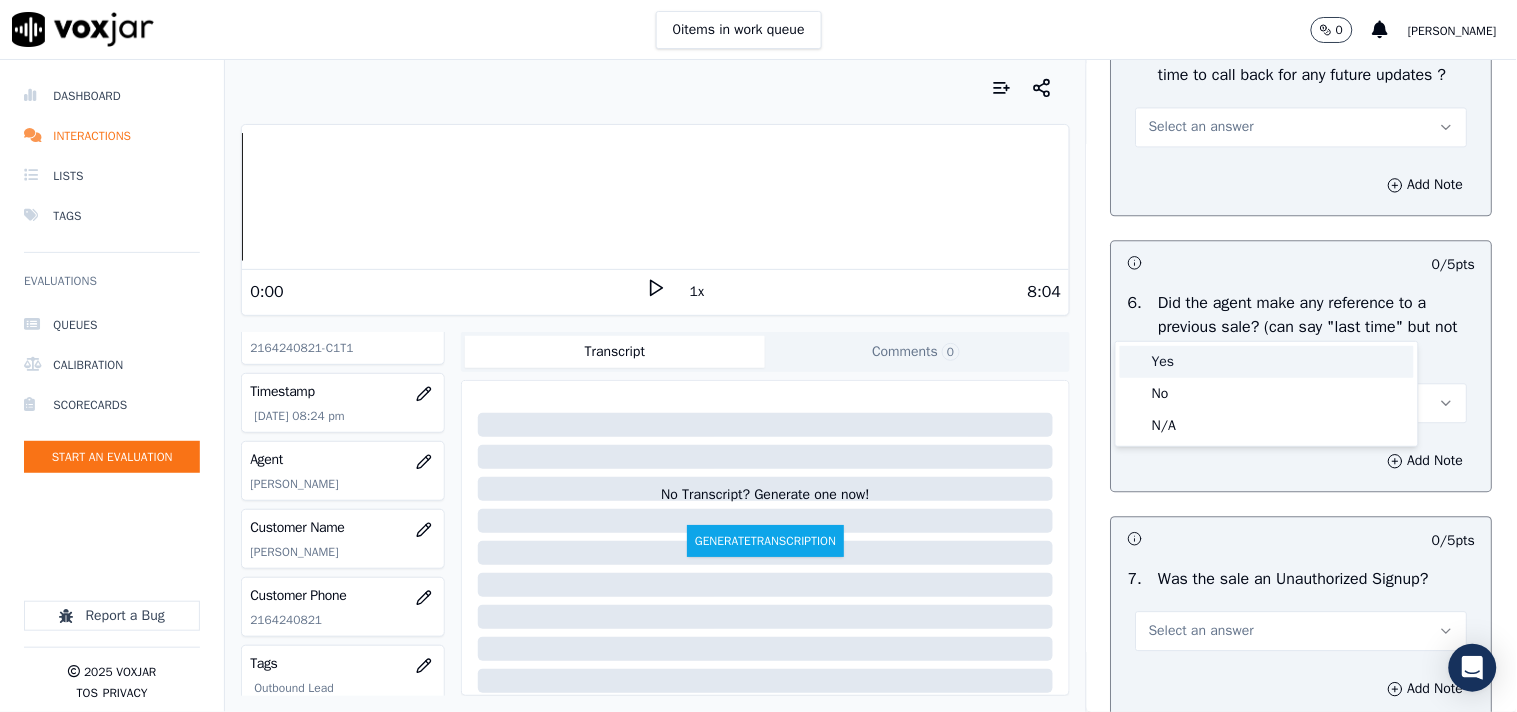 click on "Yes" at bounding box center (1267, 362) 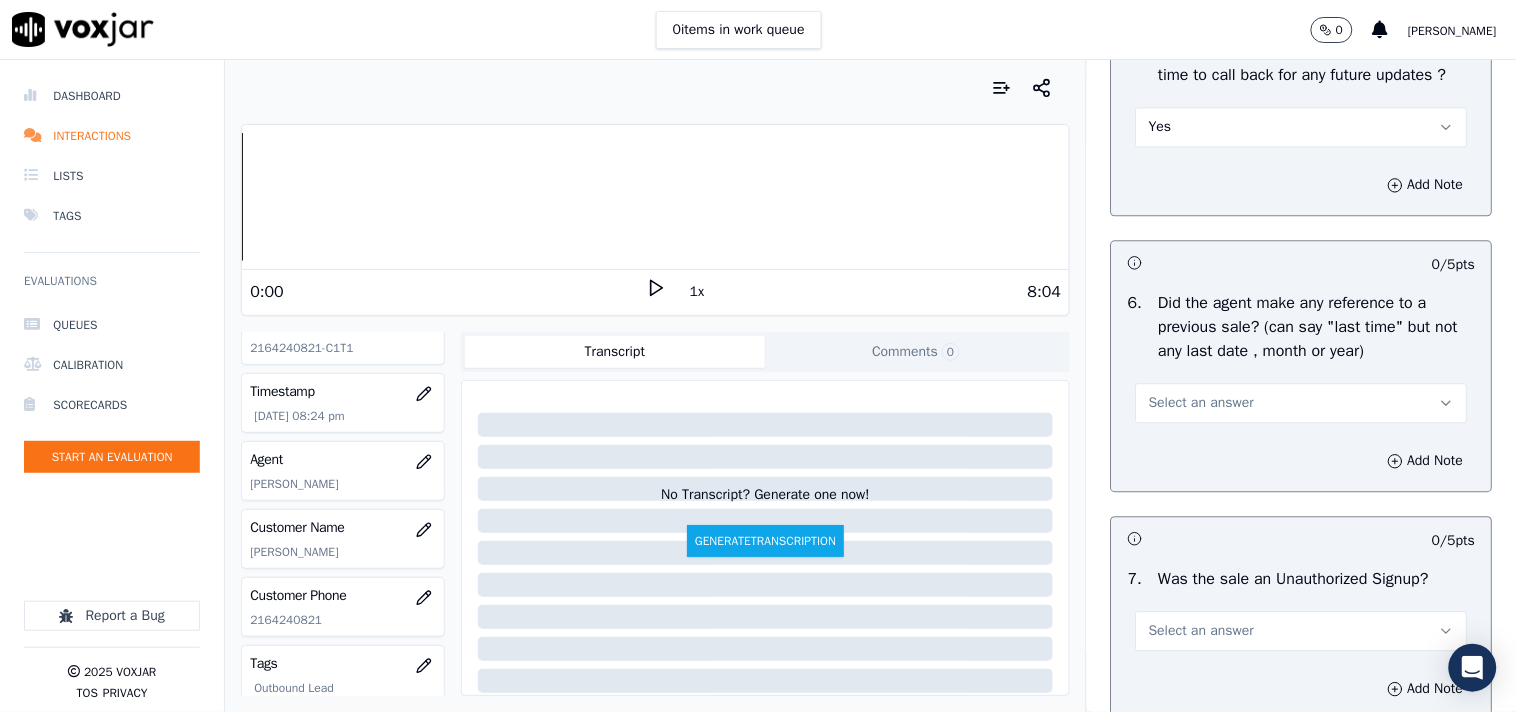 scroll, scrollTop: 5333, scrollLeft: 0, axis: vertical 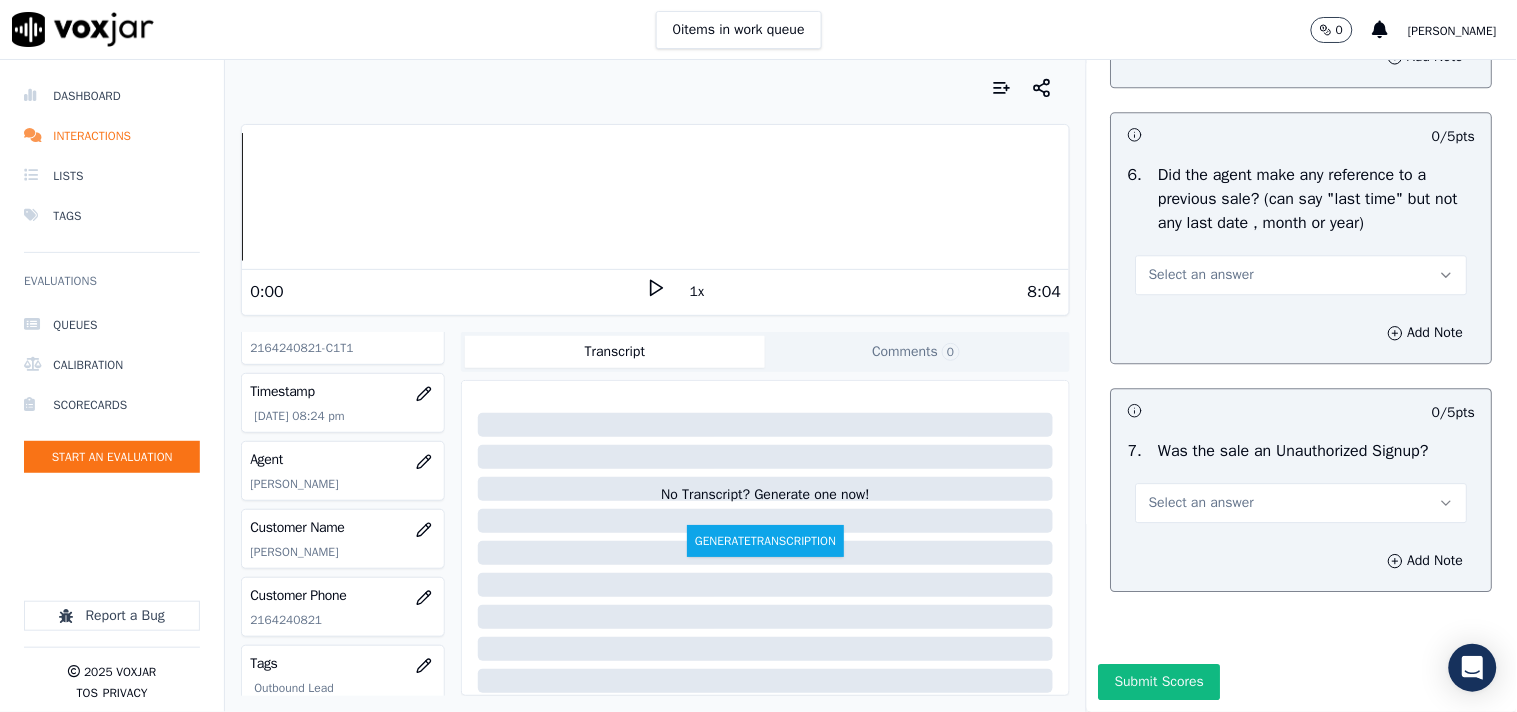 click on "Select an answer" at bounding box center (1302, 275) 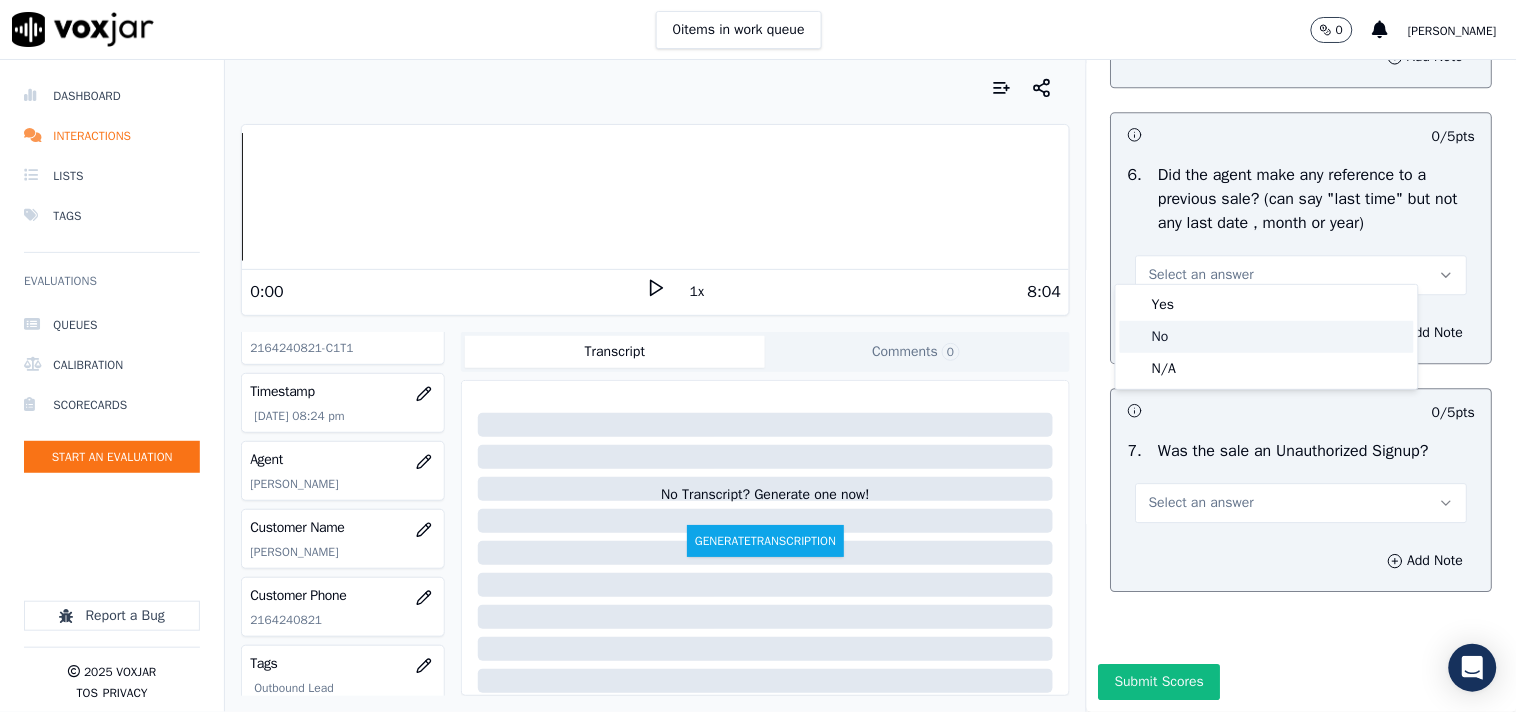click on "No" 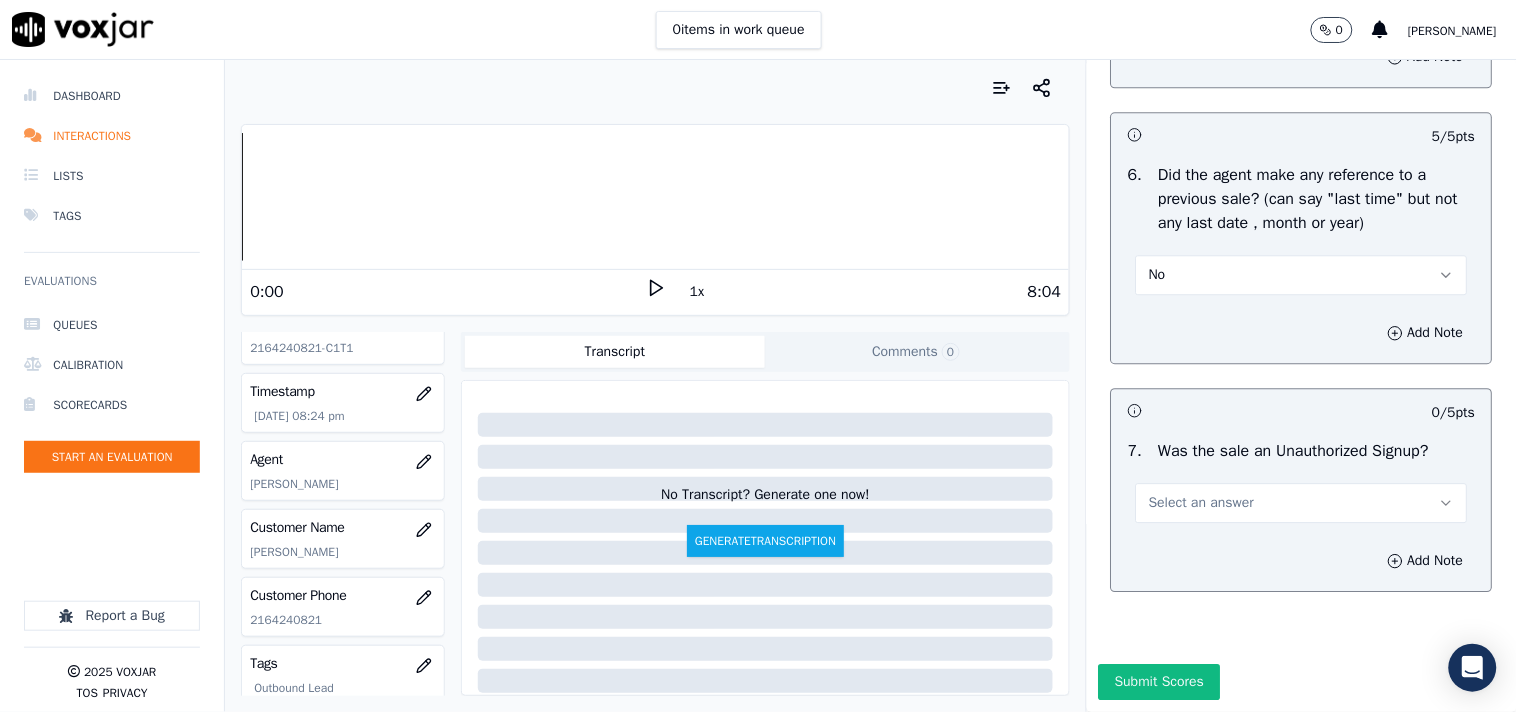 click on "Select an answer" at bounding box center (1201, 503) 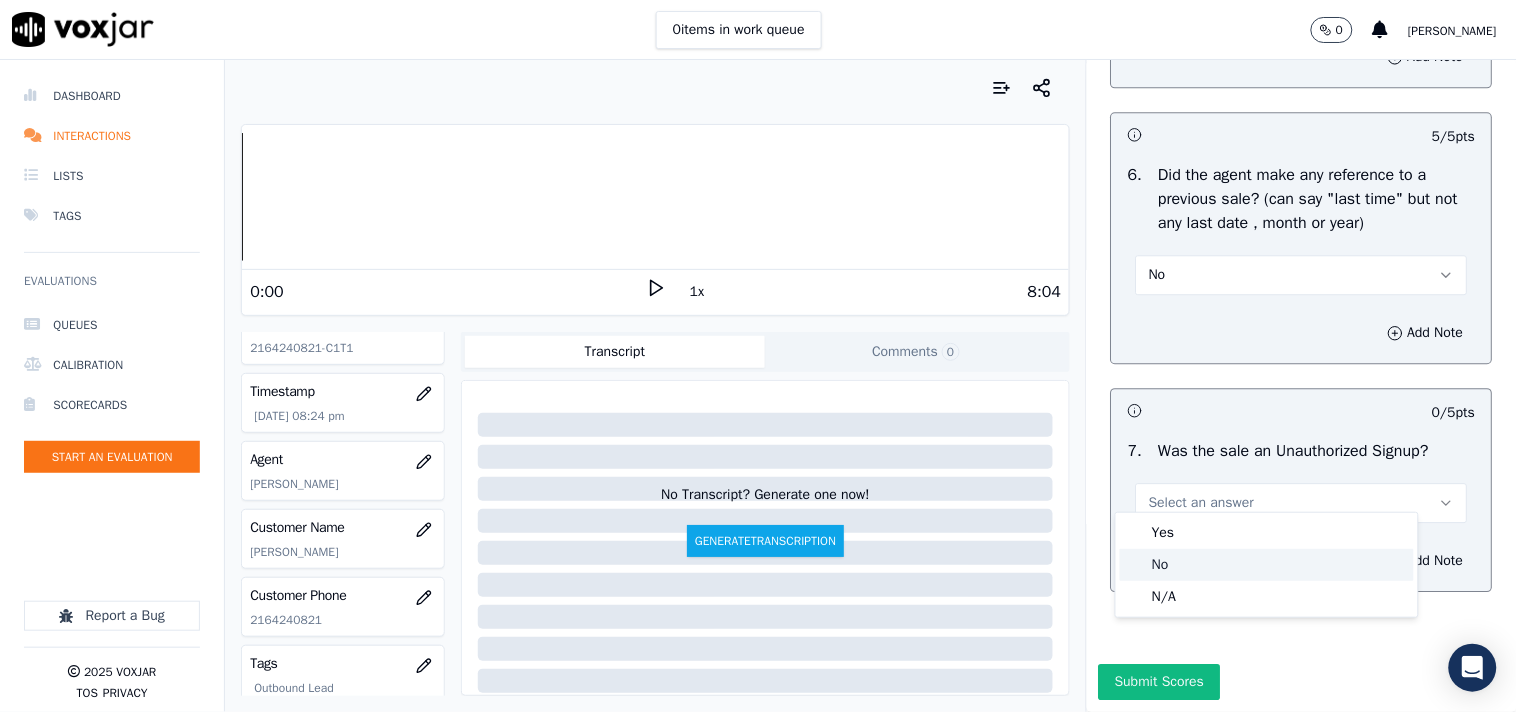 click on "No" 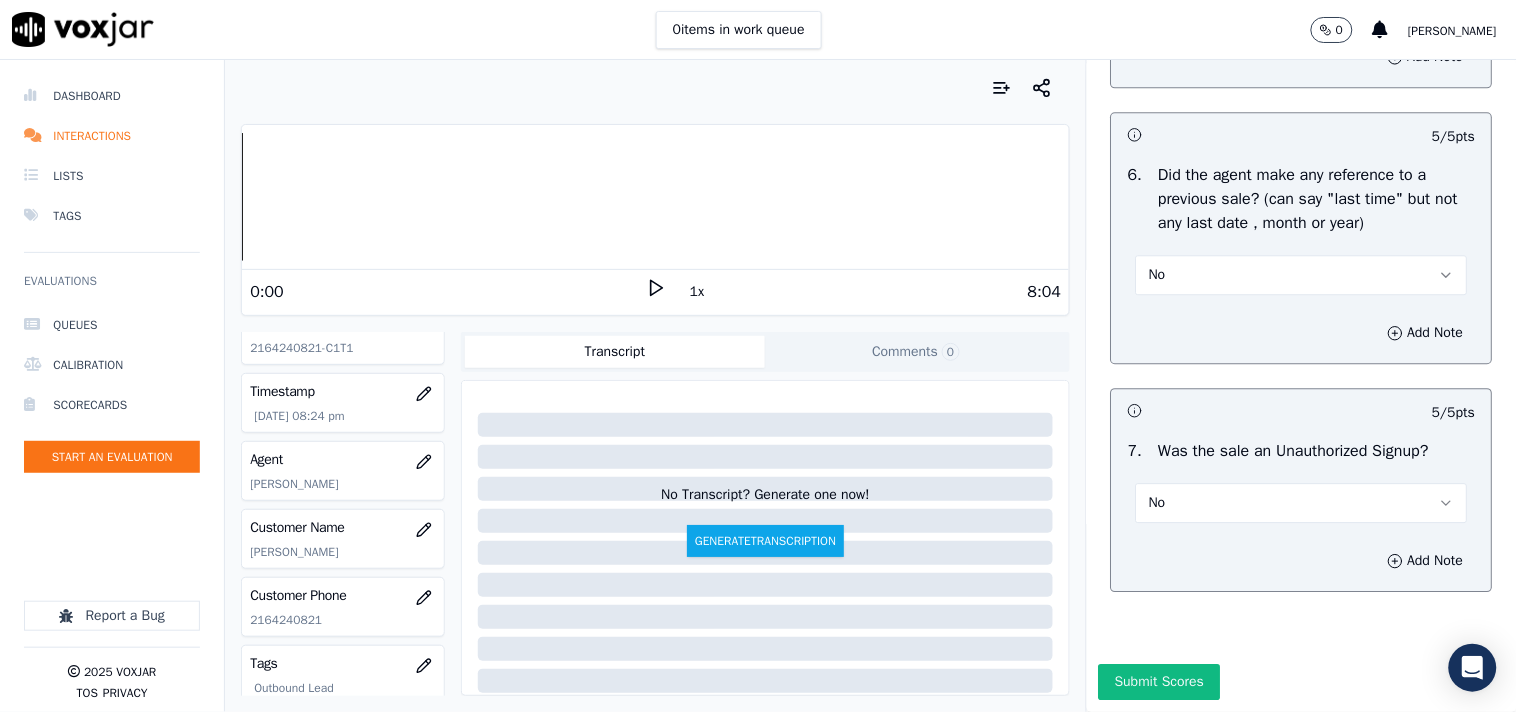 scroll, scrollTop: 5367, scrollLeft: 0, axis: vertical 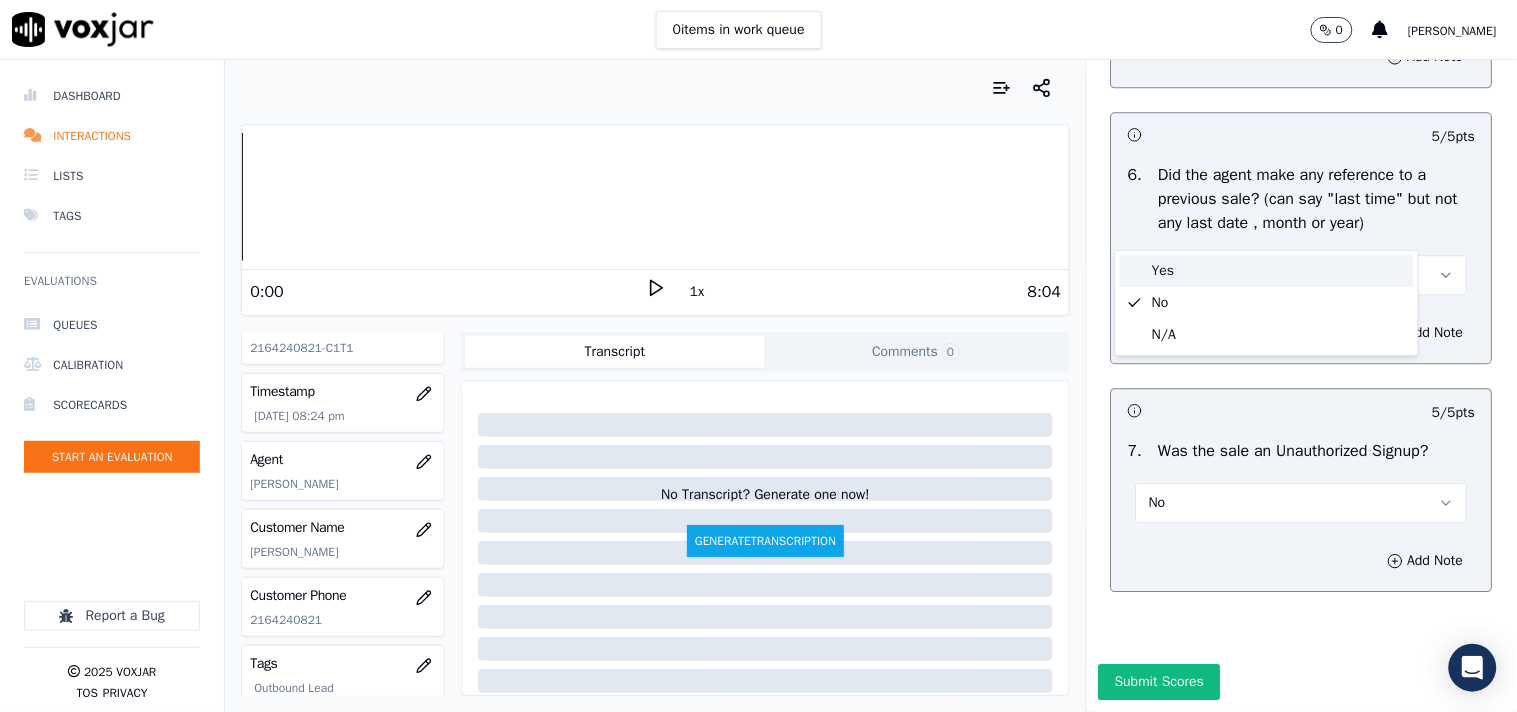click on "Yes" at bounding box center [1267, 271] 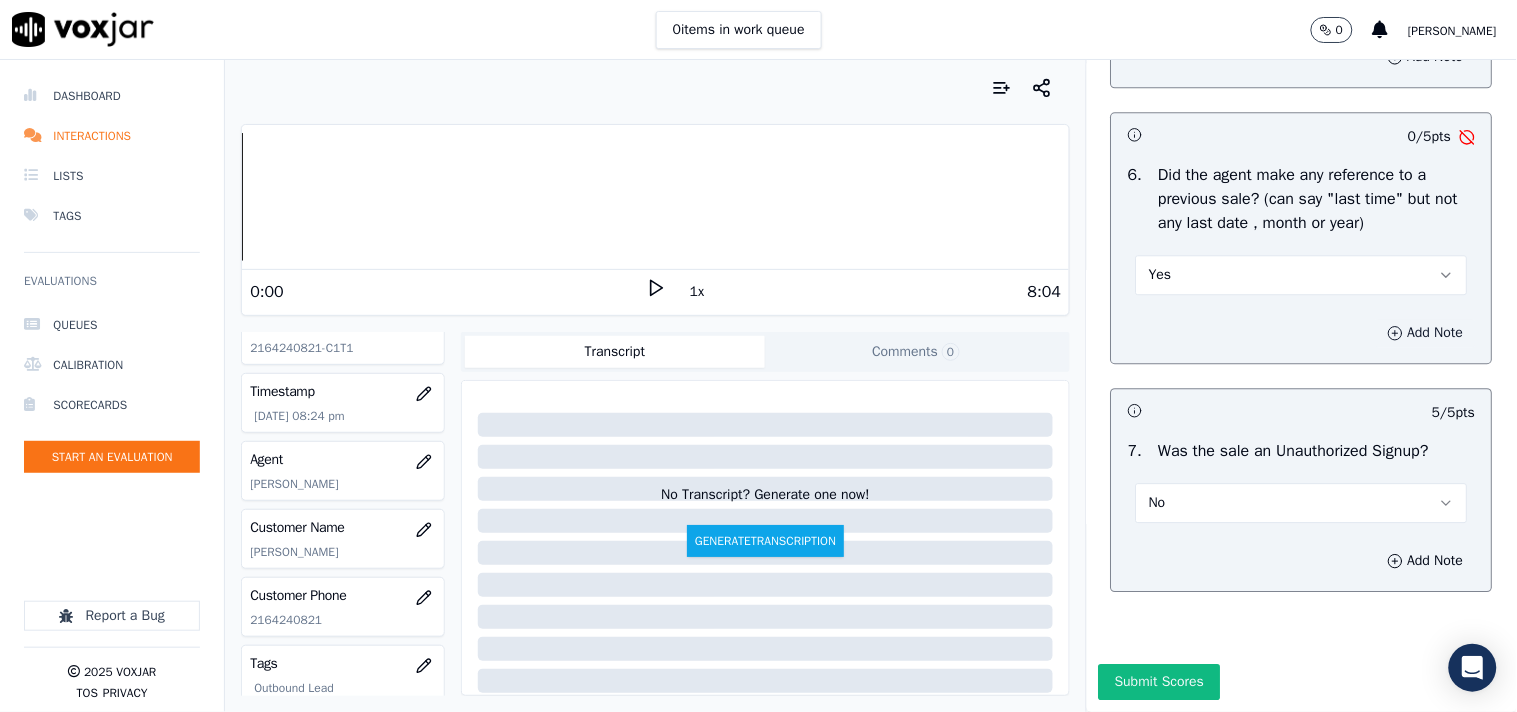 click on "Add Note" at bounding box center (1426, 333) 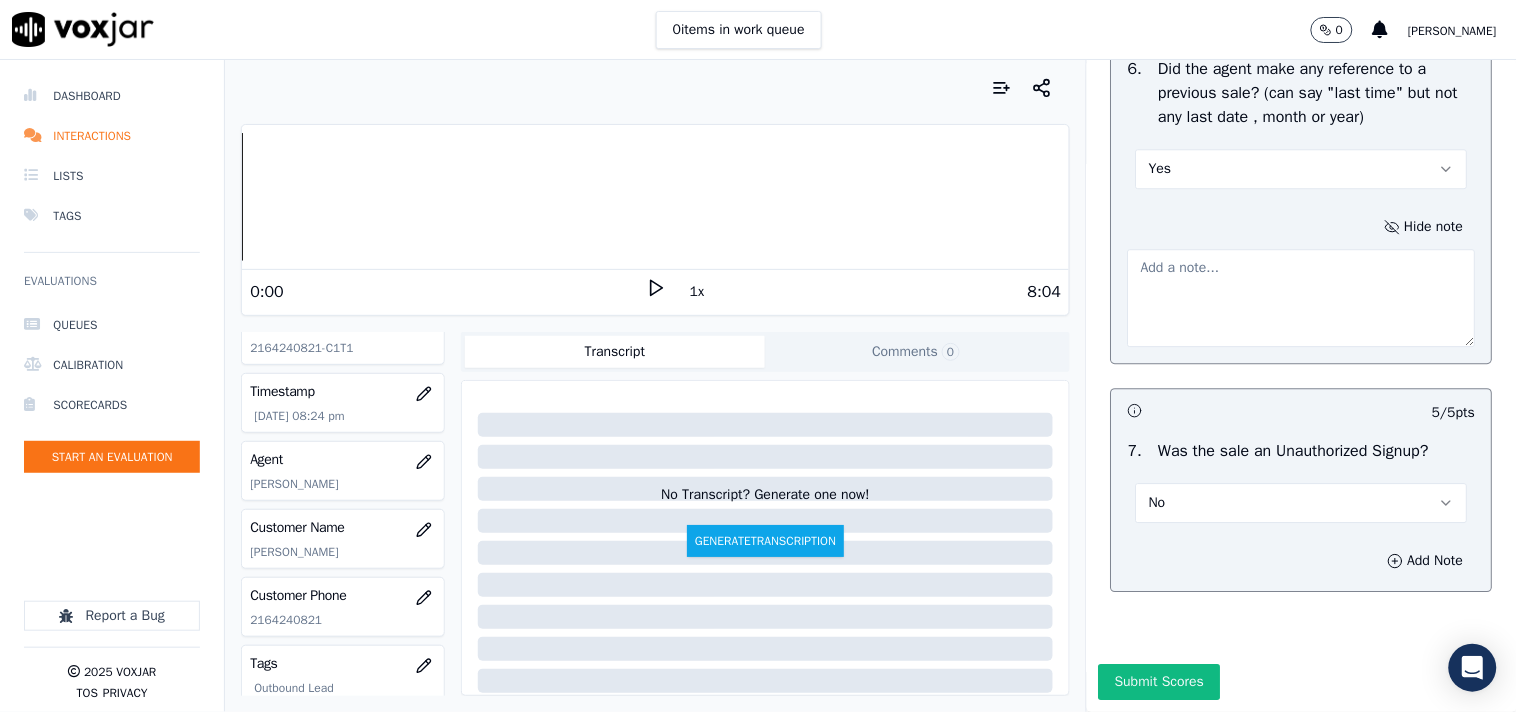 click at bounding box center [1302, 298] 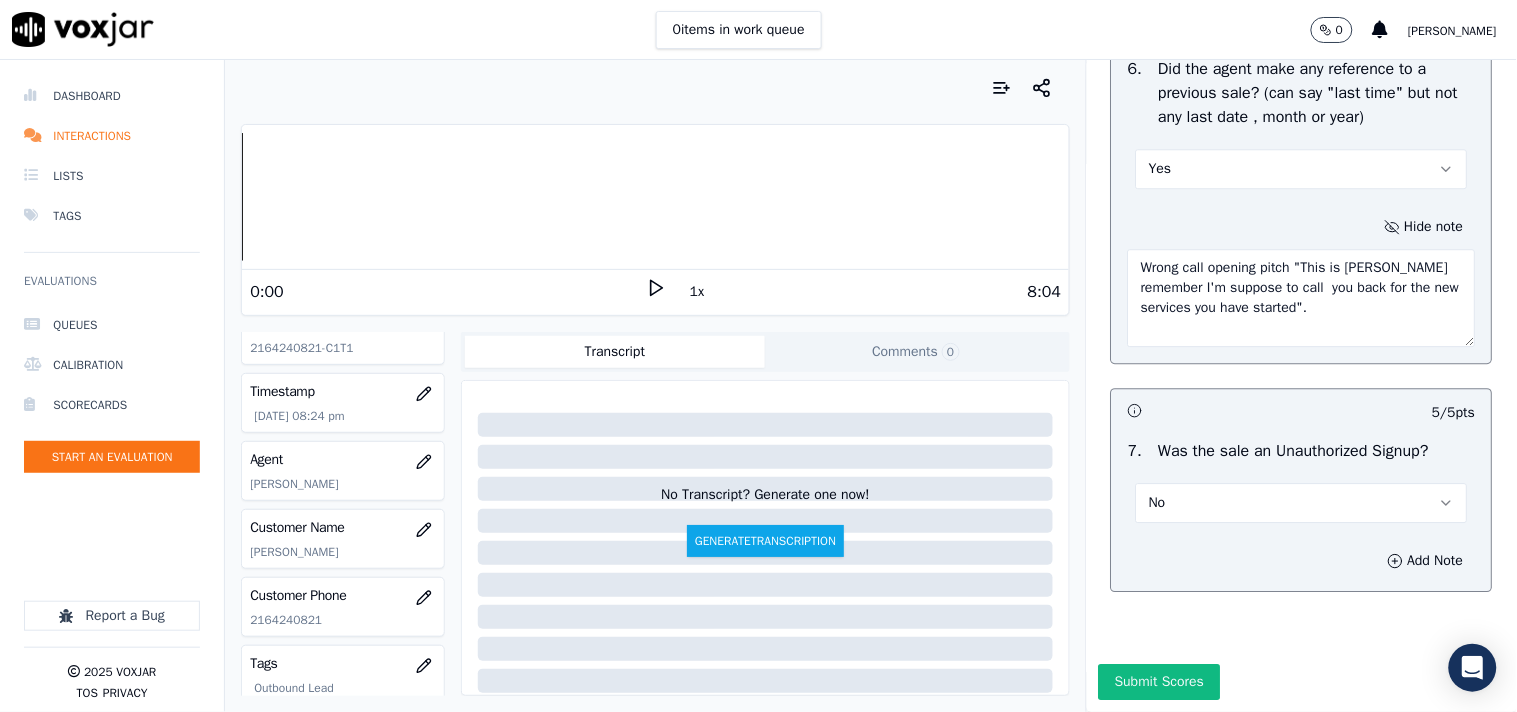 click on "Wrong call opening pitch "This is [PERSON_NAME] remember I'm suppose to call  you back for the new services you have started"." at bounding box center [1302, 298] 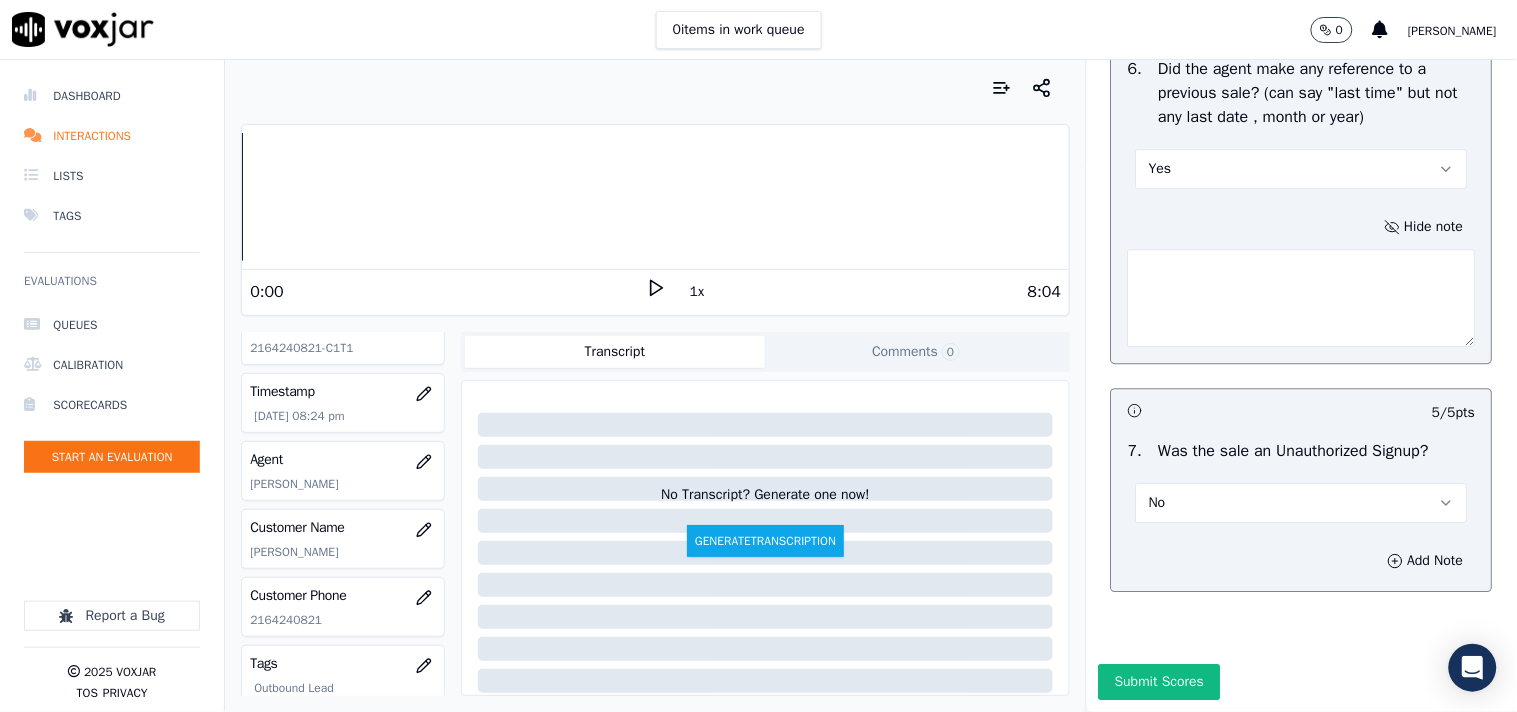 type 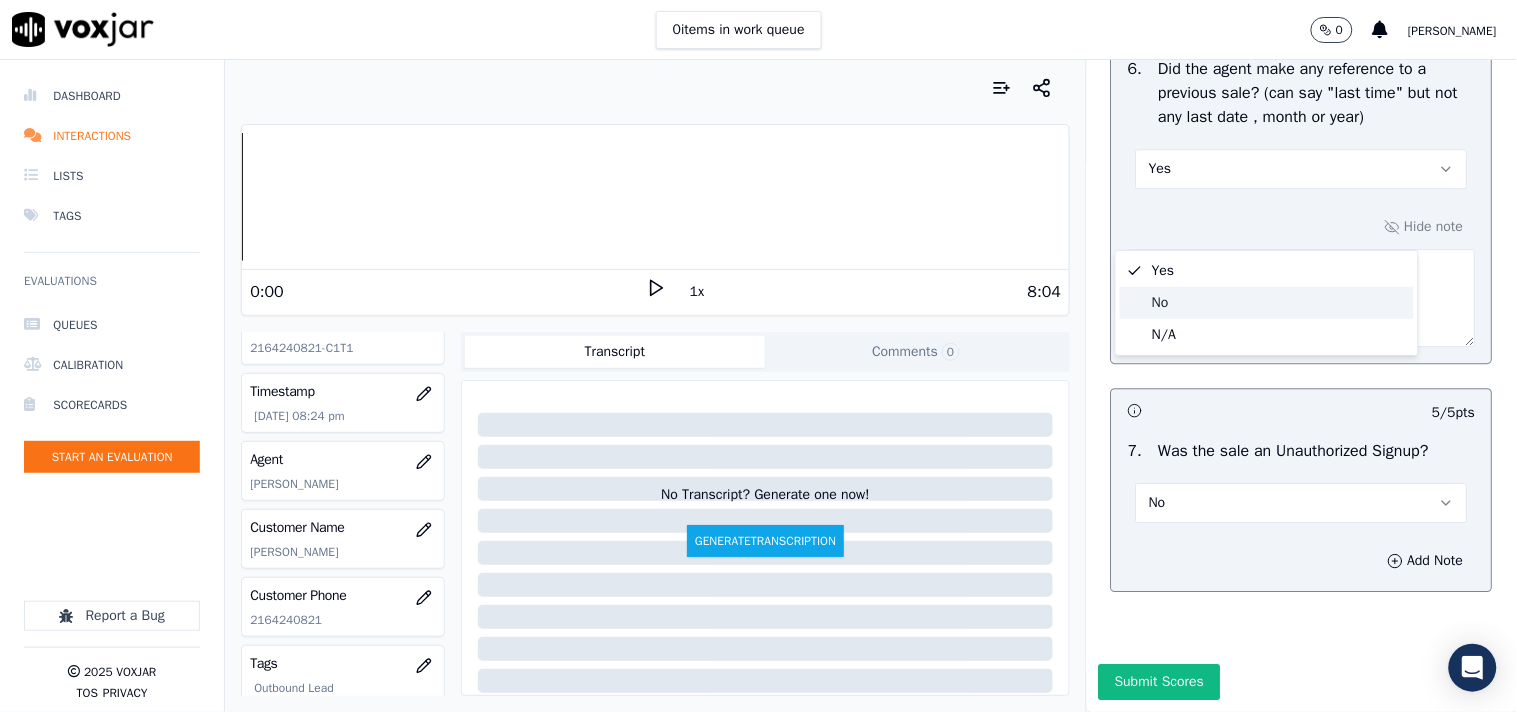 click on "No" 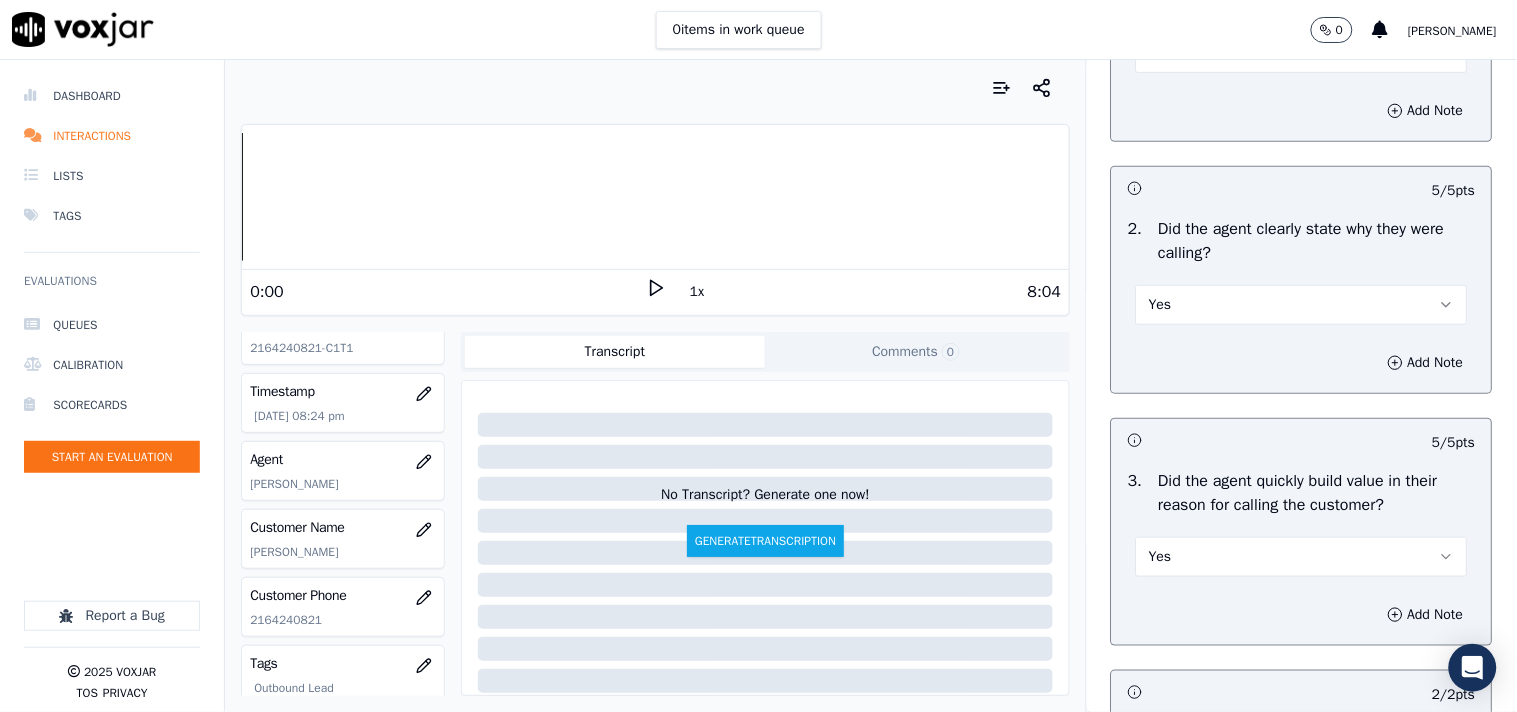 scroll, scrollTop: 0, scrollLeft: 0, axis: both 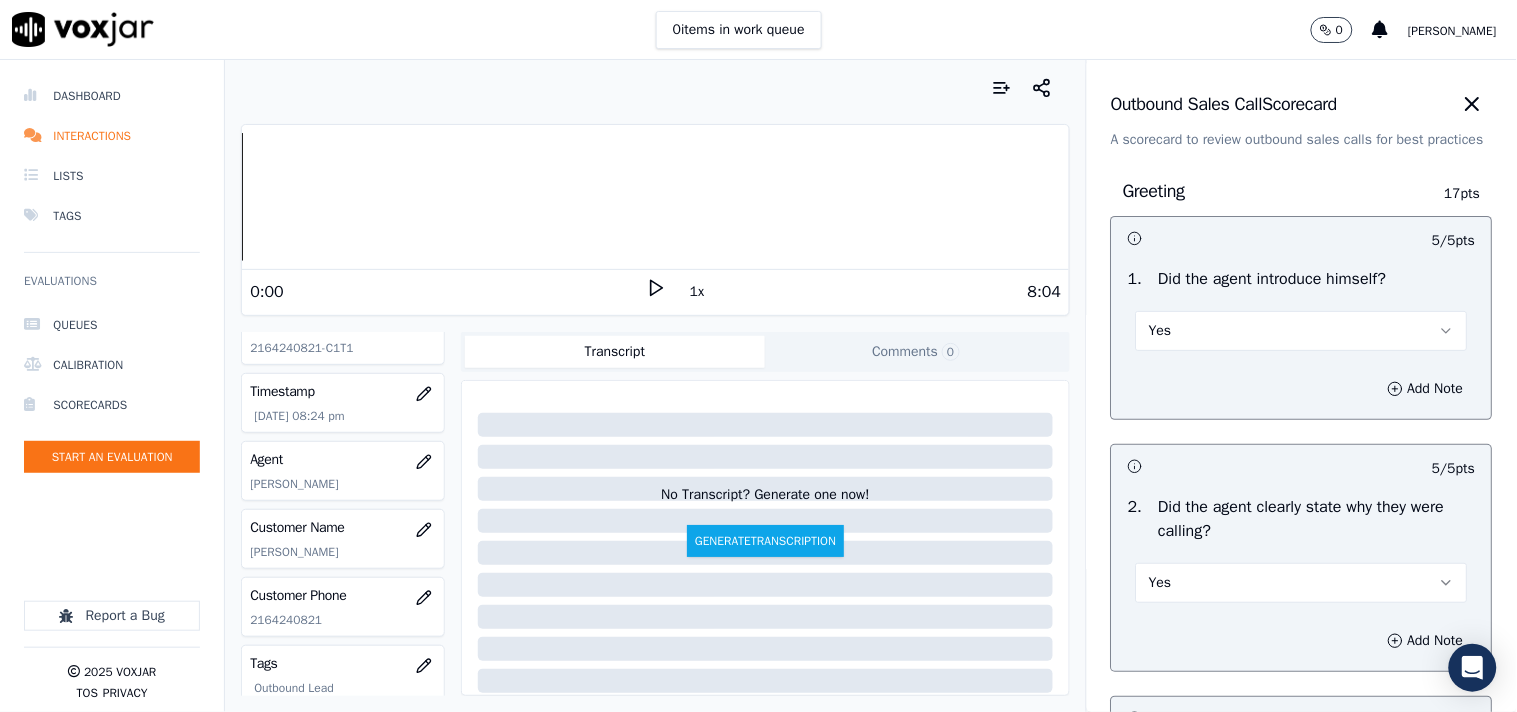 click on "Yes" at bounding box center [1302, 331] 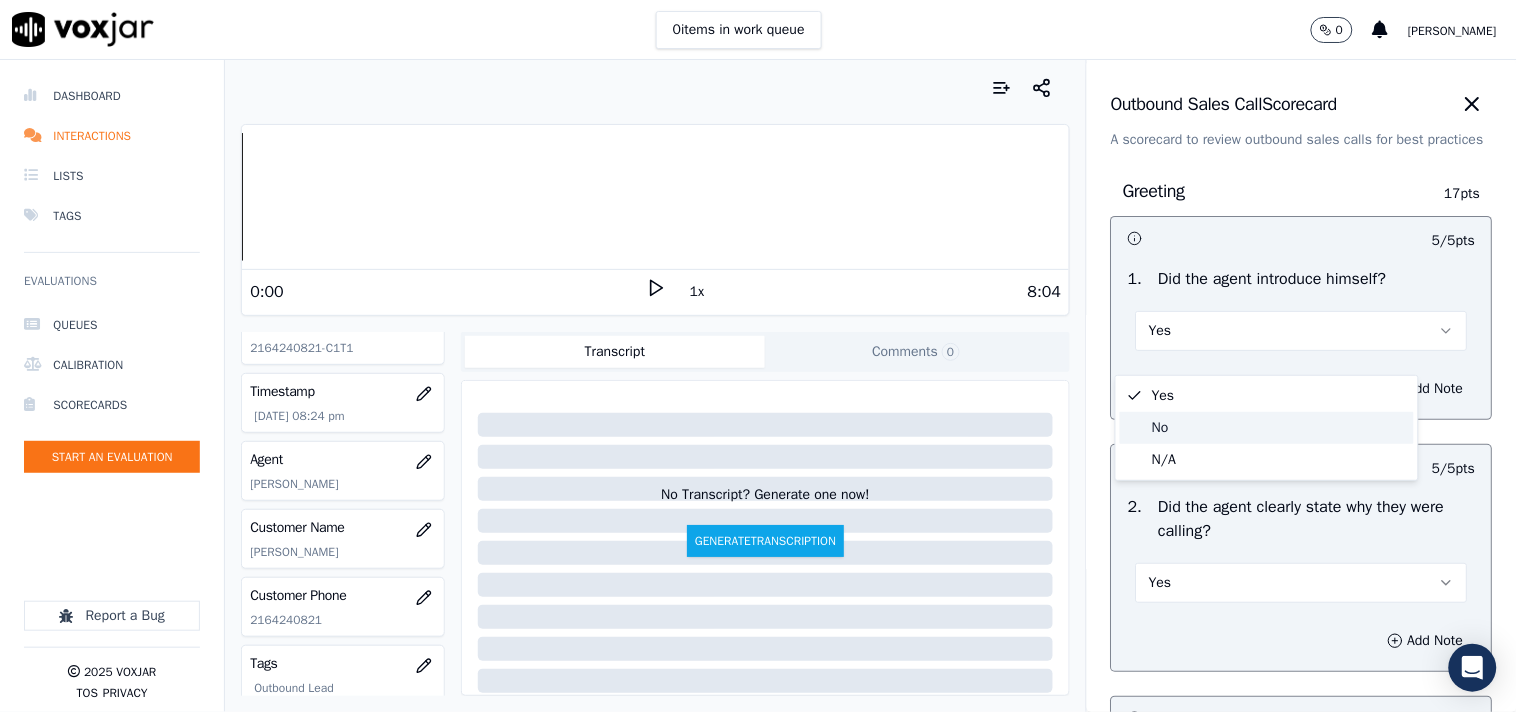 click on "No" 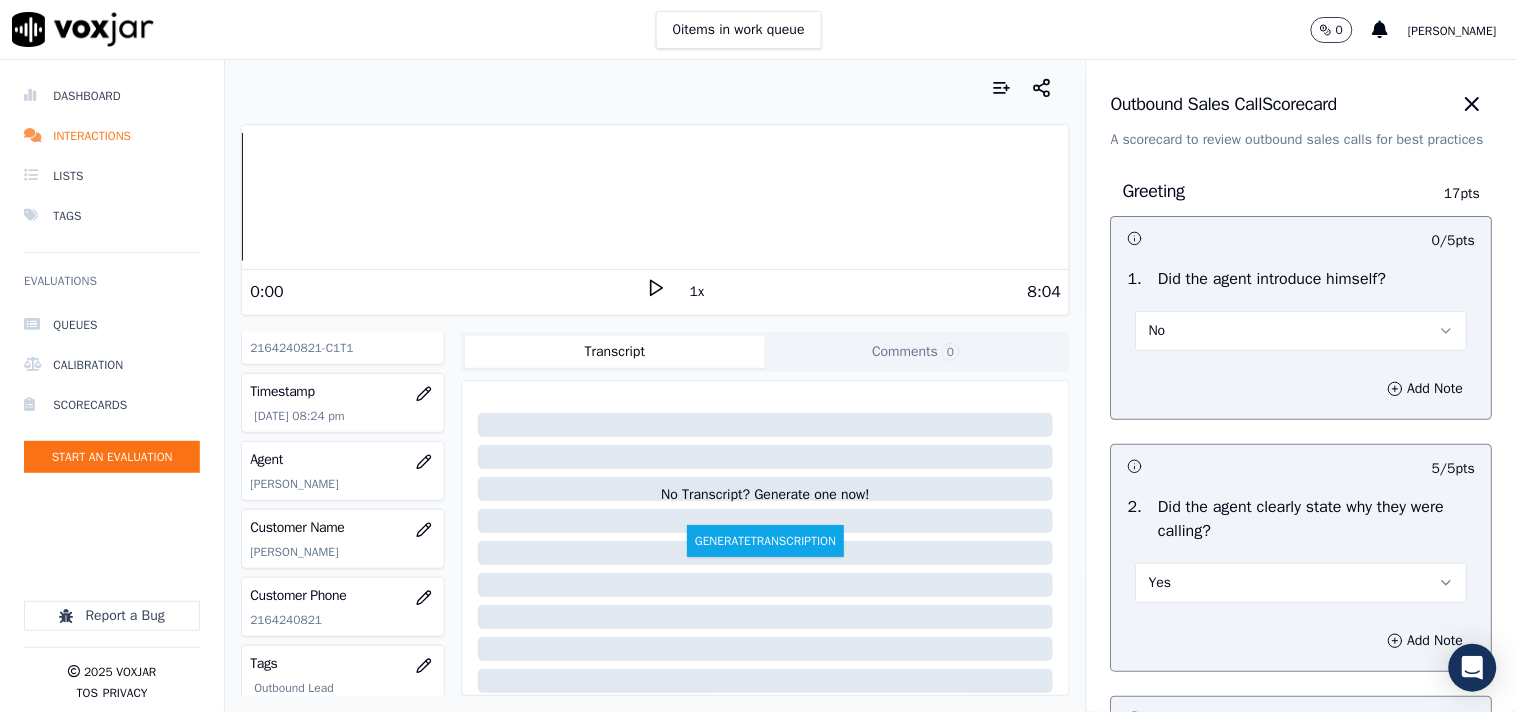 click on "No" at bounding box center [1302, 331] 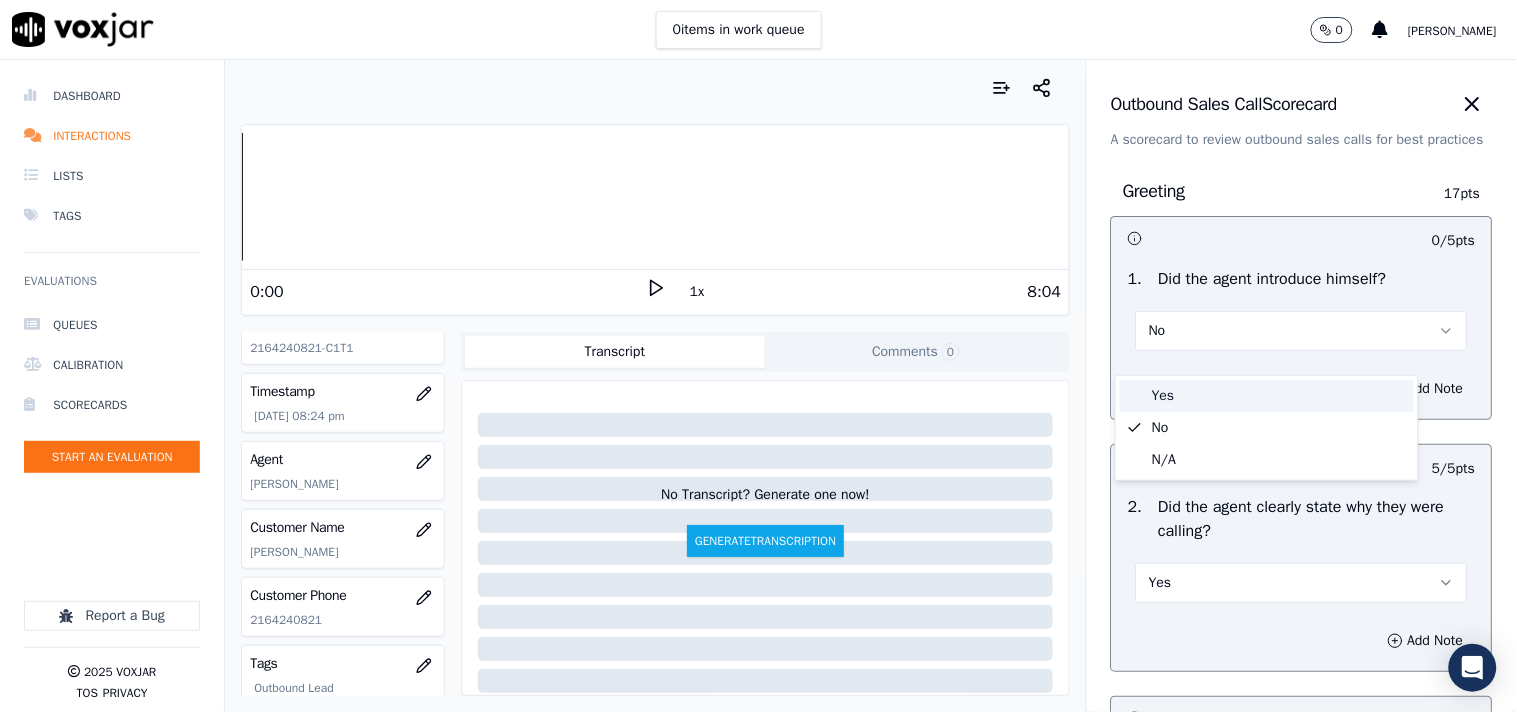 click on "Yes" at bounding box center [1267, 396] 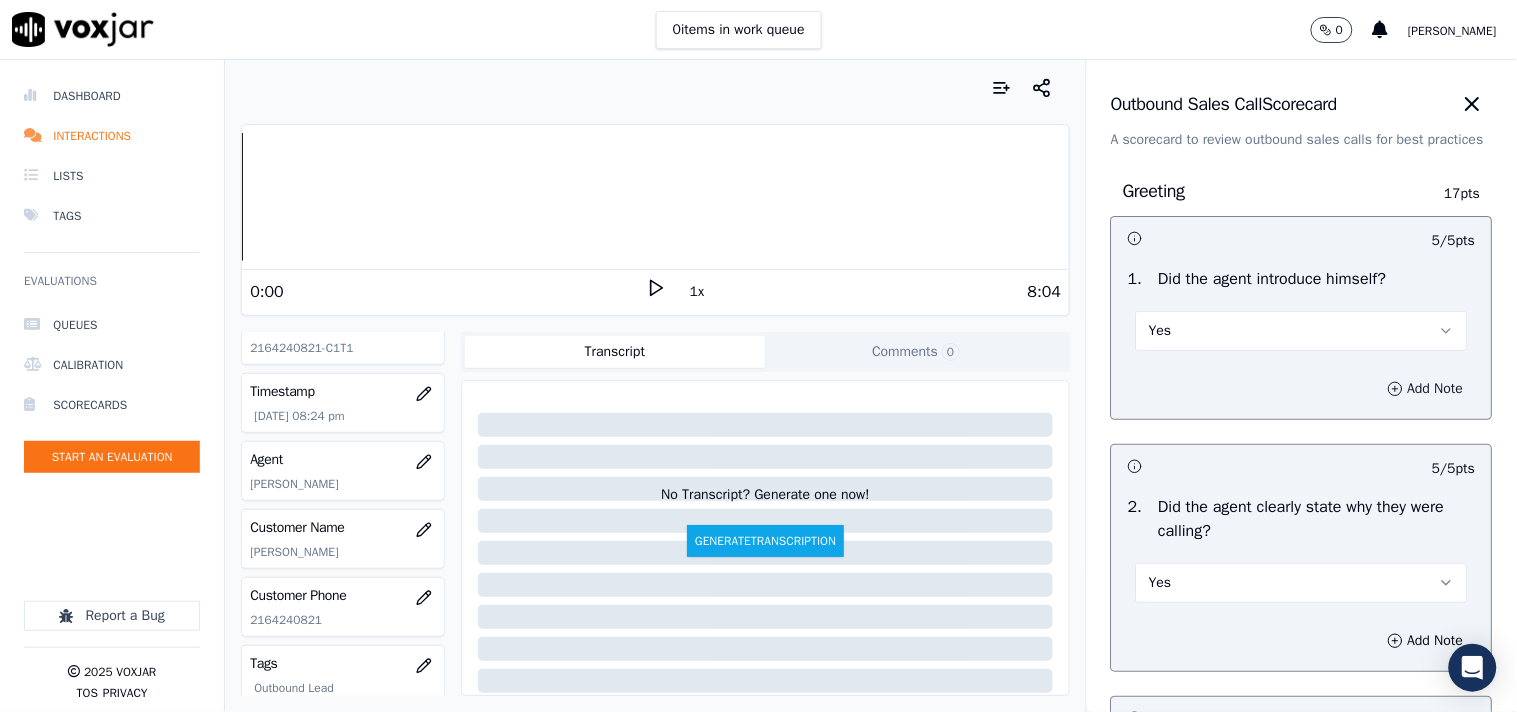 click on "Add Note" at bounding box center (1426, 389) 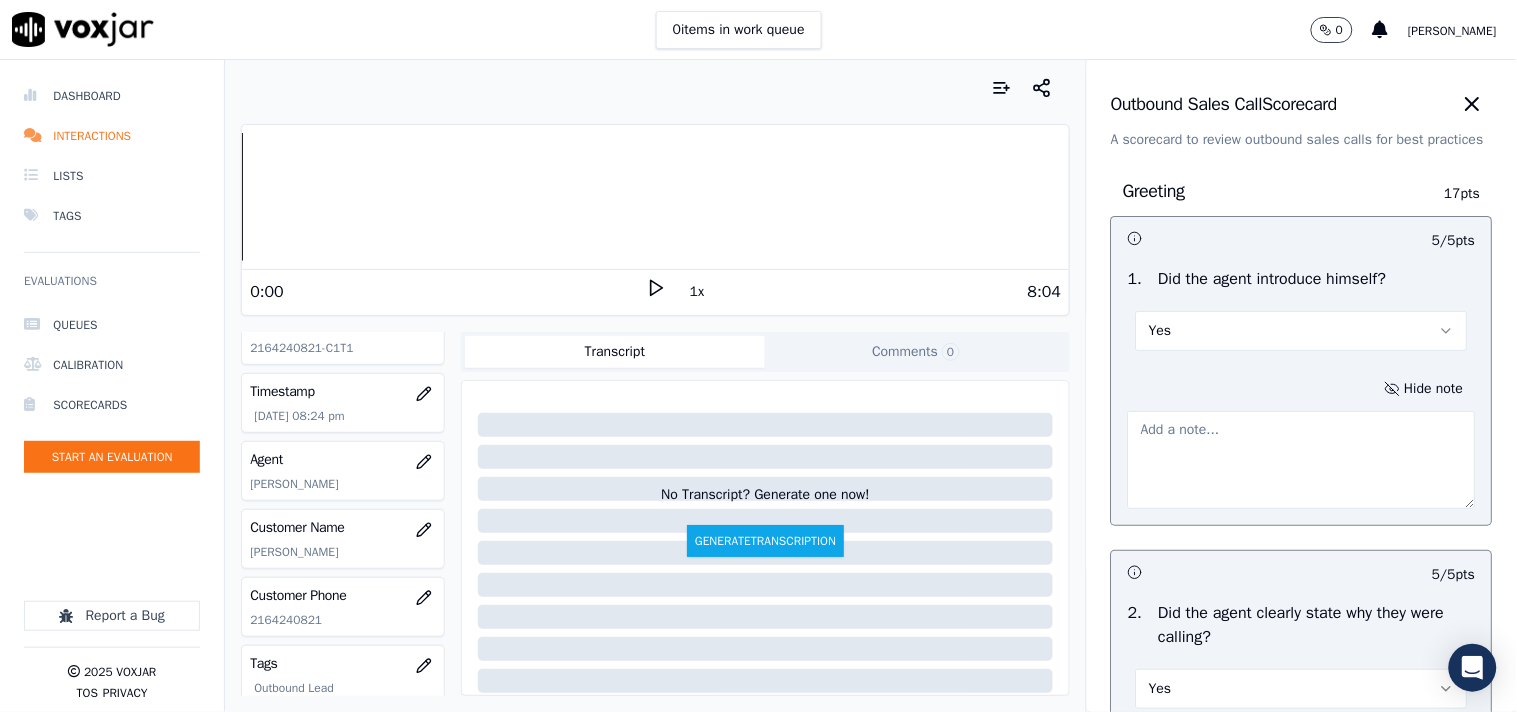 click at bounding box center (1302, 460) 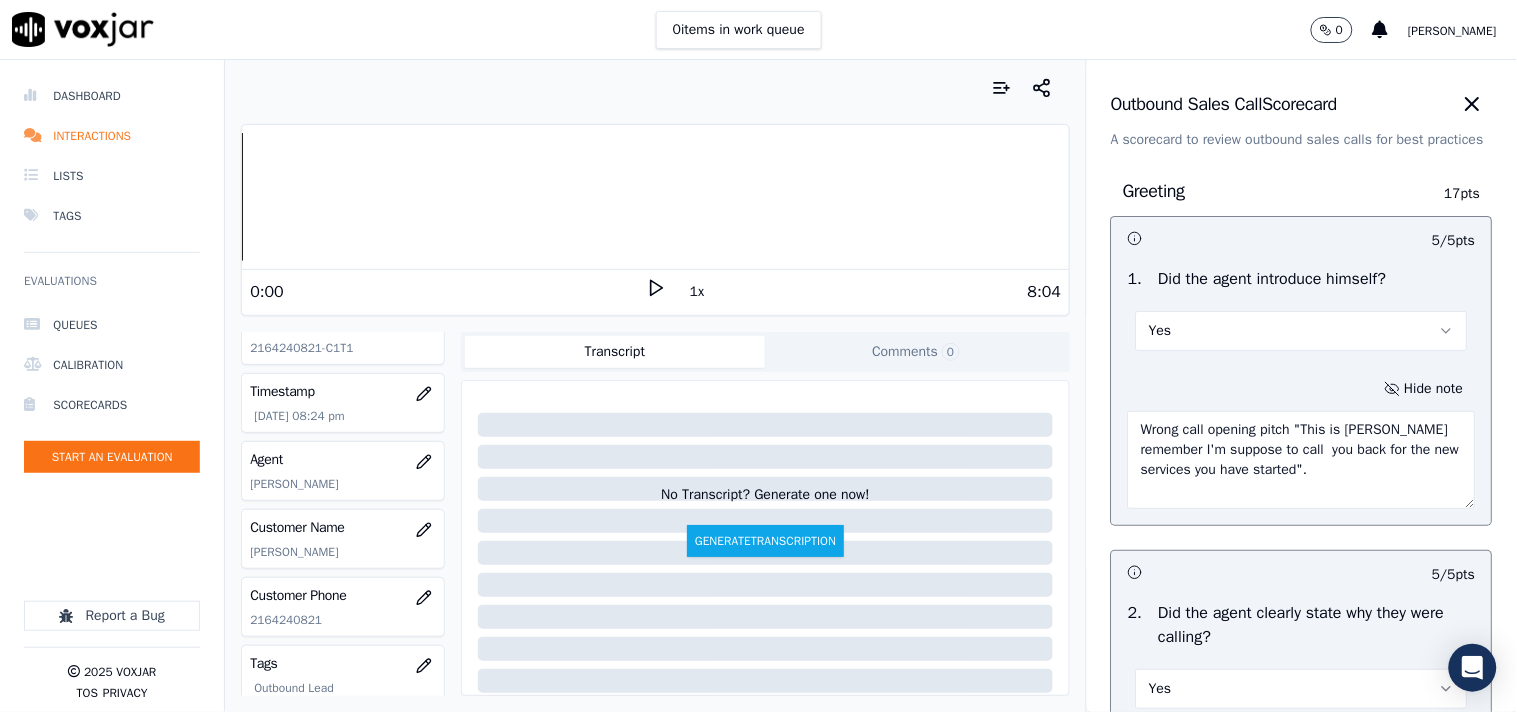 scroll, scrollTop: 111, scrollLeft: 0, axis: vertical 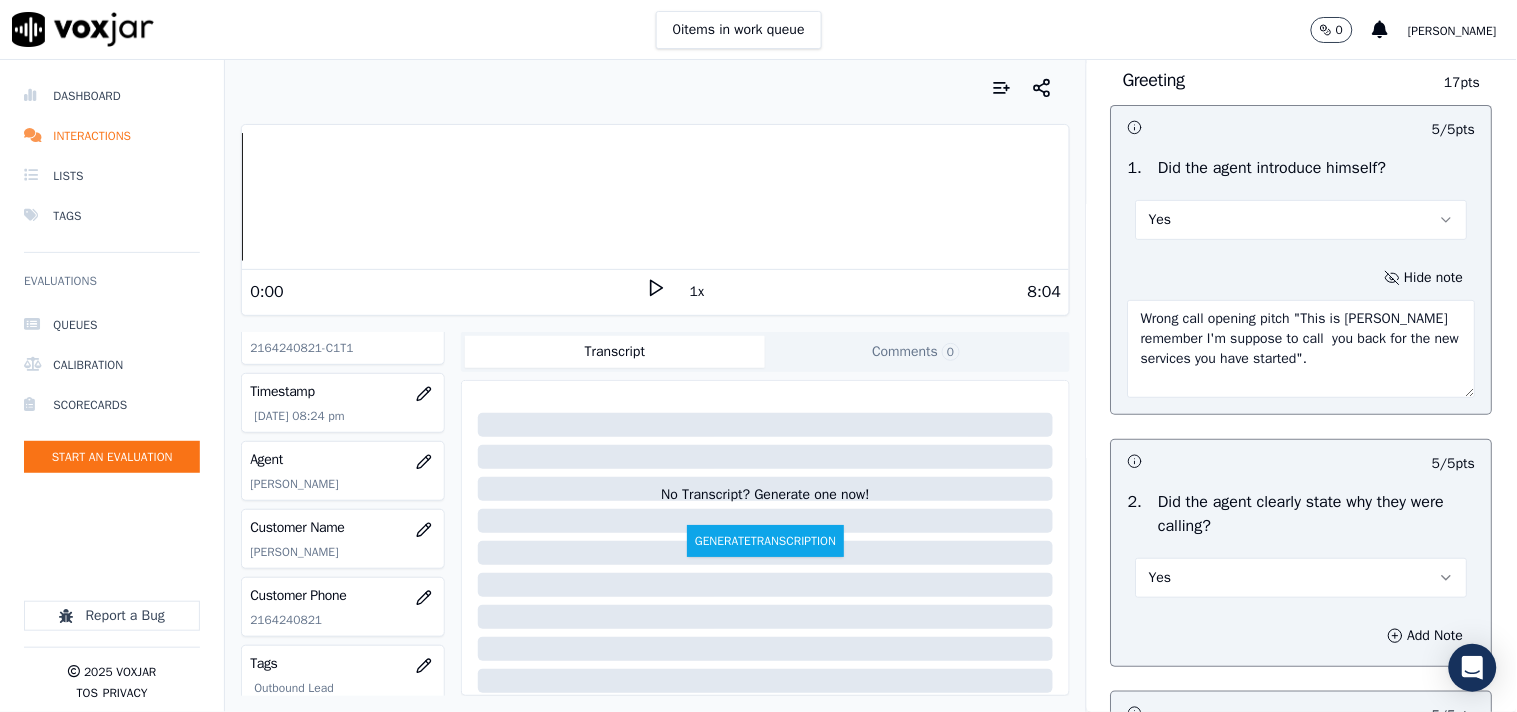 click on "Wrong call opening pitch "This is [PERSON_NAME] remember I'm suppose to call  you back for the new services you have started"." at bounding box center (1302, 349) 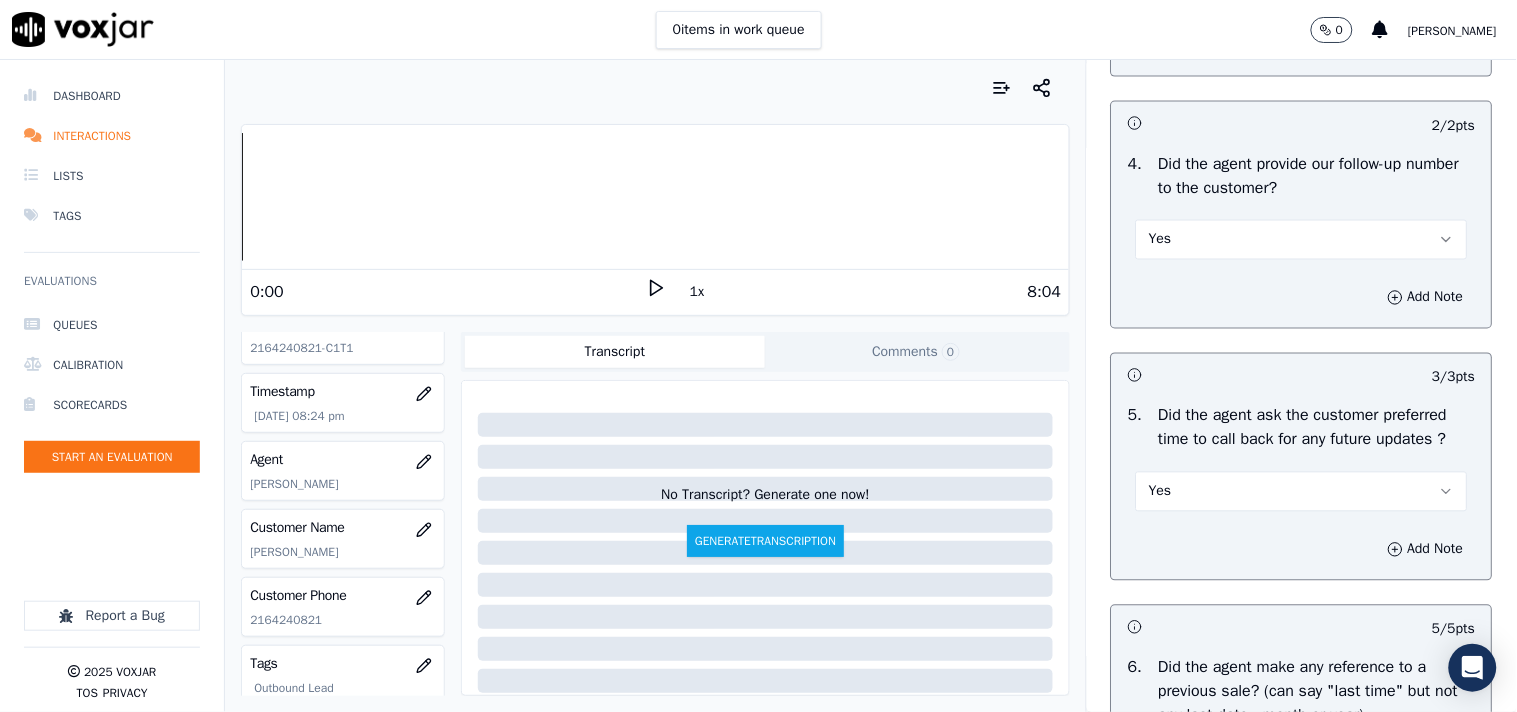 scroll, scrollTop: 5580, scrollLeft: 0, axis: vertical 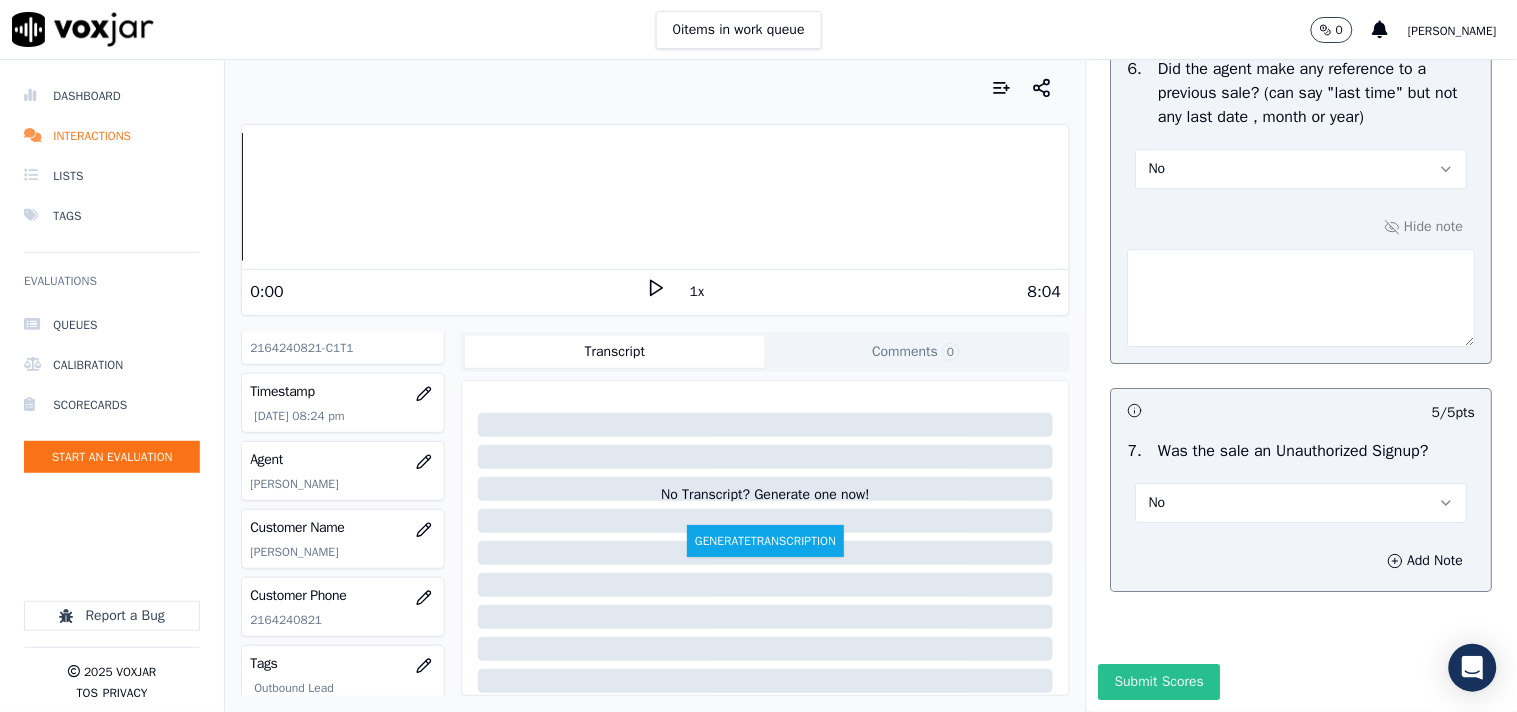 type on "Wrong call opening pitch "This is [PERSON_NAME] remember I'm suppose to call  you back for the new services you have started"." 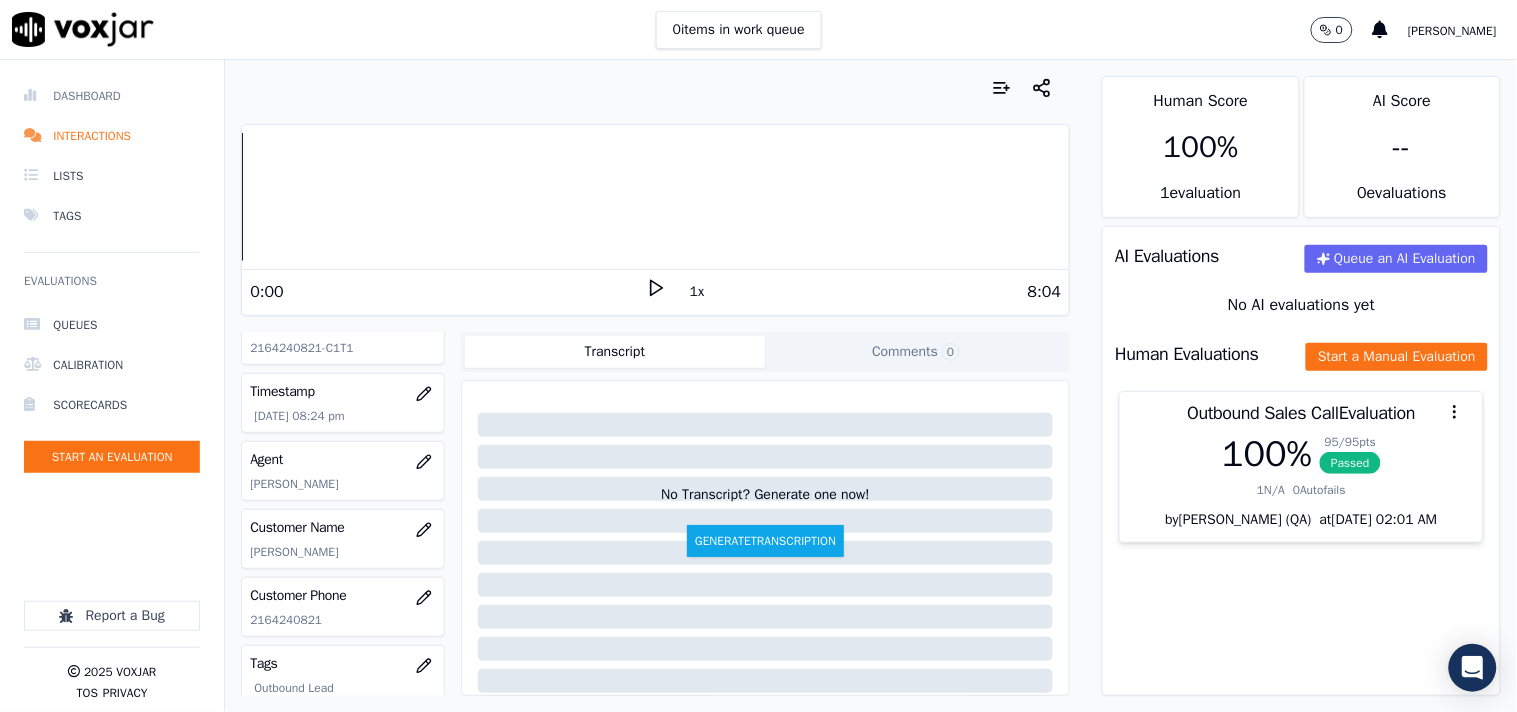 click on "Dashboard" at bounding box center [112, 96] 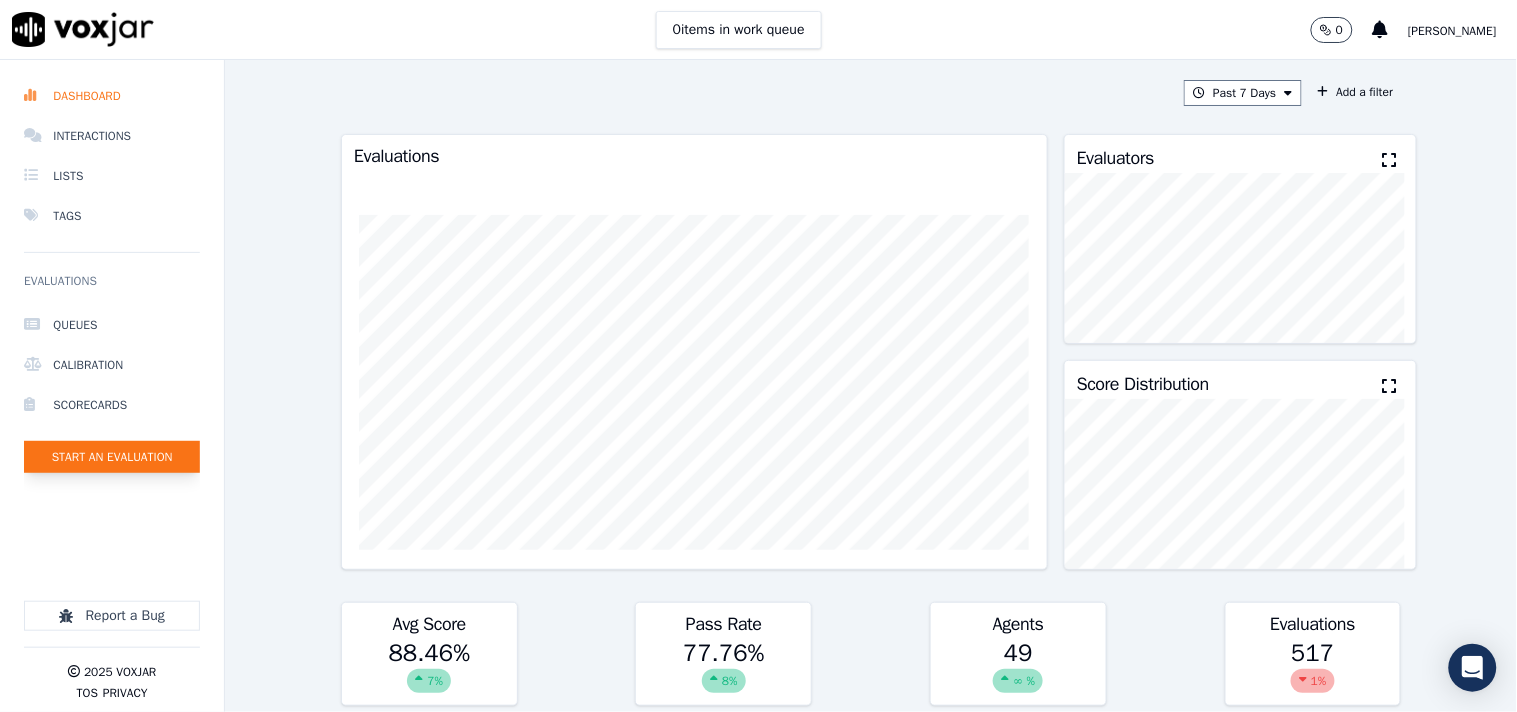 click on "Start an Evaluation" 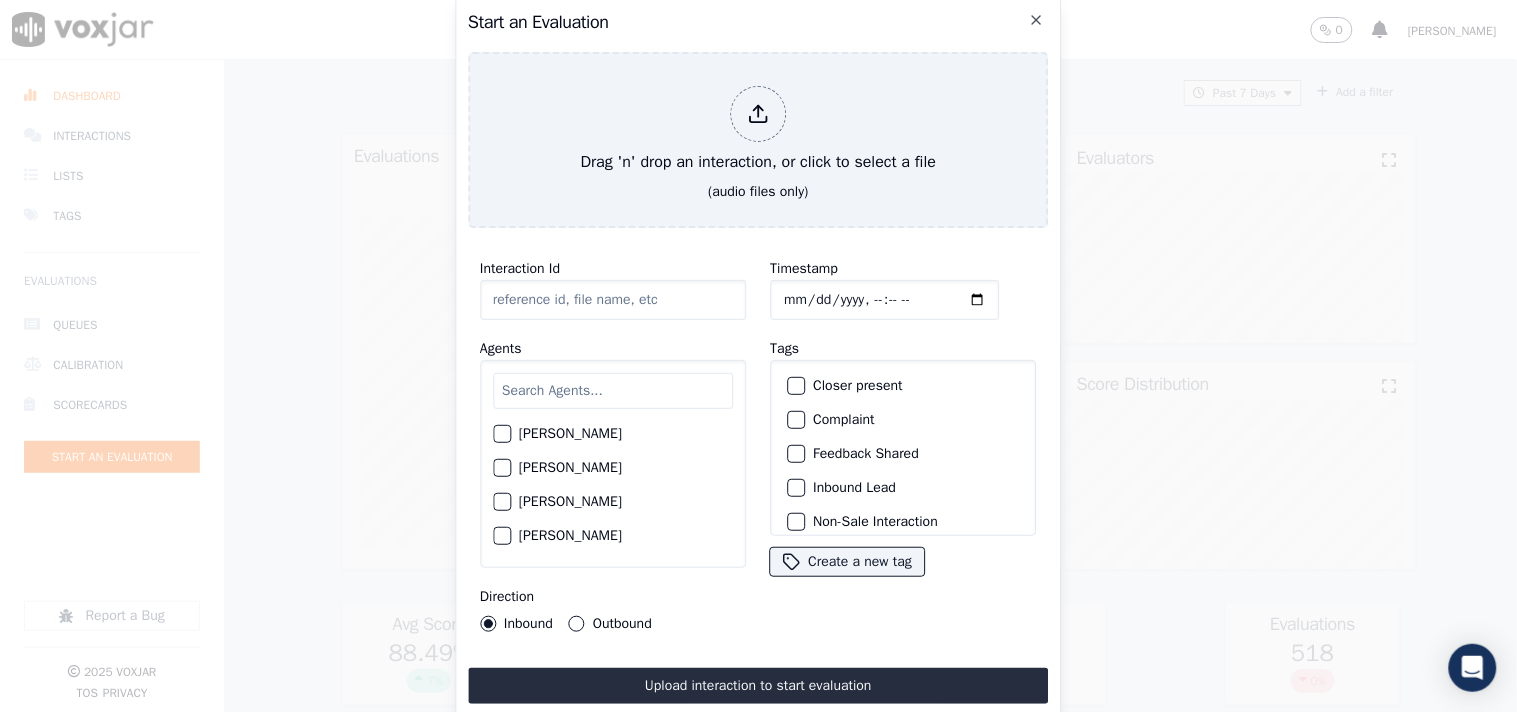 click on "Inbound Lead" 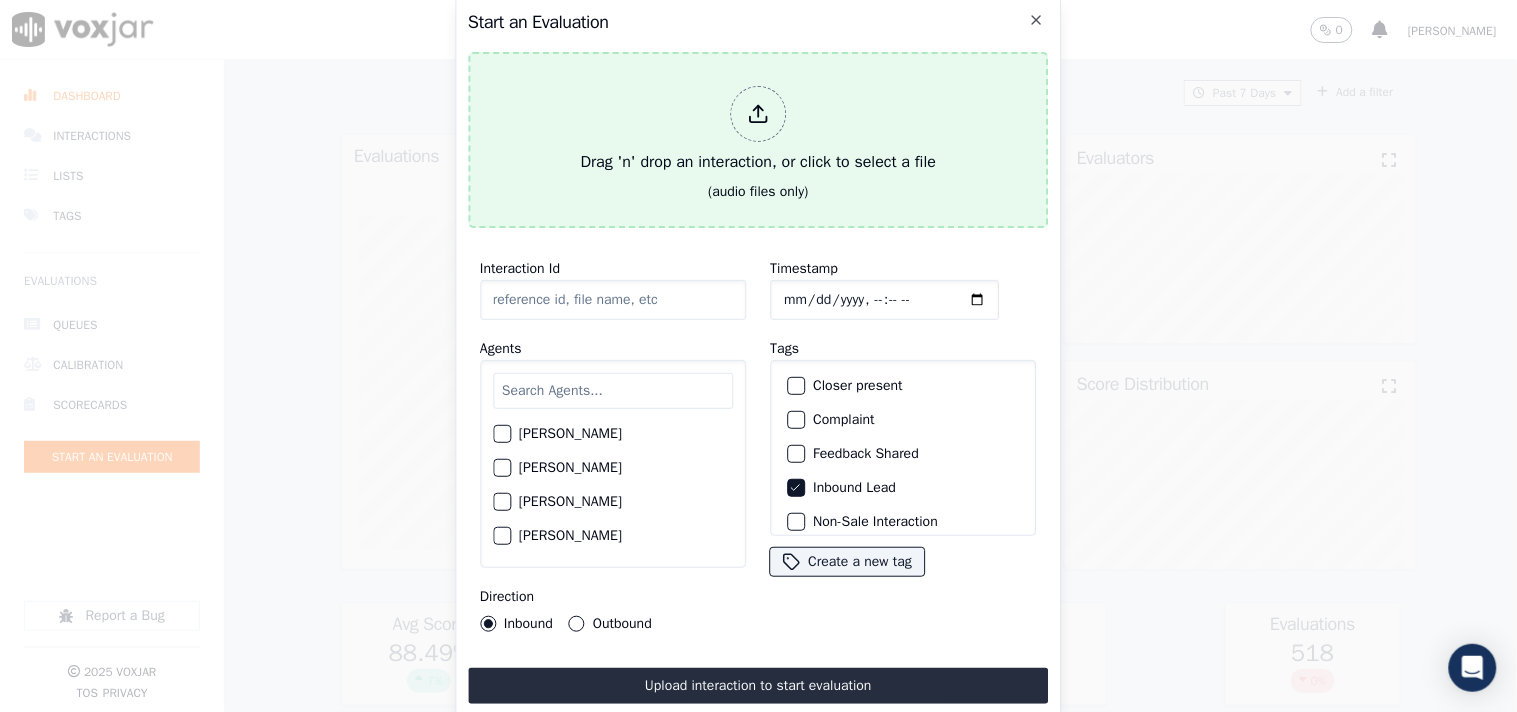 click 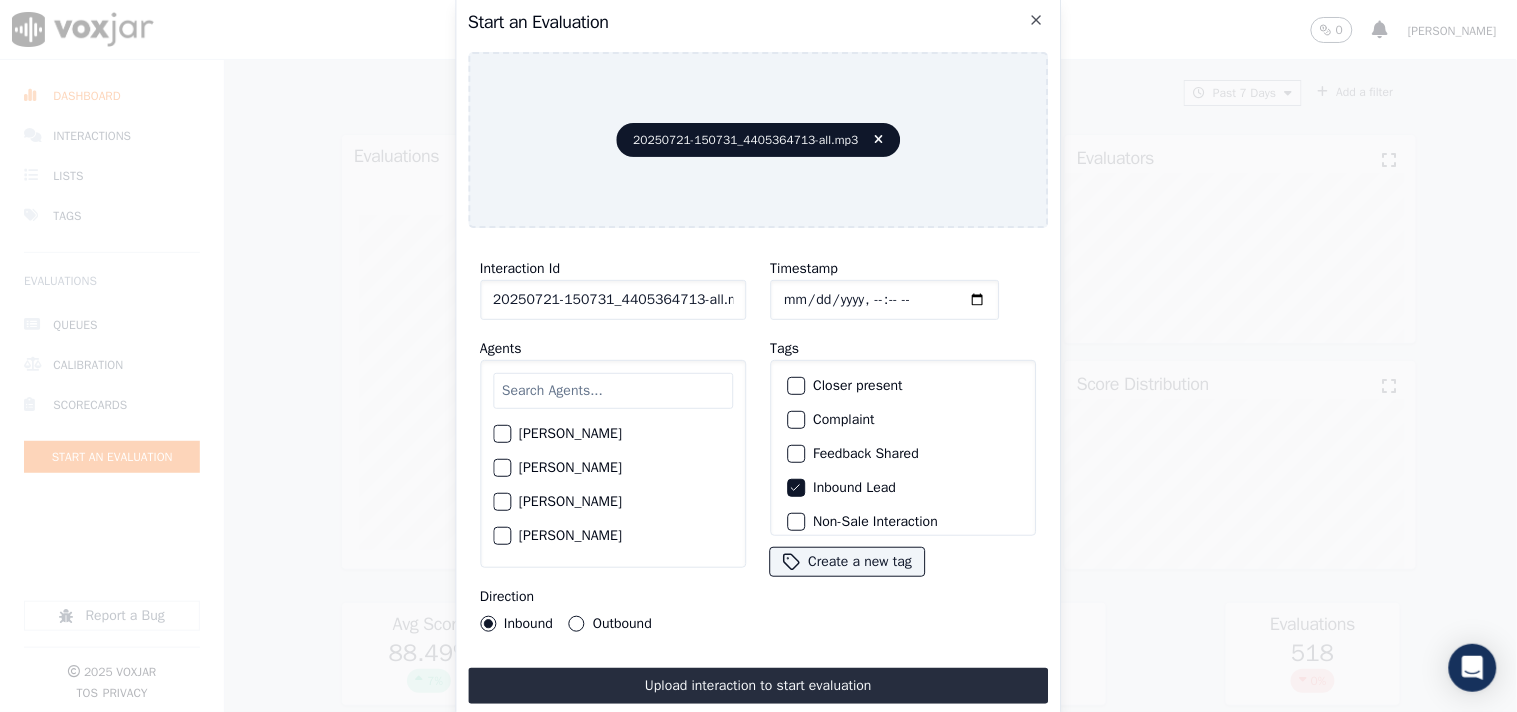 scroll, scrollTop: 0, scrollLeft: 11, axis: horizontal 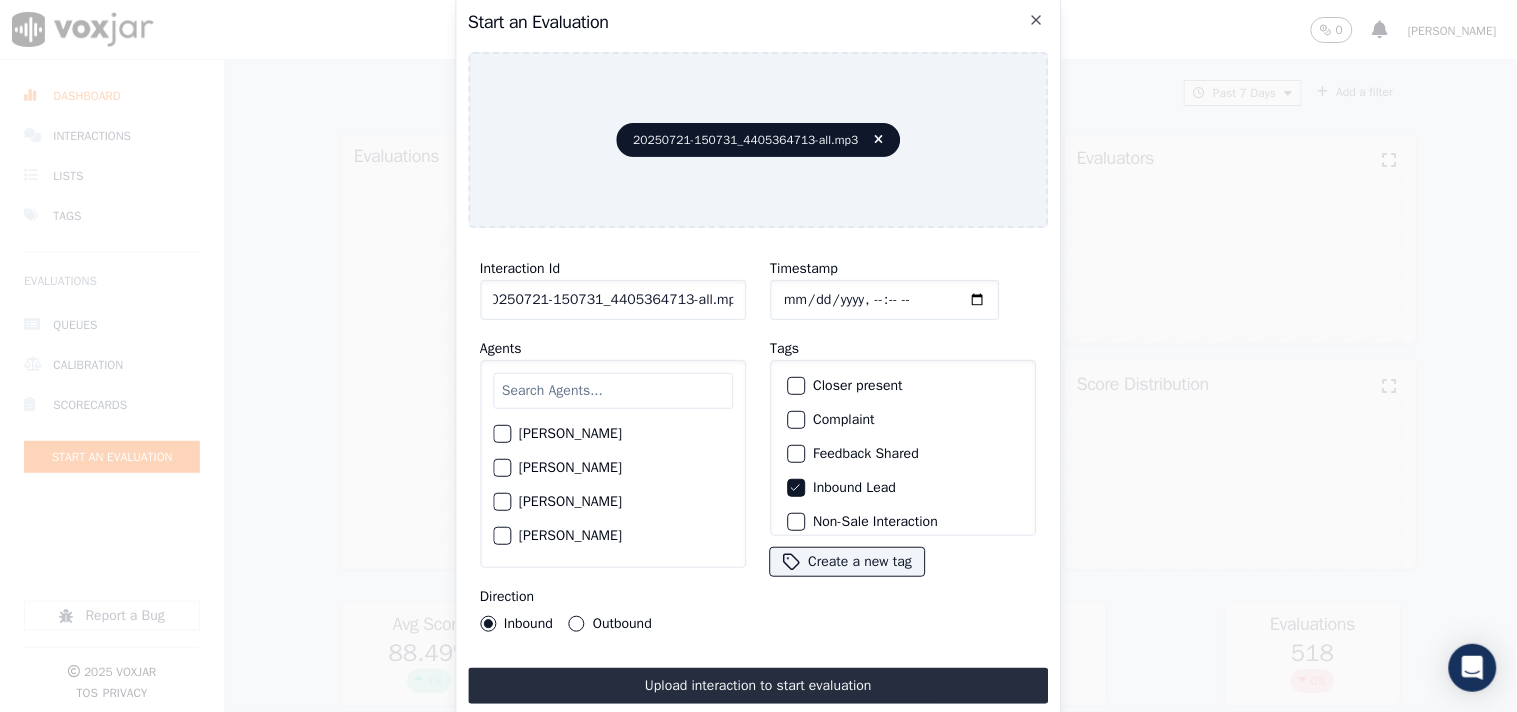 drag, startPoint x: 694, startPoint y: 296, endPoint x: 778, endPoint y: 296, distance: 84 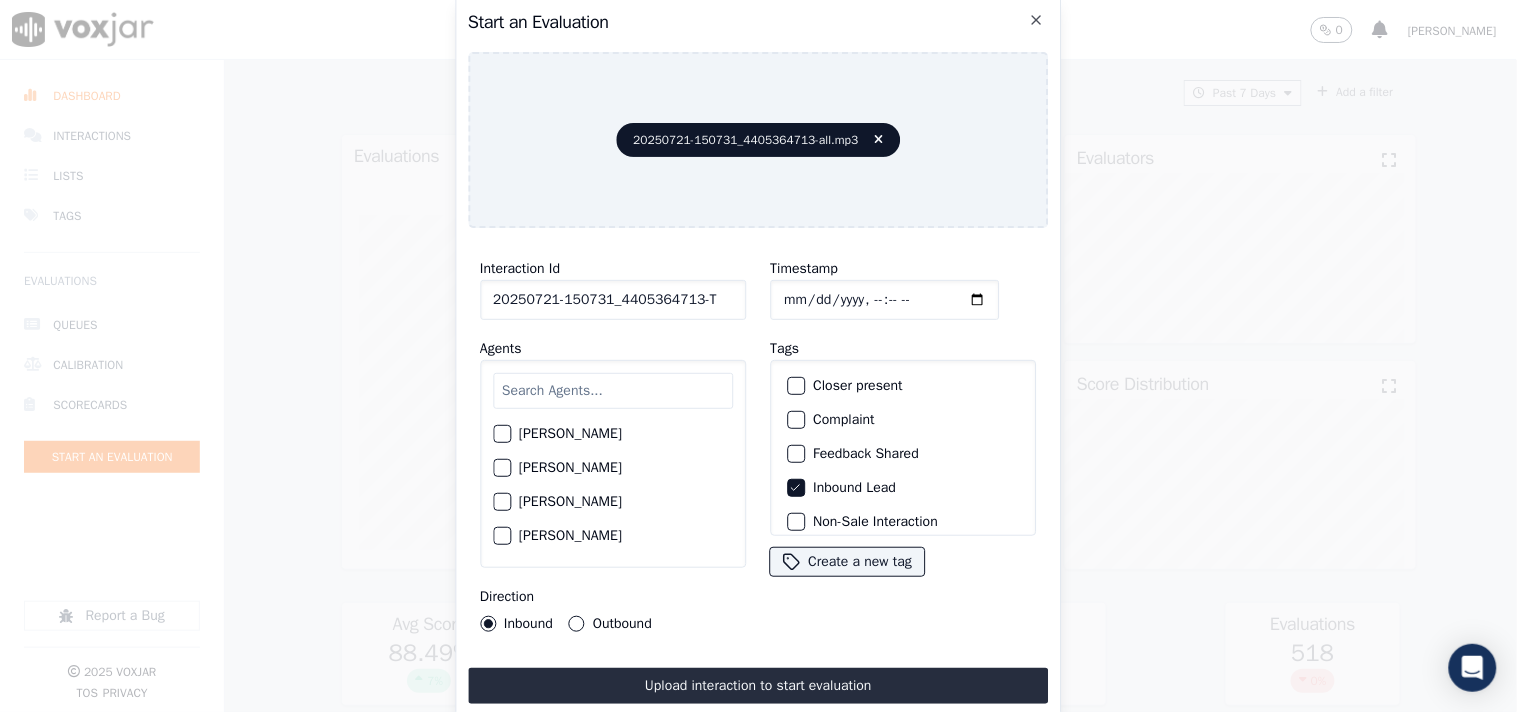 scroll, scrollTop: 0, scrollLeft: 0, axis: both 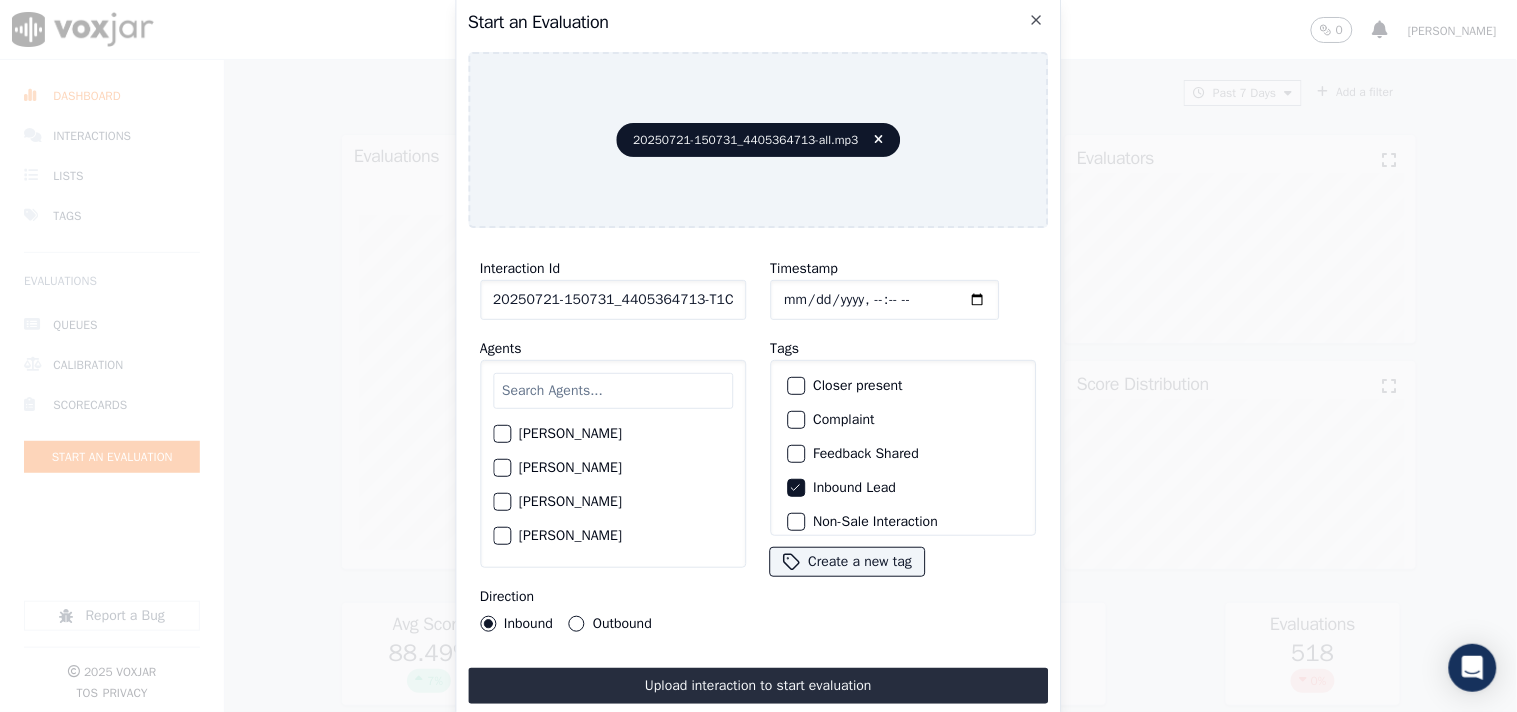 type on "20250721-150731_4405364713-T1C1" 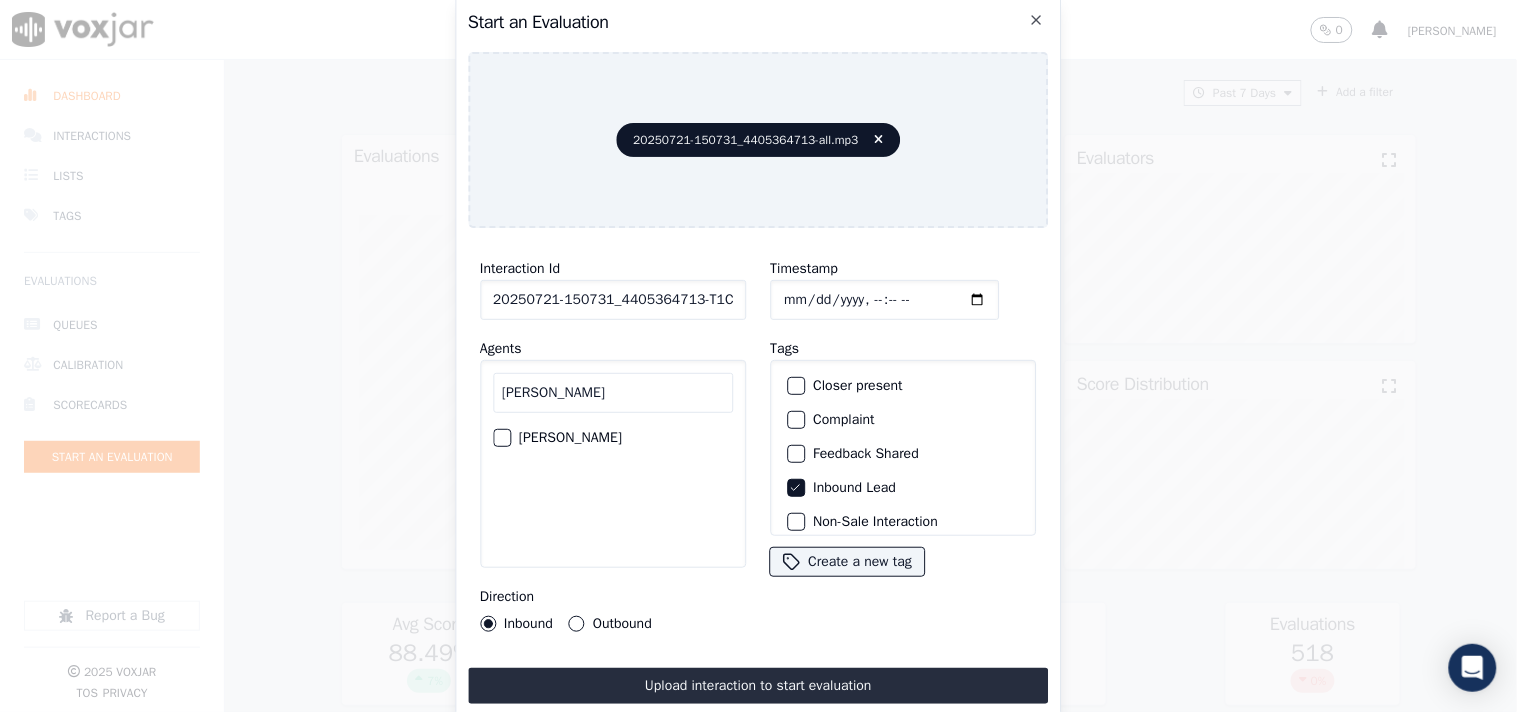 type on "[PERSON_NAME]" 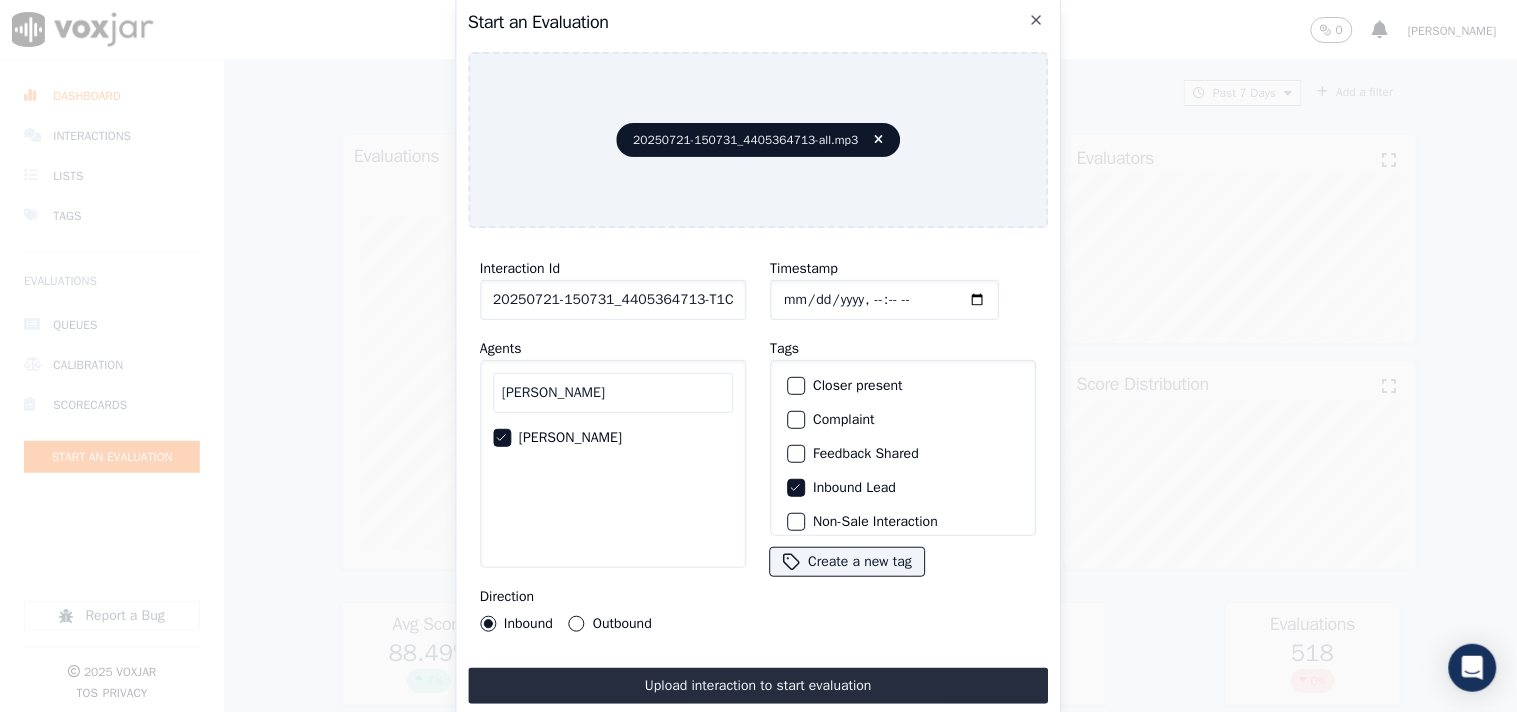 type 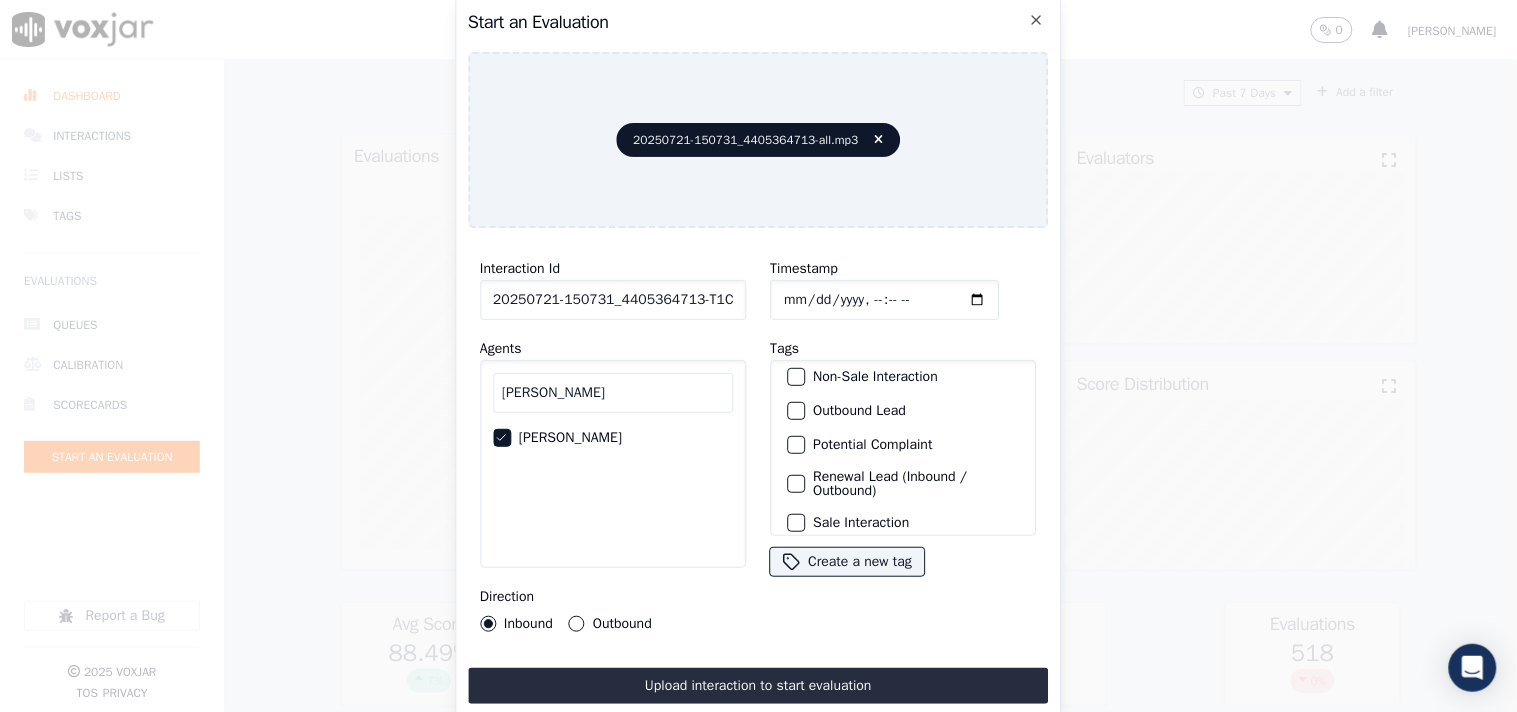 scroll, scrollTop: 176, scrollLeft: 0, axis: vertical 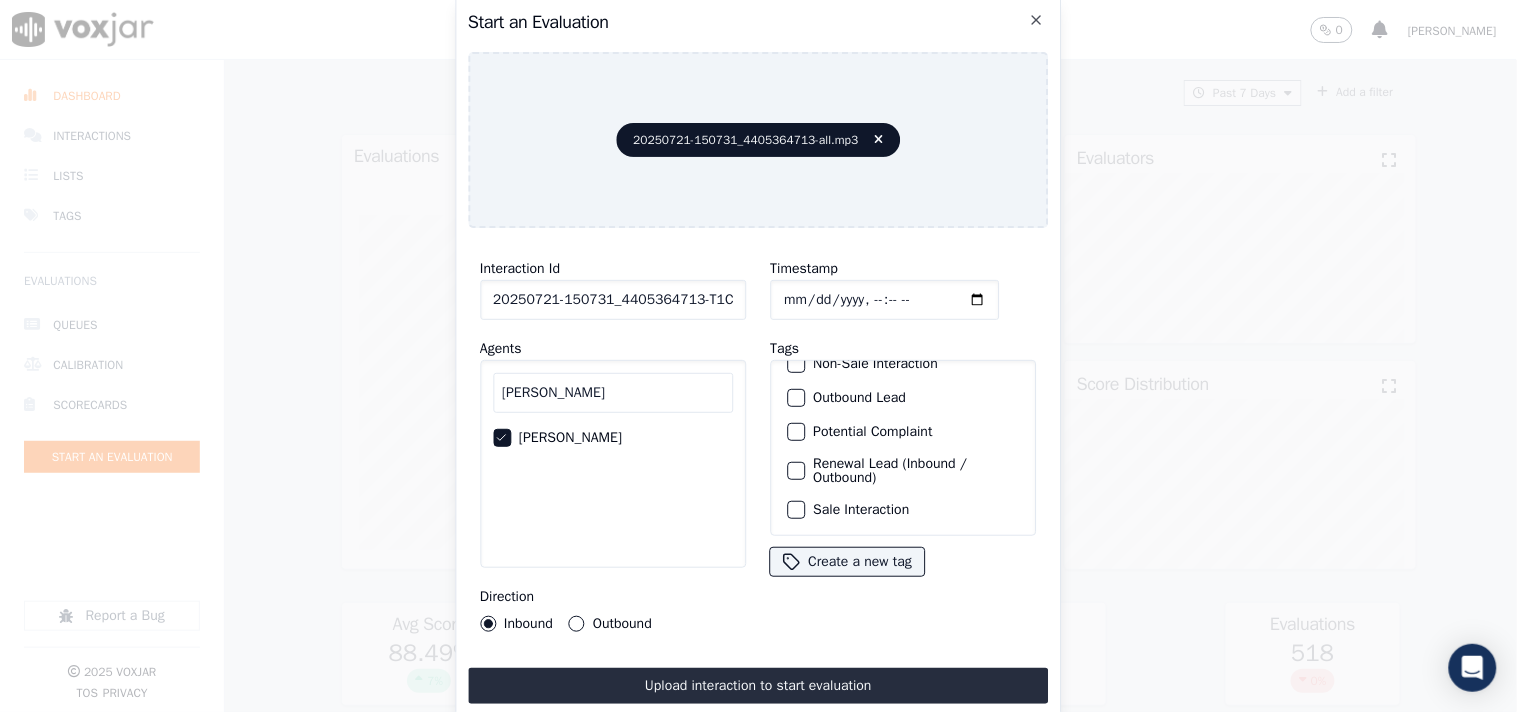 click on "Sale Interaction" at bounding box center [903, 510] 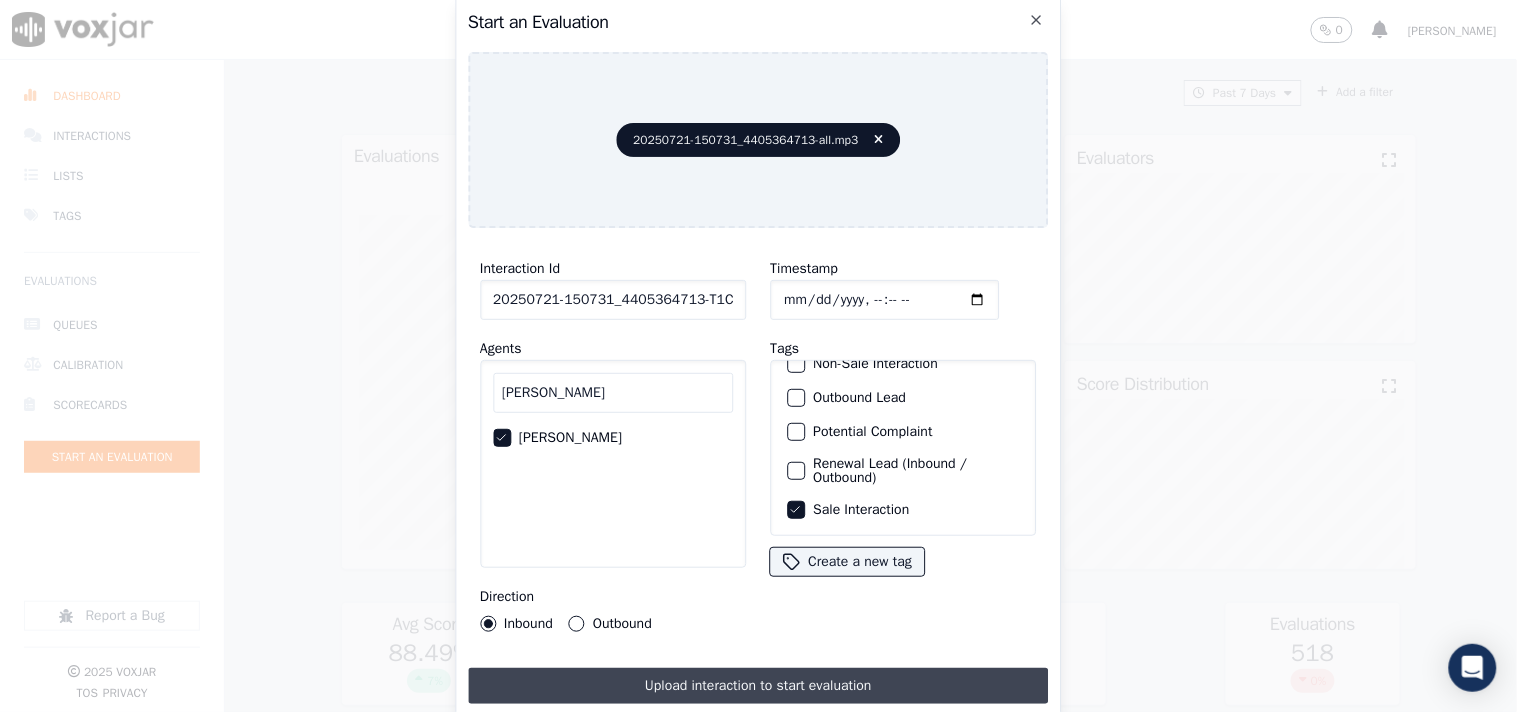 click on "Upload interaction to start evaluation" at bounding box center (758, 686) 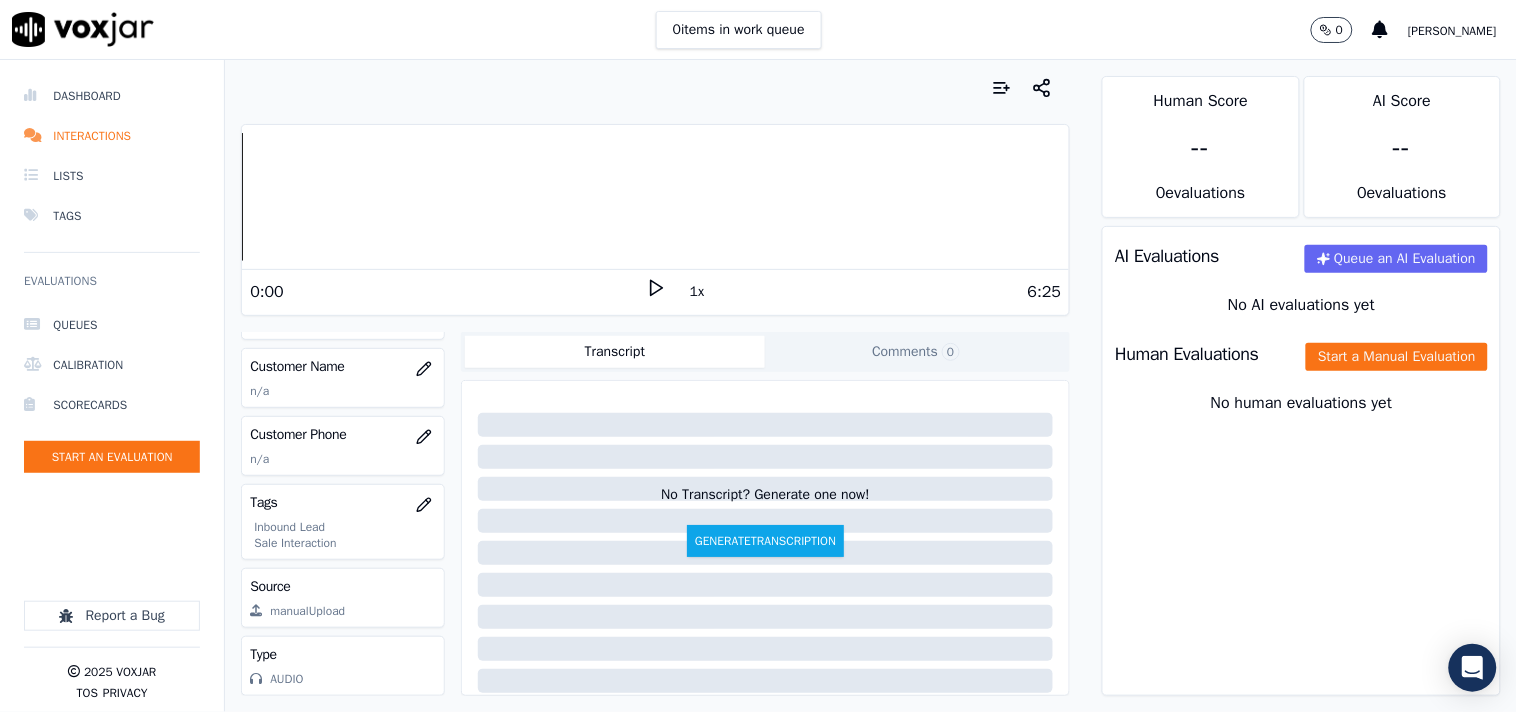 scroll, scrollTop: 212, scrollLeft: 0, axis: vertical 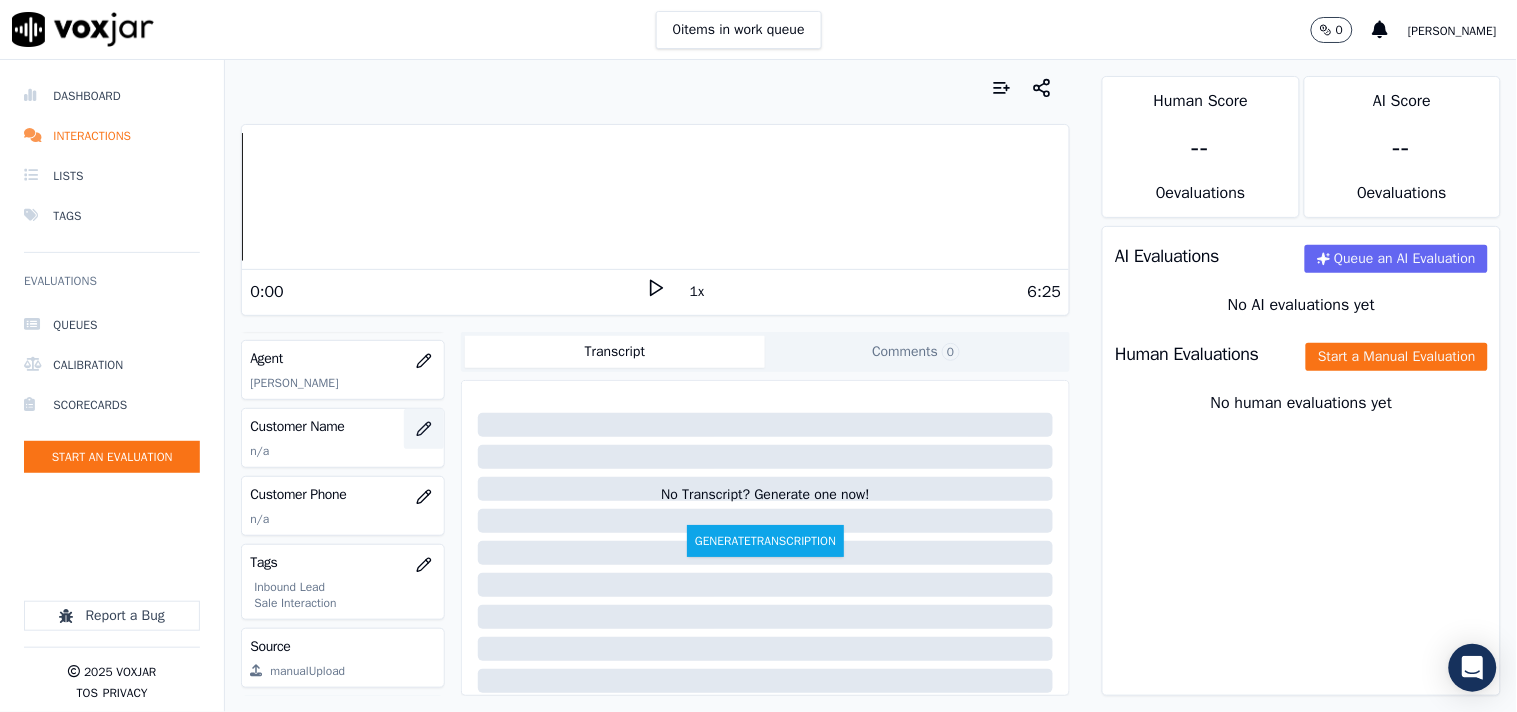 click 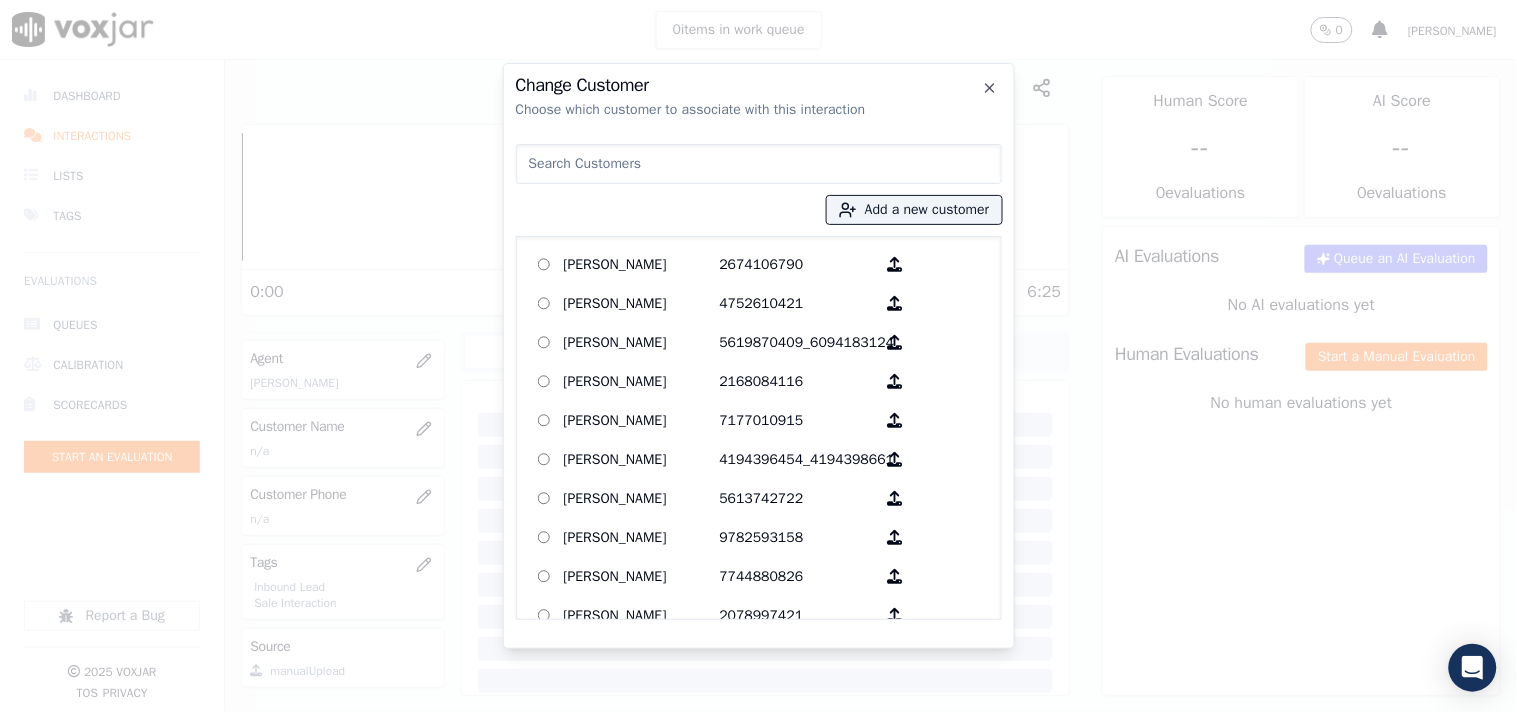 paste on "[PERSON_NAME]" 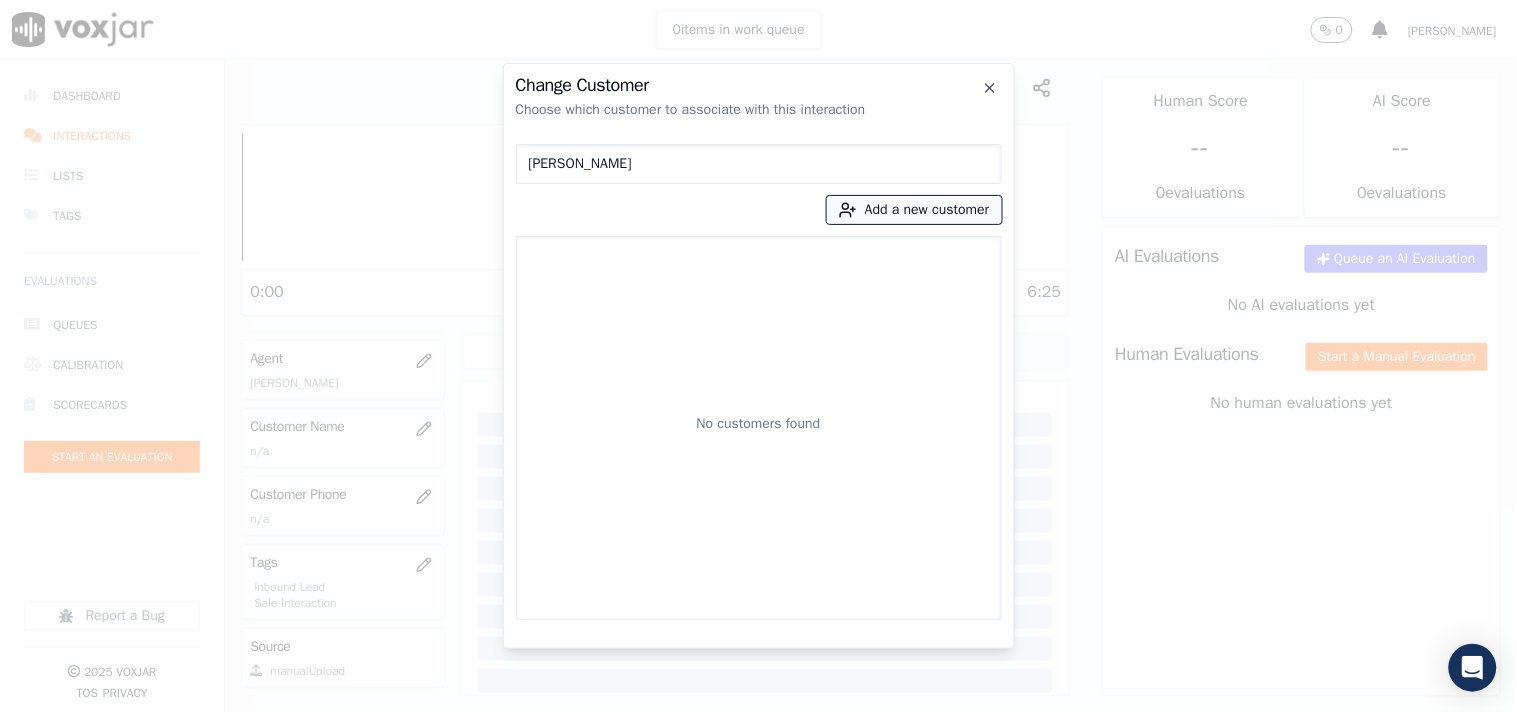 type on "[PERSON_NAME]" 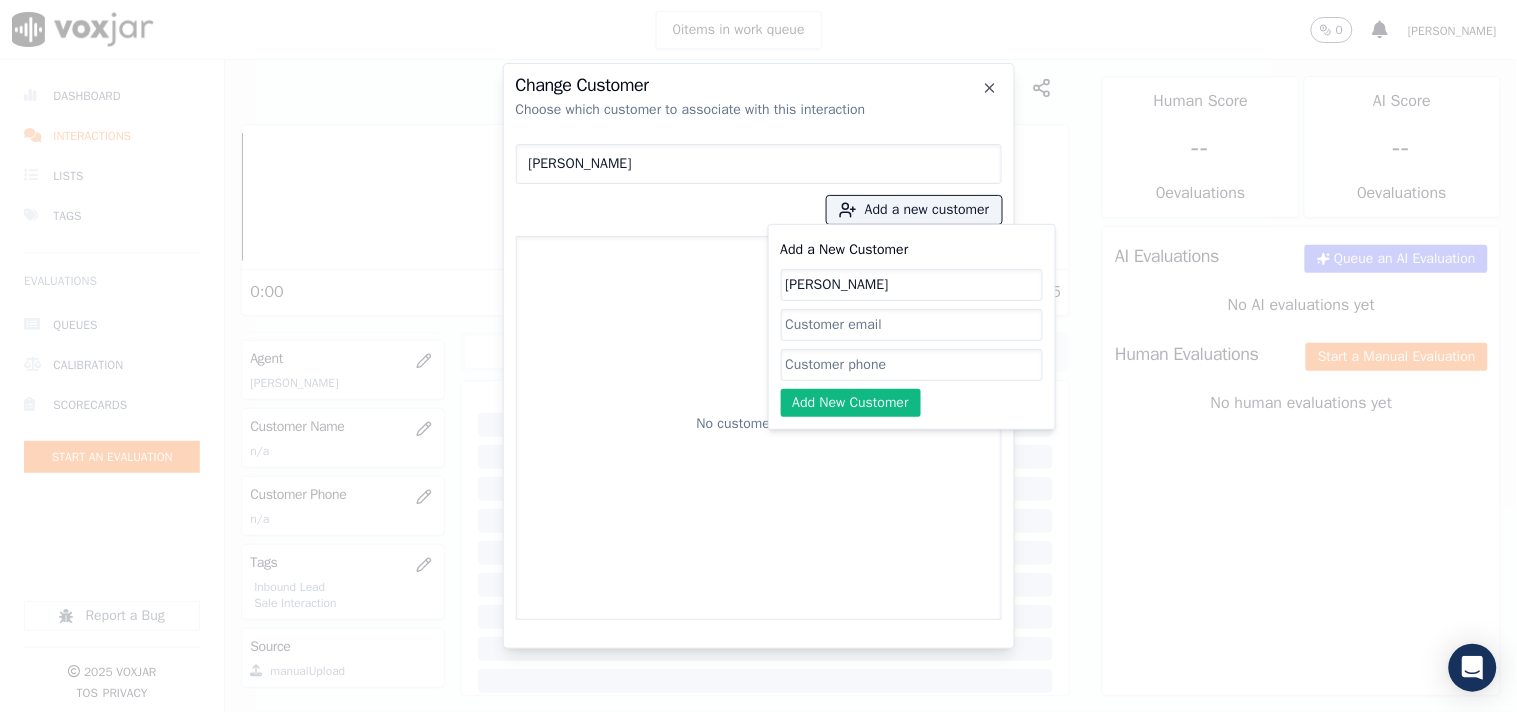 type on "[PERSON_NAME]" 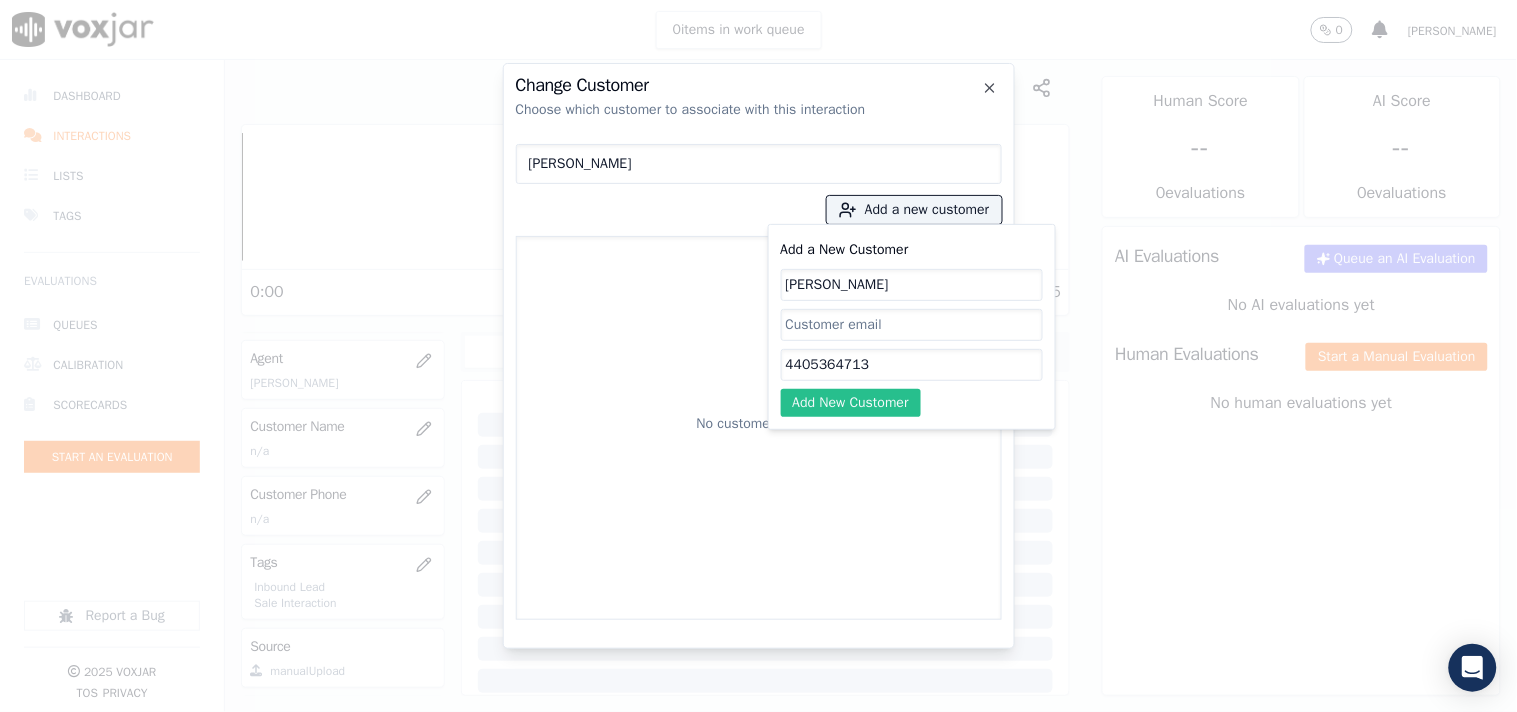 type on "4405364713" 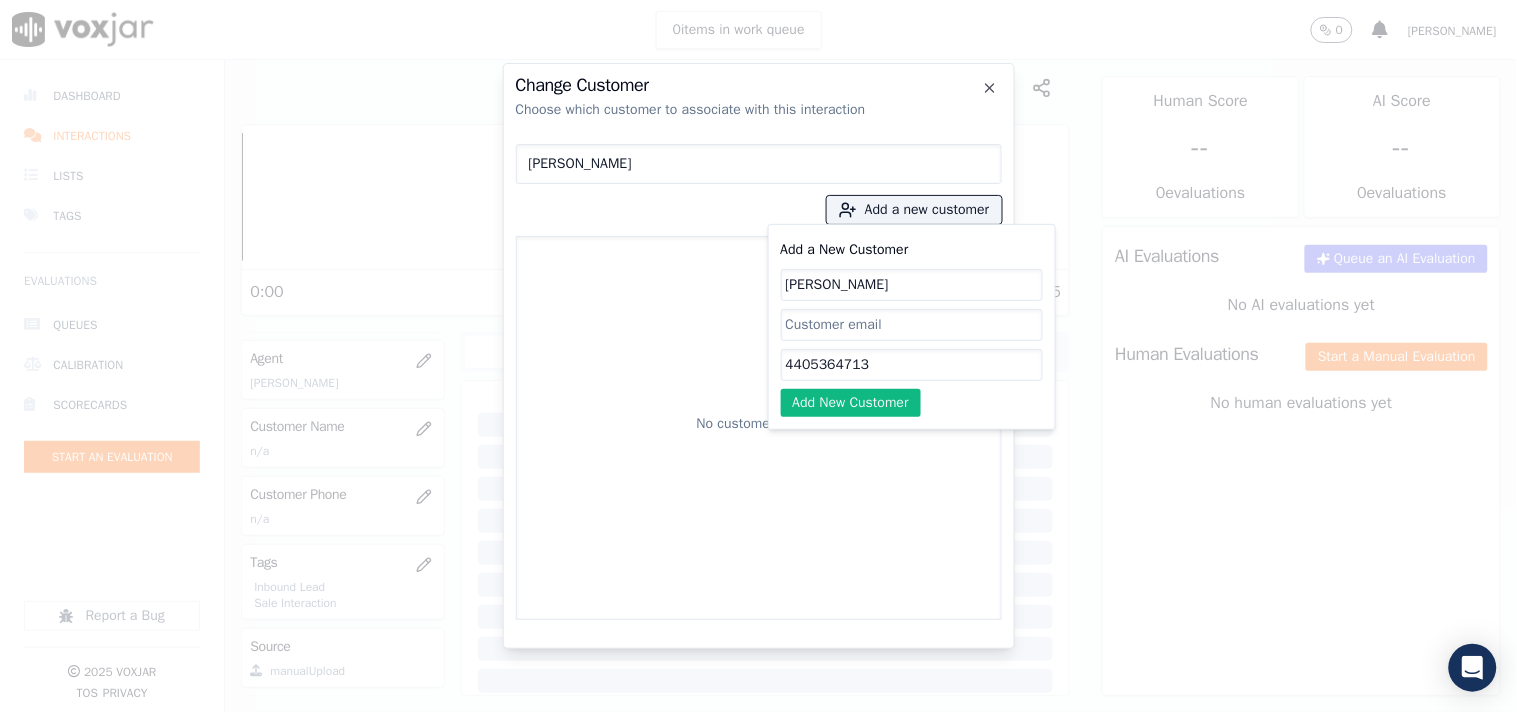click on "Add New Customer" 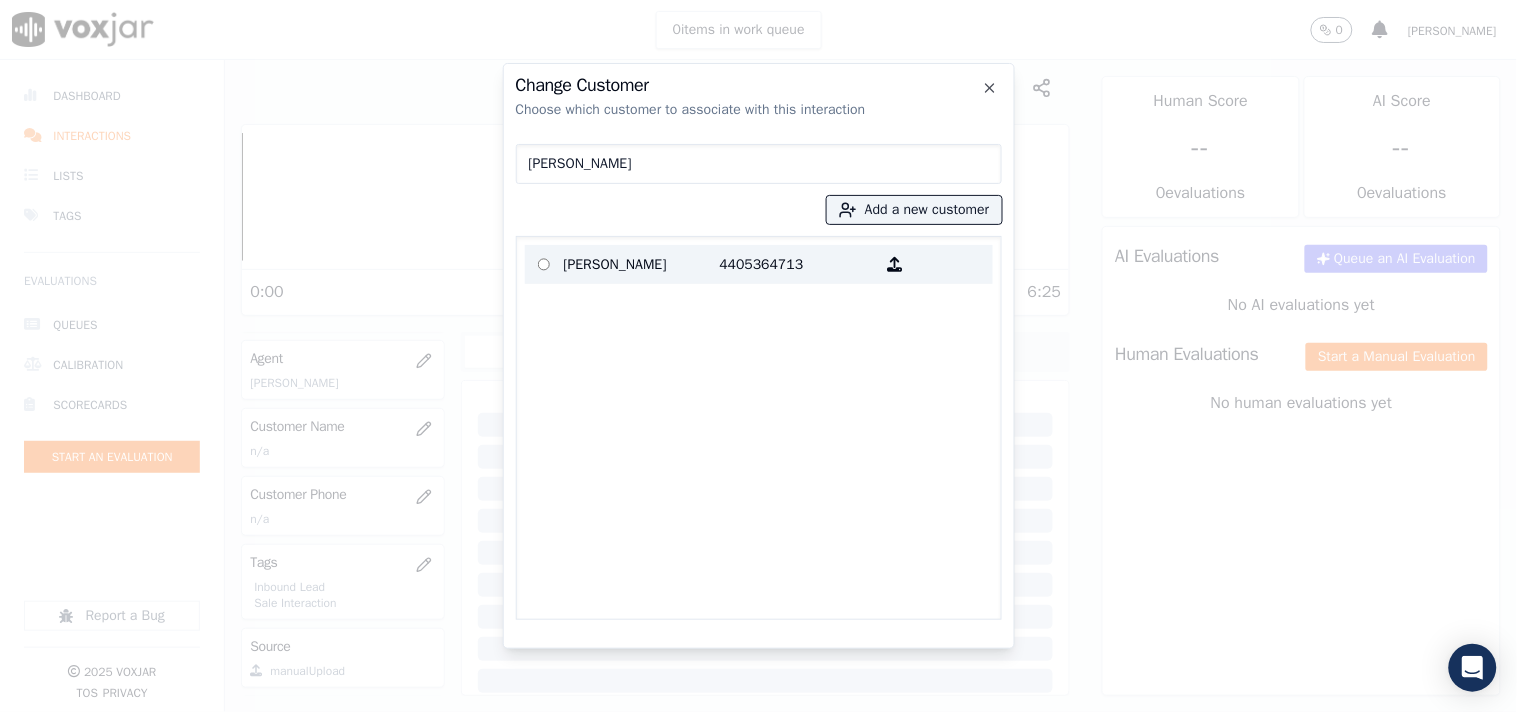 click on "[PERSON_NAME]" at bounding box center (642, 264) 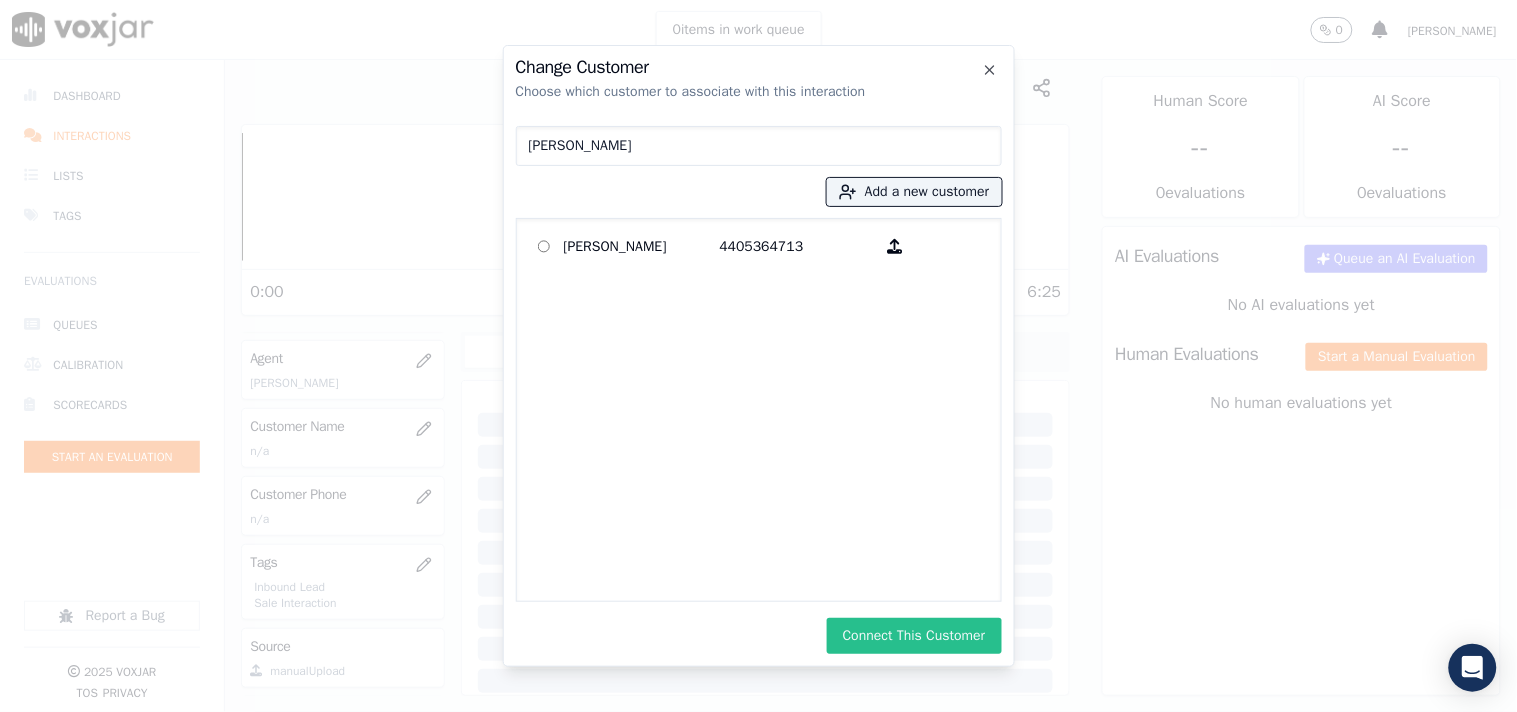 click on "Connect This Customer" at bounding box center (914, 636) 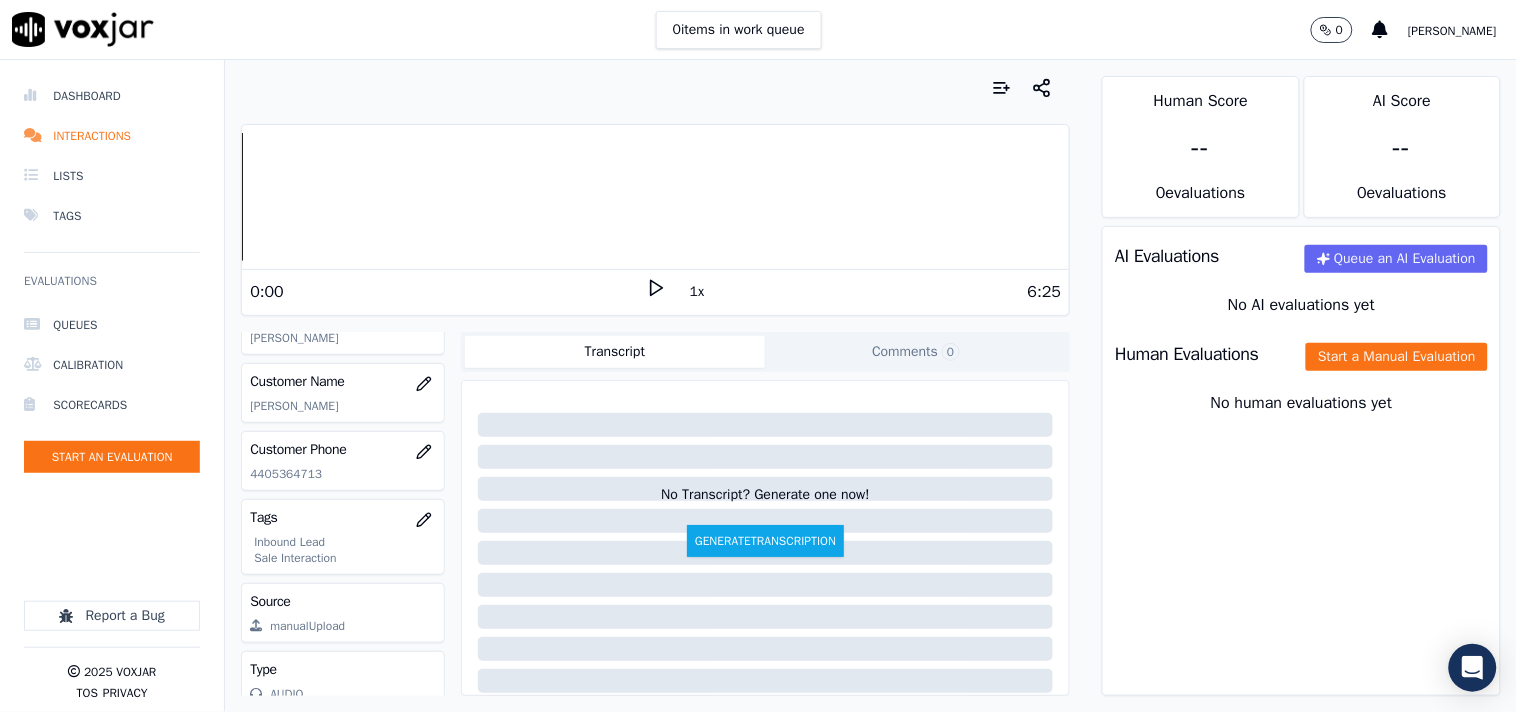 scroll, scrollTop: 323, scrollLeft: 0, axis: vertical 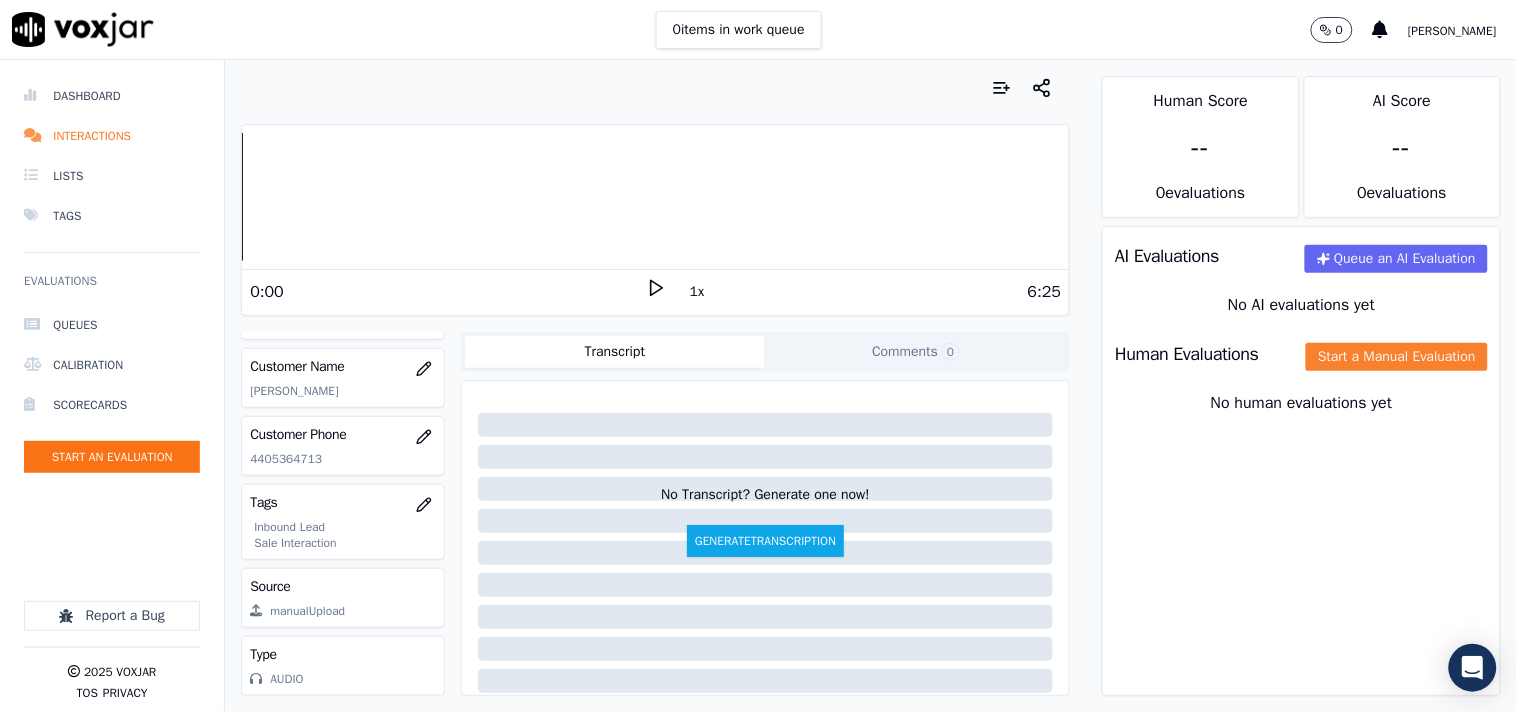 click on "Start a Manual Evaluation" 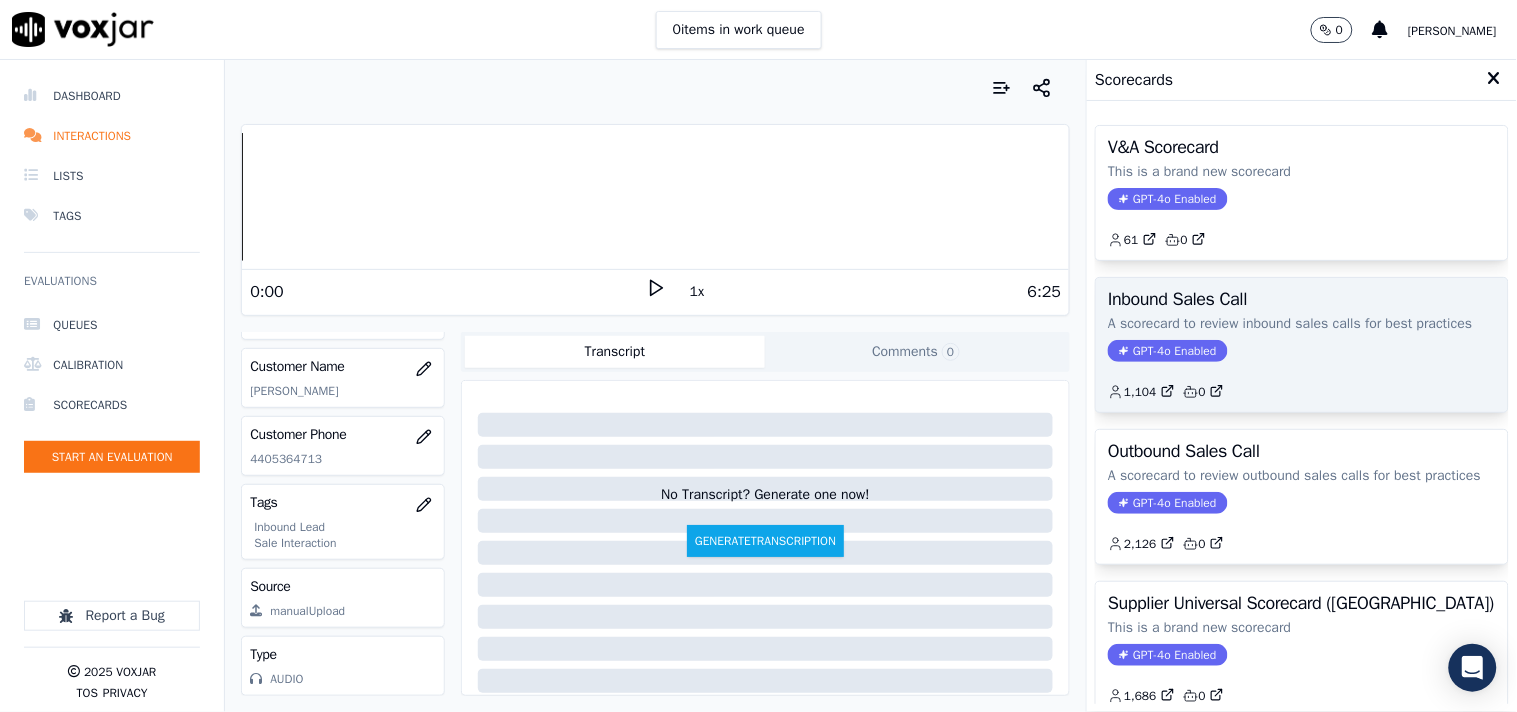 click on "GPT-4o Enabled" at bounding box center [1167, 351] 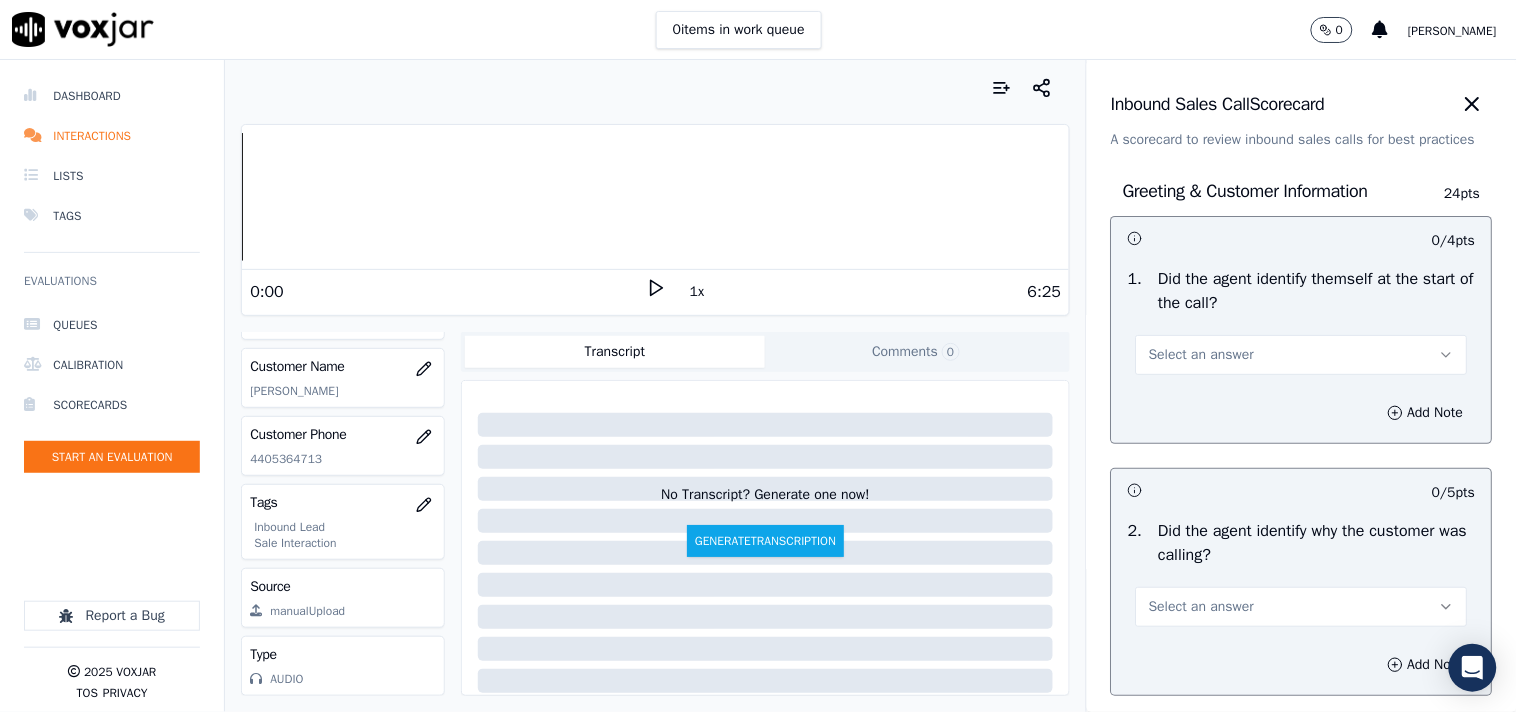 click on "Select an answer" at bounding box center (1201, 355) 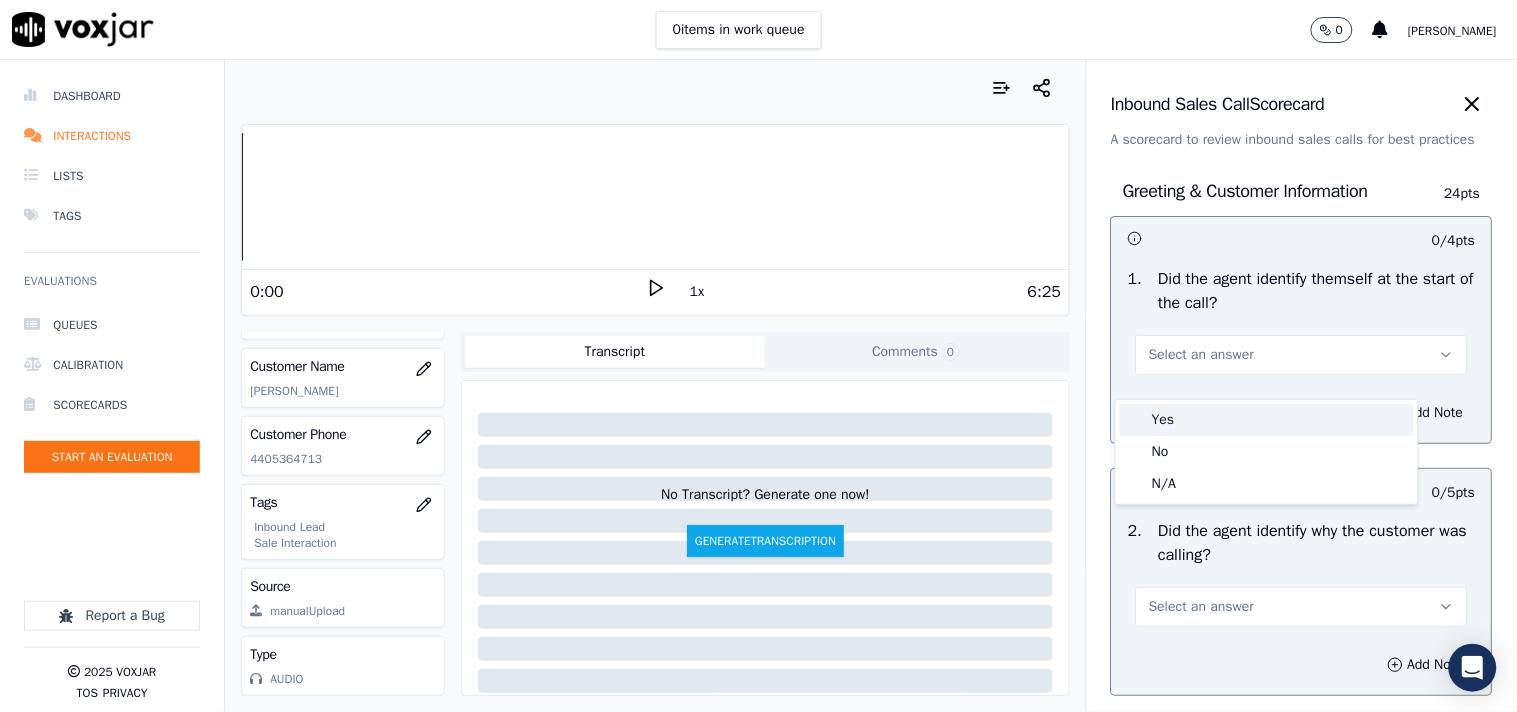 click on "Yes" at bounding box center [1267, 420] 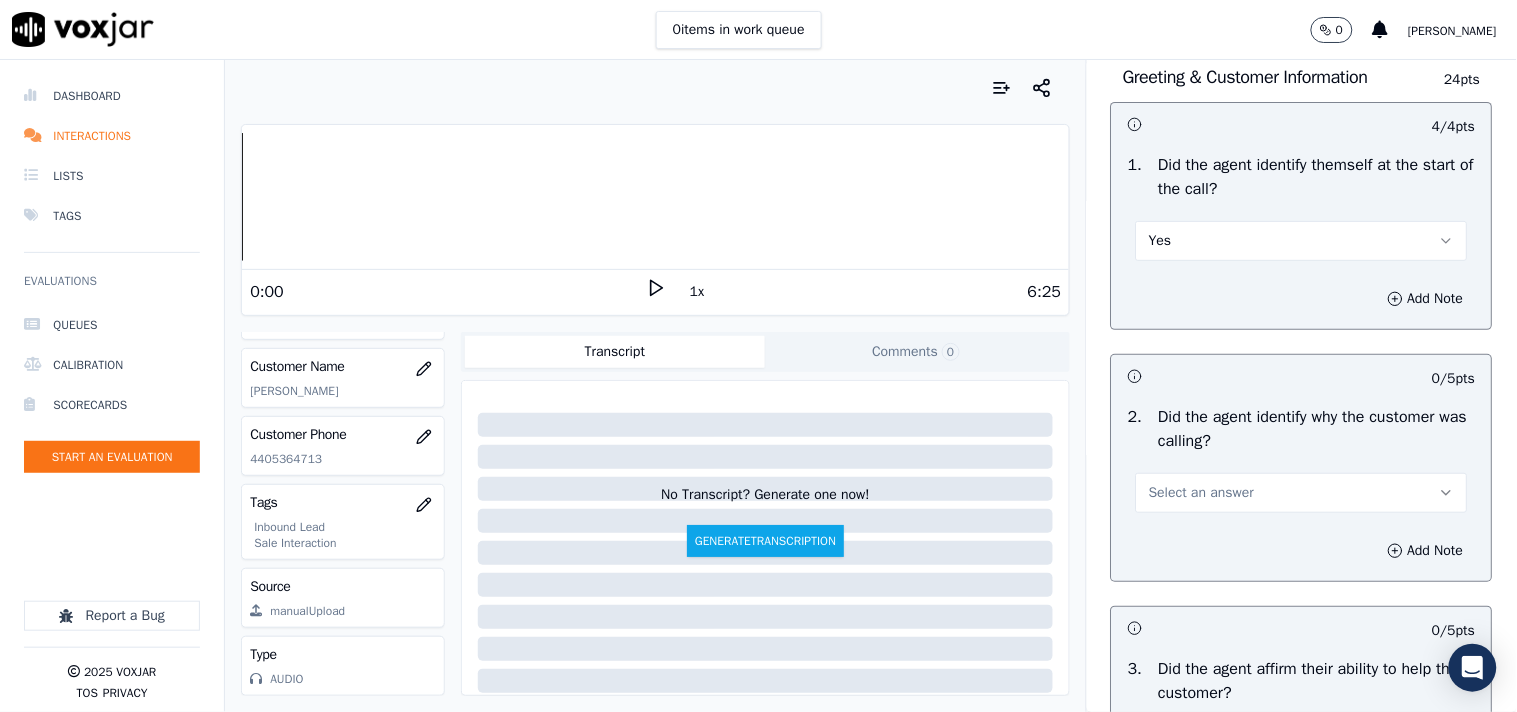 scroll, scrollTop: 222, scrollLeft: 0, axis: vertical 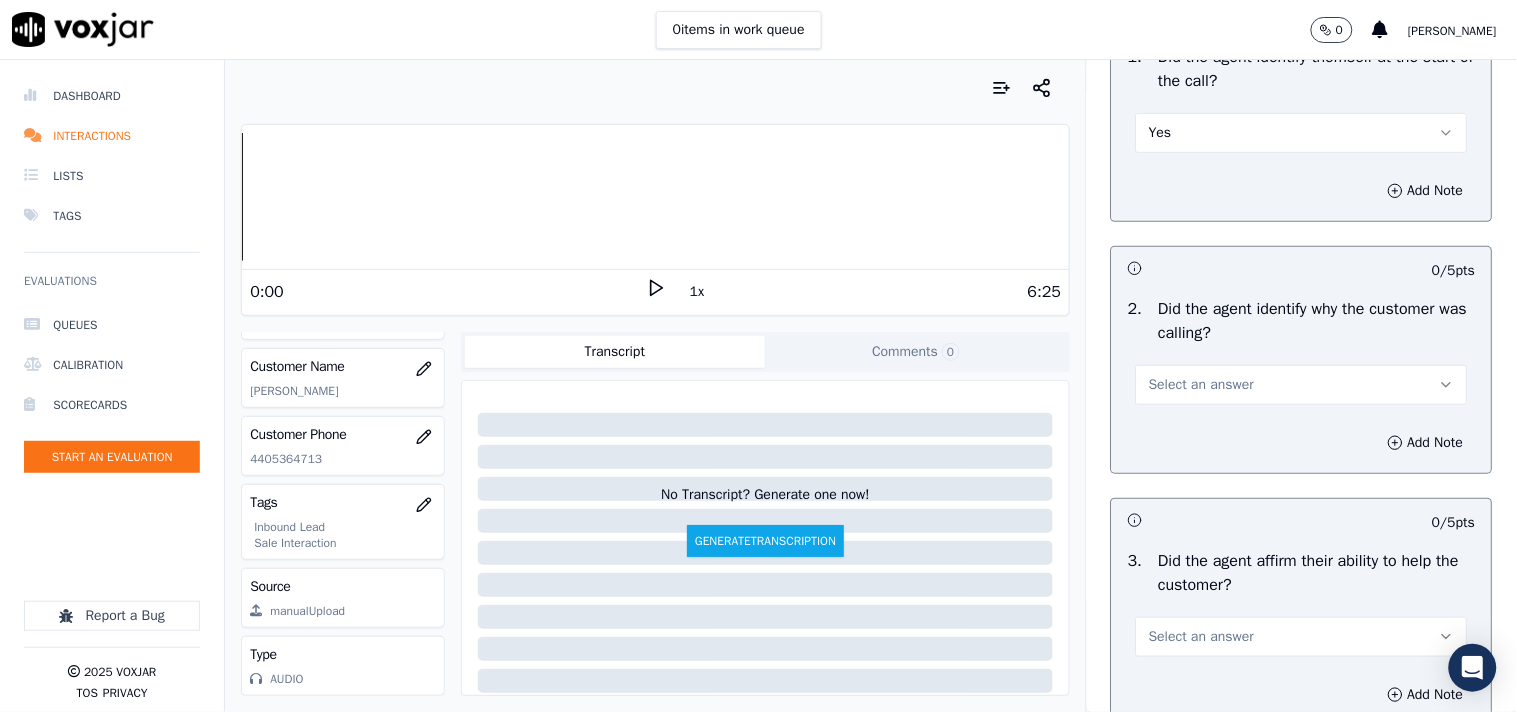 click on "Select an answer" at bounding box center [1201, 385] 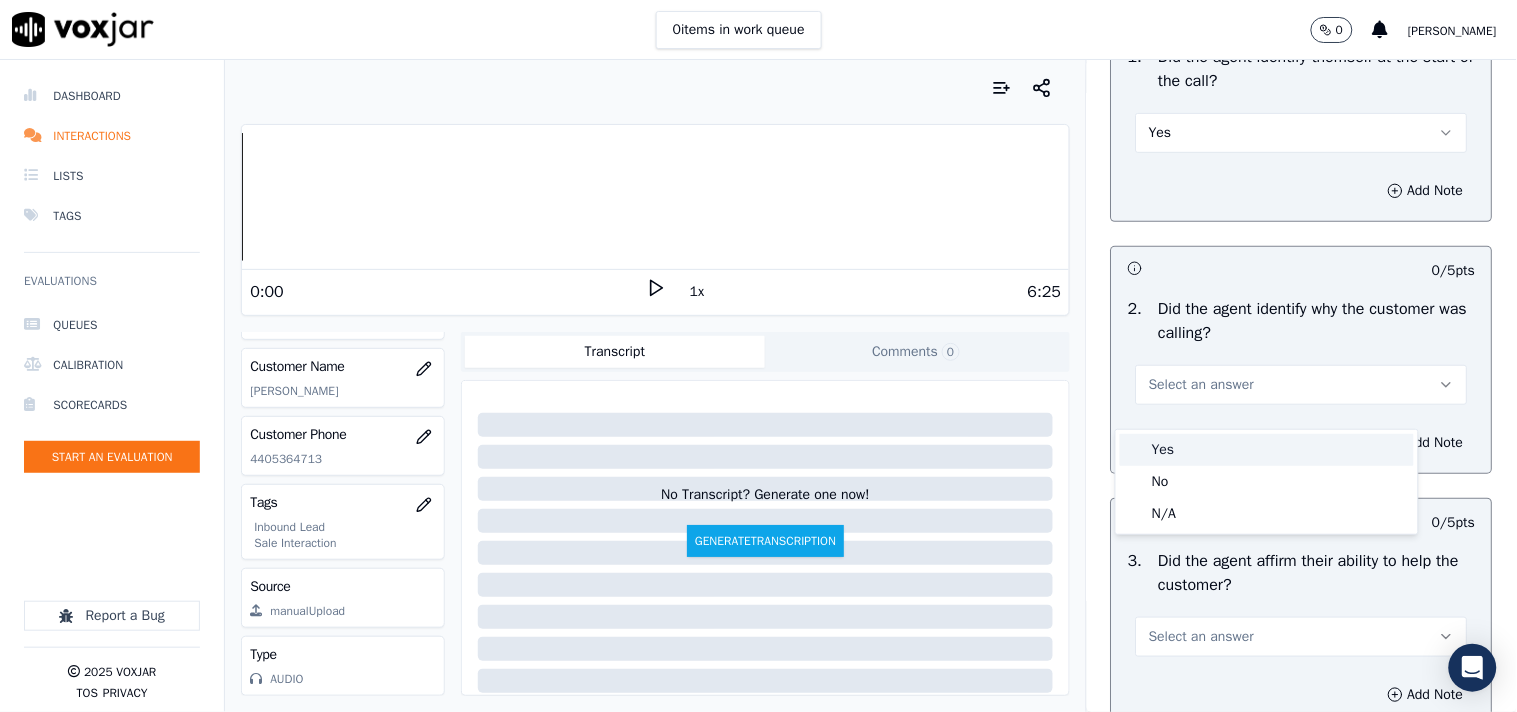 click on "Yes" at bounding box center (1267, 450) 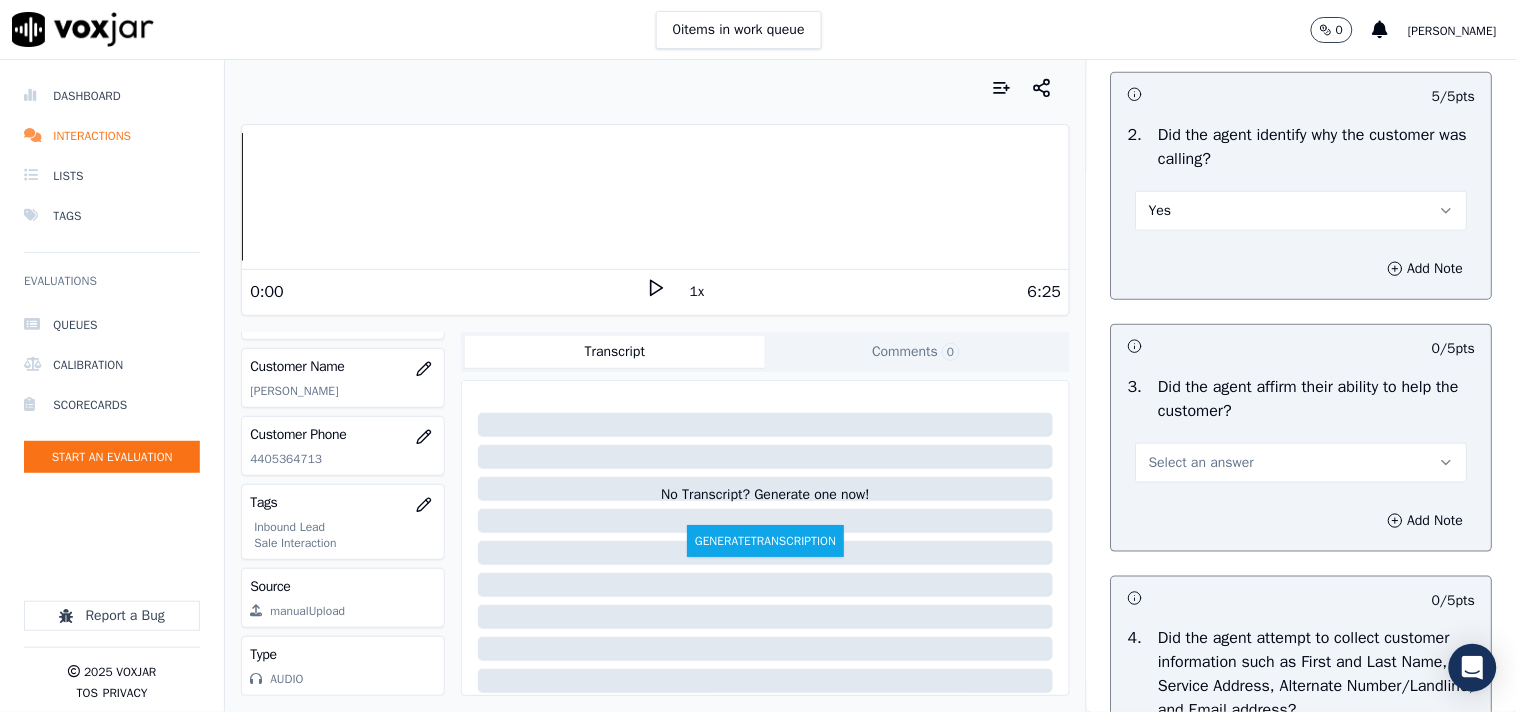 scroll, scrollTop: 555, scrollLeft: 0, axis: vertical 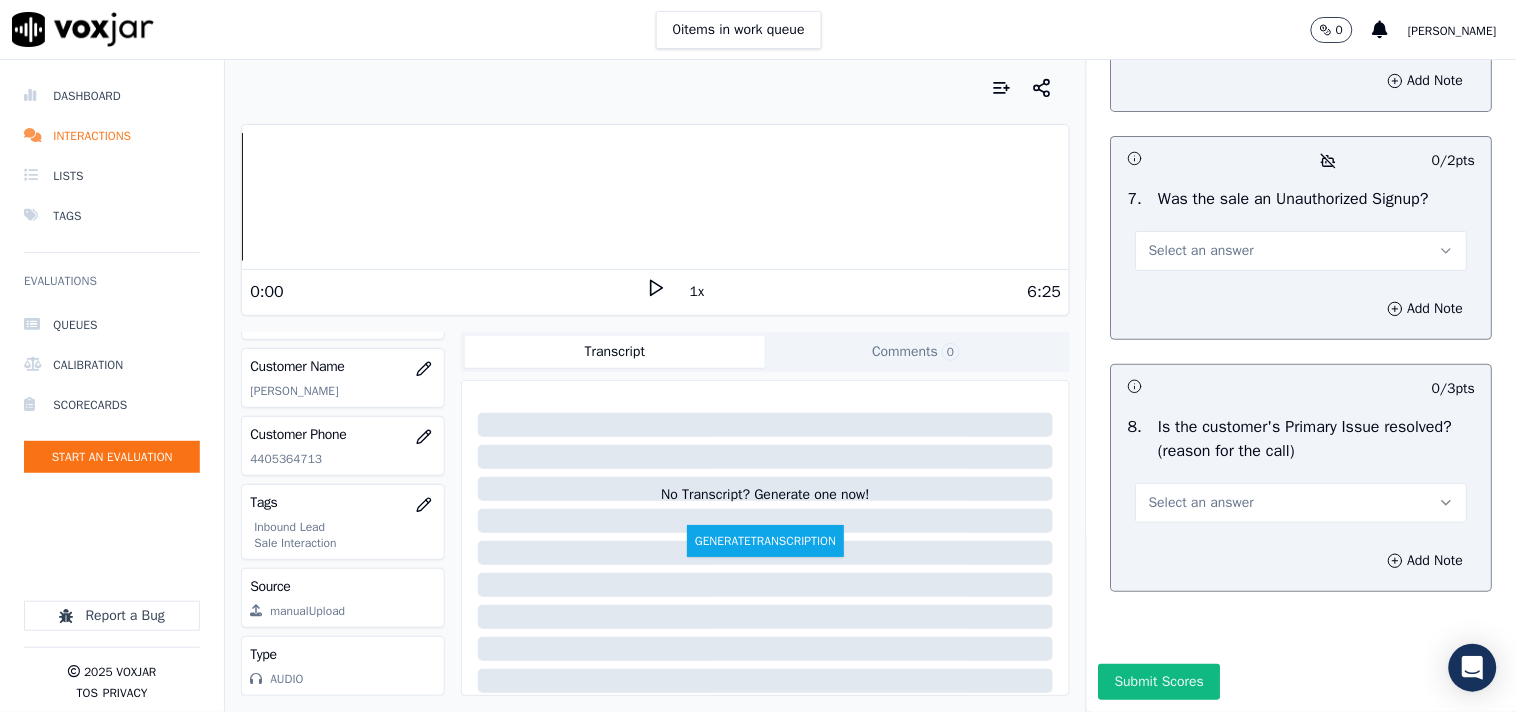 click on "Select an answer" at bounding box center (1201, 503) 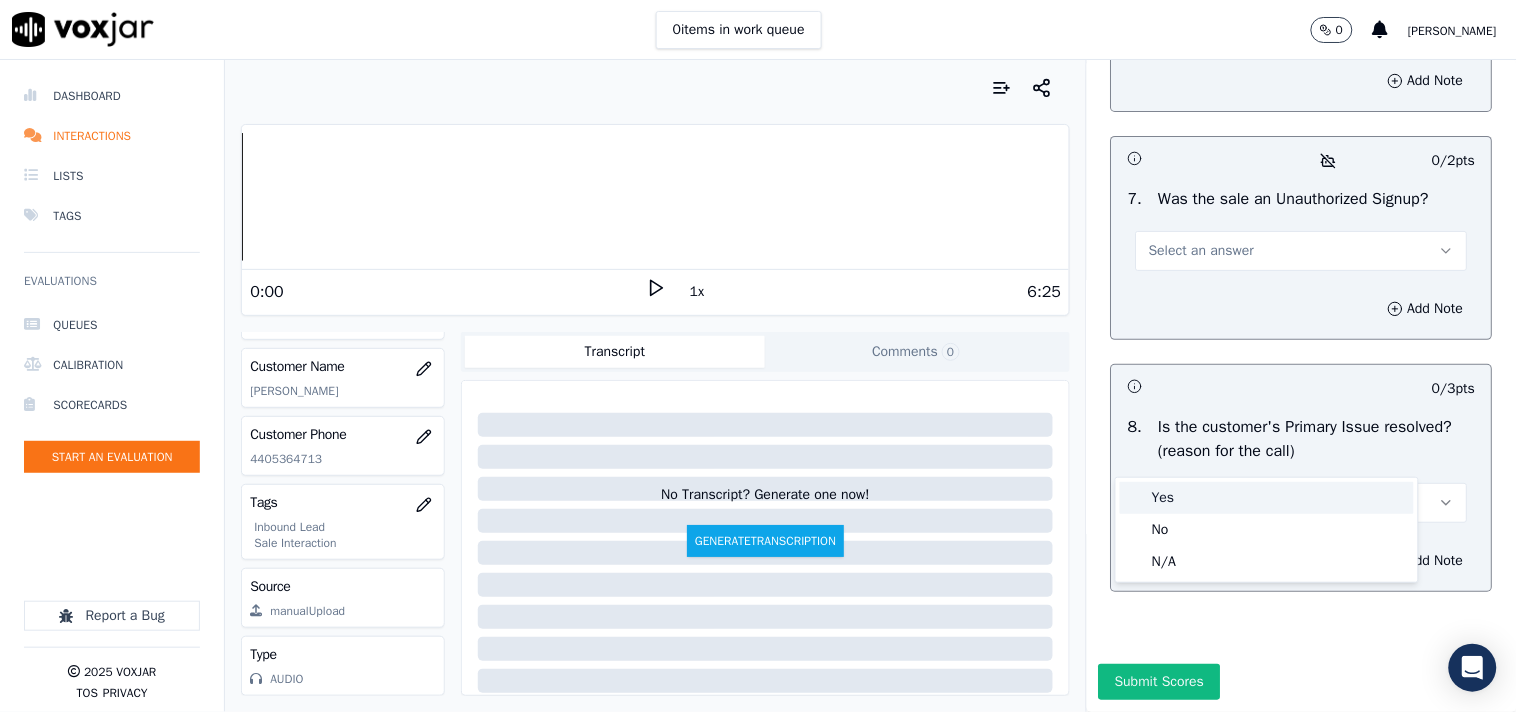 click on "Yes" at bounding box center [1267, 498] 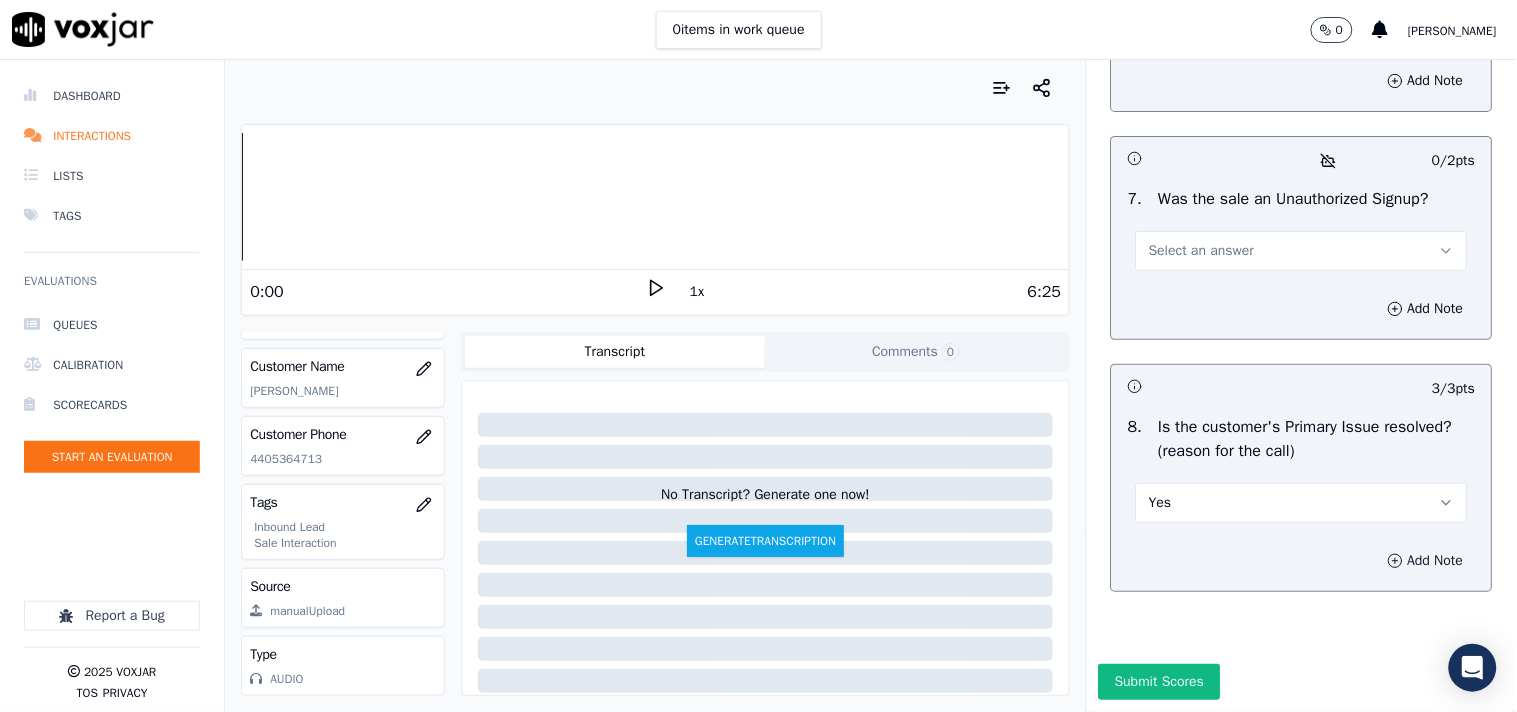 click on "Add Note" at bounding box center (1426, 561) 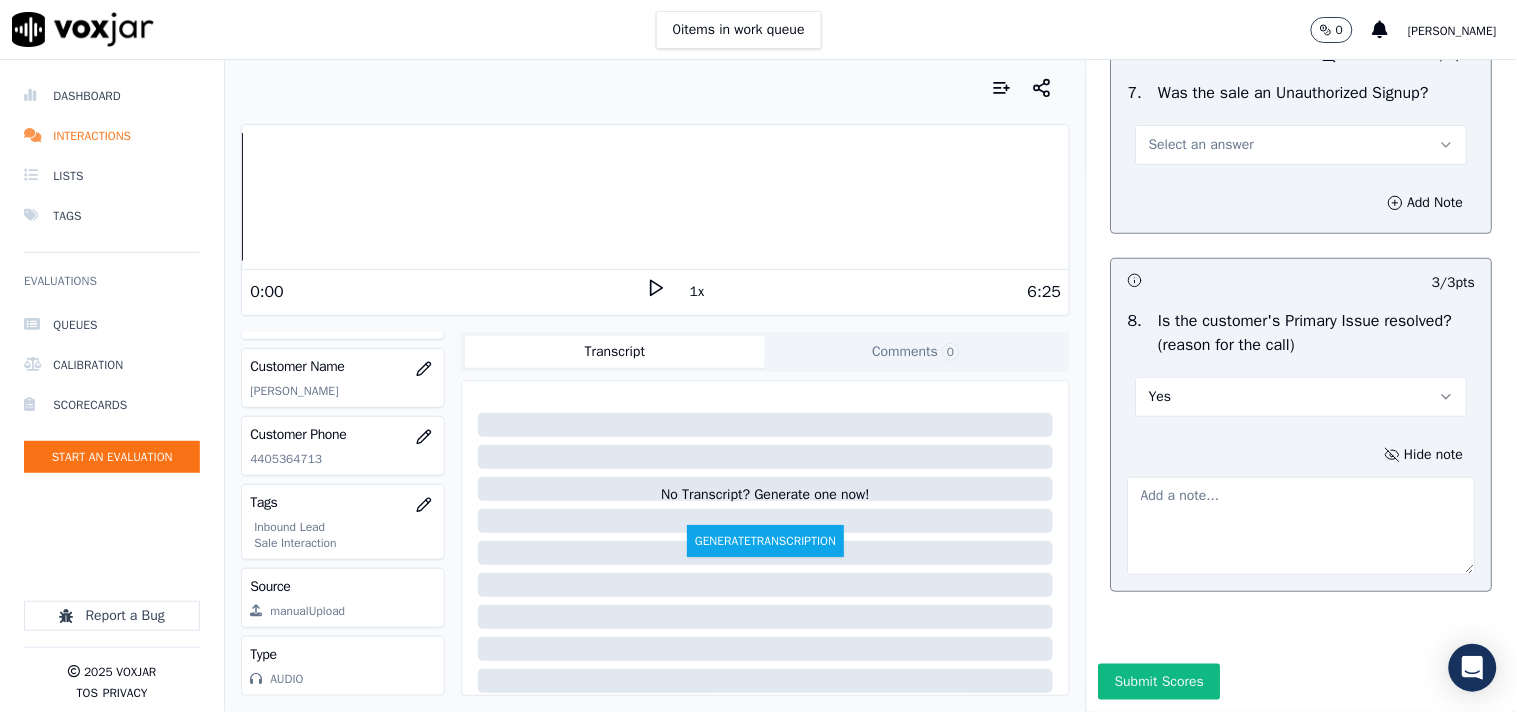 type 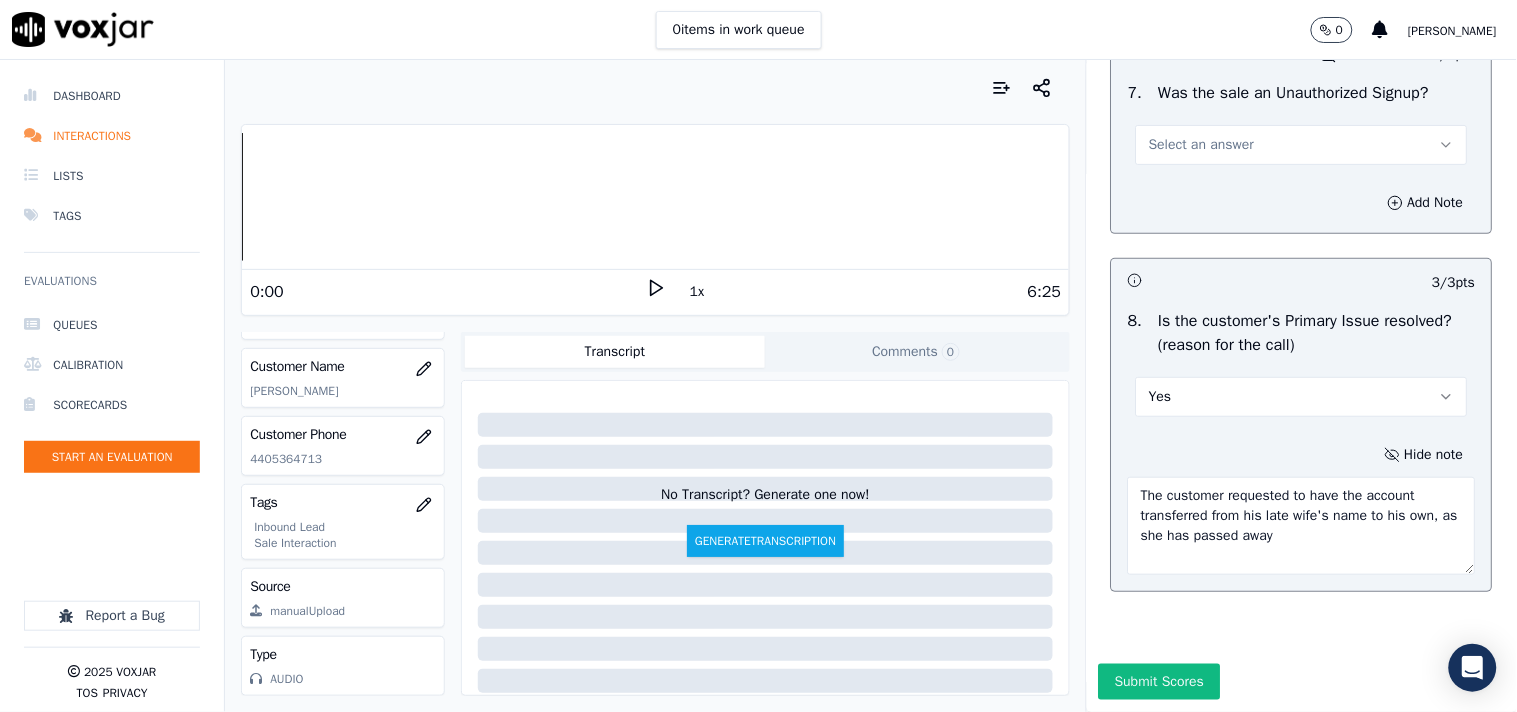 scroll, scrollTop: 6178, scrollLeft: 0, axis: vertical 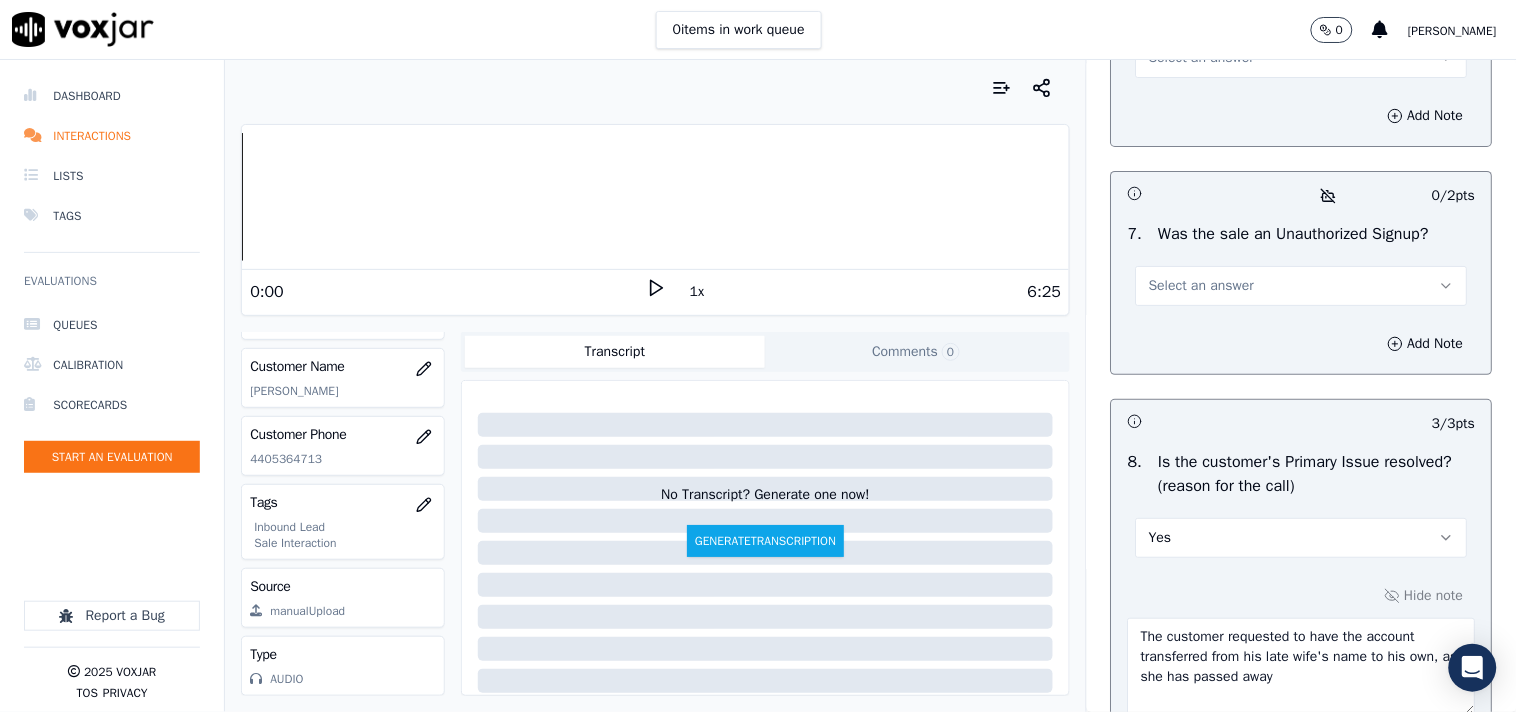 click on "Select an answer" at bounding box center [1201, 286] 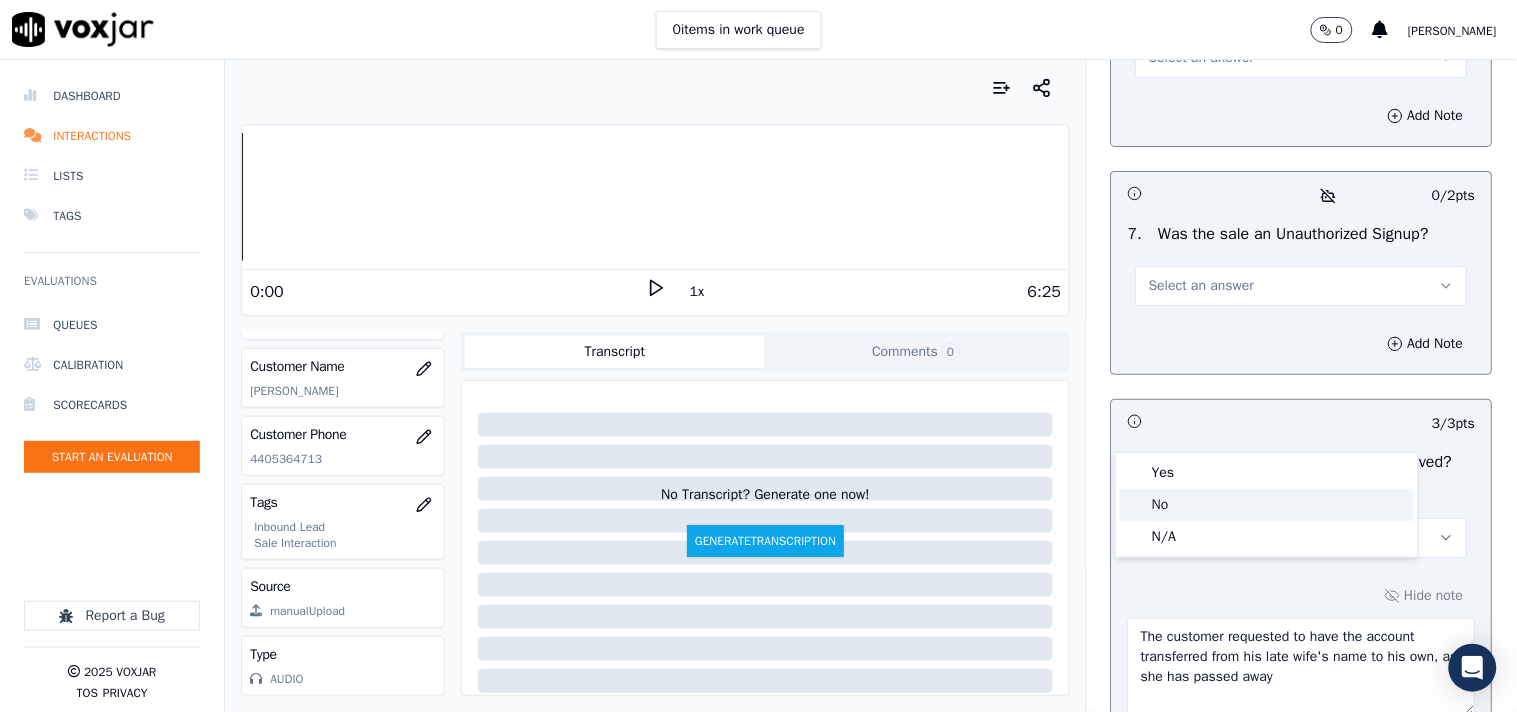 click at bounding box center (1135, 505) 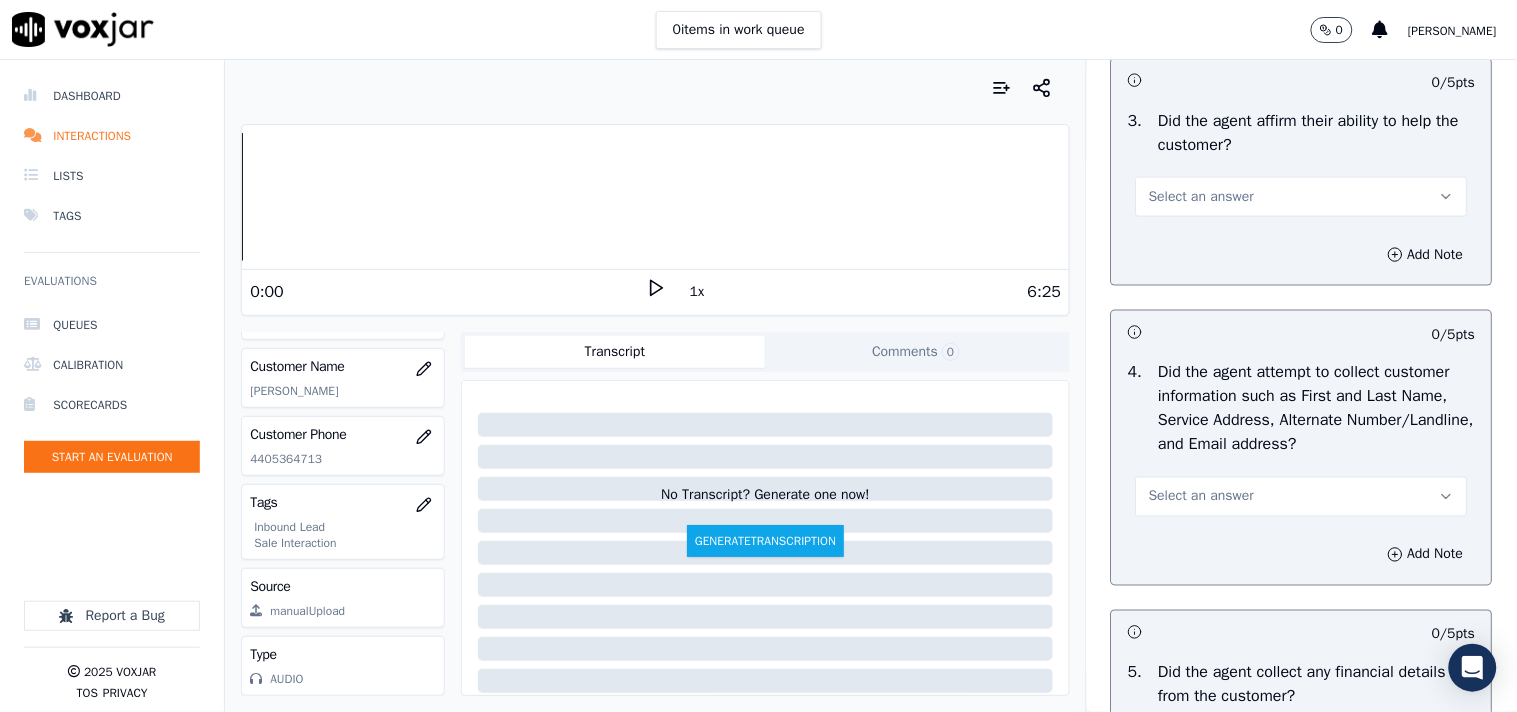 scroll, scrollTop: 555, scrollLeft: 0, axis: vertical 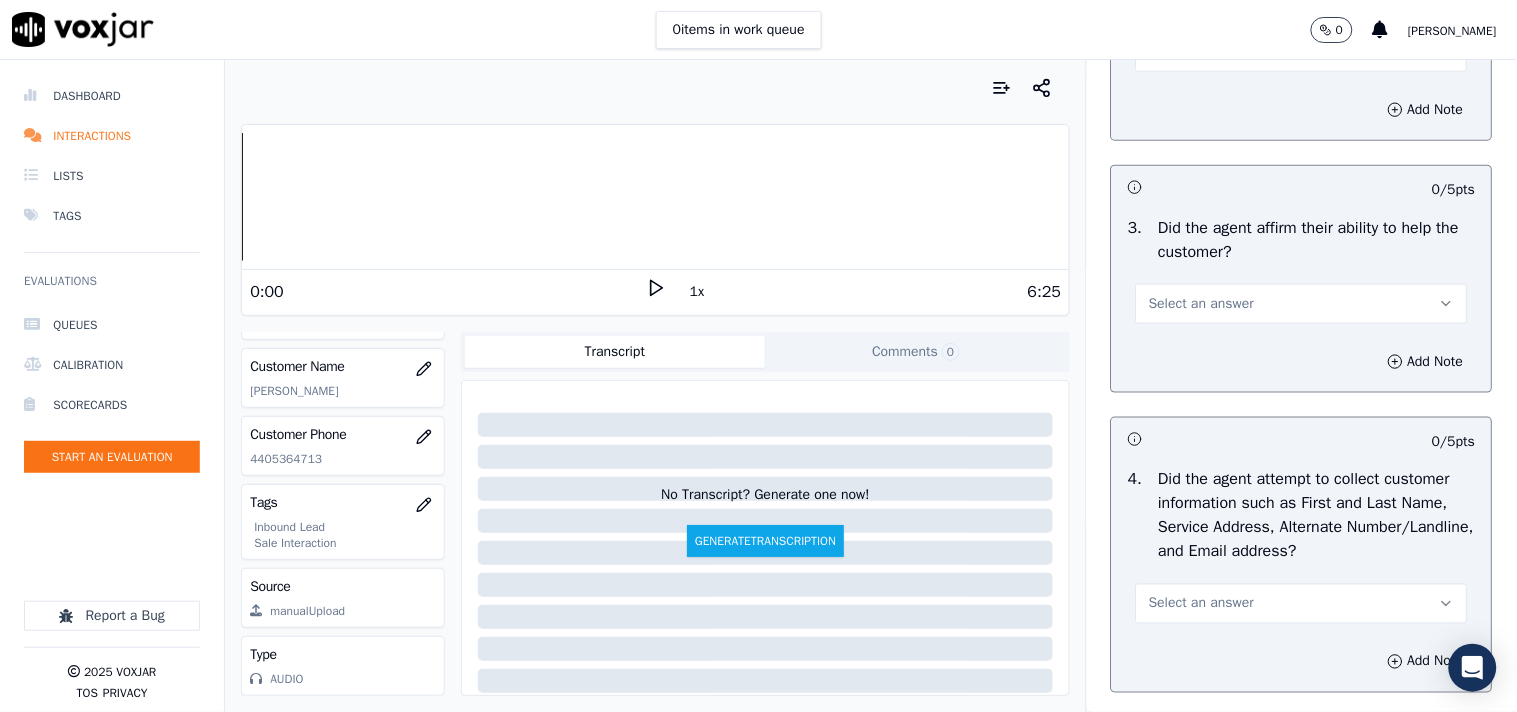 click on "Select an answer" at bounding box center [1201, 304] 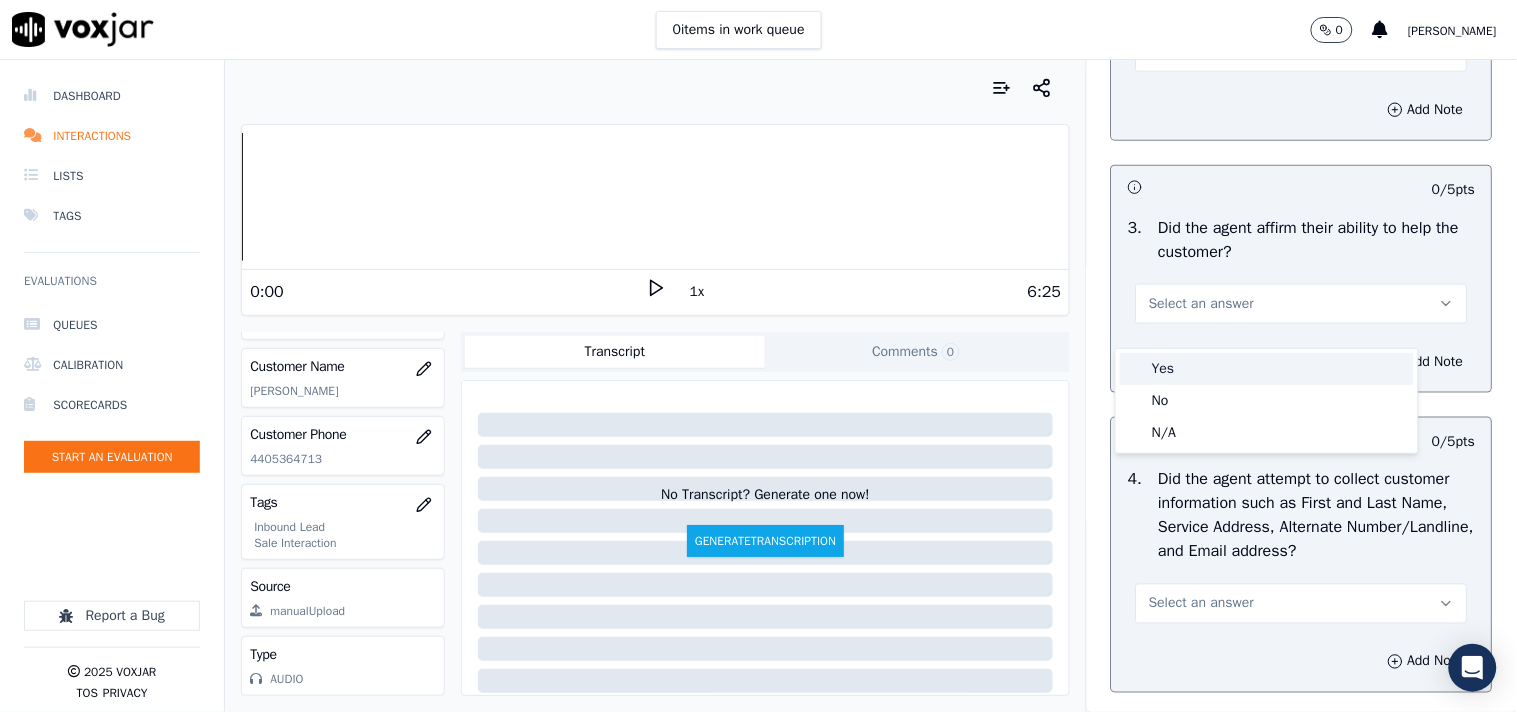 click on "Yes" at bounding box center [1267, 369] 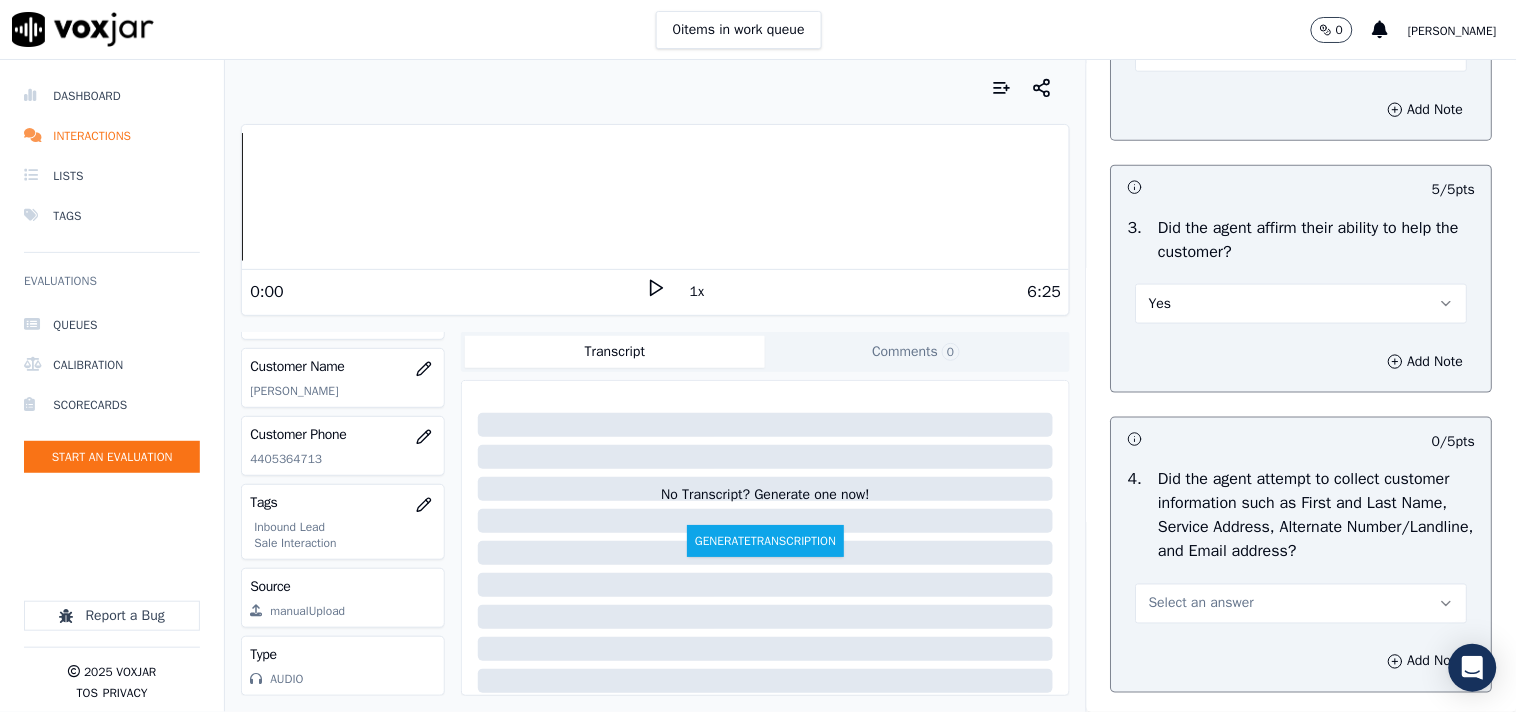scroll, scrollTop: 666, scrollLeft: 0, axis: vertical 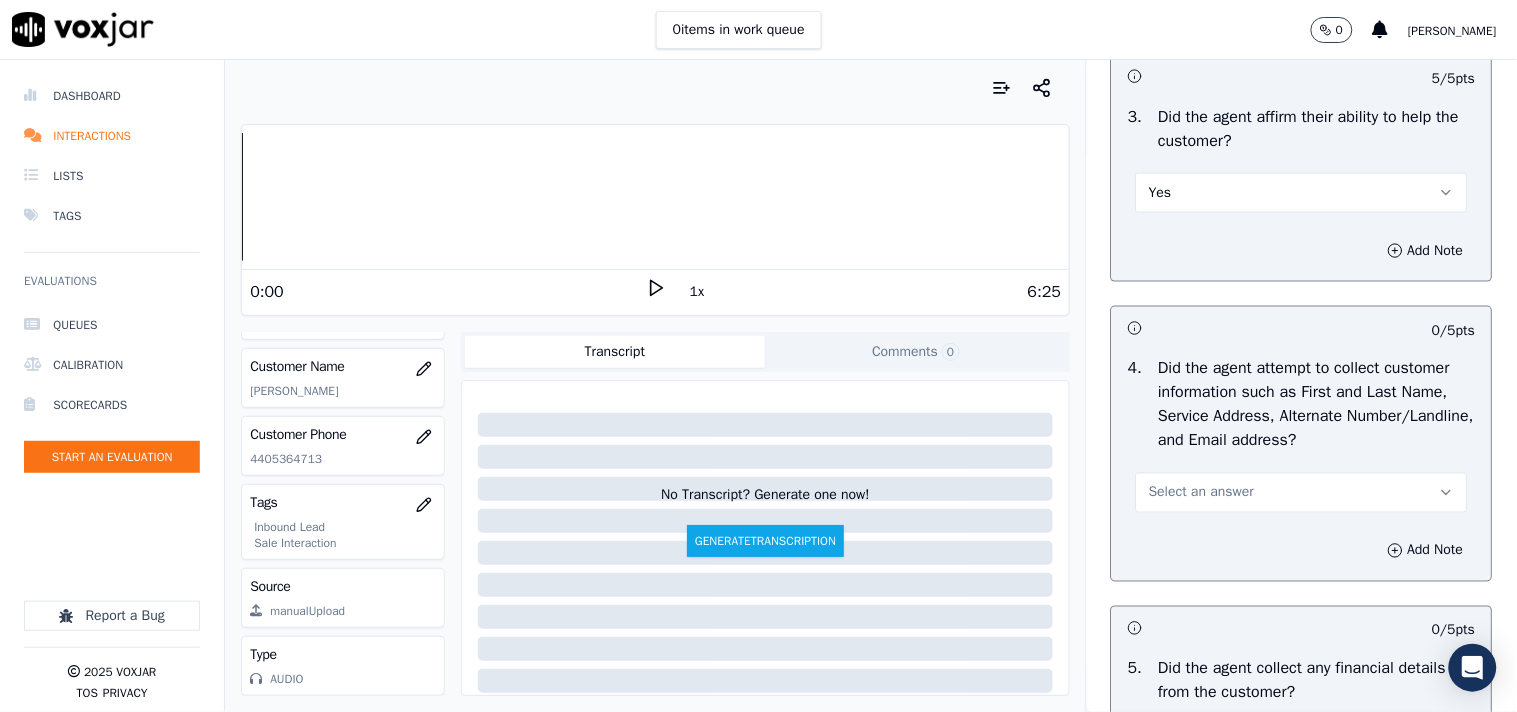 click on "Select an answer" at bounding box center [1302, 493] 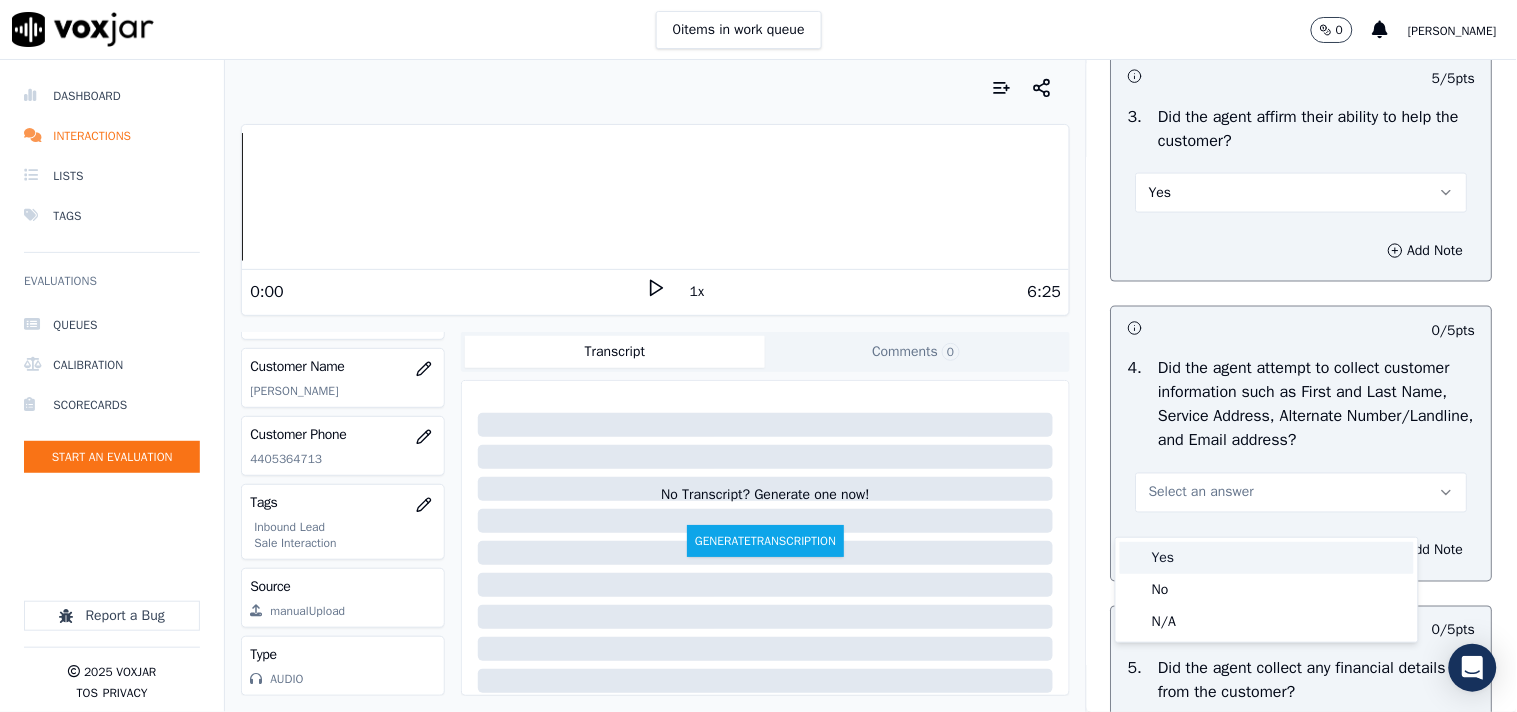 click on "Yes" at bounding box center (1267, 558) 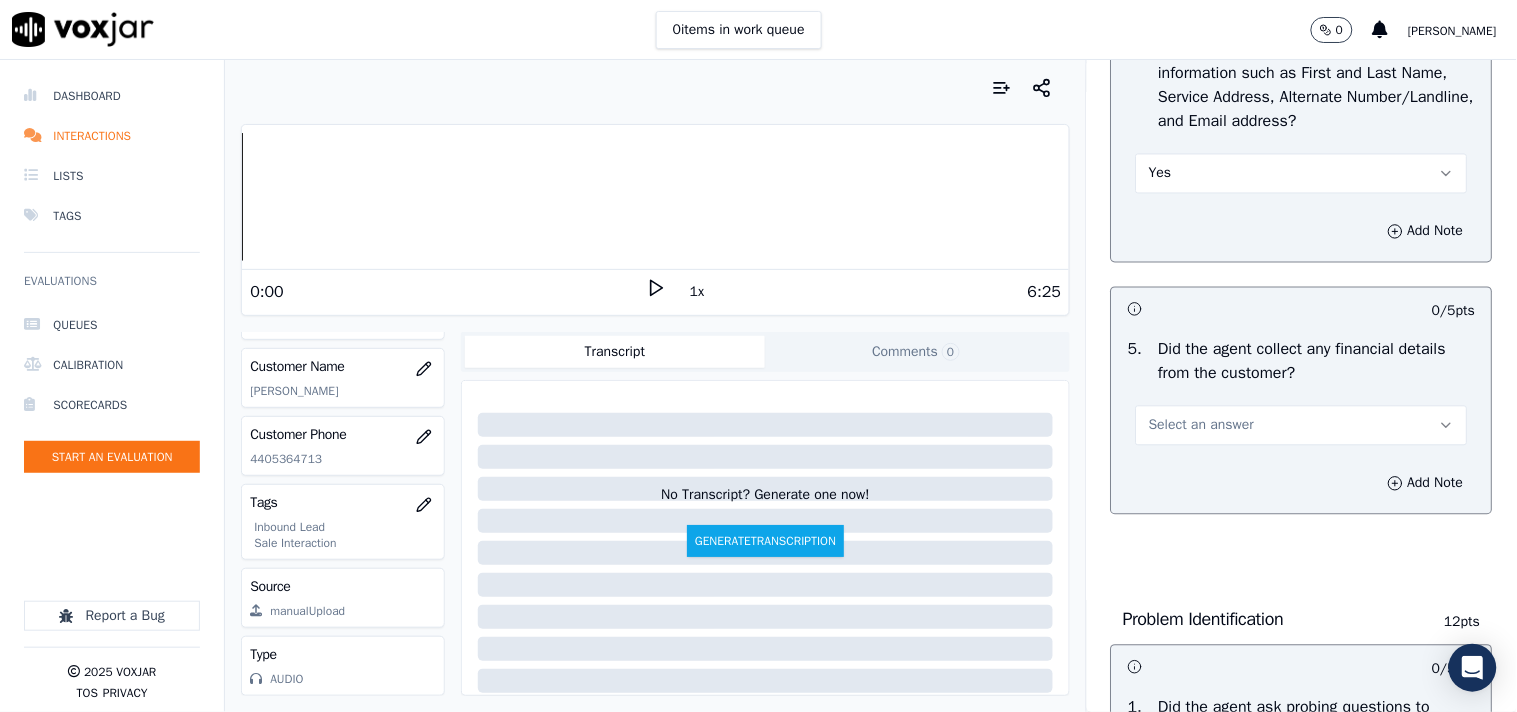 scroll, scrollTop: 1111, scrollLeft: 0, axis: vertical 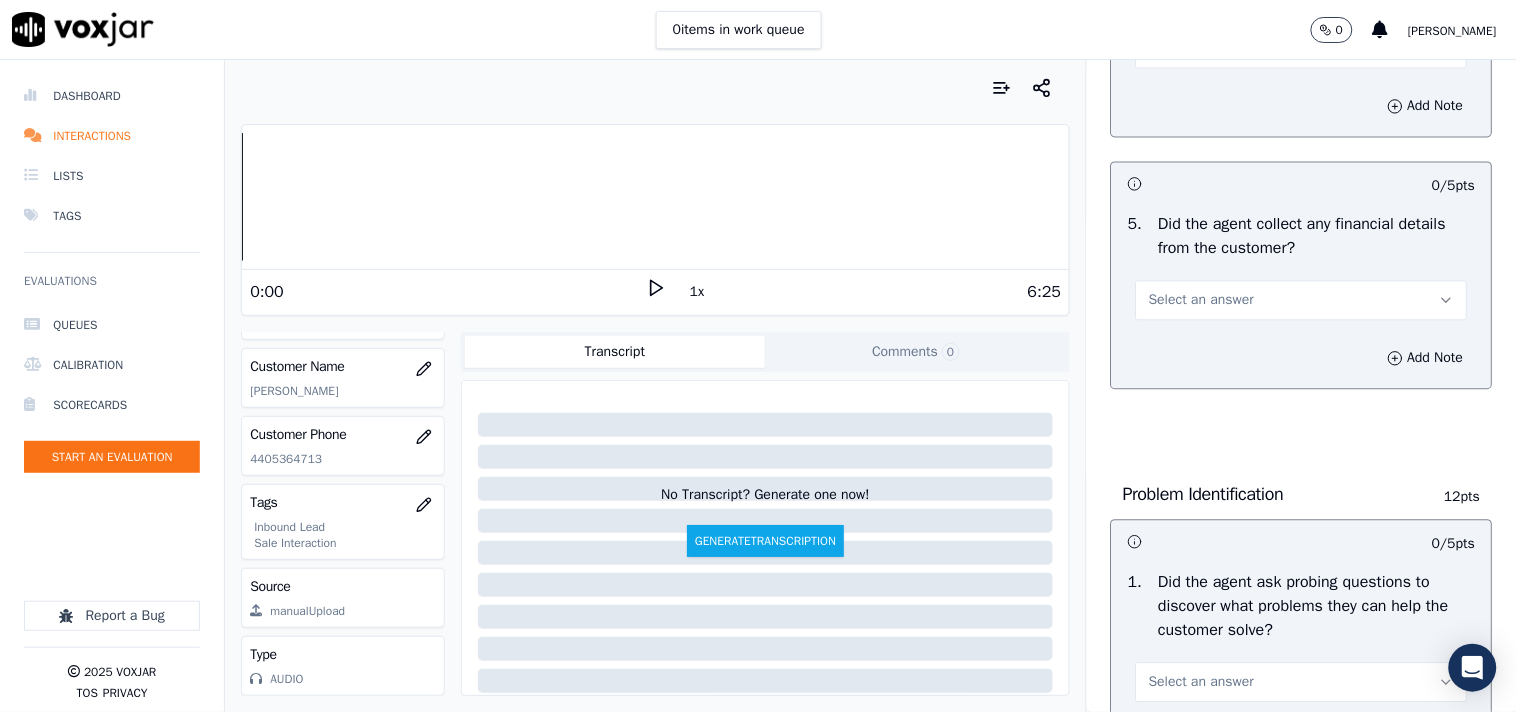 click on "Select an answer" at bounding box center [1201, 300] 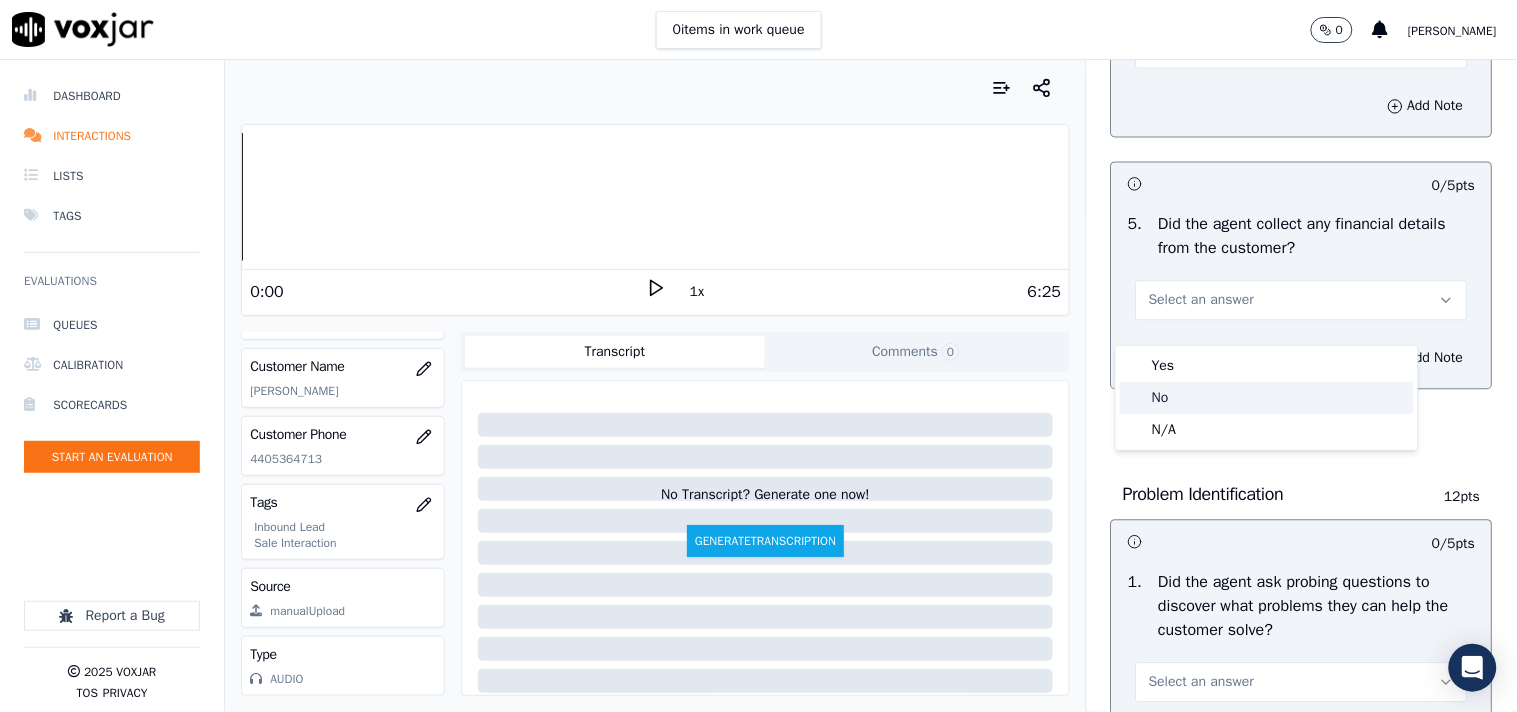 click on "No" 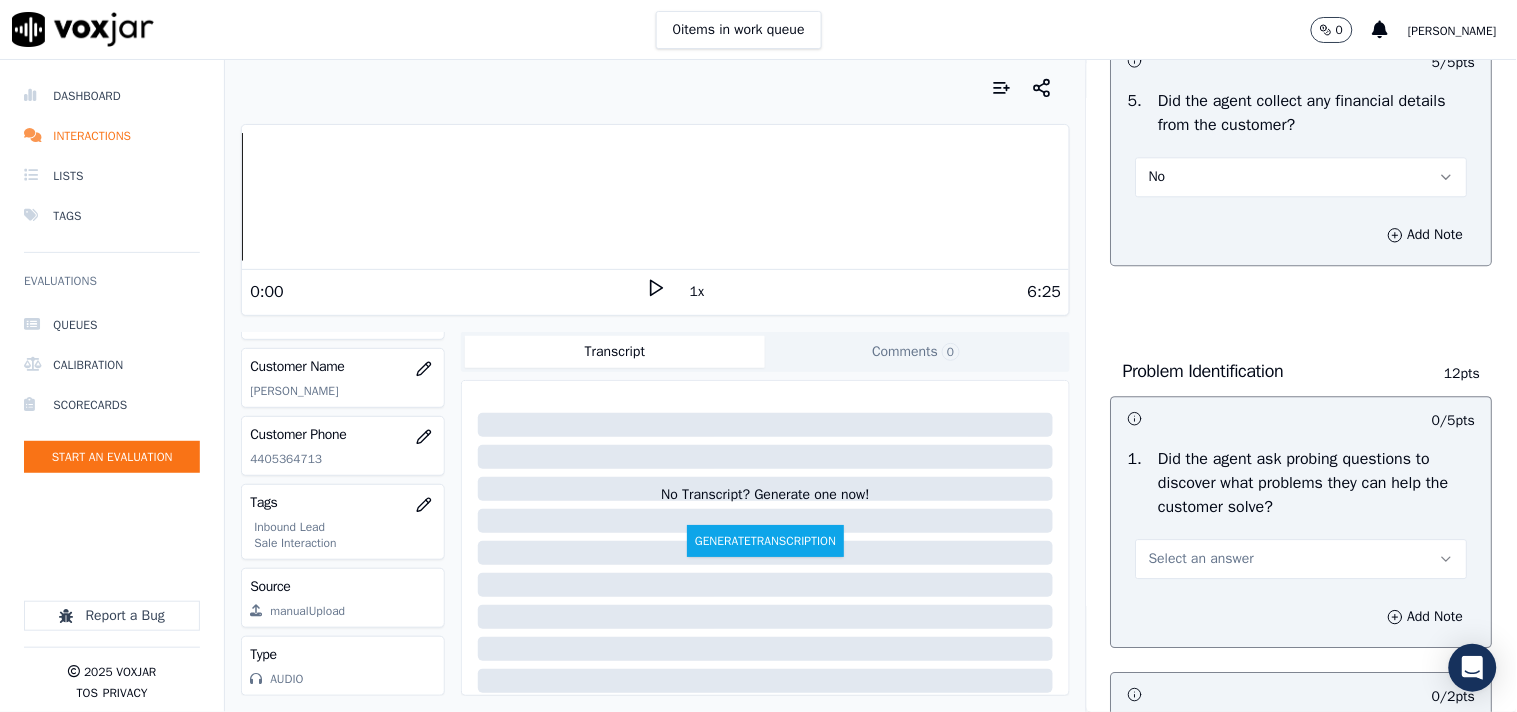 scroll, scrollTop: 1333, scrollLeft: 0, axis: vertical 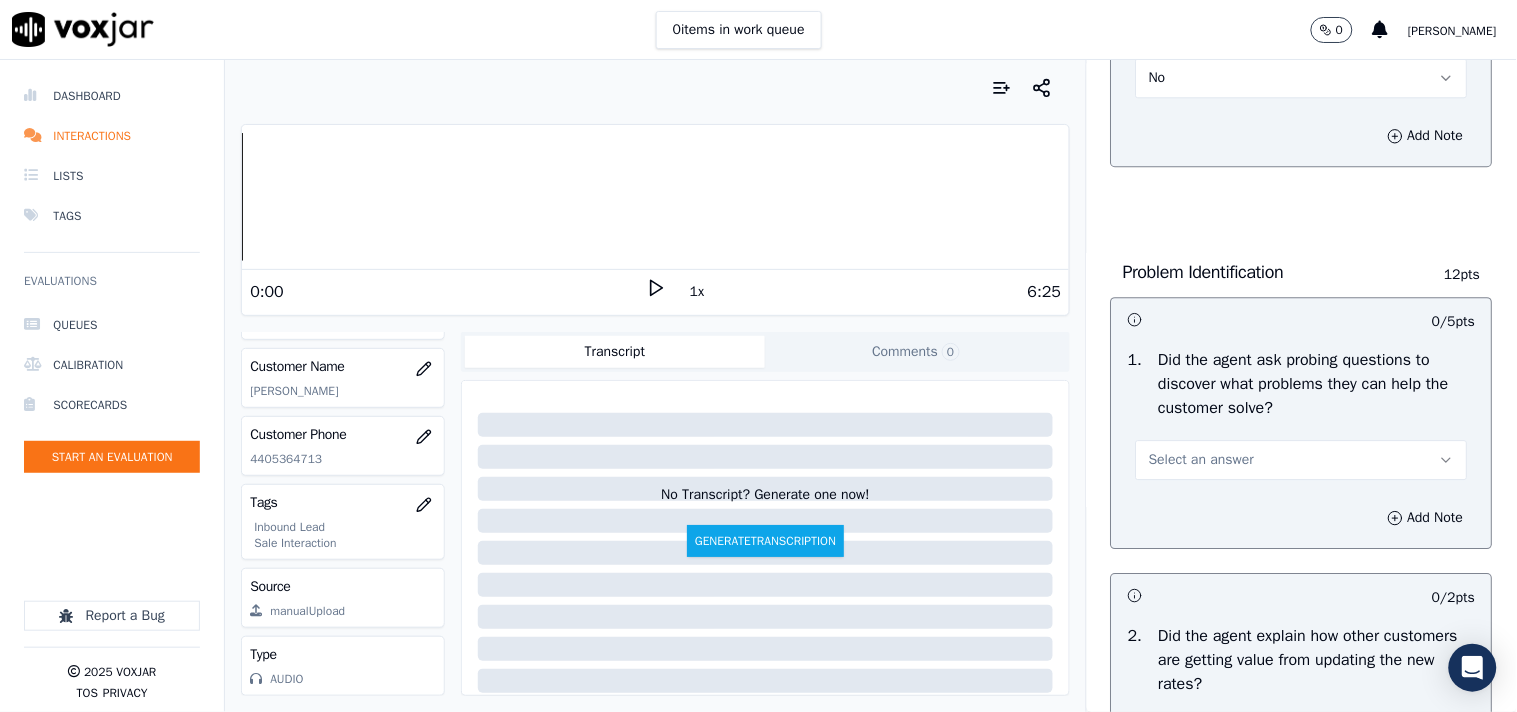 click on "Select an answer" at bounding box center [1201, 460] 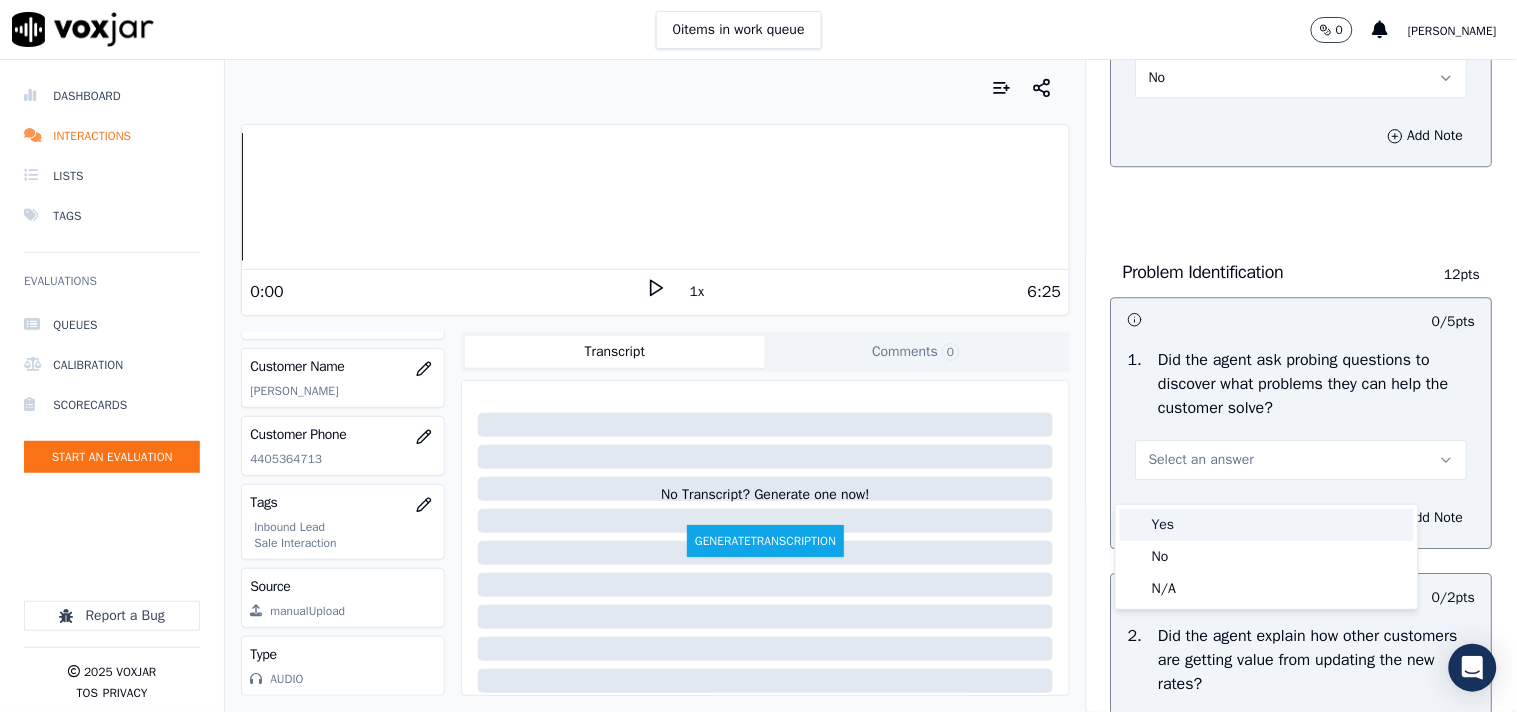 click on "Yes" at bounding box center (1267, 525) 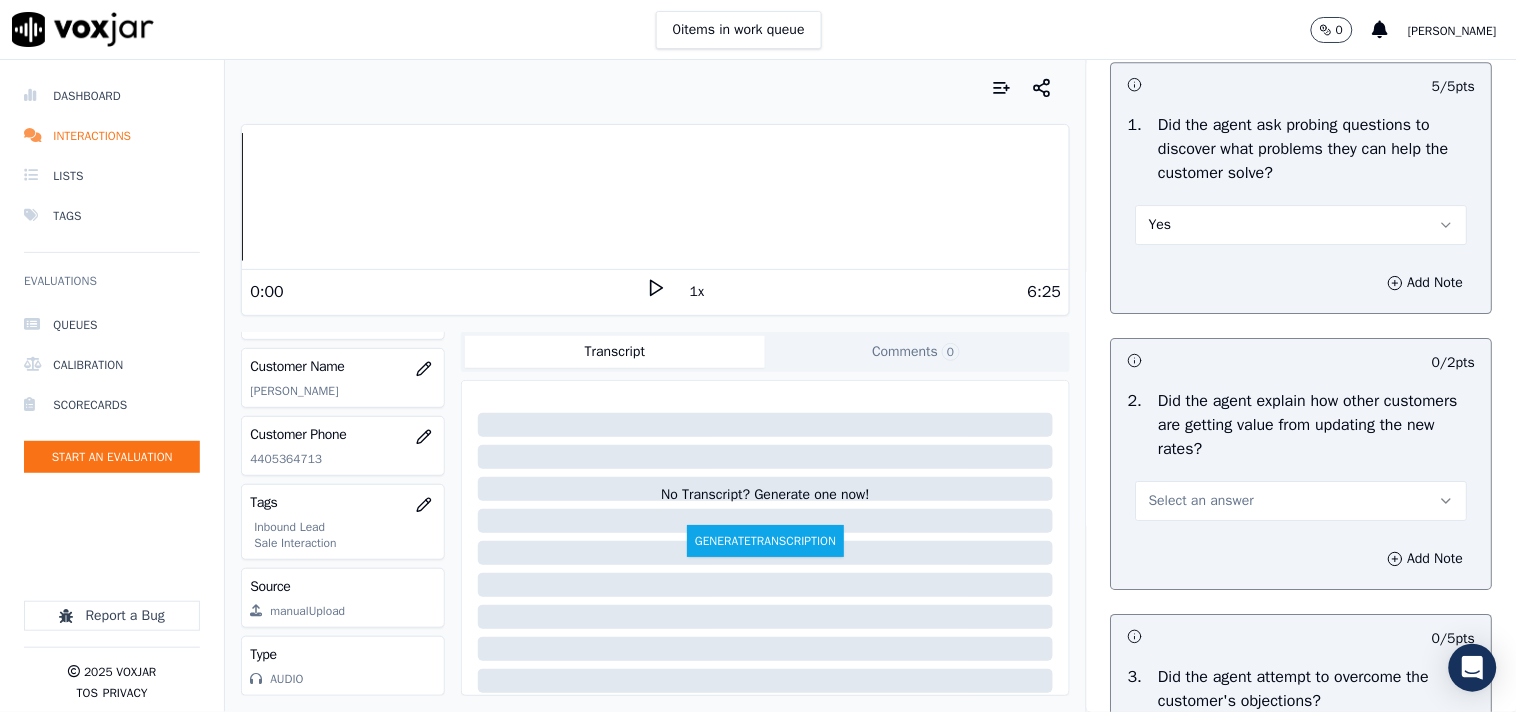 scroll, scrollTop: 1777, scrollLeft: 0, axis: vertical 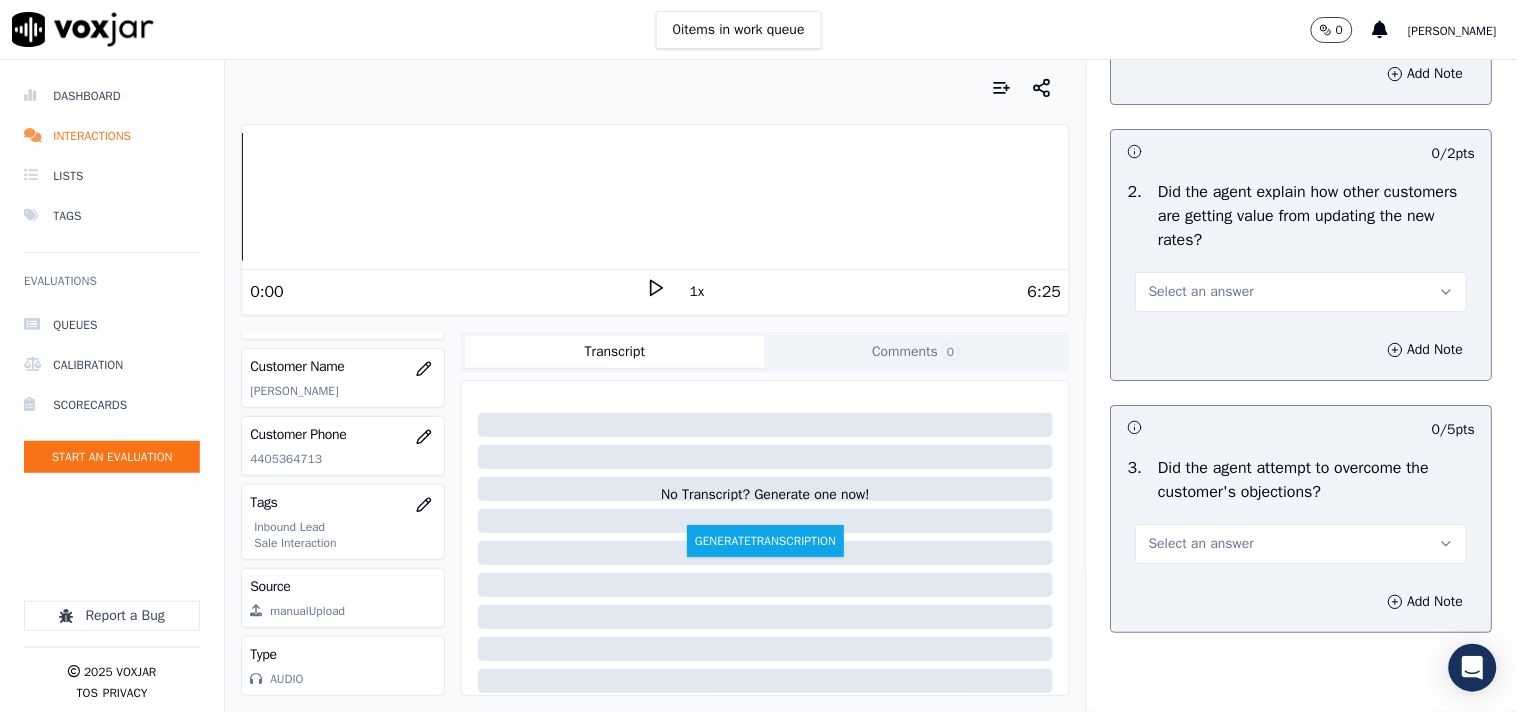 click on "Select an answer" at bounding box center (1201, 292) 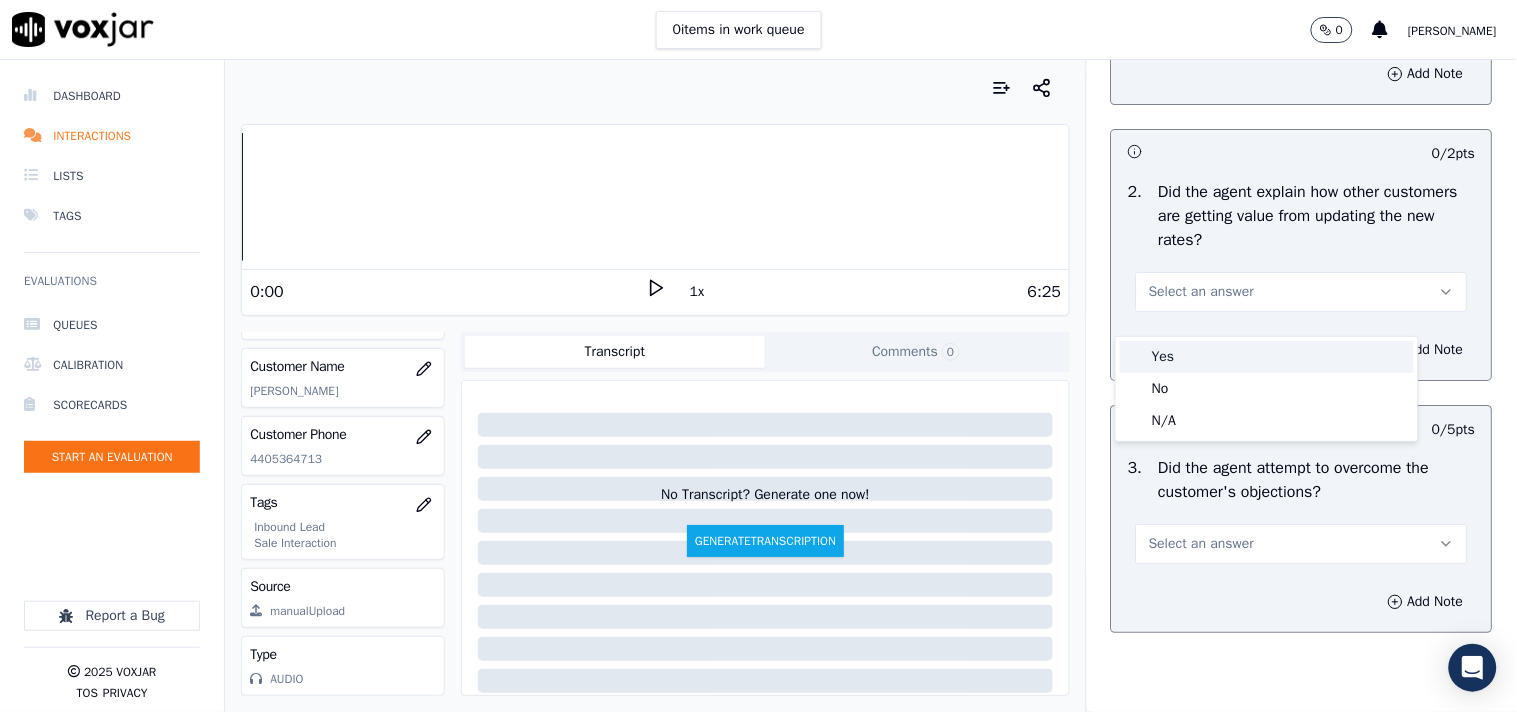 click on "Yes" at bounding box center (1267, 357) 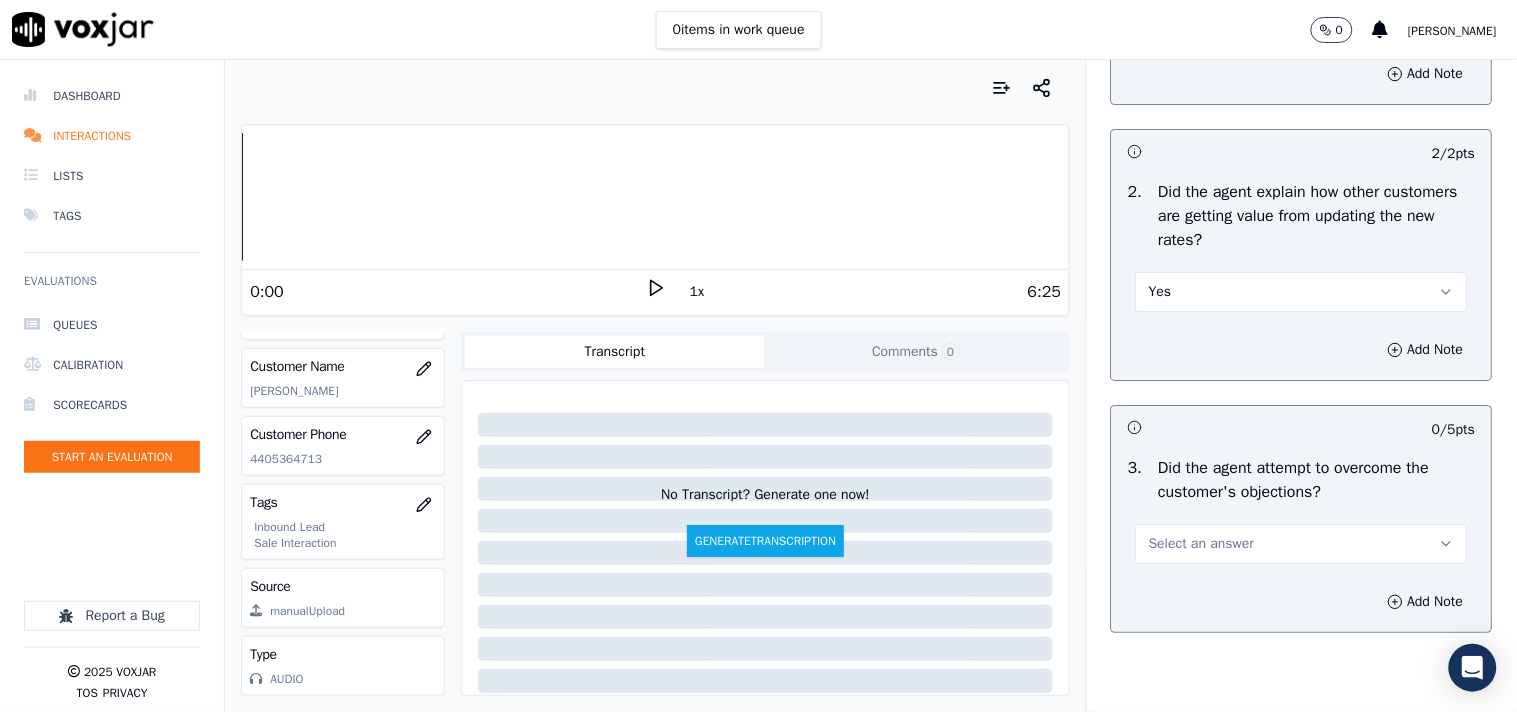 scroll, scrollTop: 2000, scrollLeft: 0, axis: vertical 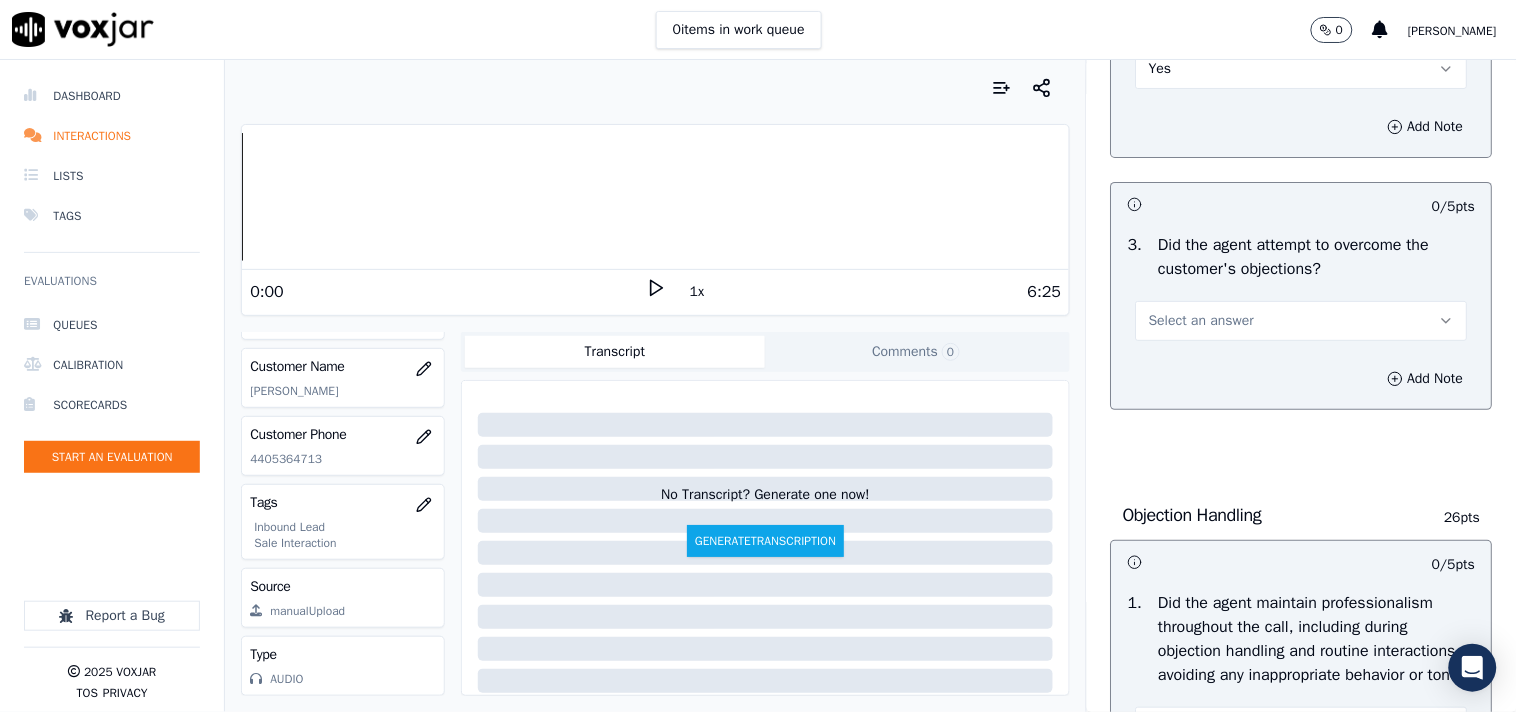 click on "Select an answer" at bounding box center [1201, 321] 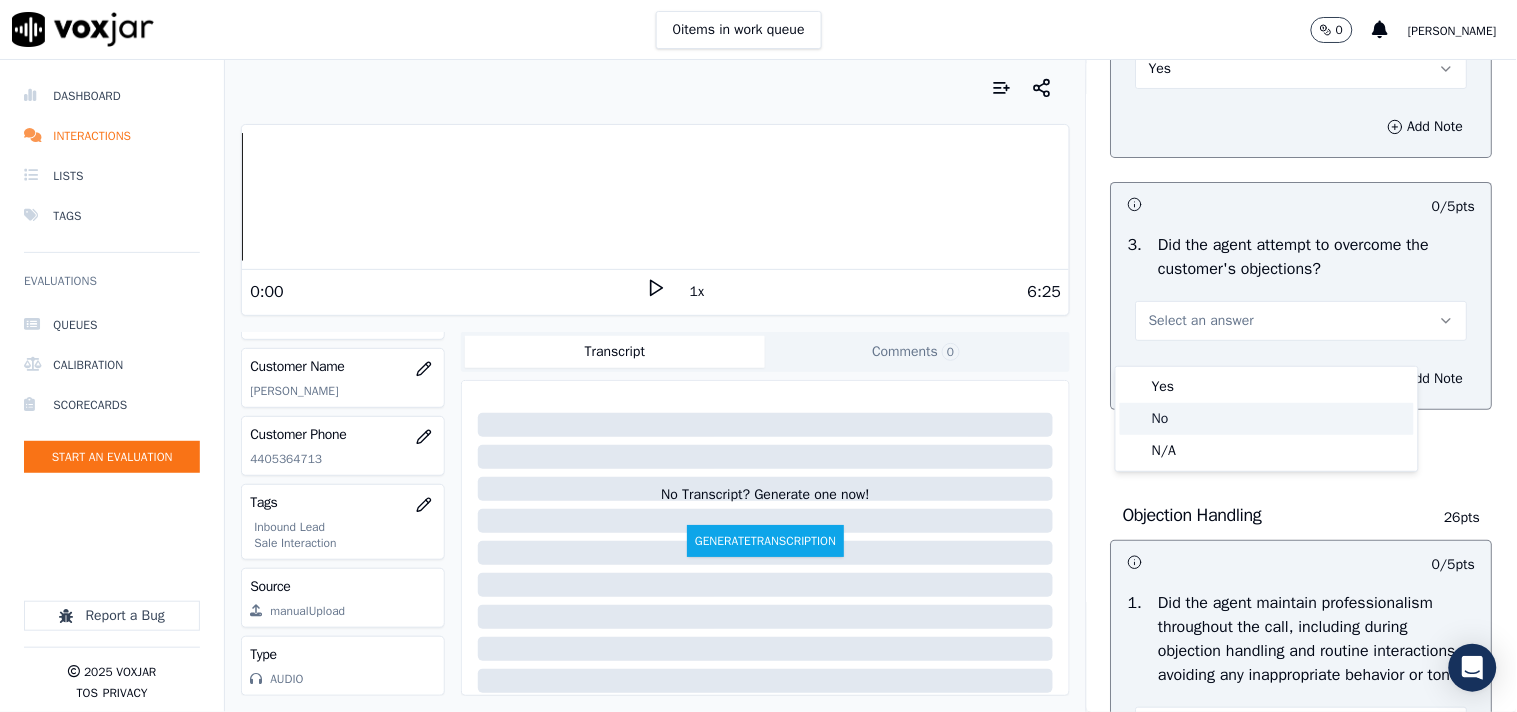 click on "No" 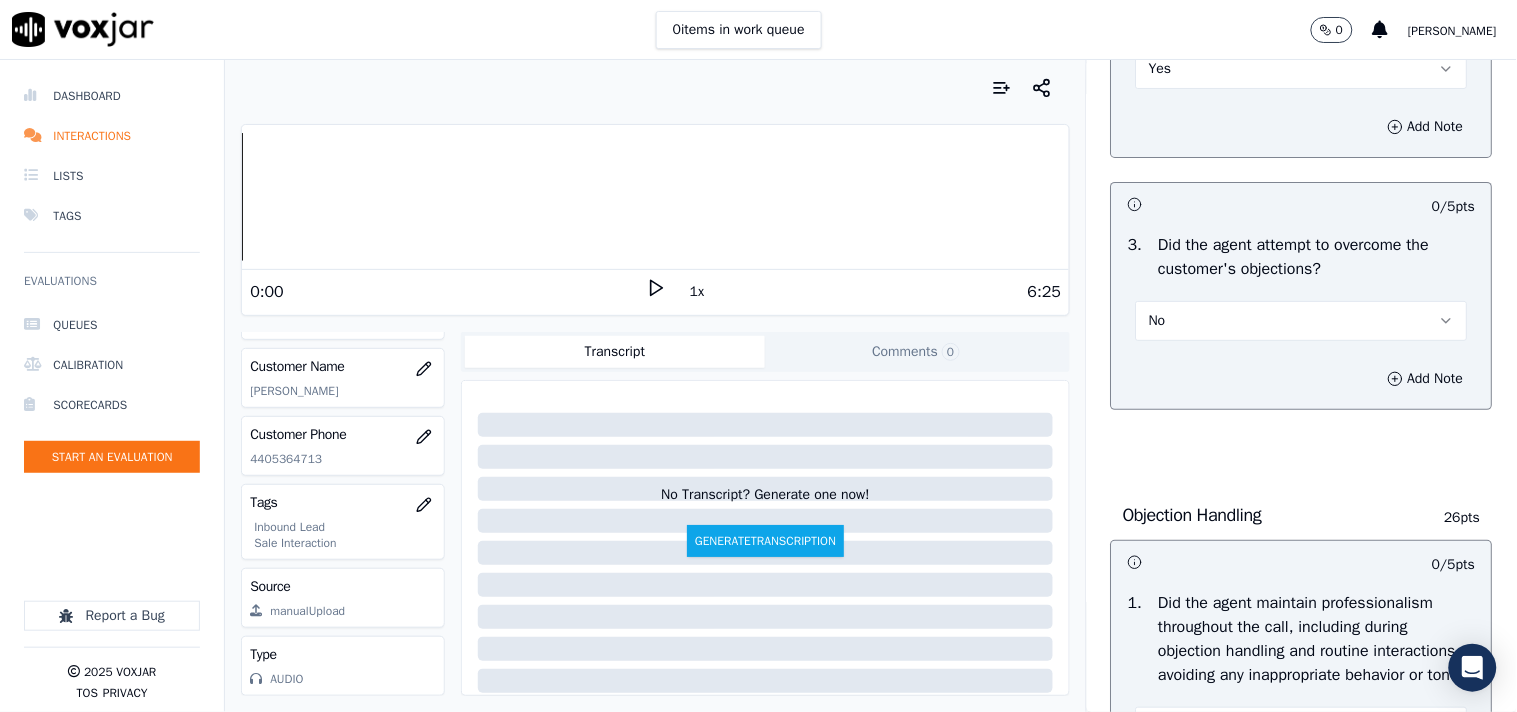click on "No" at bounding box center (1302, 321) 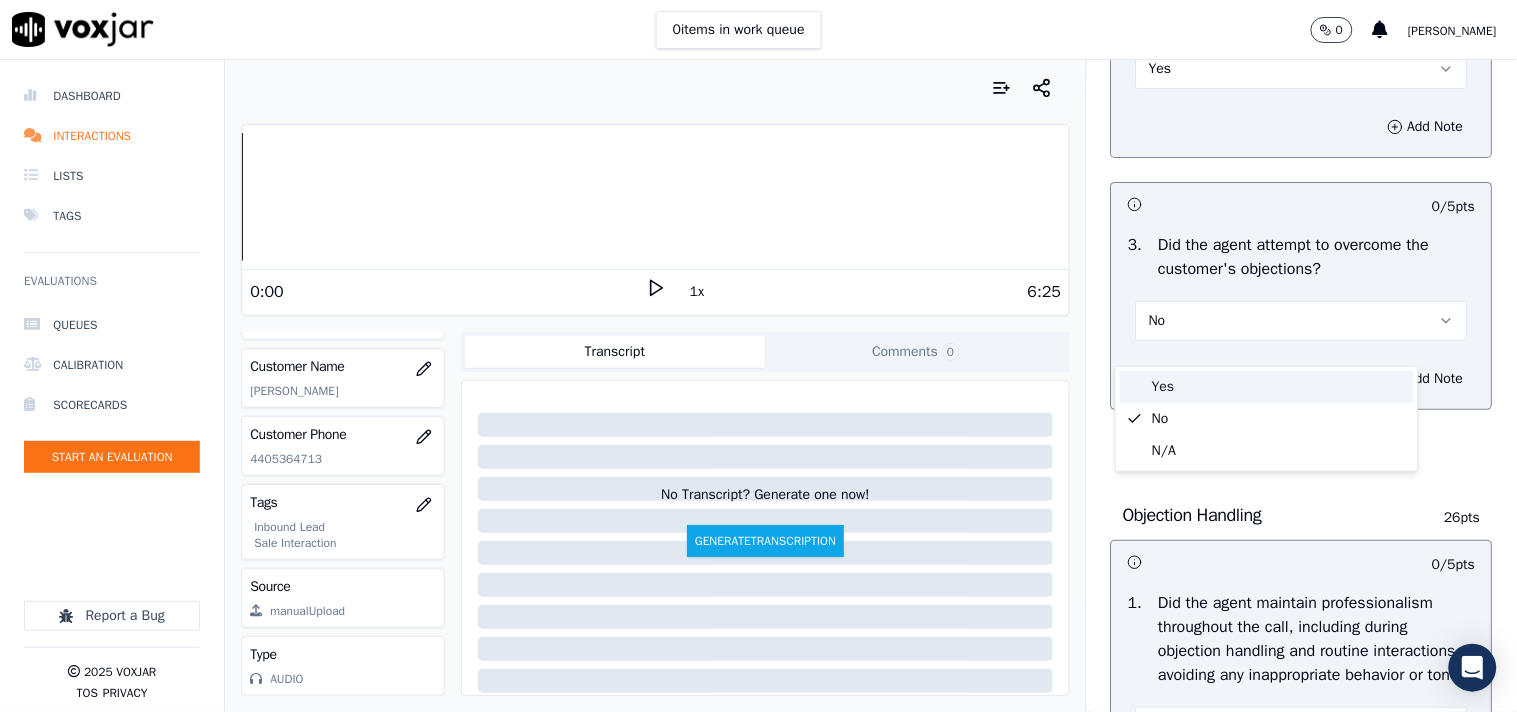 click on "Yes" at bounding box center (1267, 387) 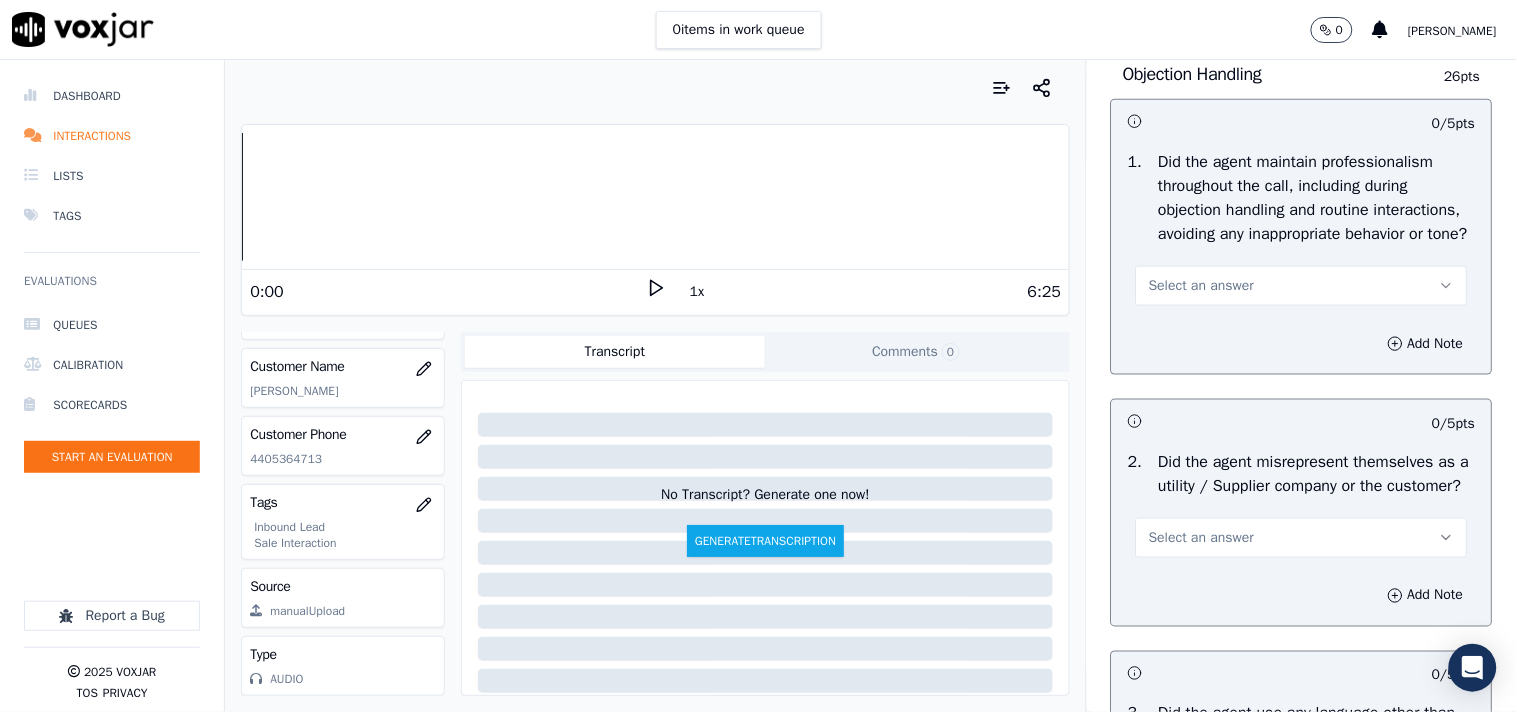 scroll, scrollTop: 2444, scrollLeft: 0, axis: vertical 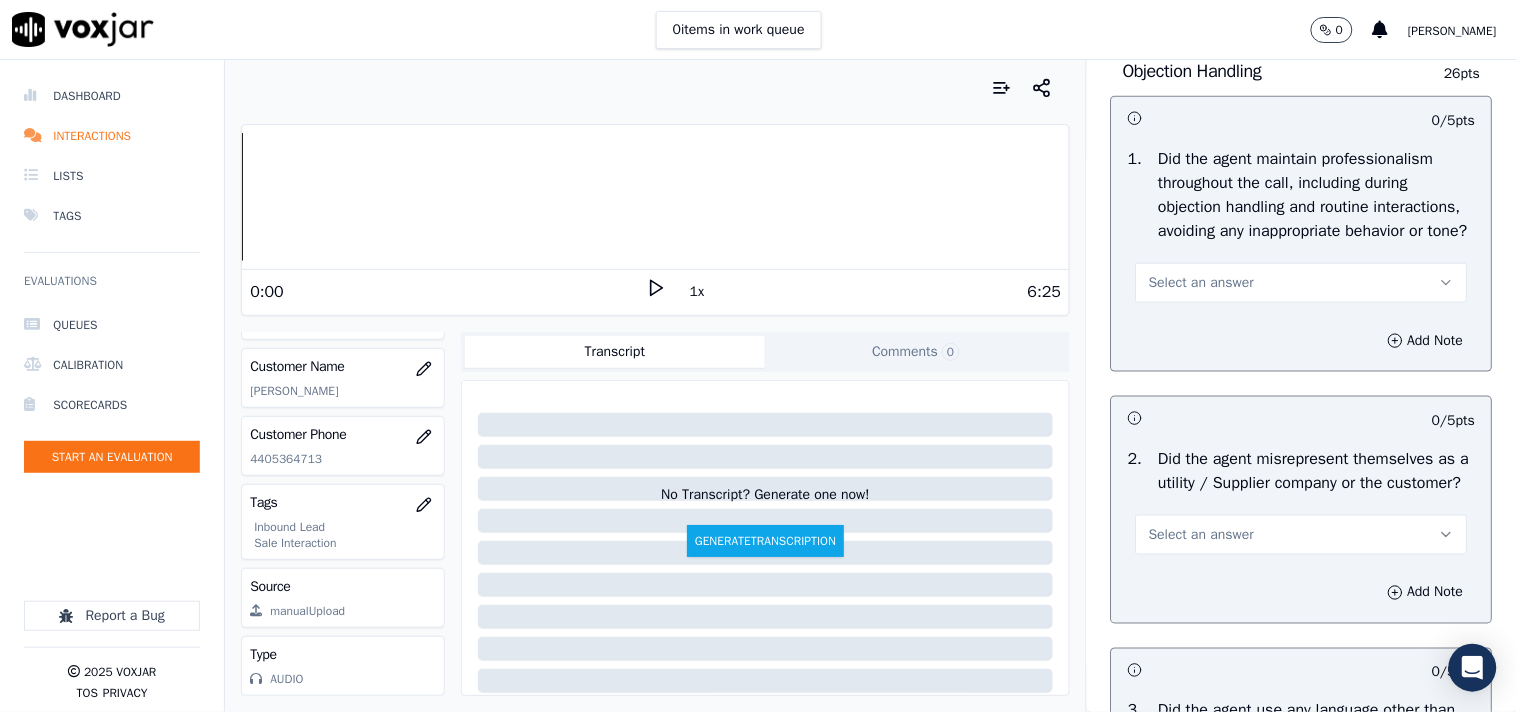 click on "Select an answer" at bounding box center (1201, 283) 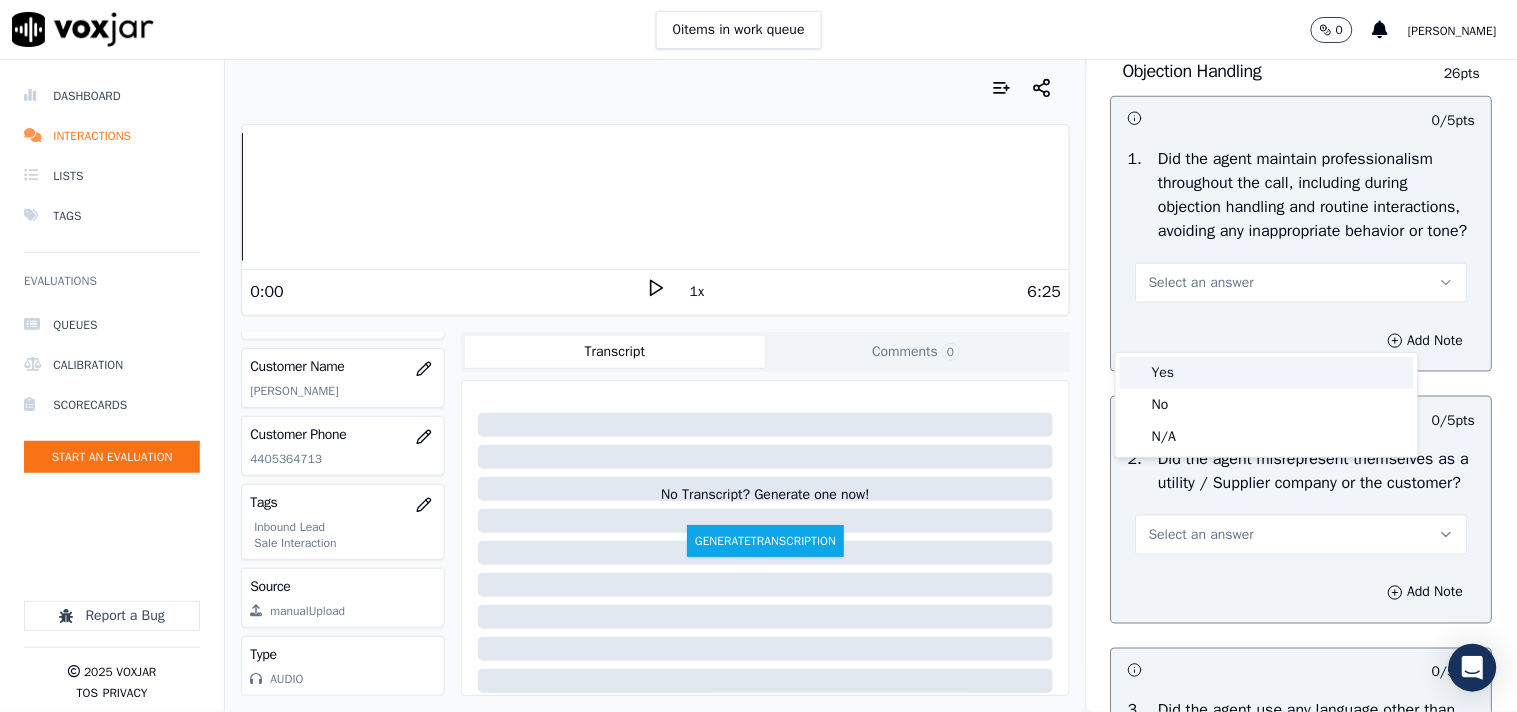 click on "Yes" at bounding box center (1267, 373) 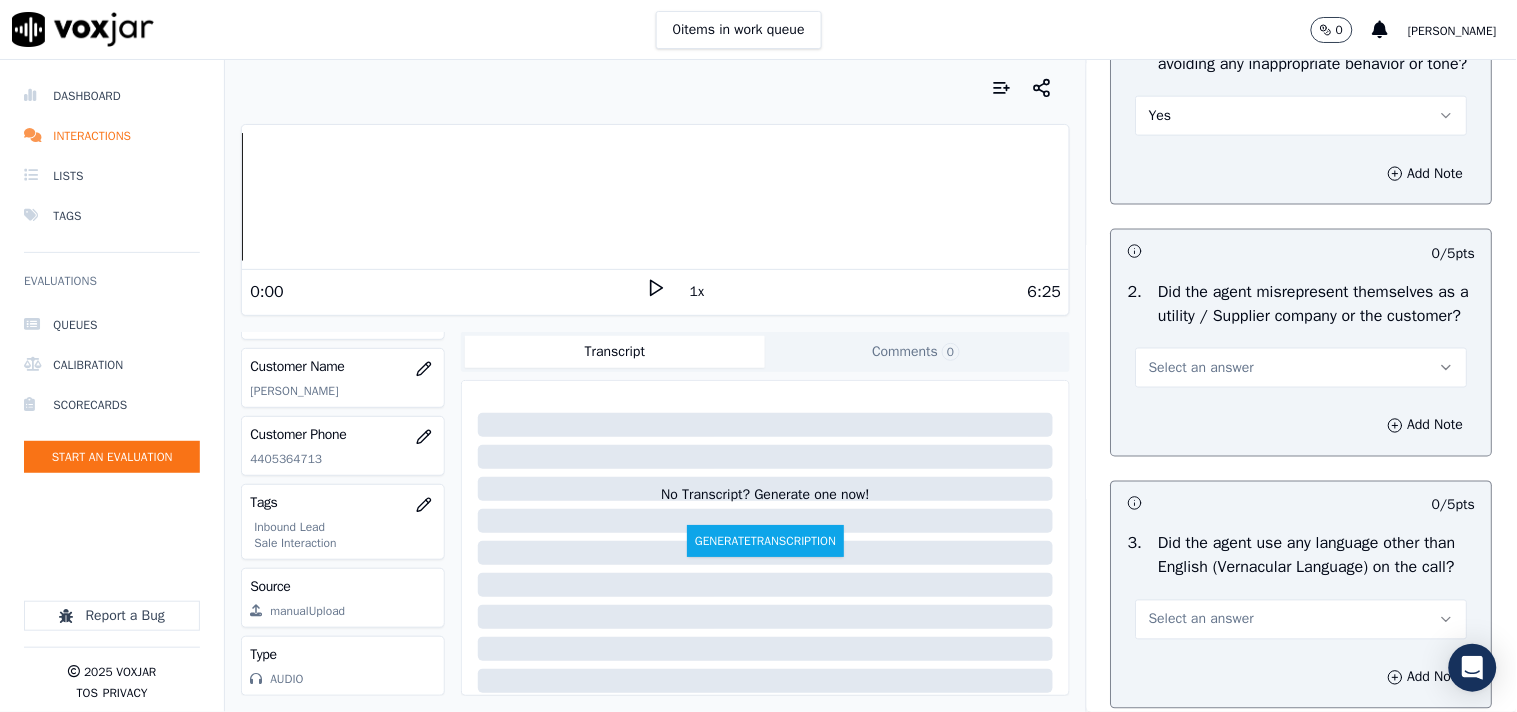 scroll, scrollTop: 2777, scrollLeft: 0, axis: vertical 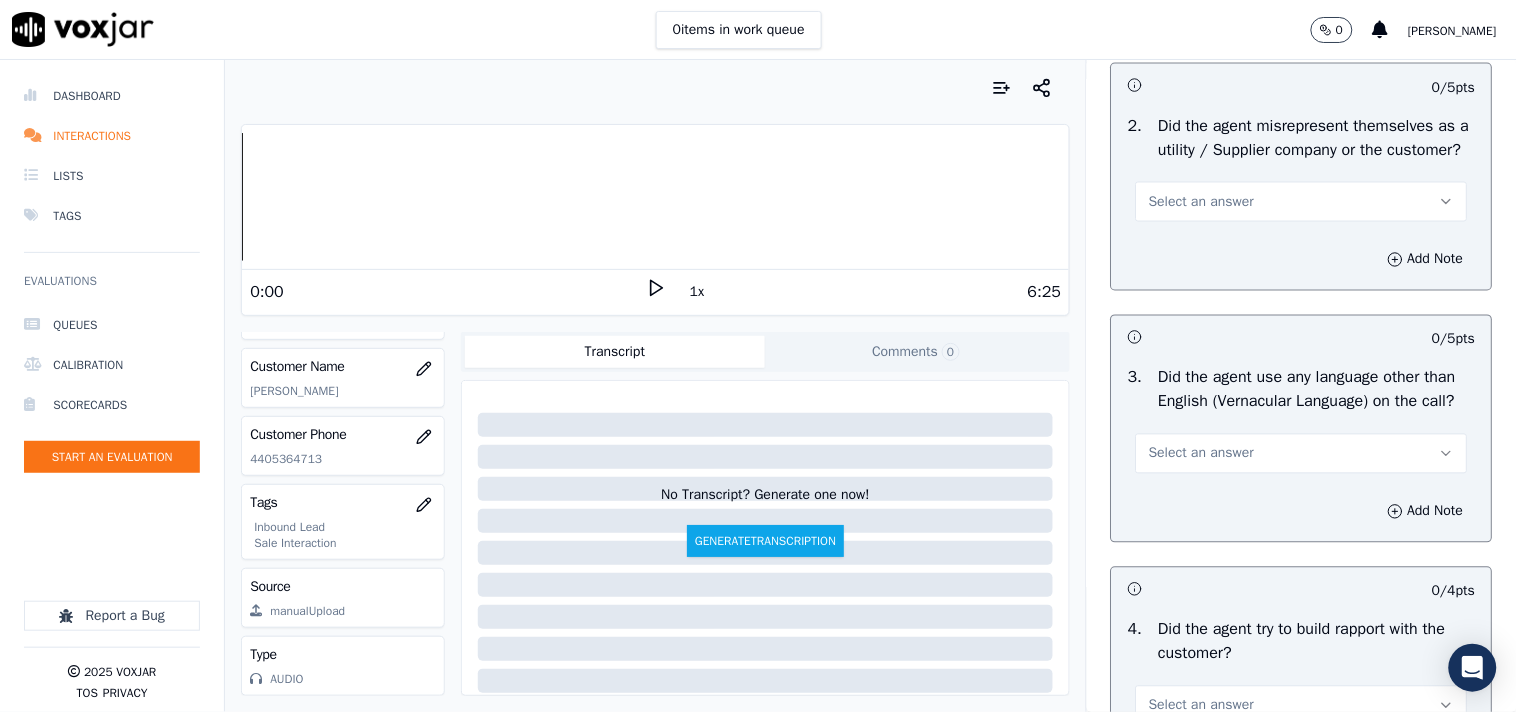 click on "Select an answer" at bounding box center [1302, 202] 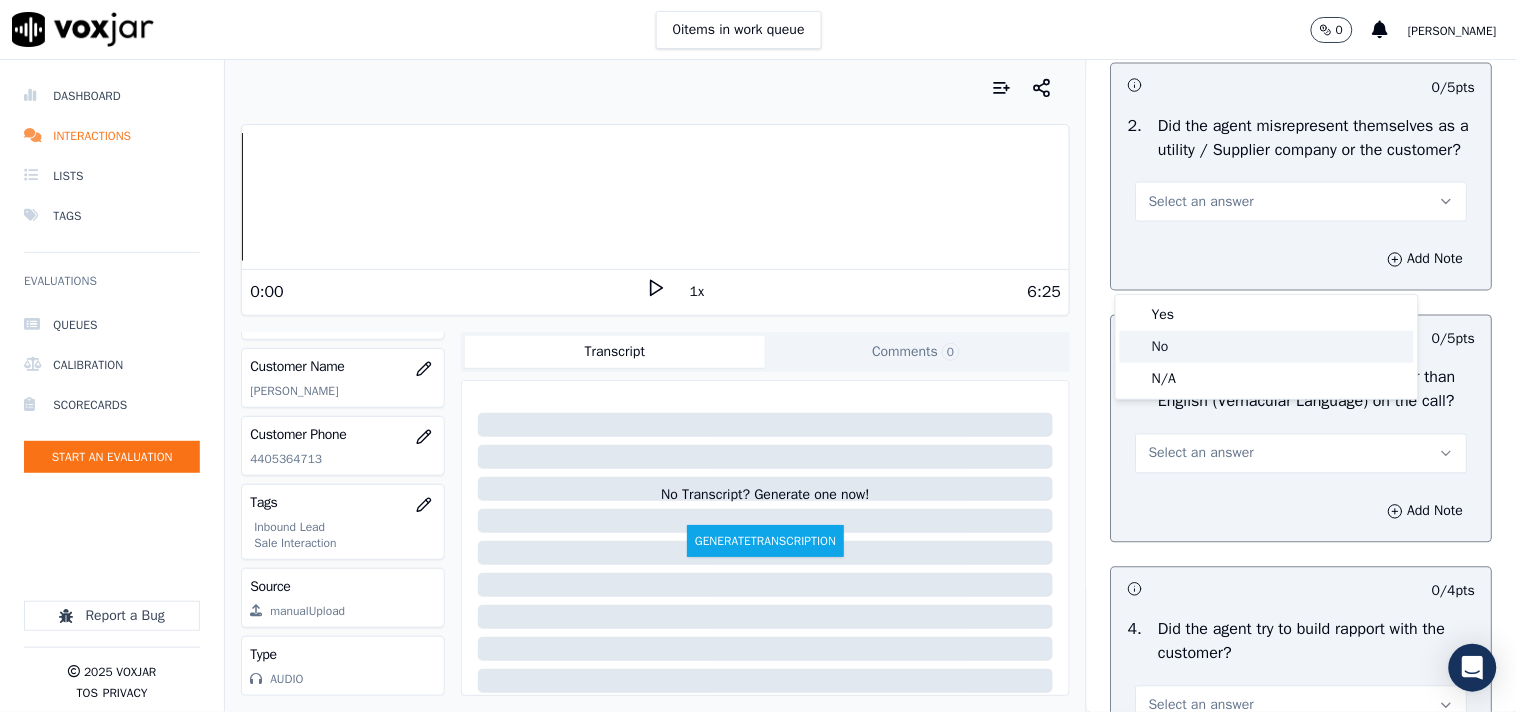 click on "No" 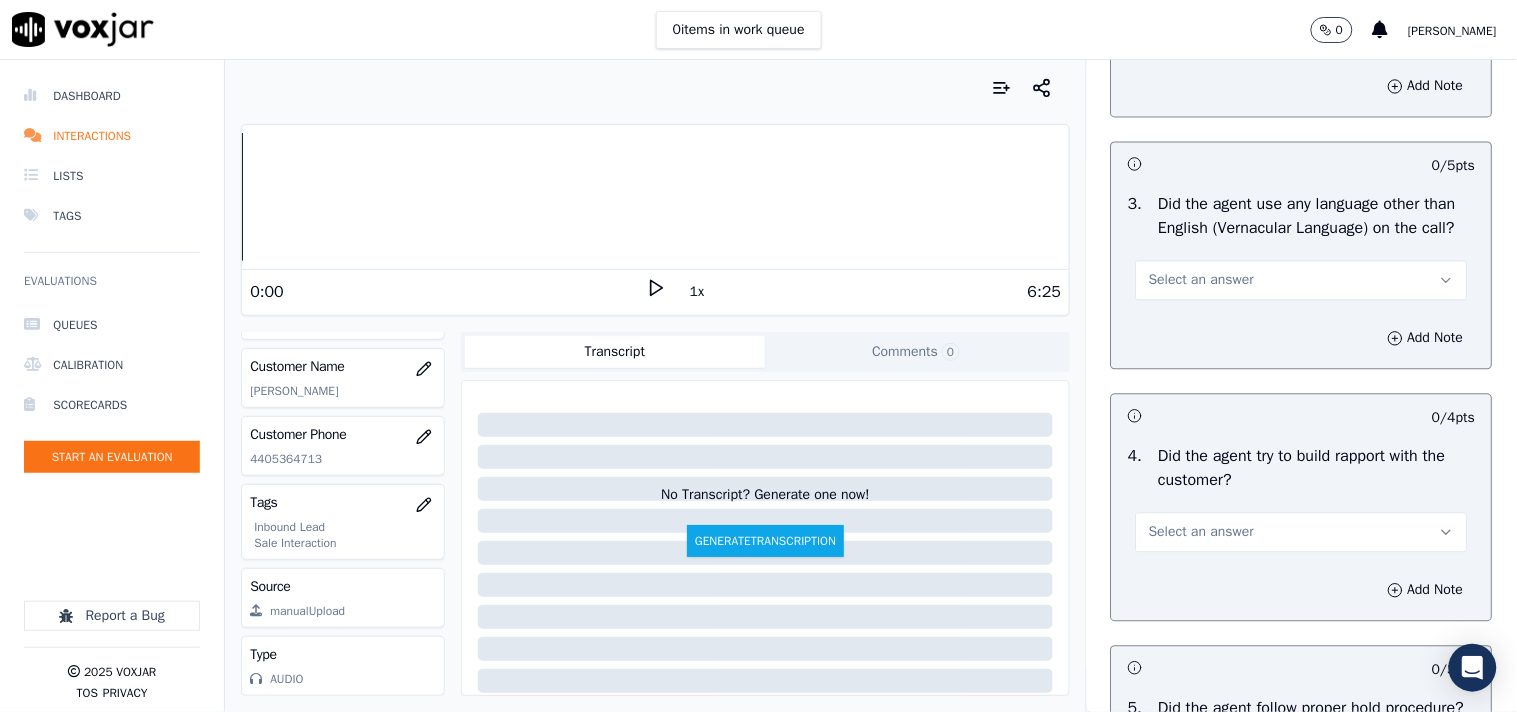 scroll, scrollTop: 3111, scrollLeft: 0, axis: vertical 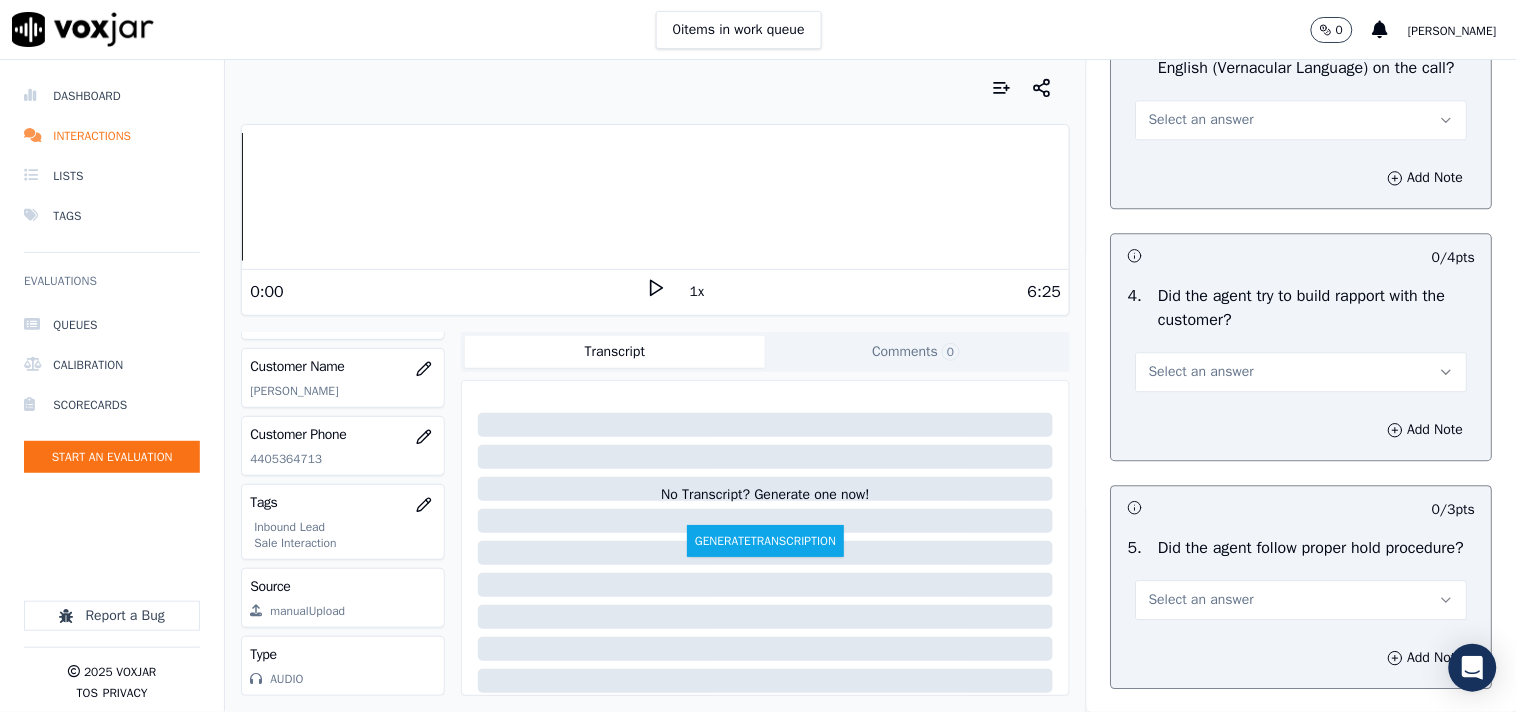 click on "Select an answer" at bounding box center (1302, 120) 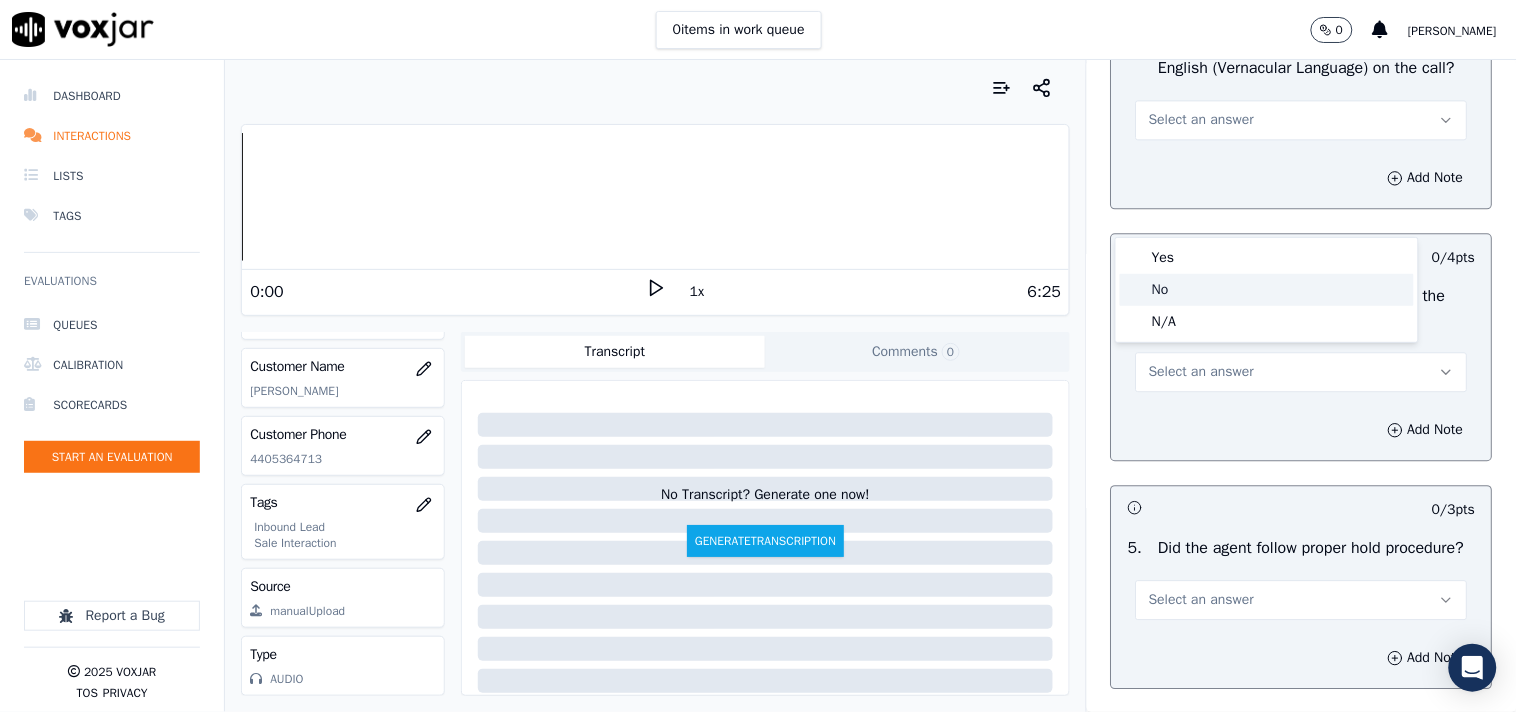 click on "No" 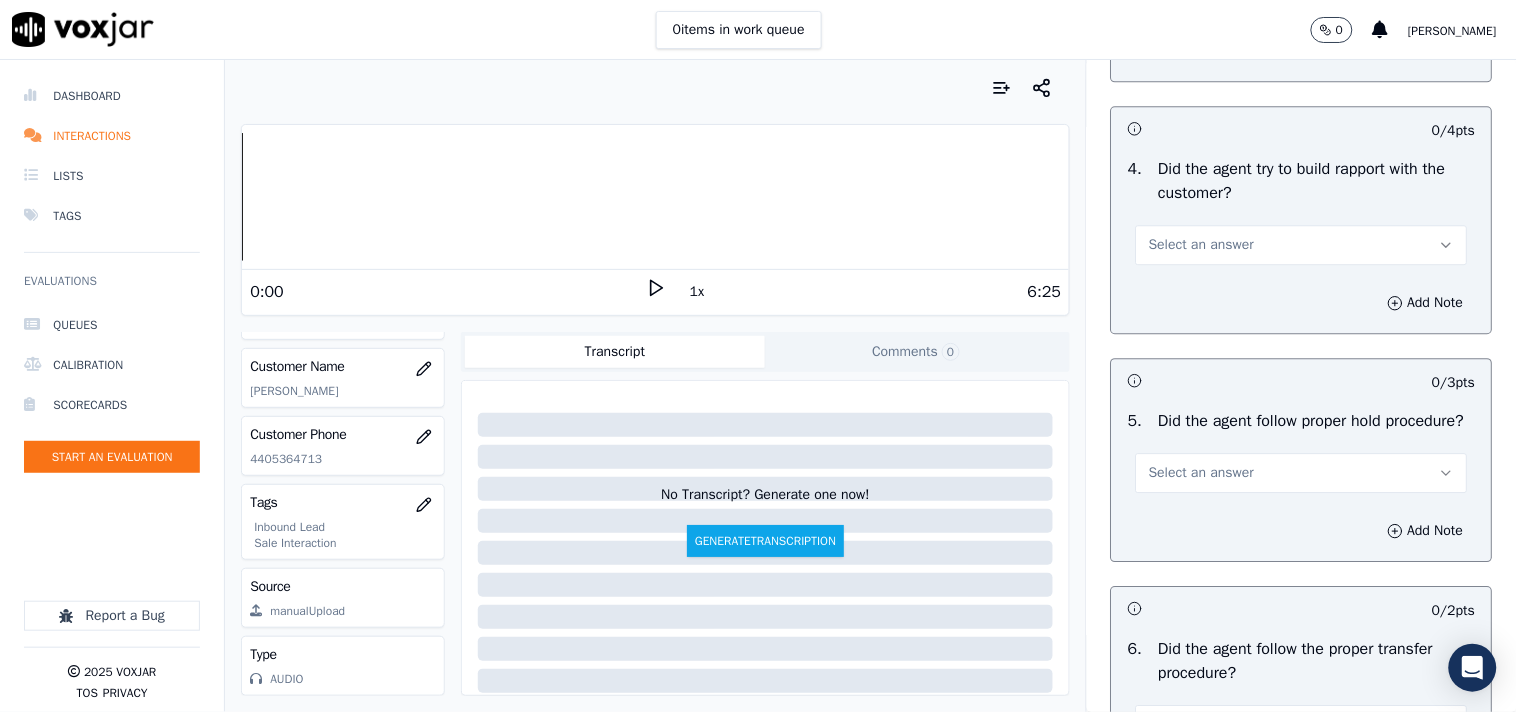 scroll, scrollTop: 3333, scrollLeft: 0, axis: vertical 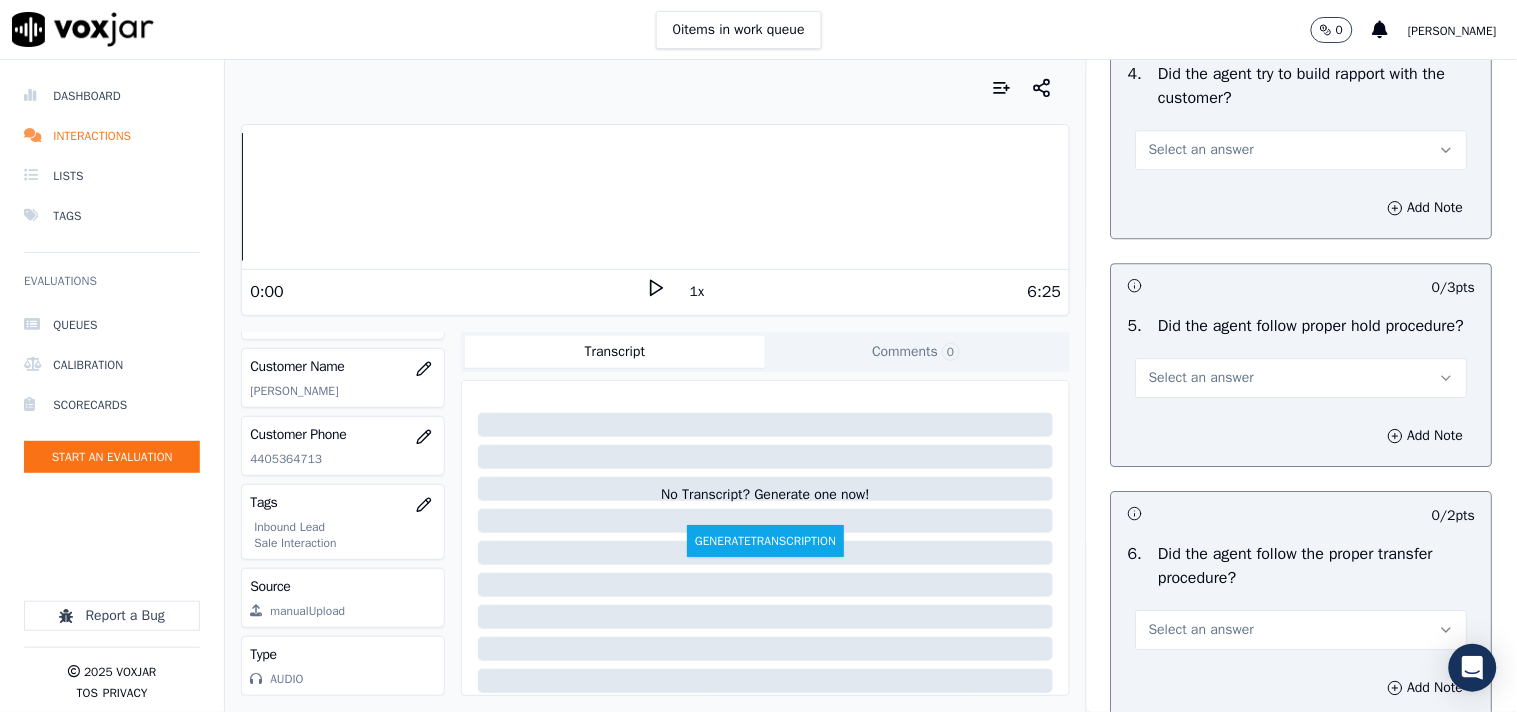 click on "Select an answer" at bounding box center [1302, 150] 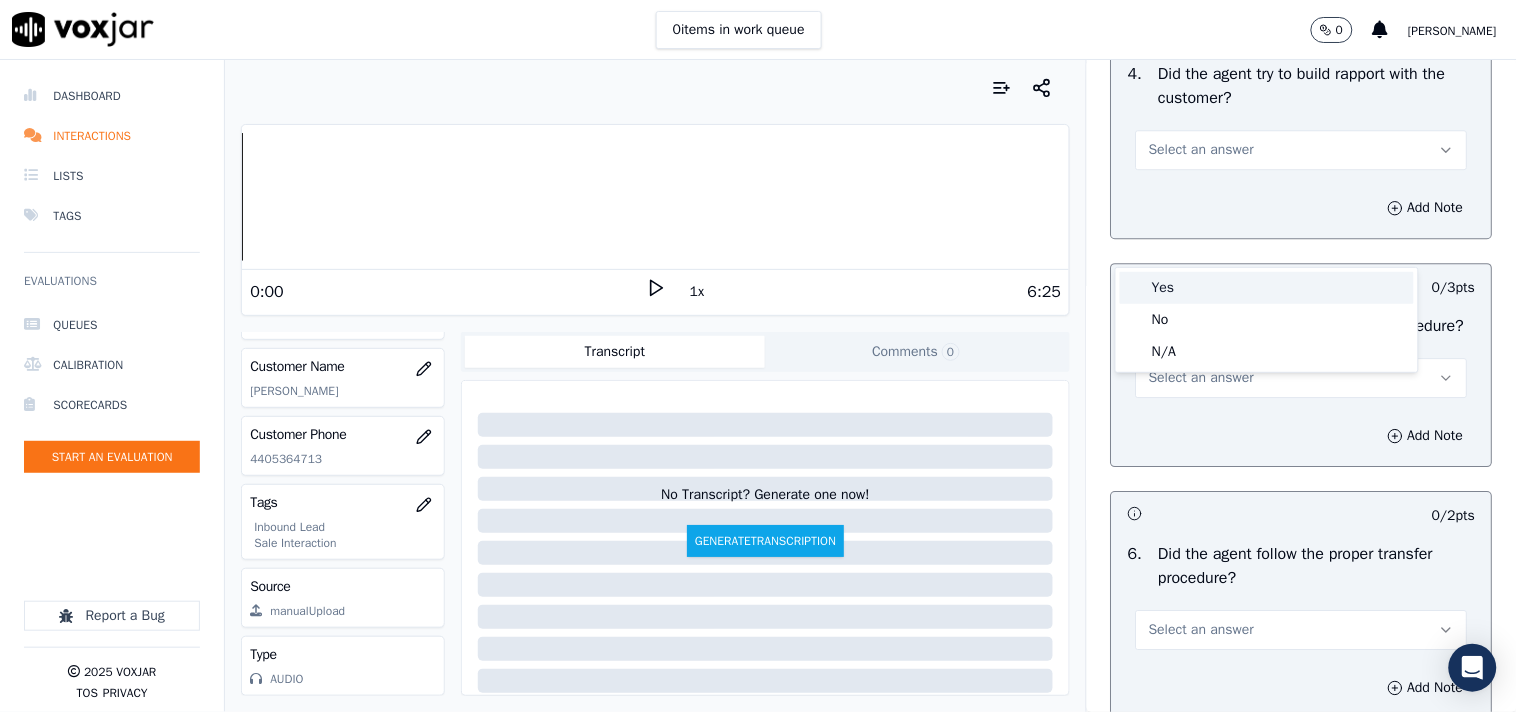 click on "Yes" at bounding box center (1267, 288) 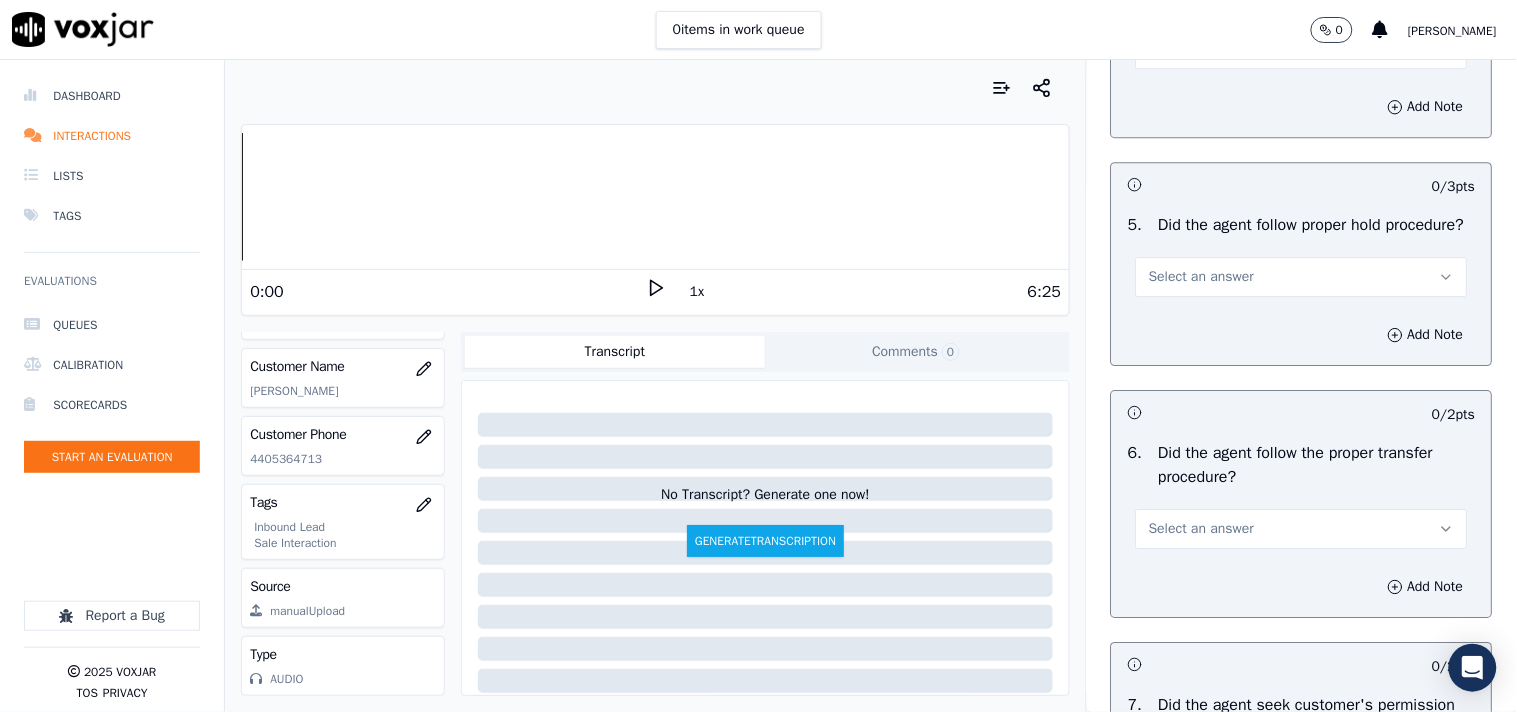 scroll, scrollTop: 3555, scrollLeft: 0, axis: vertical 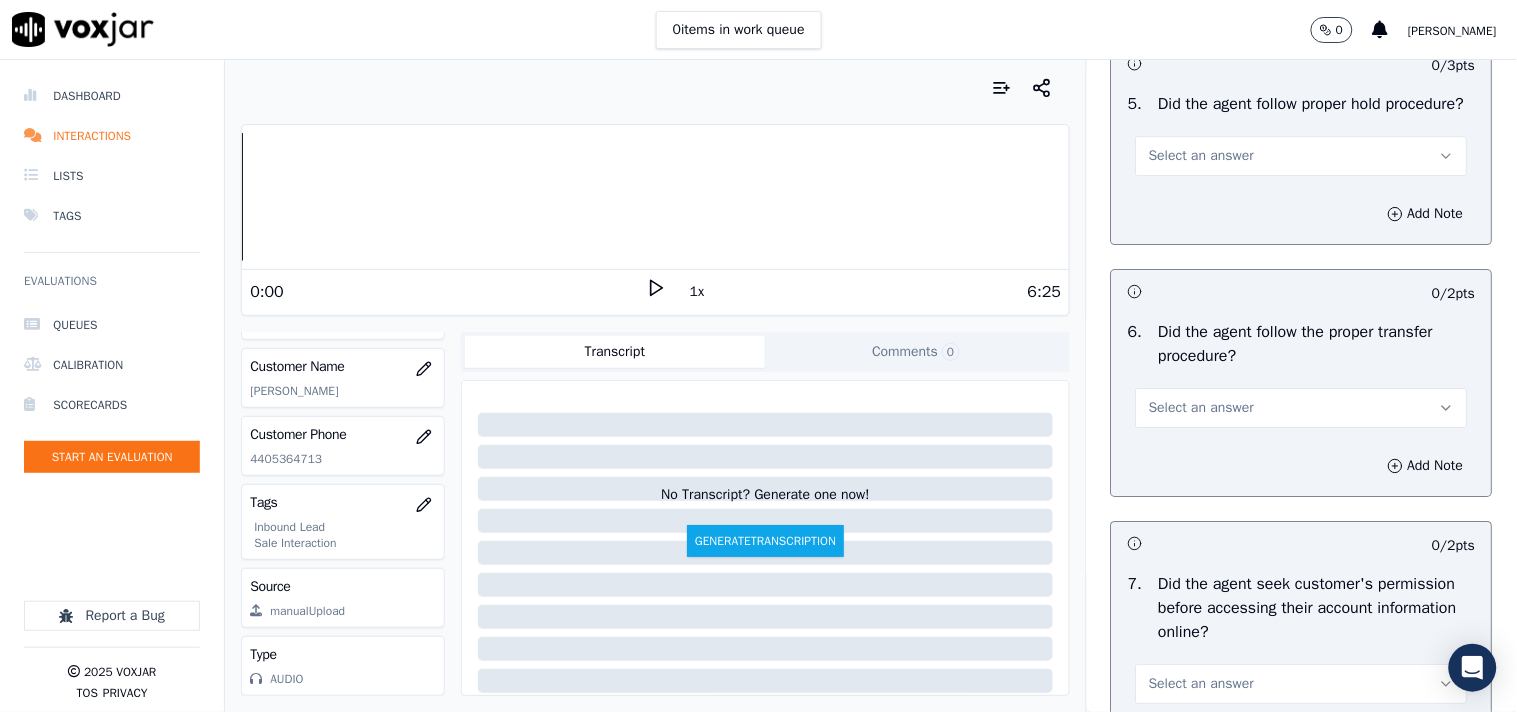 click on "Select an answer" at bounding box center (1201, 156) 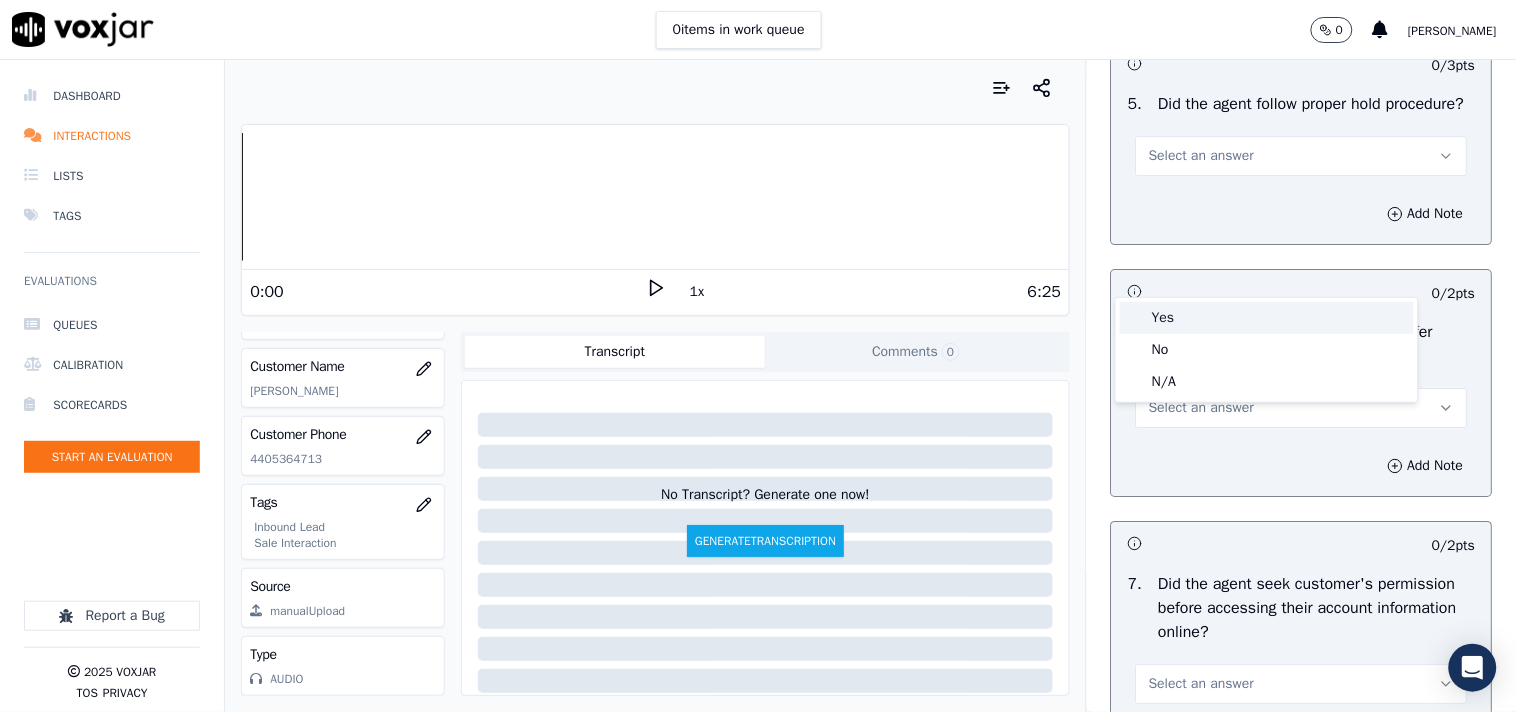 click on "Yes" at bounding box center [1267, 318] 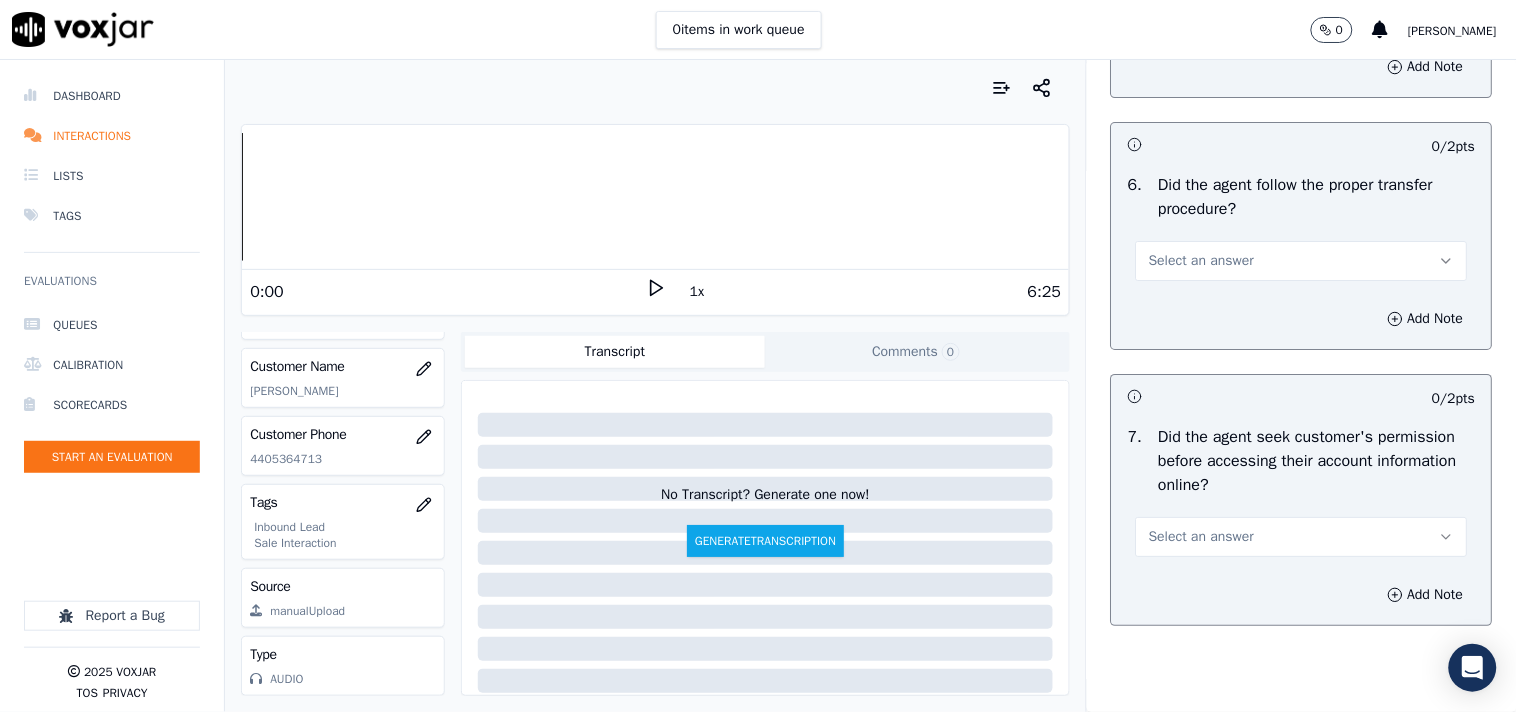 scroll, scrollTop: 3888, scrollLeft: 0, axis: vertical 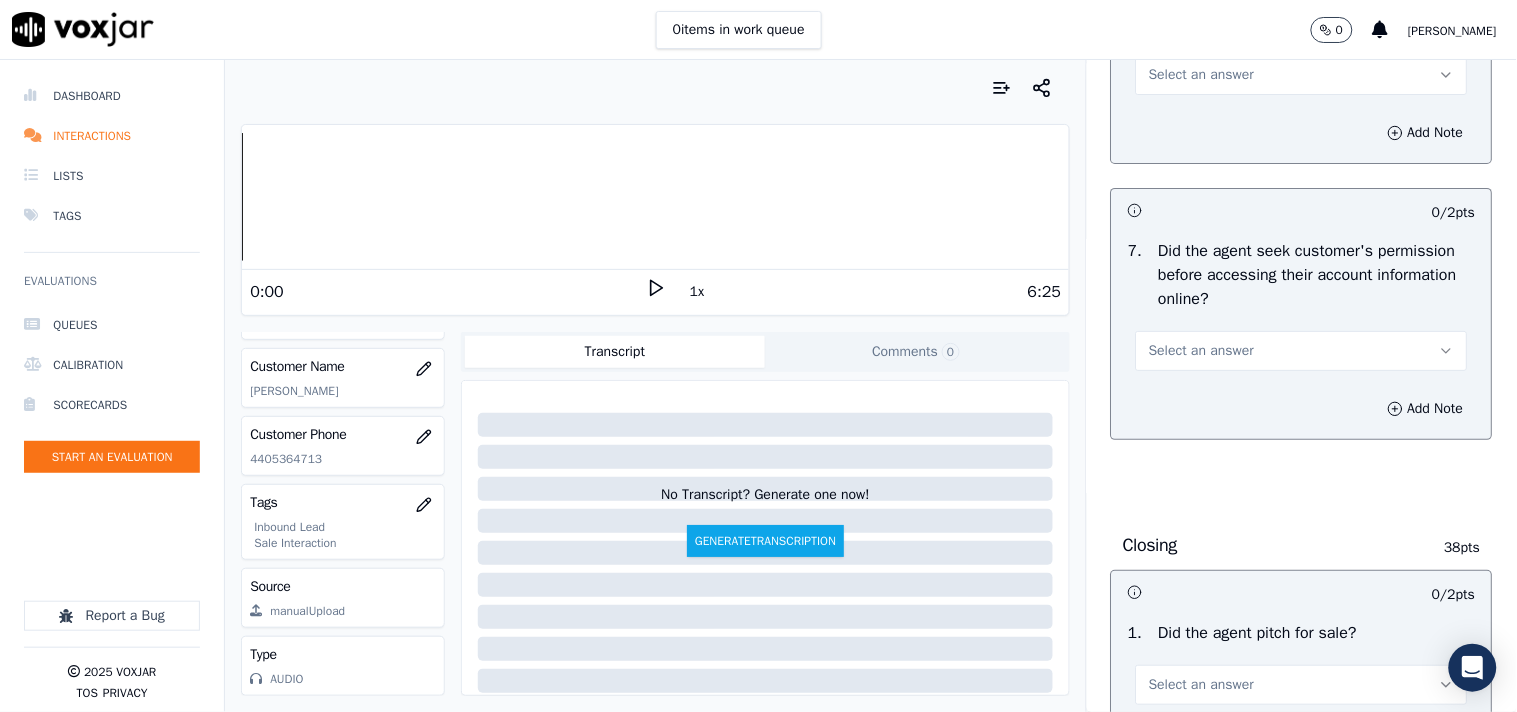 click on "Select an answer" at bounding box center [1201, 75] 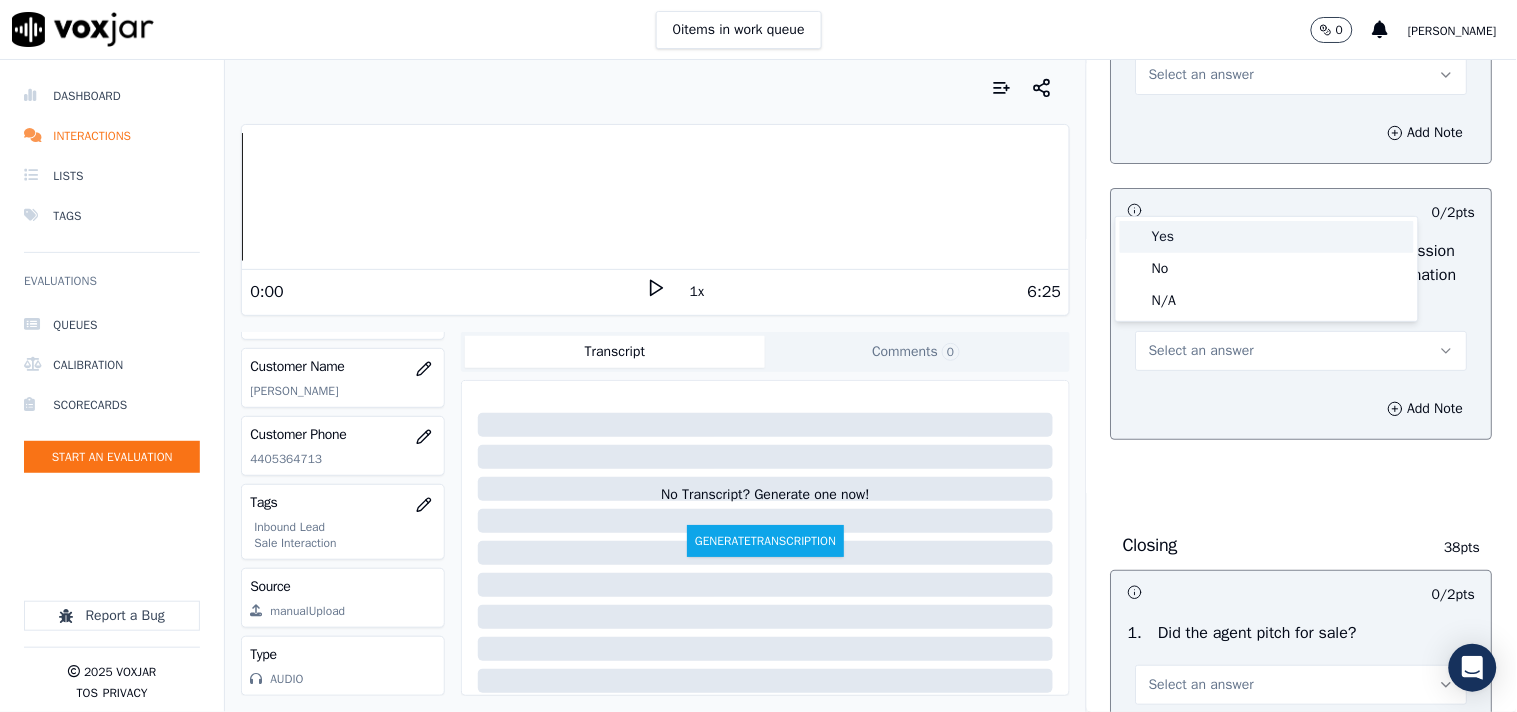 click on "Yes" at bounding box center [1267, 237] 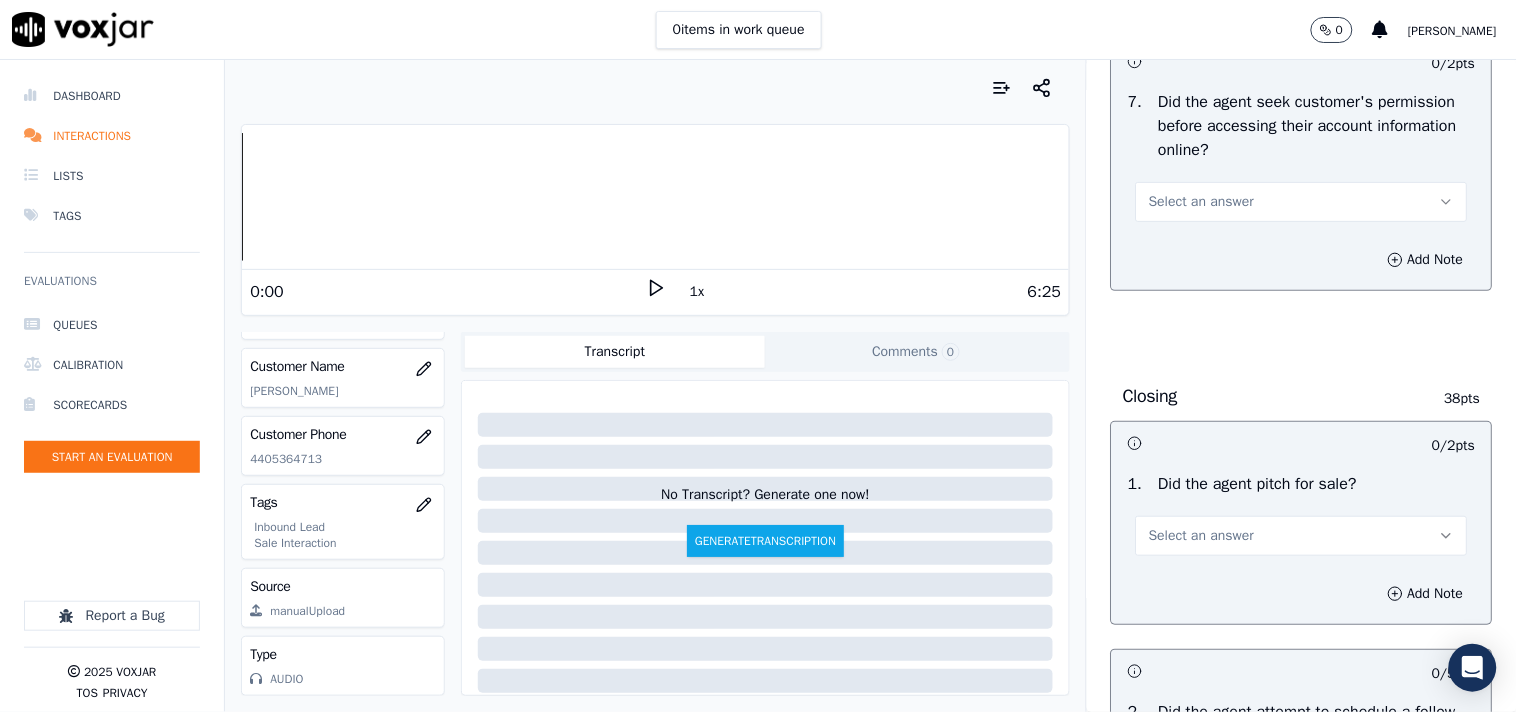 scroll, scrollTop: 4222, scrollLeft: 0, axis: vertical 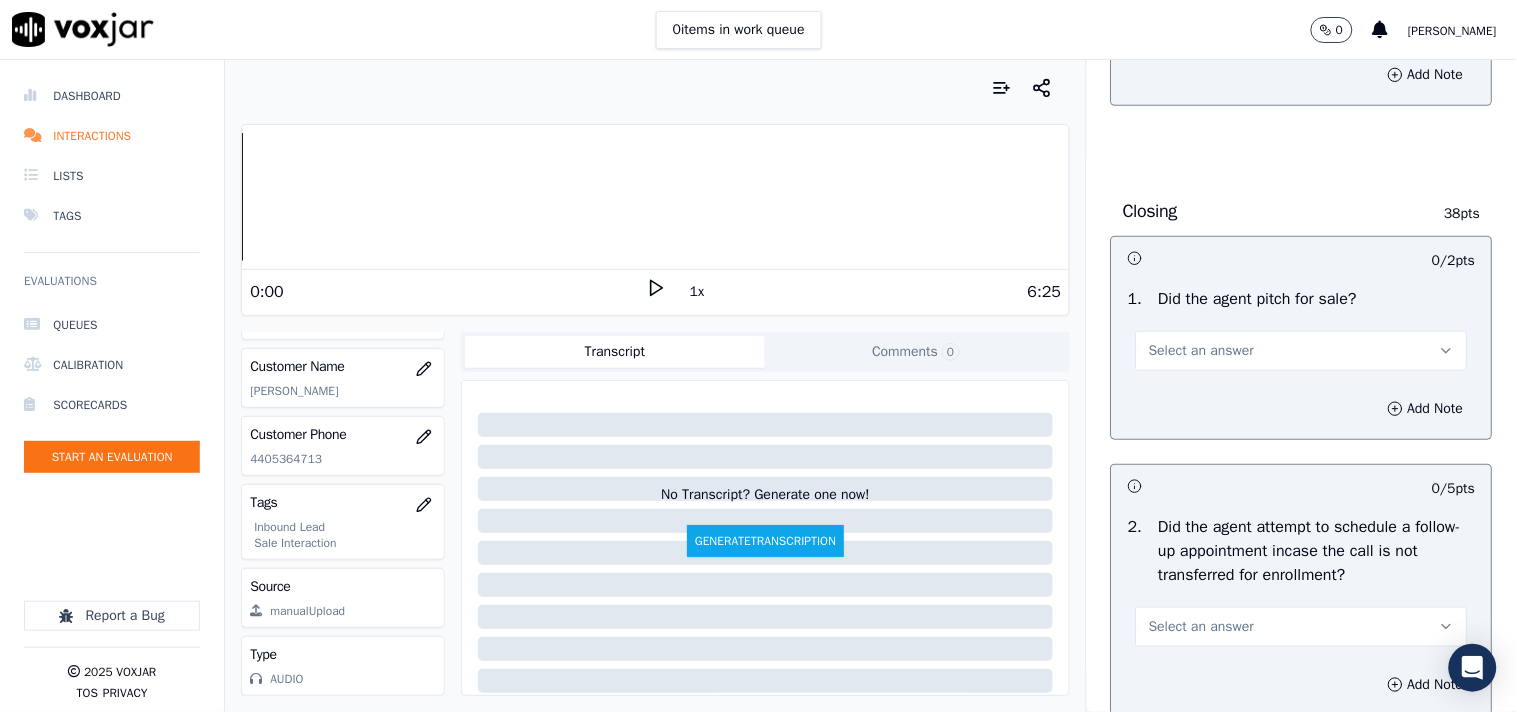 click on "Select an answer" at bounding box center (1201, 17) 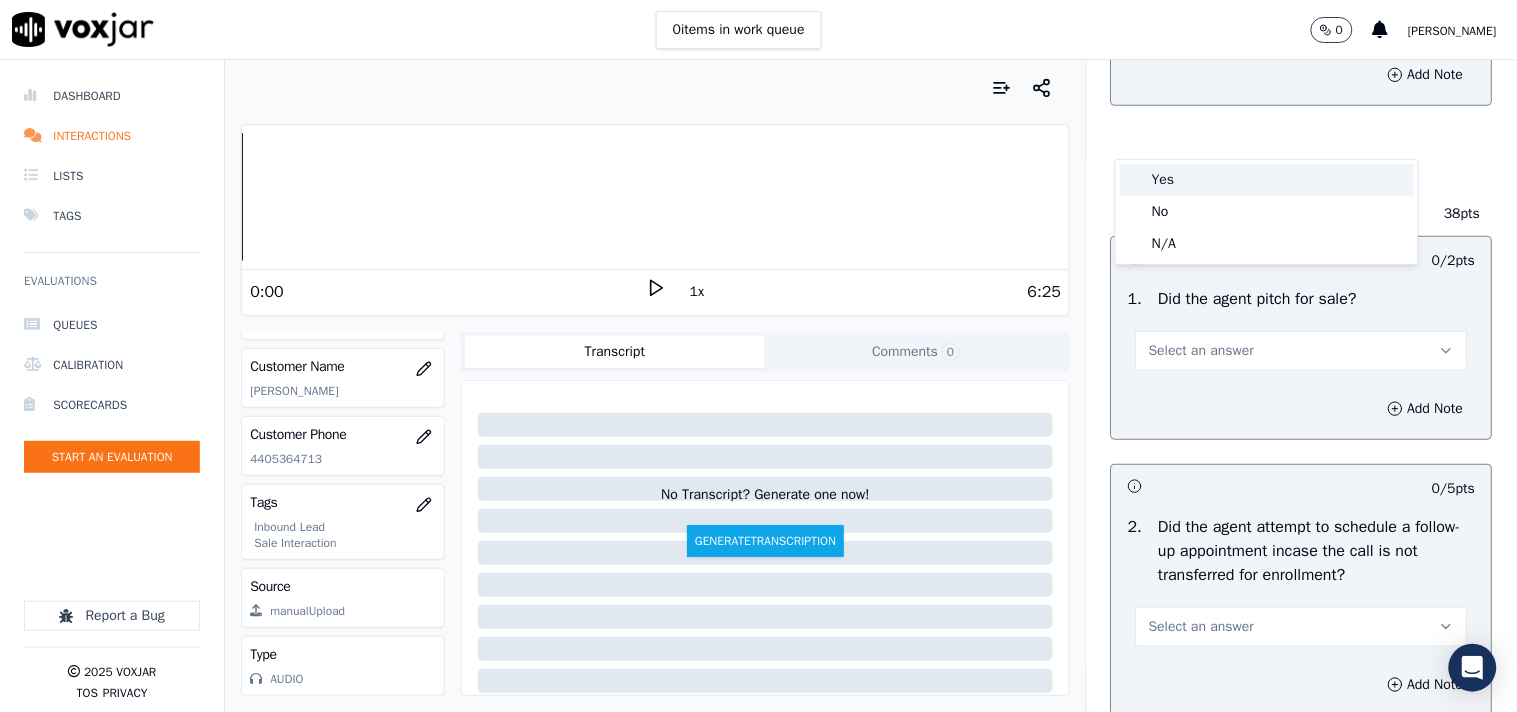 click on "Yes" at bounding box center [1267, 180] 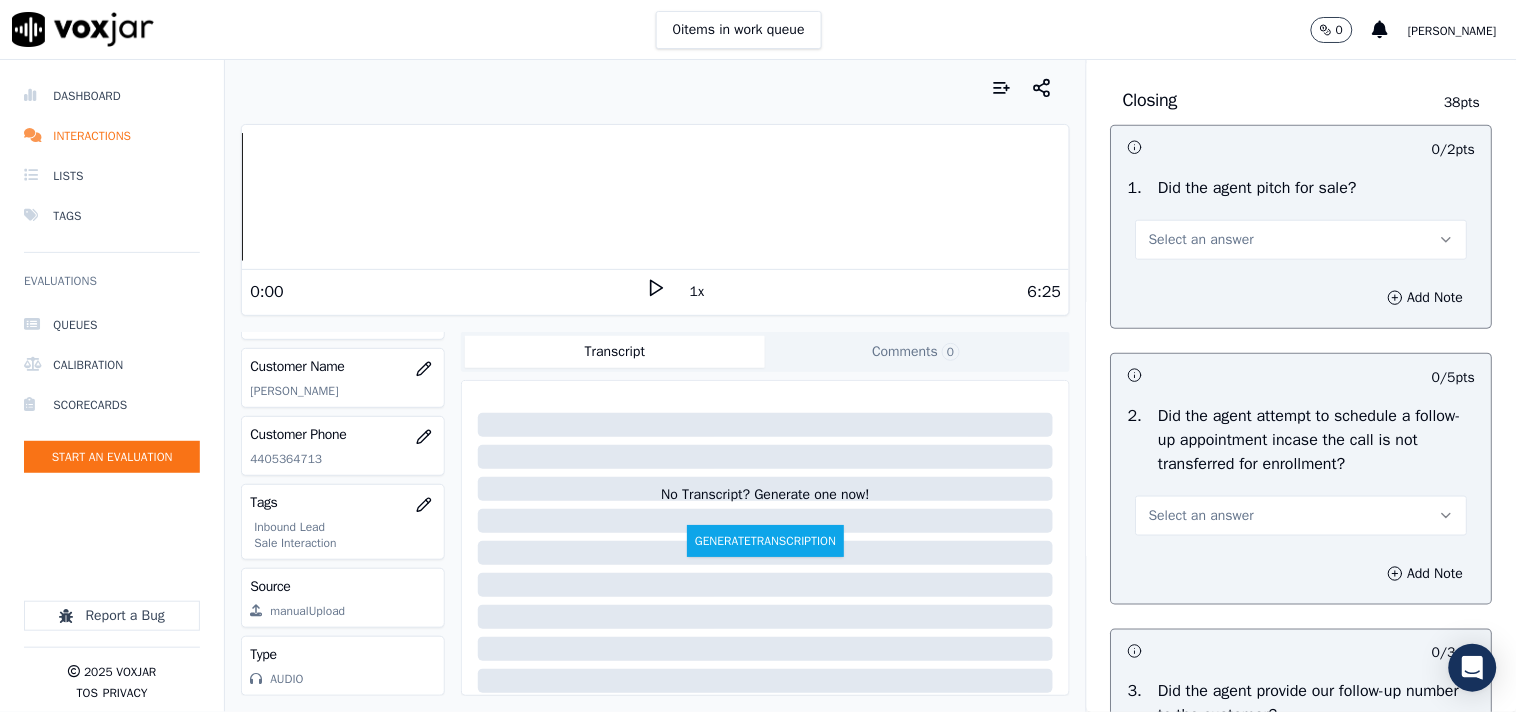 scroll, scrollTop: 4444, scrollLeft: 0, axis: vertical 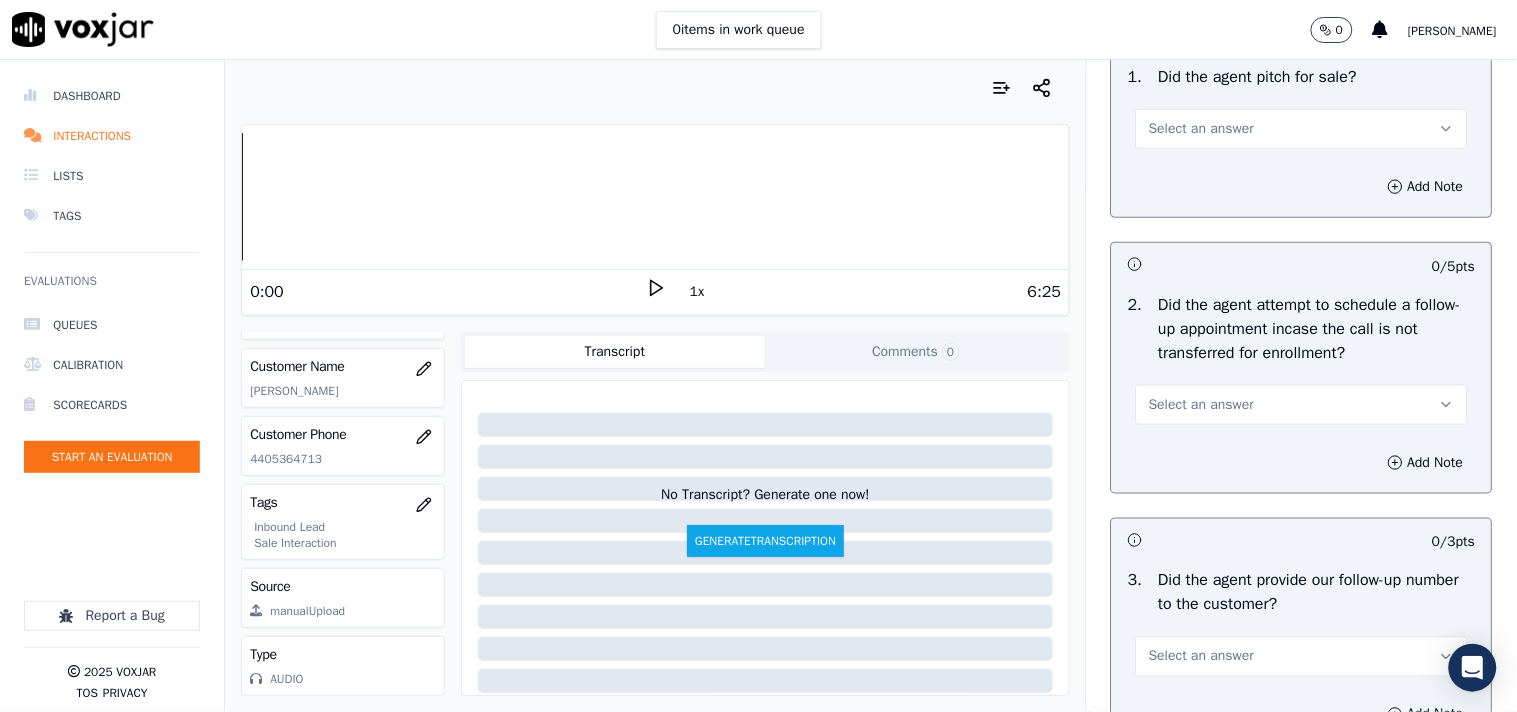 click on "Select an answer" at bounding box center [1201, 129] 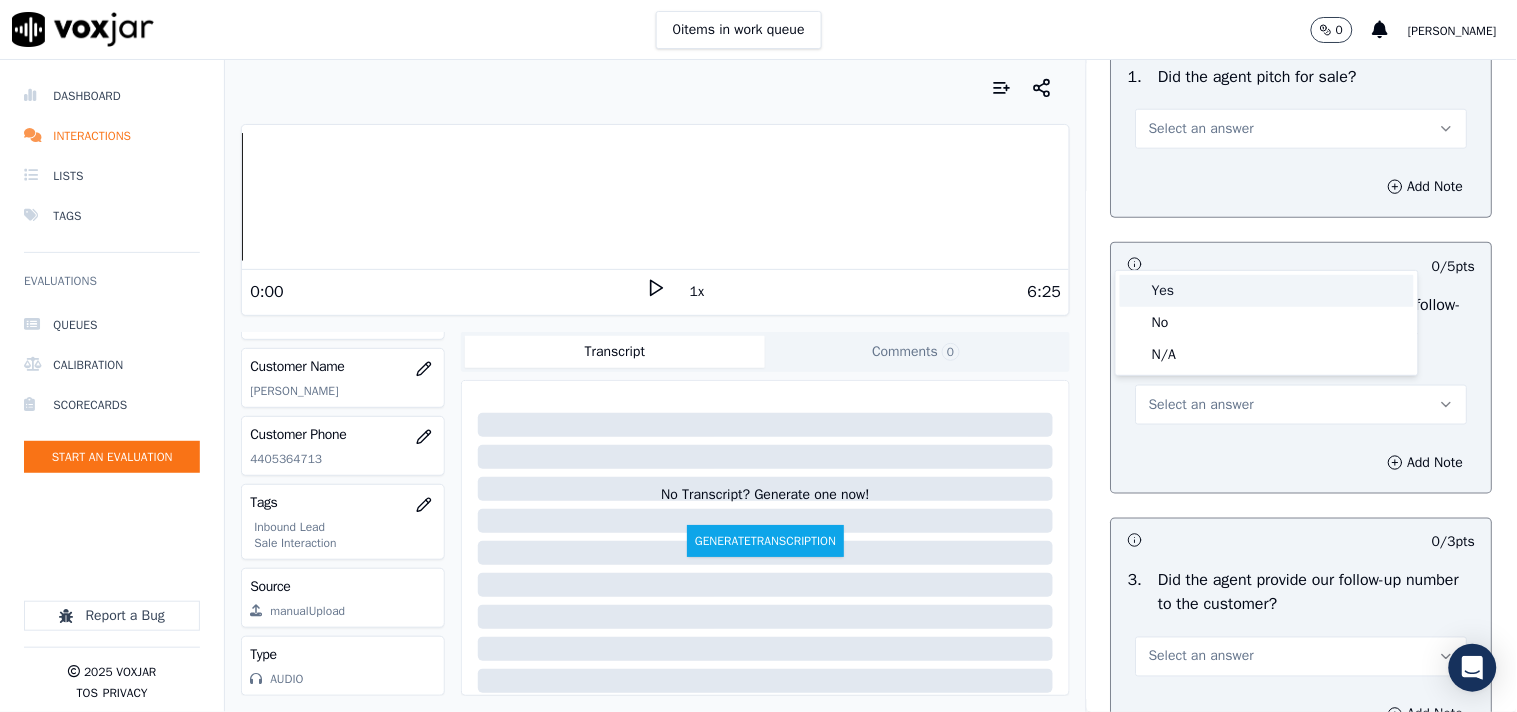 click on "Yes" at bounding box center [1267, 291] 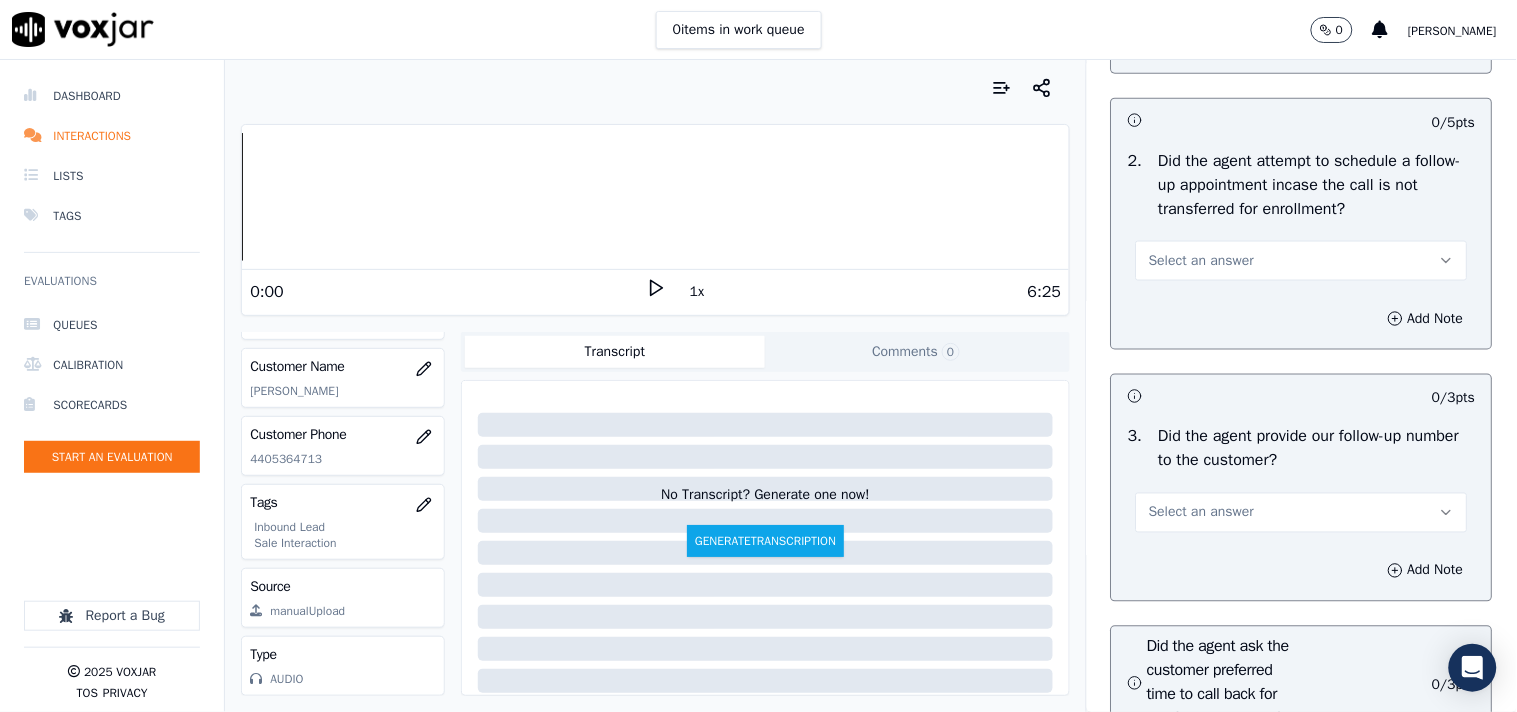 scroll, scrollTop: 4666, scrollLeft: 0, axis: vertical 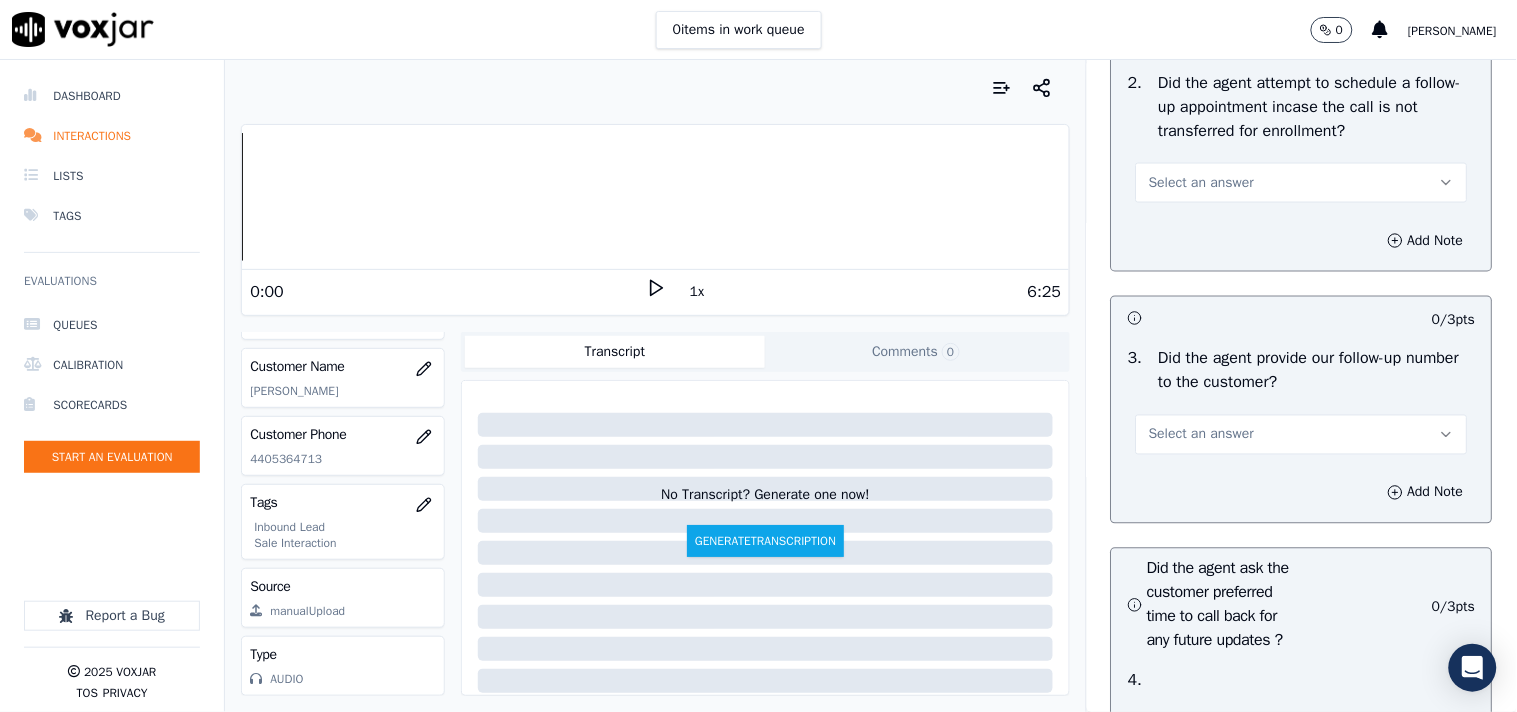click on "Select an answer" at bounding box center (1201, 183) 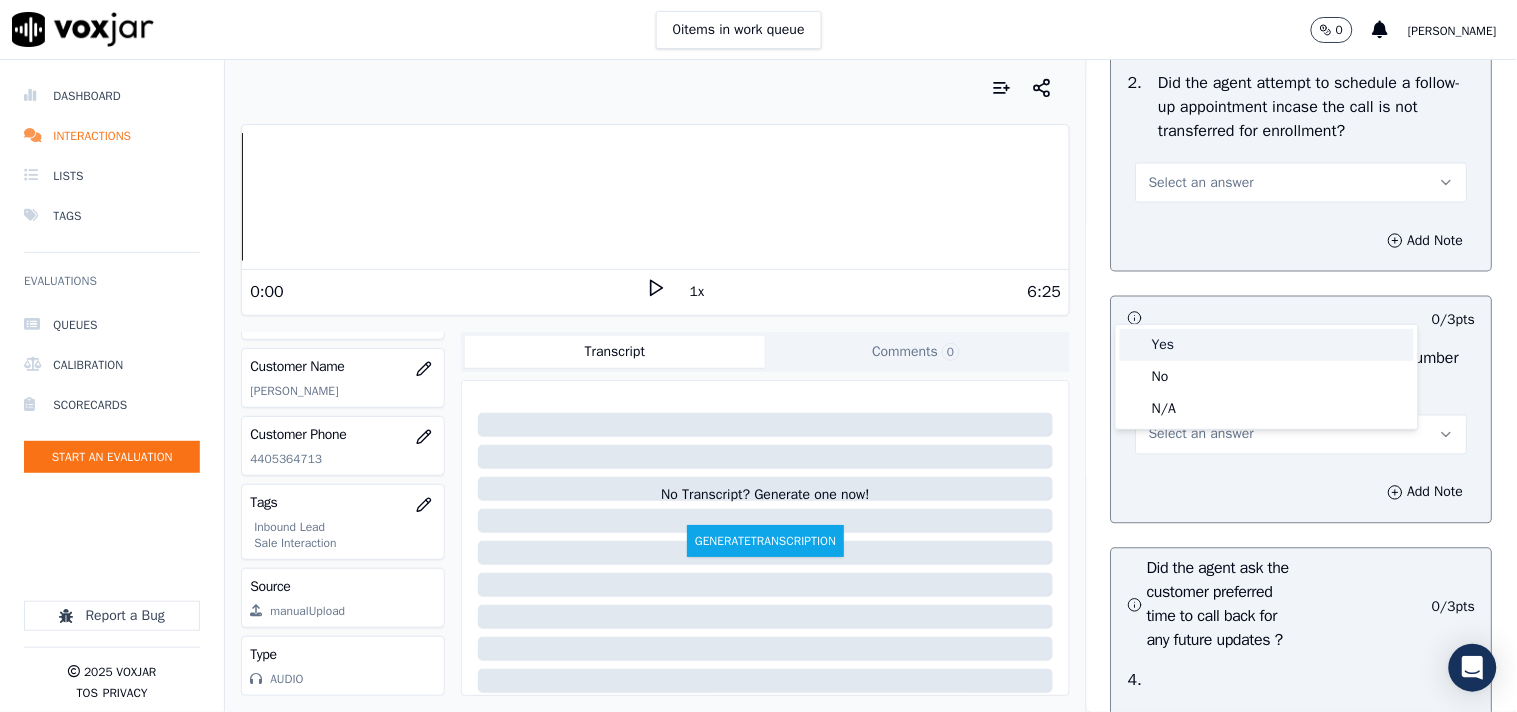 click on "Yes" at bounding box center [1267, 345] 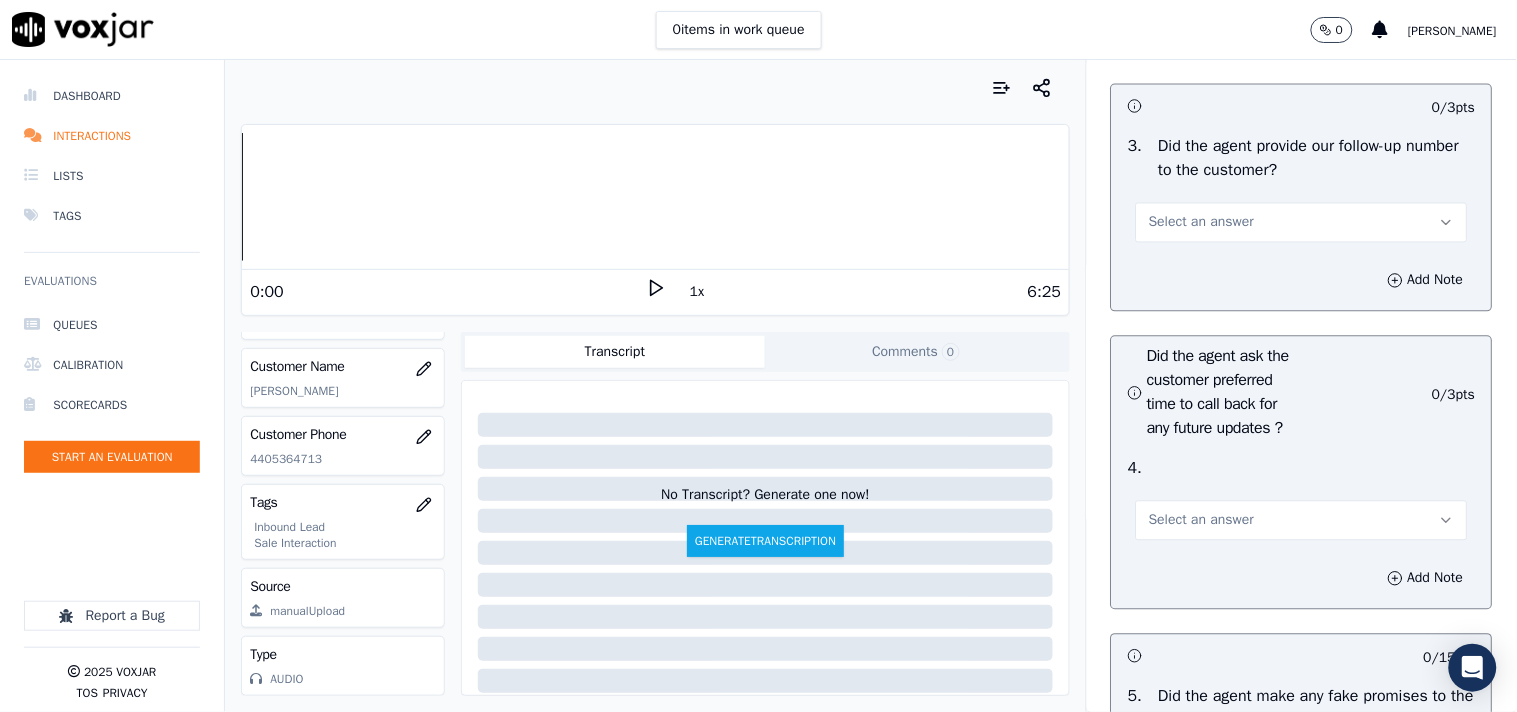 scroll, scrollTop: 5000, scrollLeft: 0, axis: vertical 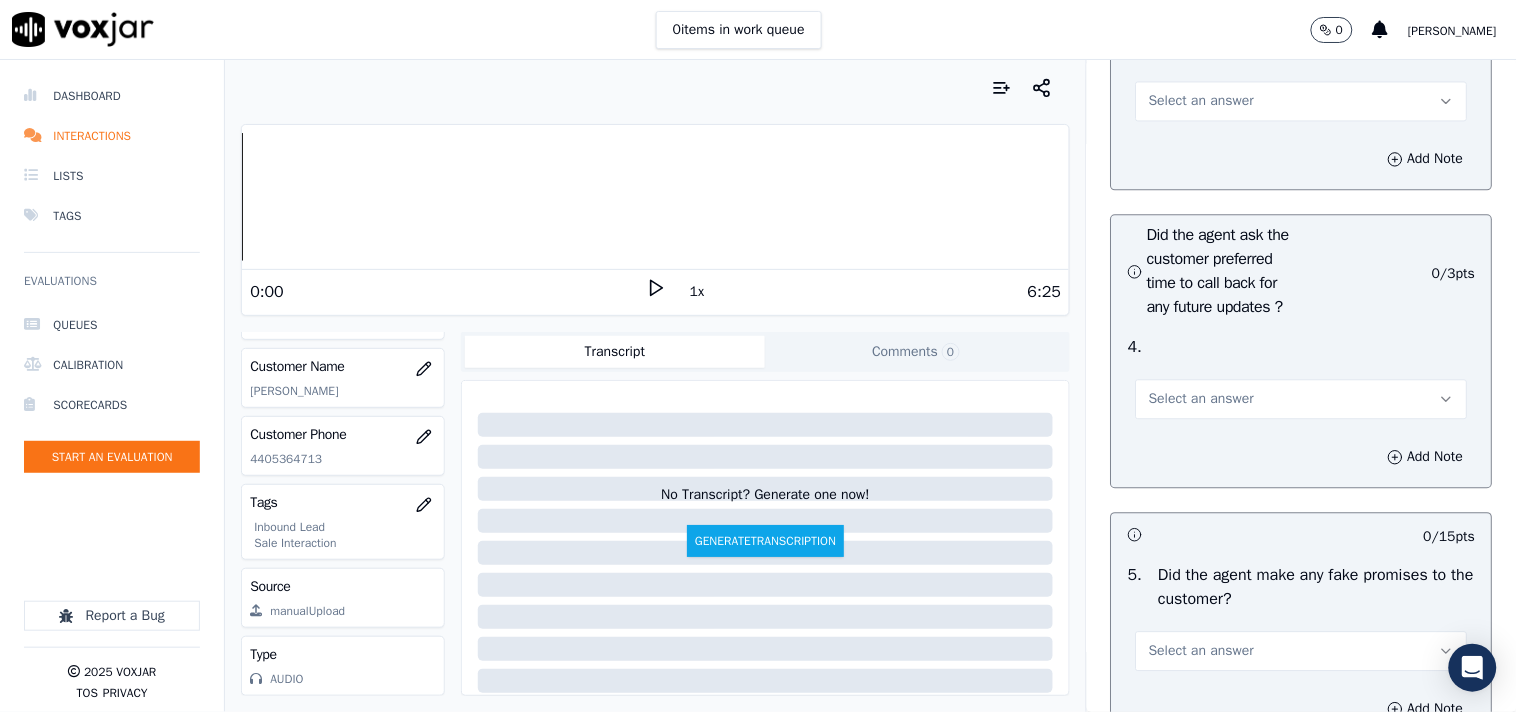 click on "Select an answer" at bounding box center [1201, 101] 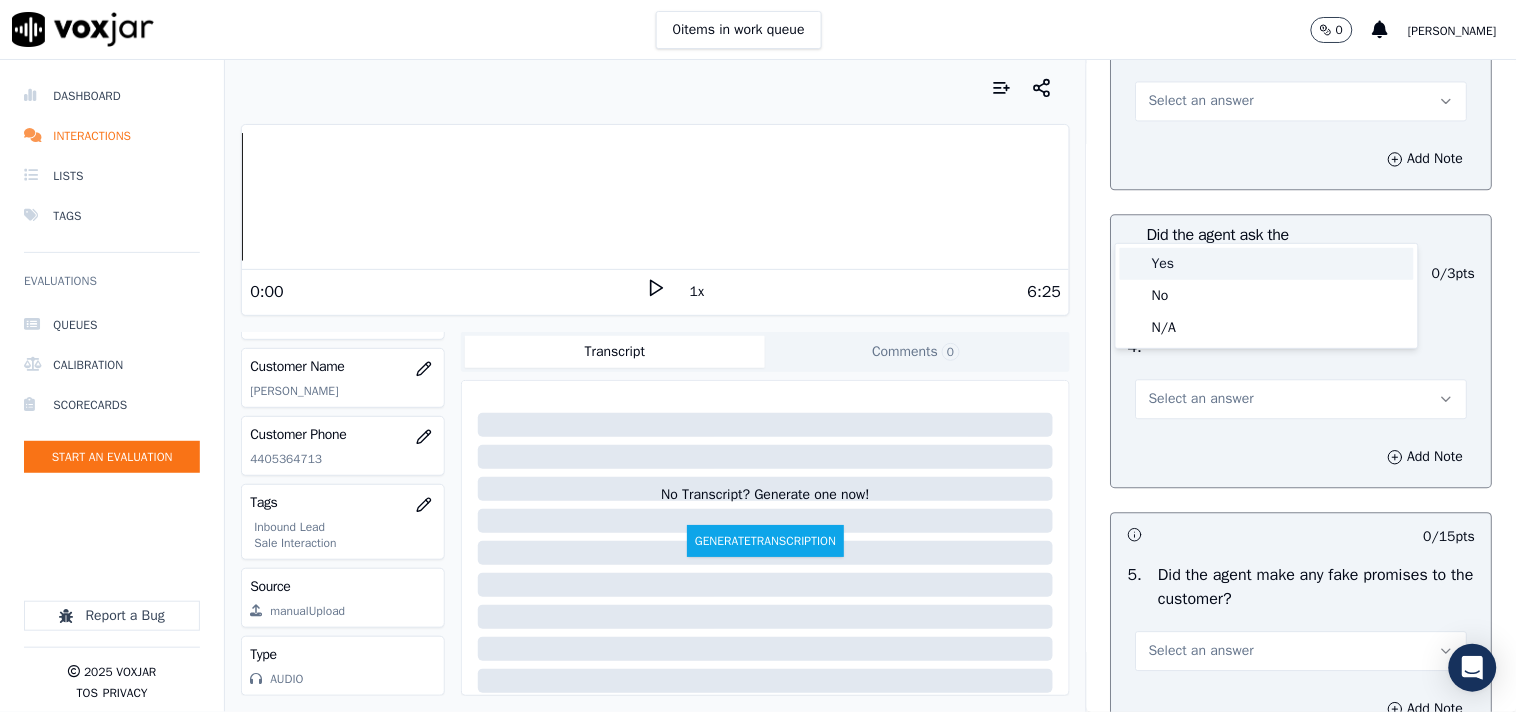 click on "Yes" at bounding box center [1267, 264] 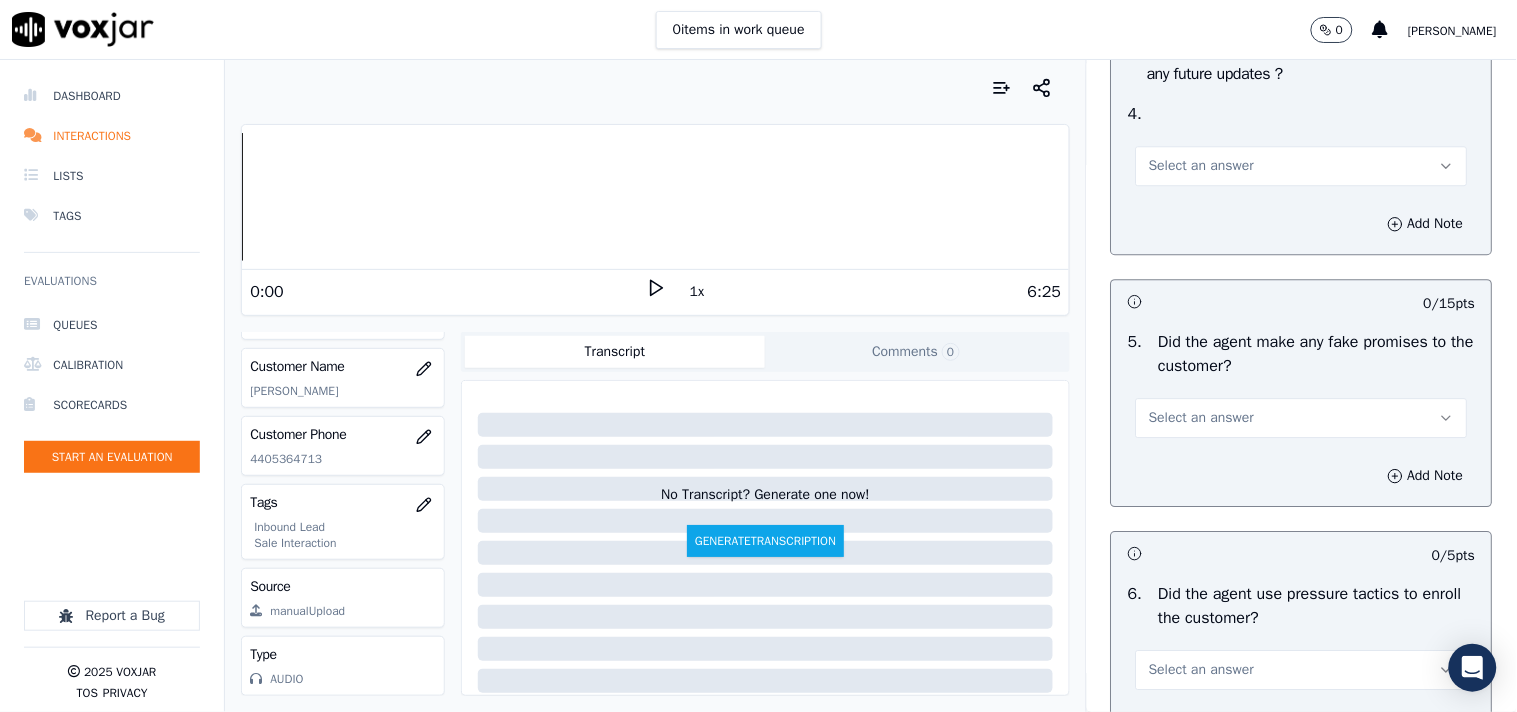 scroll, scrollTop: 5333, scrollLeft: 0, axis: vertical 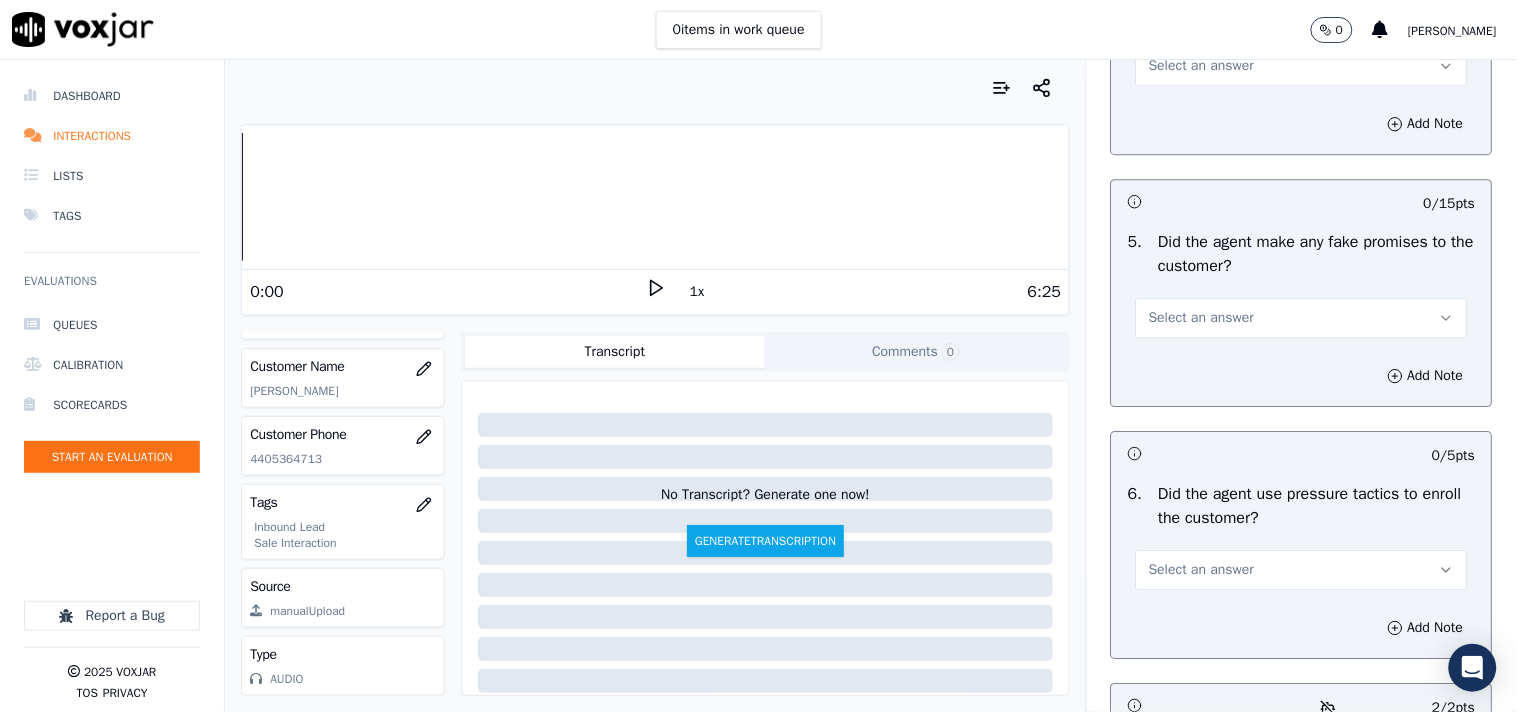 click on "Select an answer" at bounding box center (1201, 66) 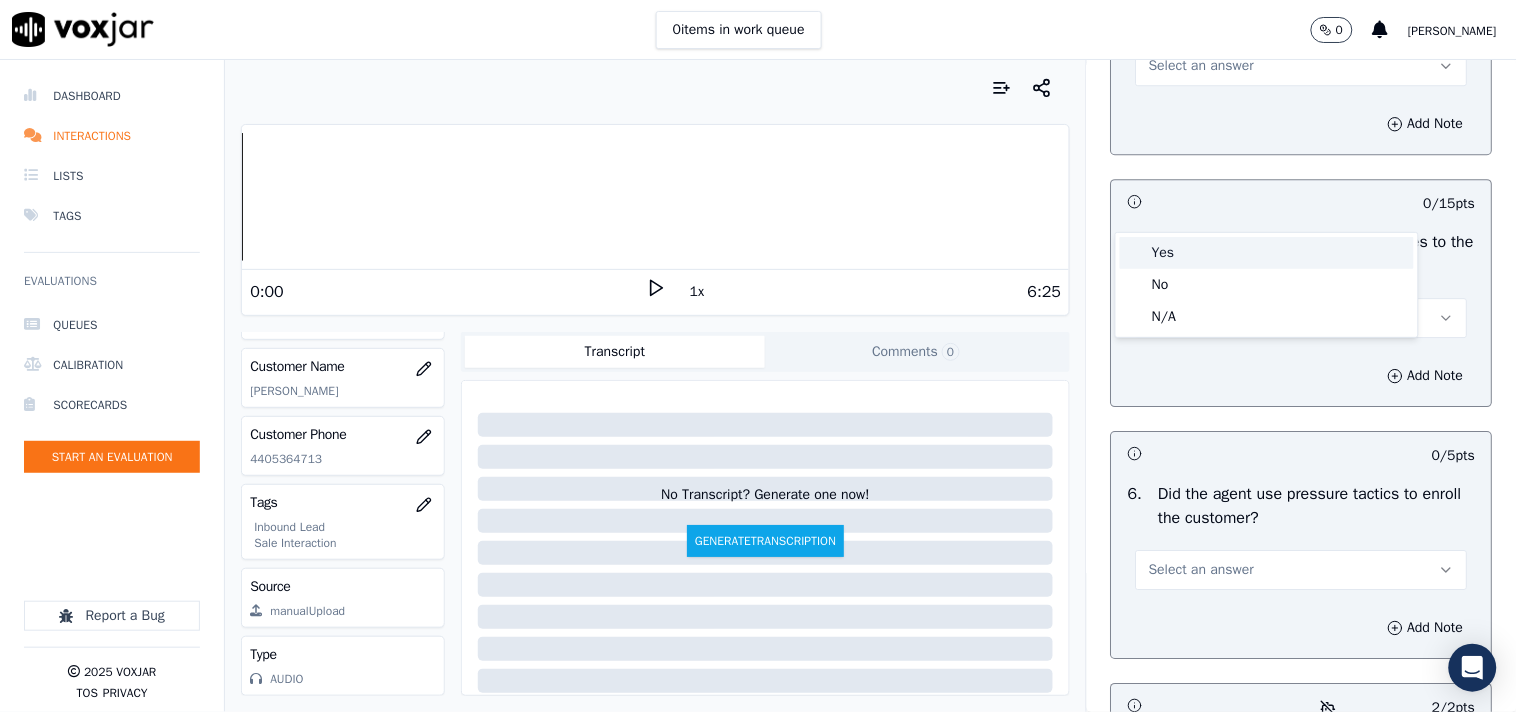 click on "Yes" at bounding box center (1267, 253) 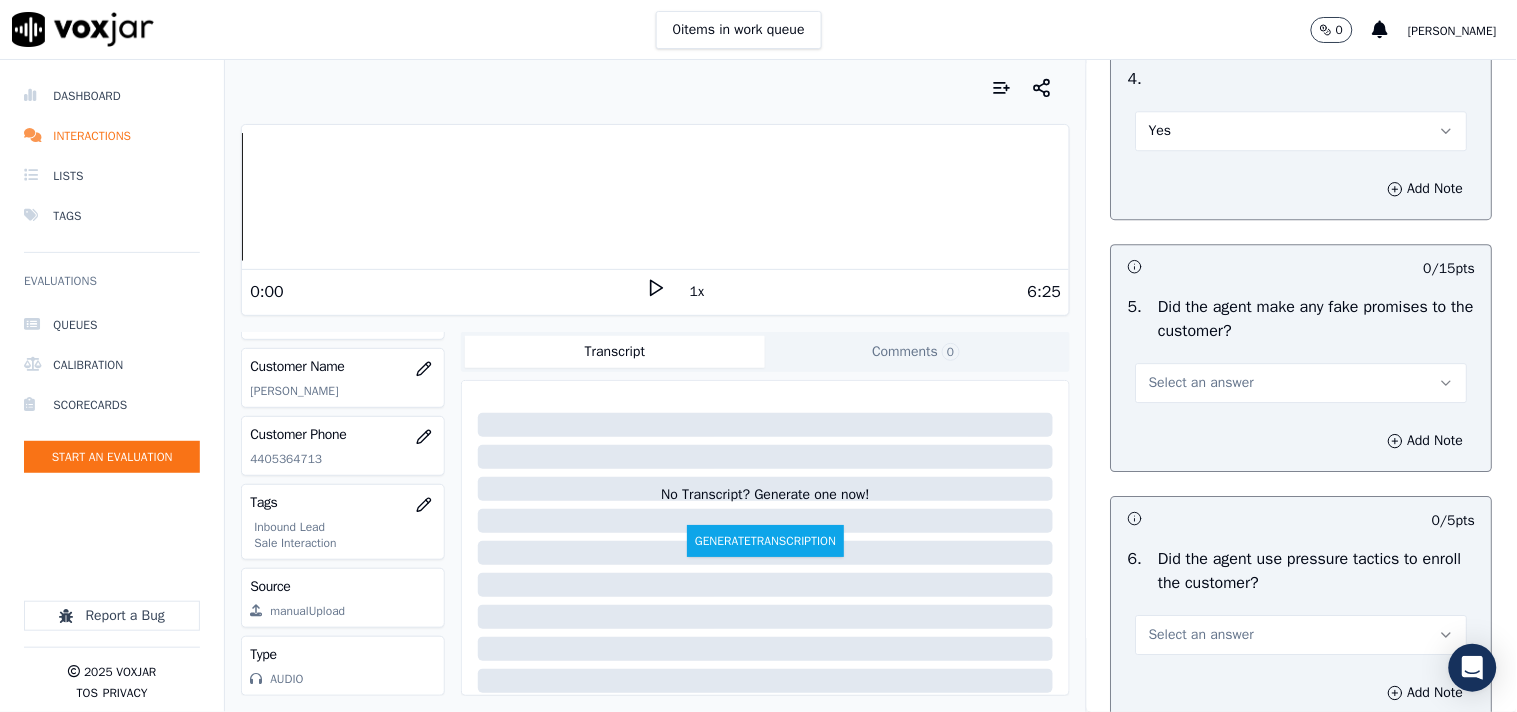 scroll, scrollTop: 5444, scrollLeft: 0, axis: vertical 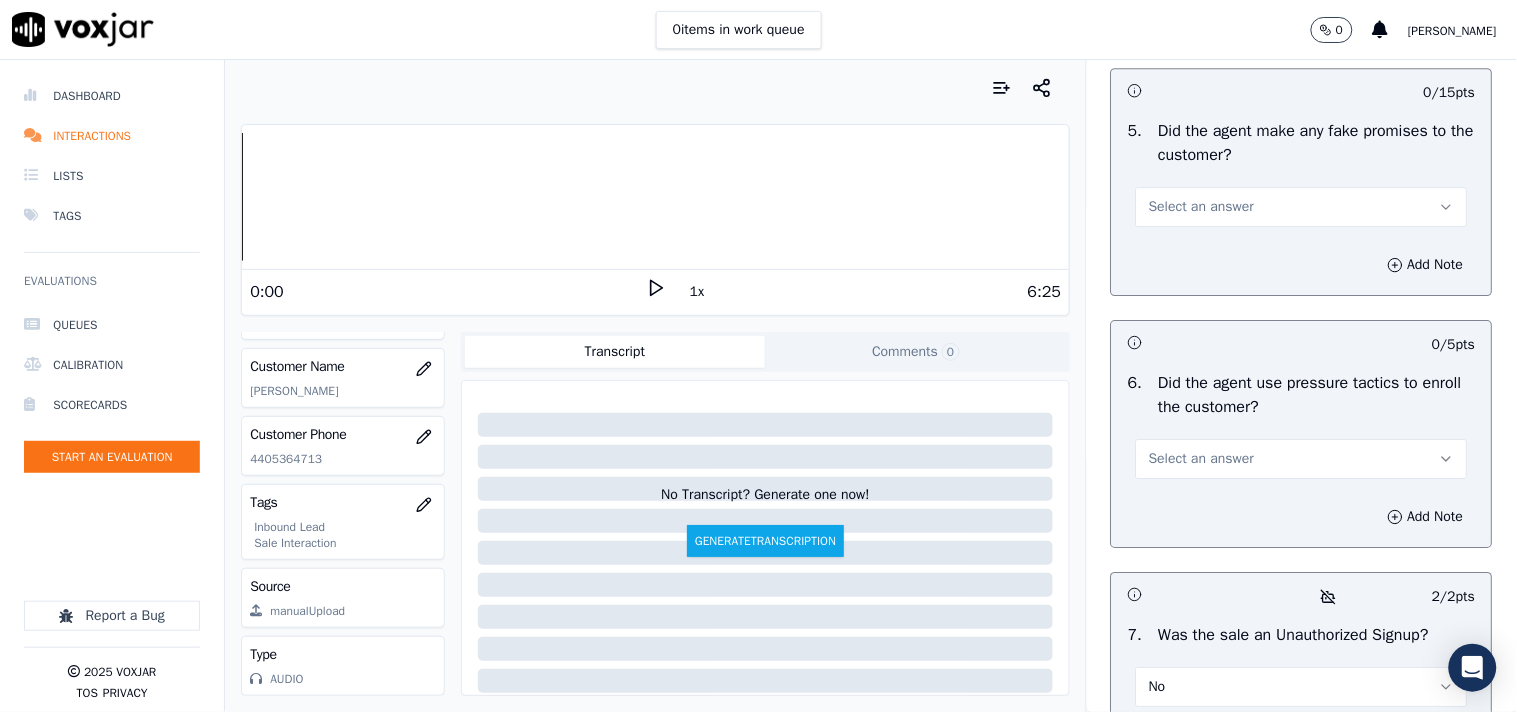 click on "Select an answer" at bounding box center (1201, 207) 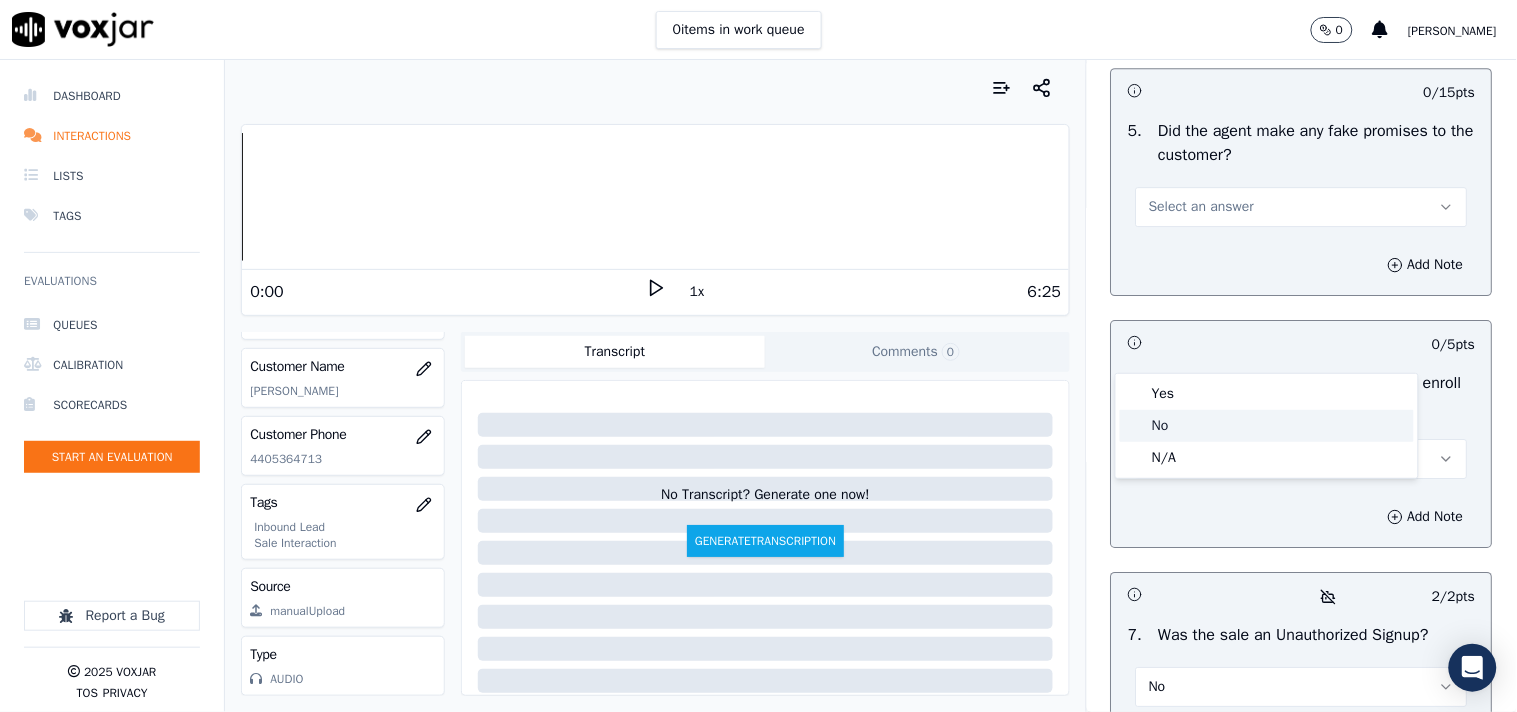 click on "No" 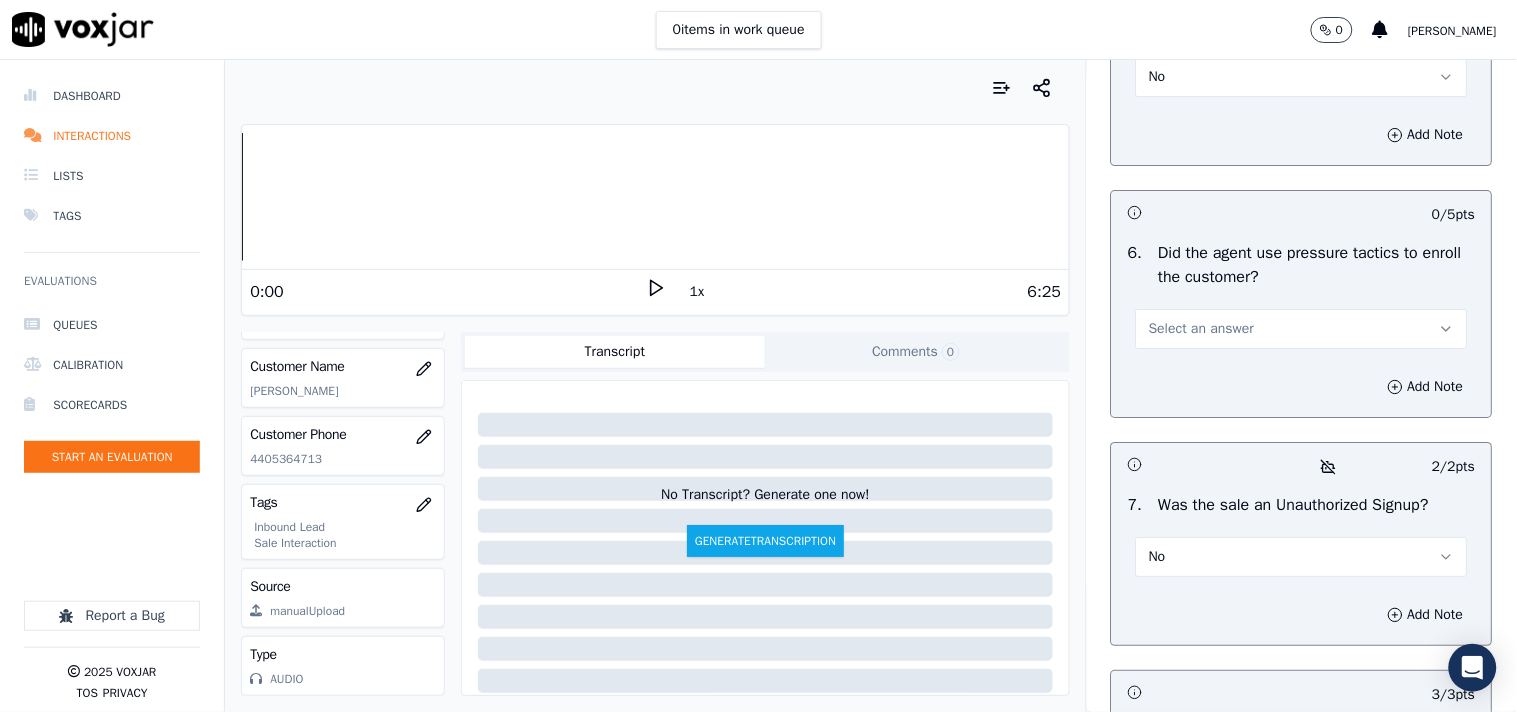 scroll, scrollTop: 5666, scrollLeft: 0, axis: vertical 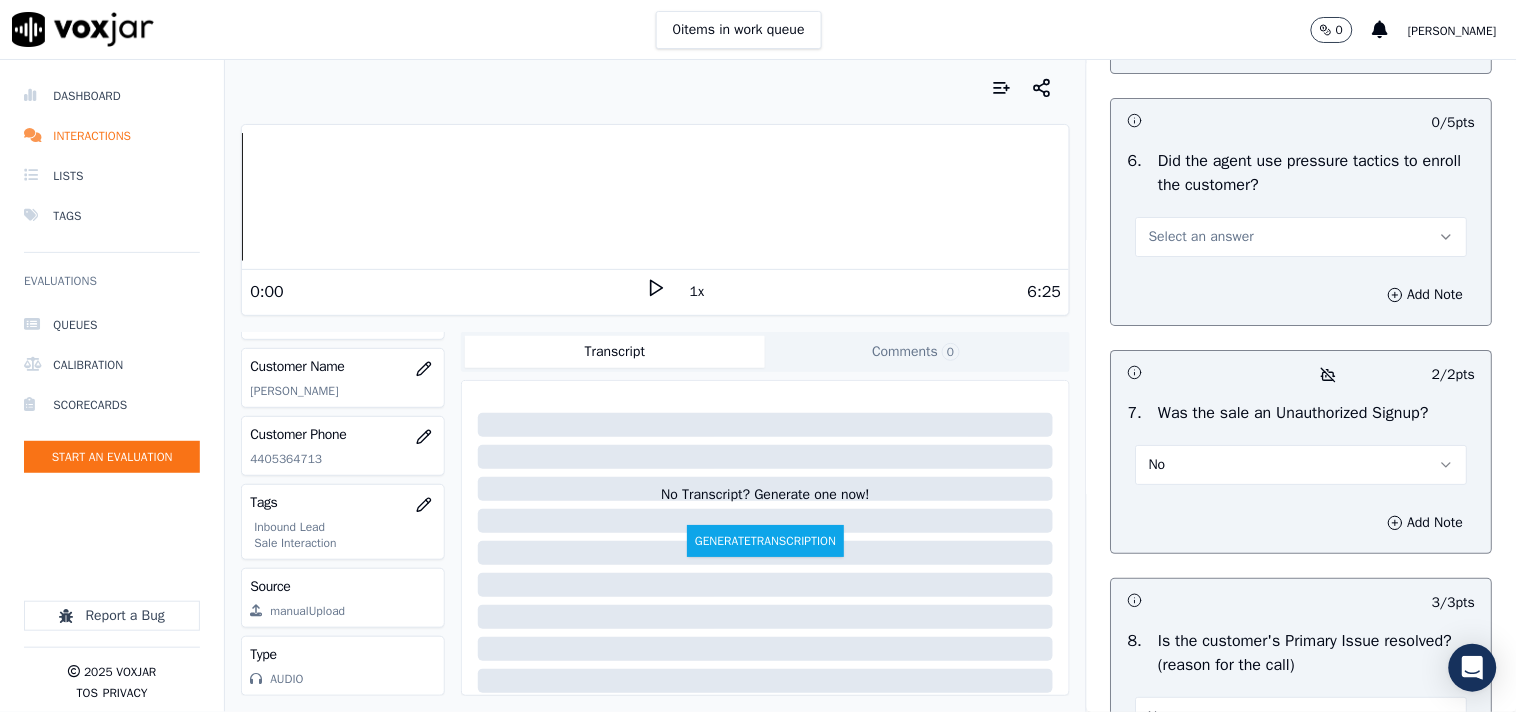 click on "Select an answer" at bounding box center (1201, 237) 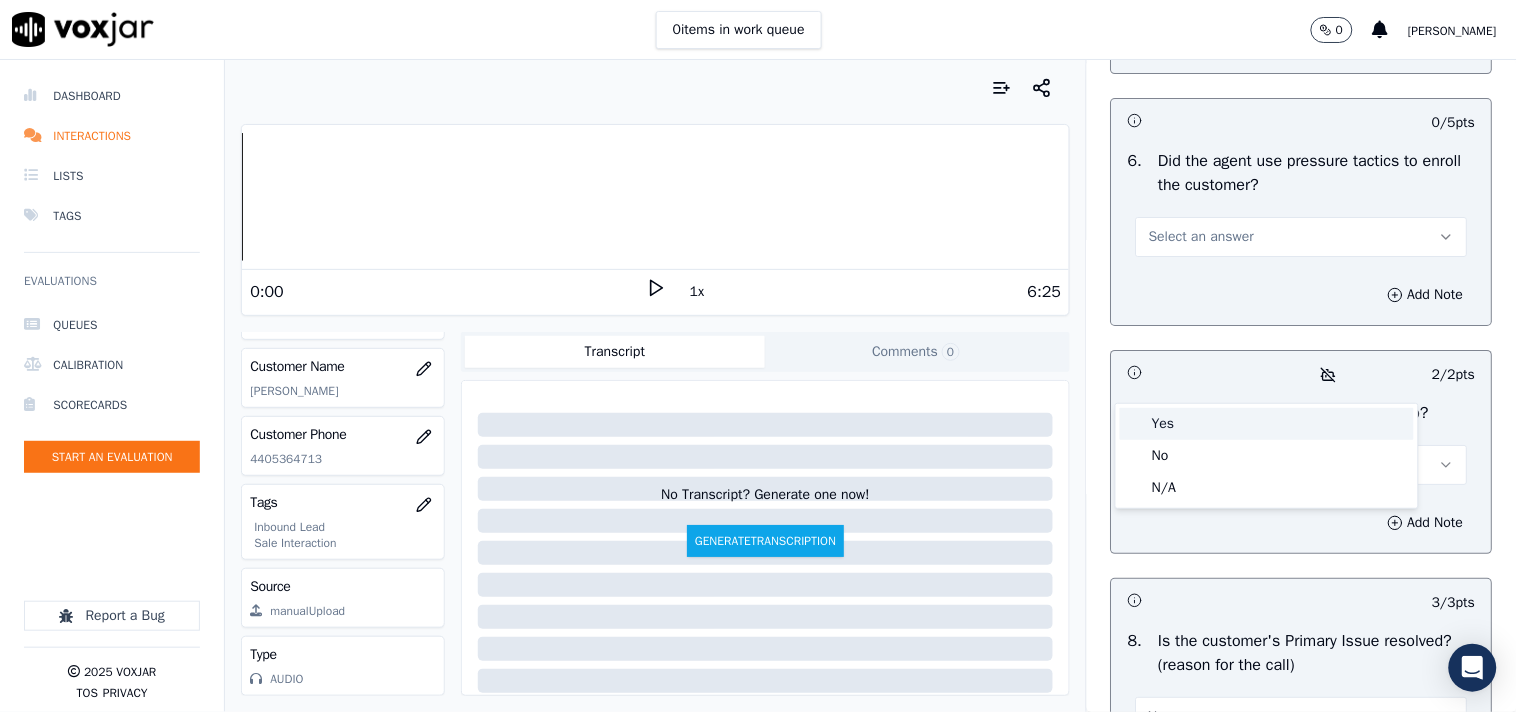drag, startPoint x: 1180, startPoint y: 436, endPoint x: 1182, endPoint y: 417, distance: 19.104973 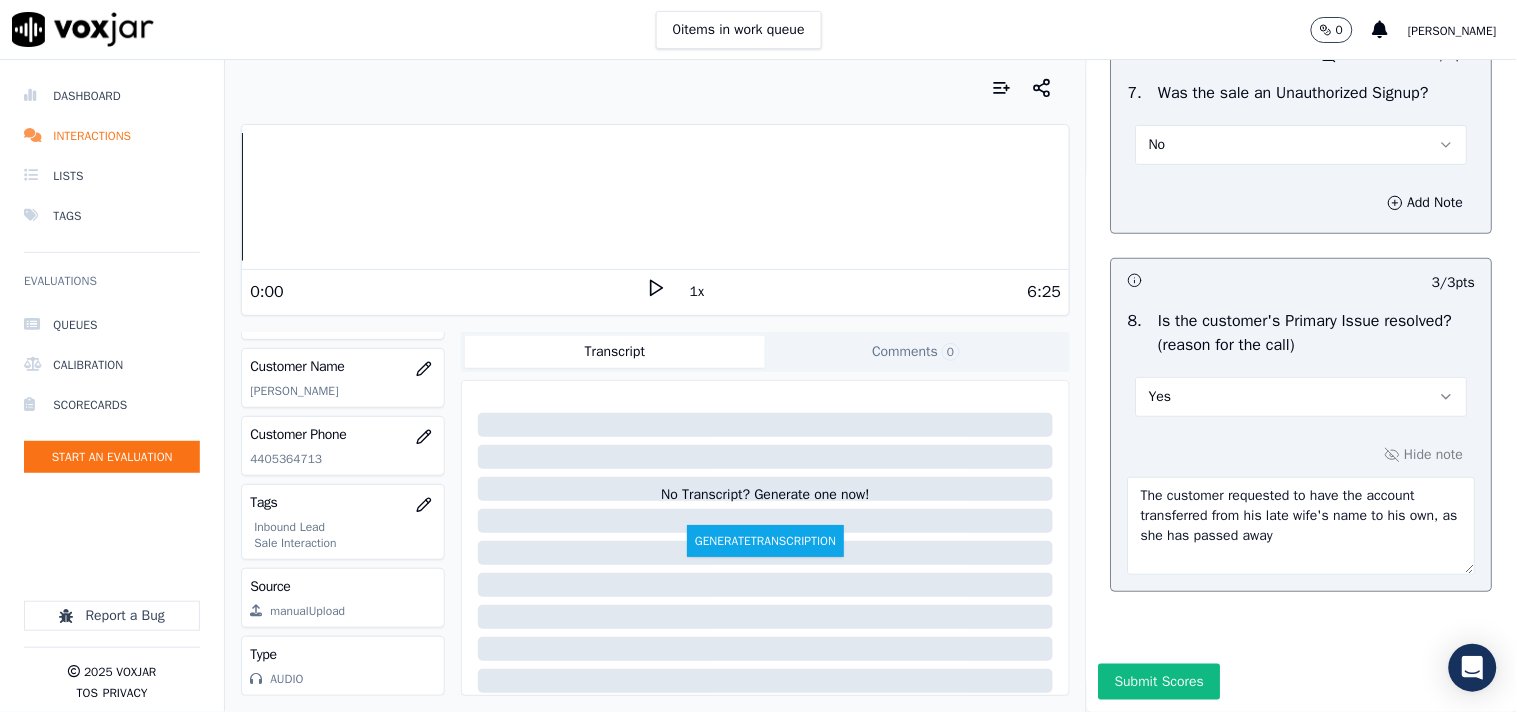 scroll, scrollTop: 6178, scrollLeft: 0, axis: vertical 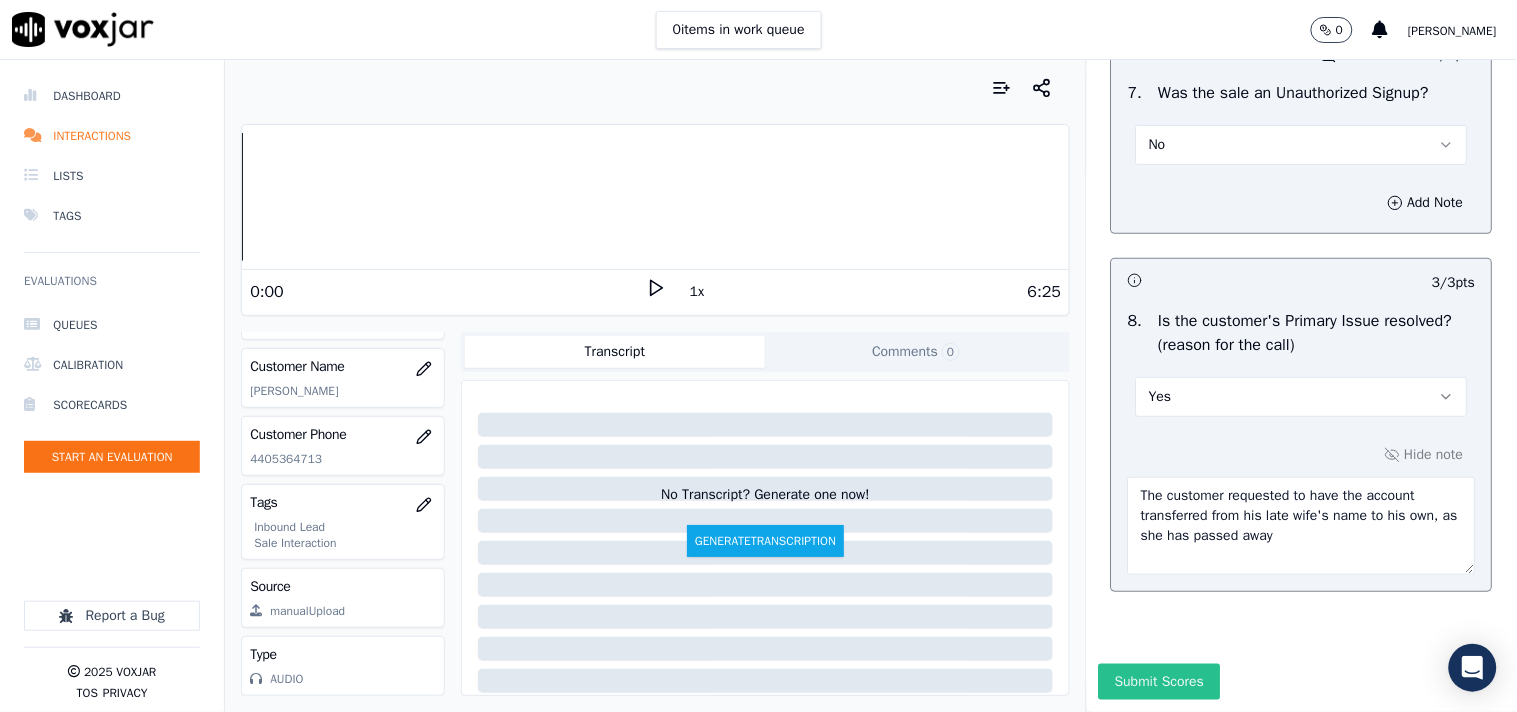 click on "Submit Scores" at bounding box center (1159, 682) 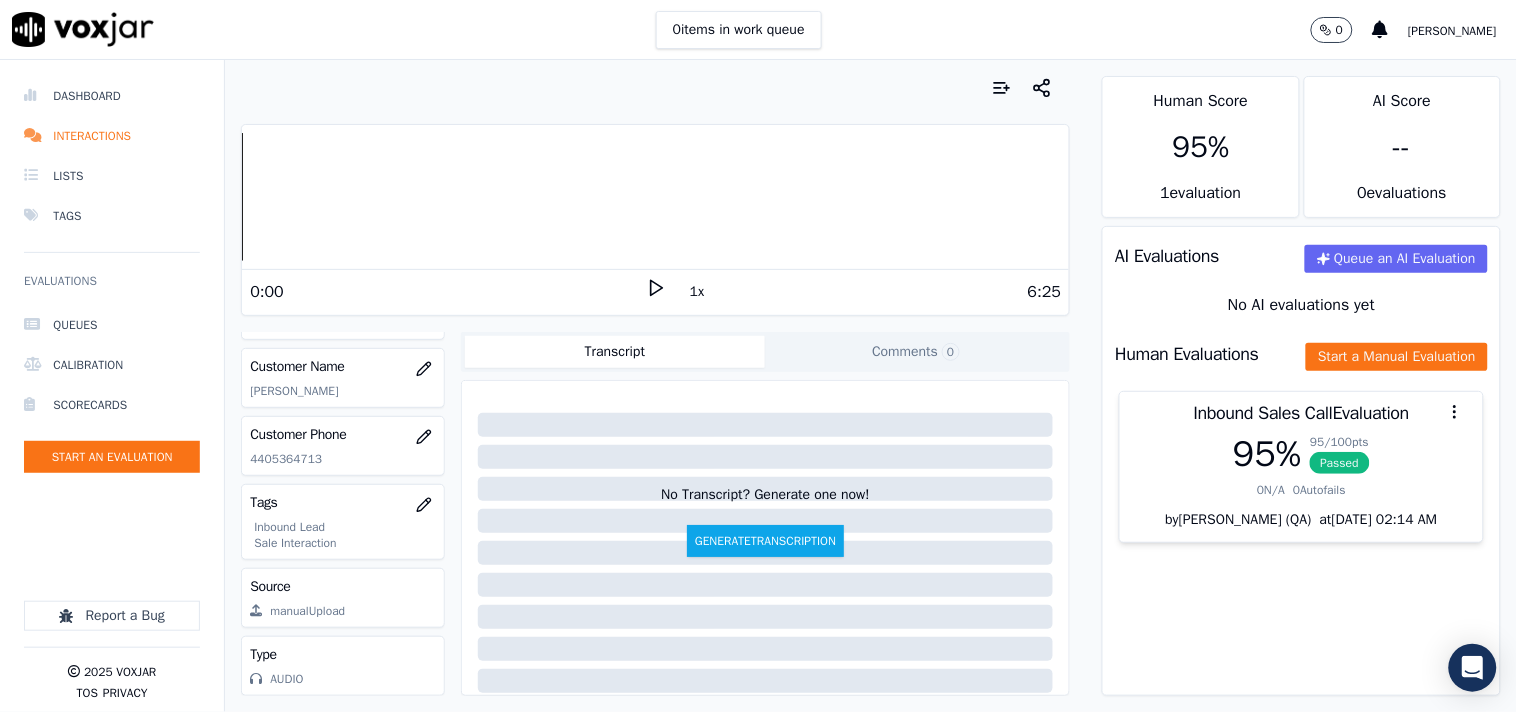 scroll, scrollTop: 290, scrollLeft: 0, axis: vertical 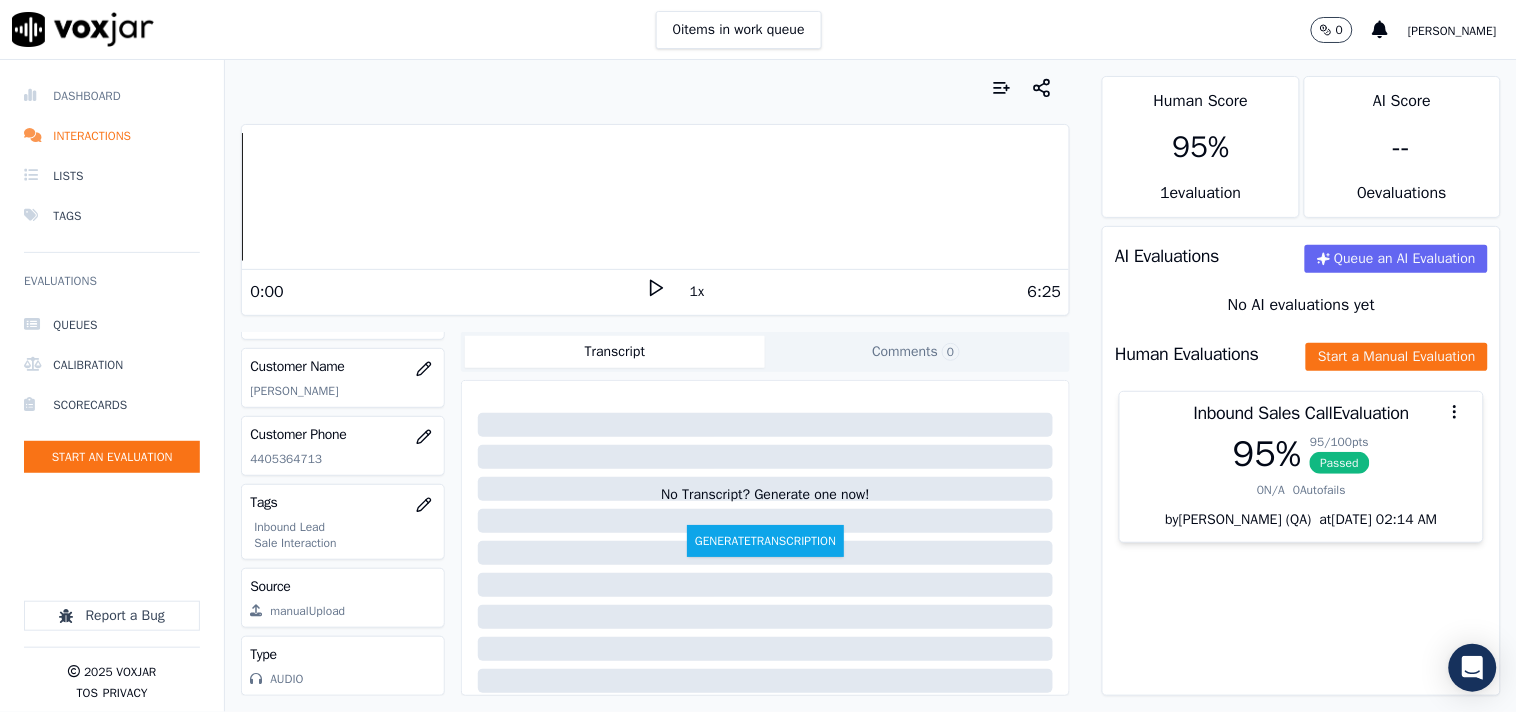 click on "Dashboard" at bounding box center [112, 96] 